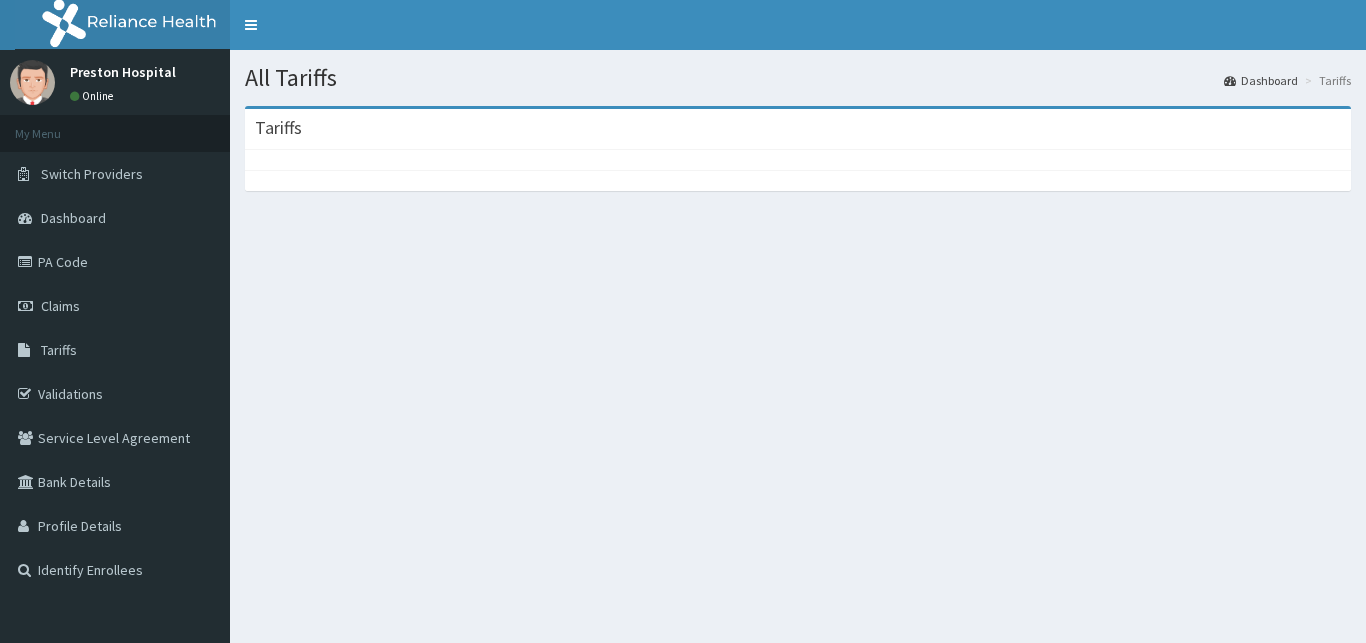 scroll, scrollTop: 0, scrollLeft: 0, axis: both 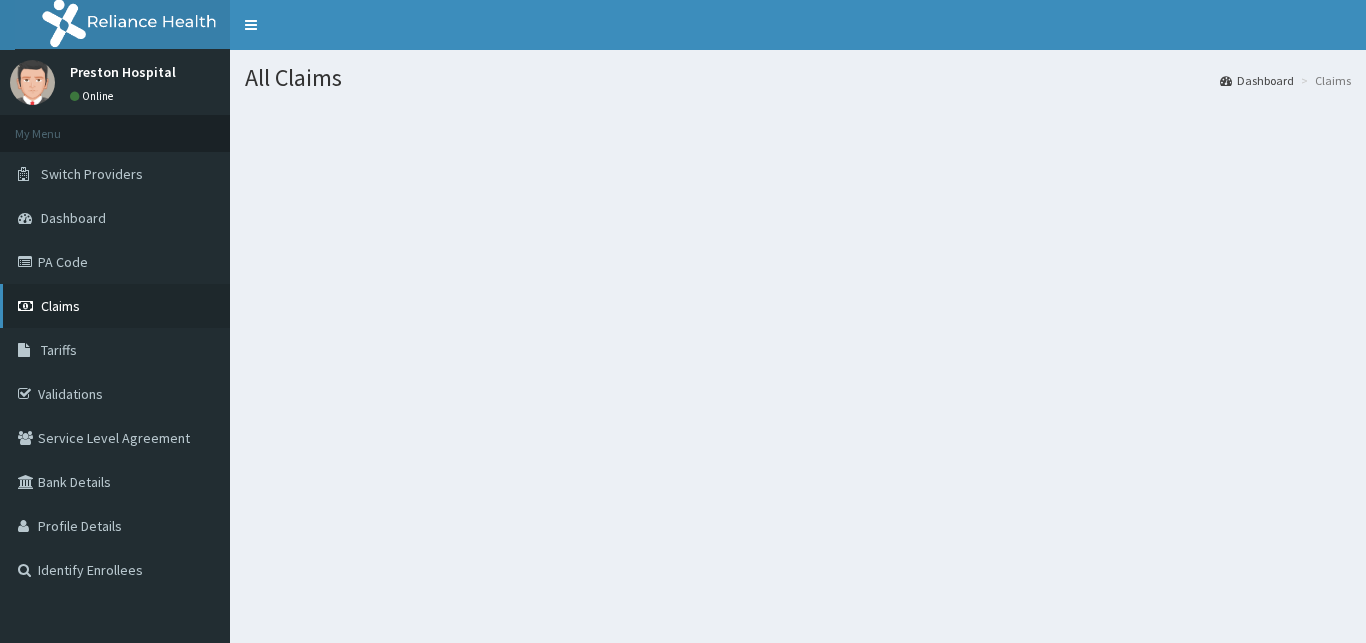 click on "Claims" at bounding box center [115, 306] 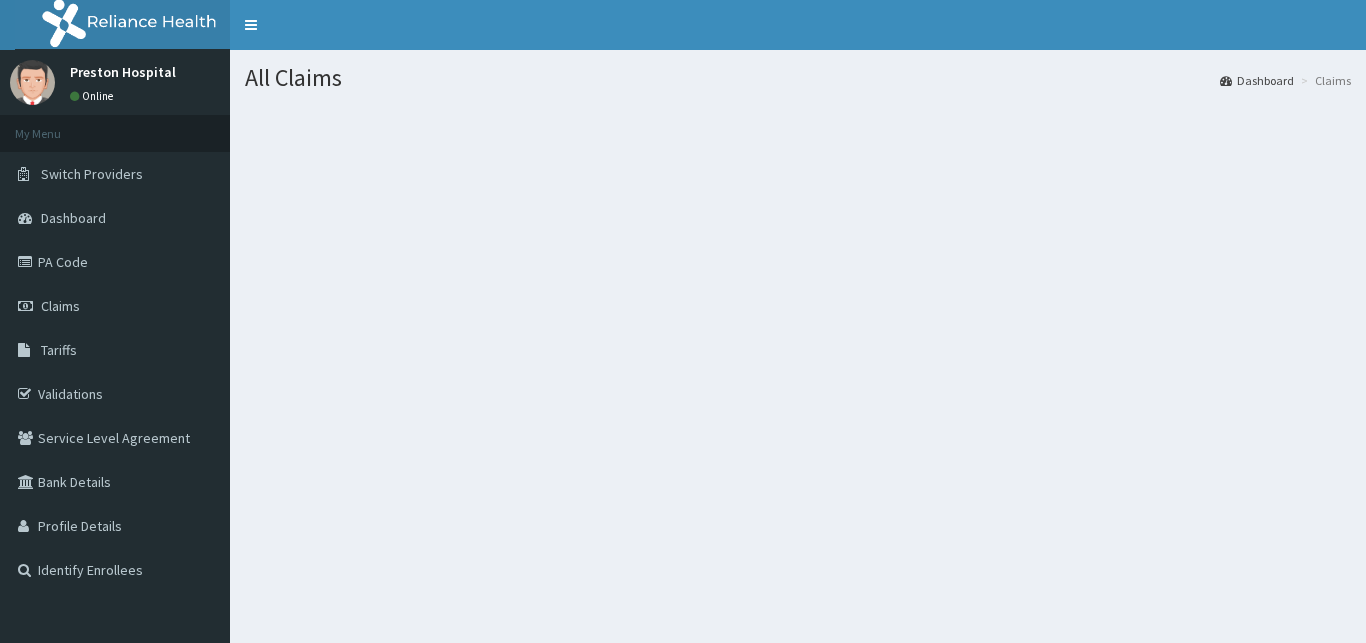 scroll, scrollTop: 0, scrollLeft: 0, axis: both 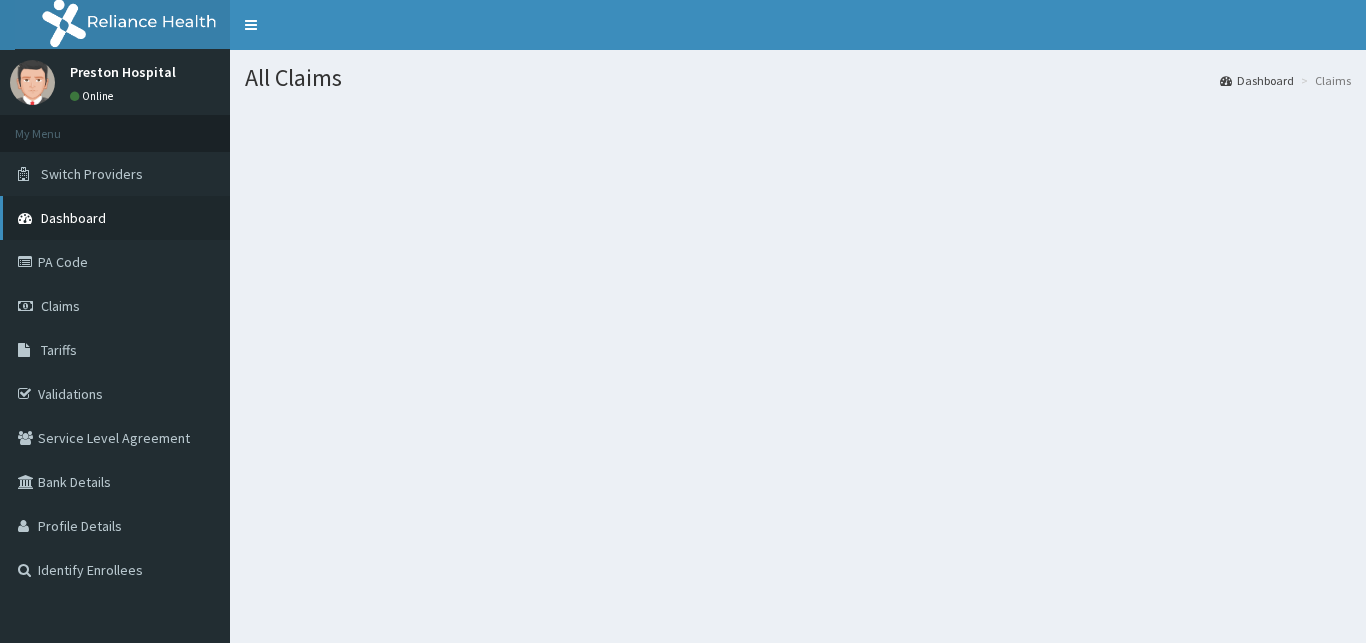 click on "Dashboard" at bounding box center [73, 218] 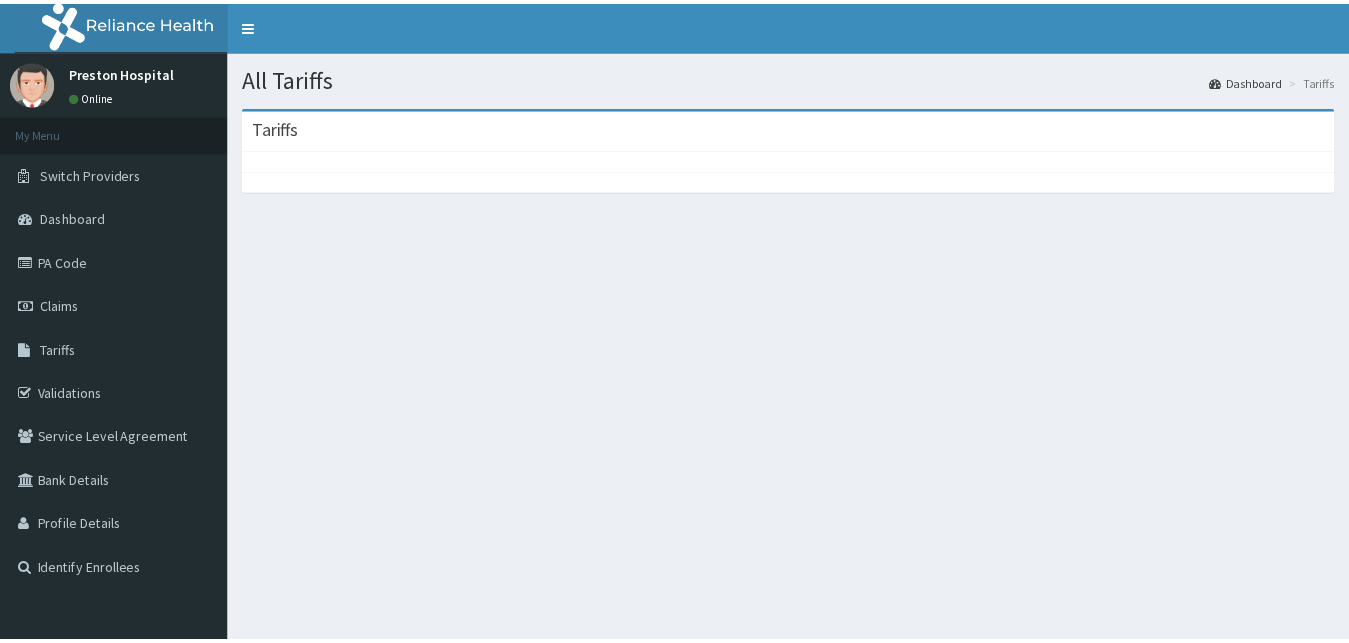 scroll, scrollTop: 0, scrollLeft: 0, axis: both 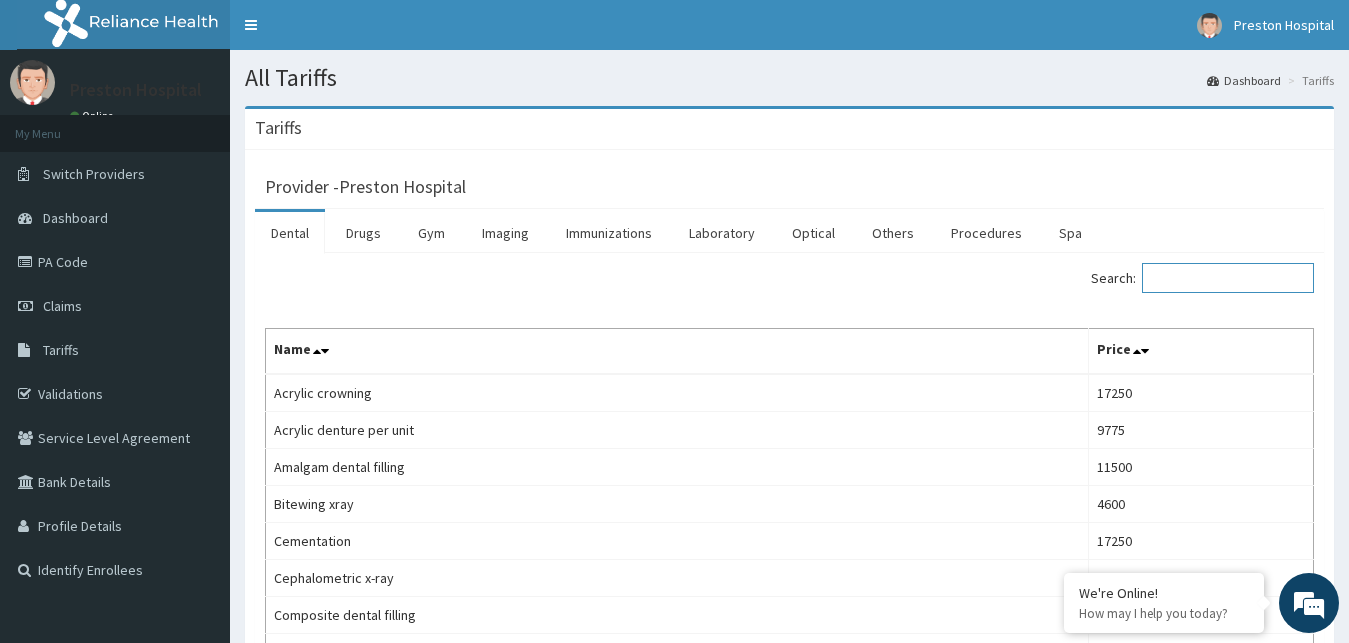 click on "Search:" at bounding box center [1228, 278] 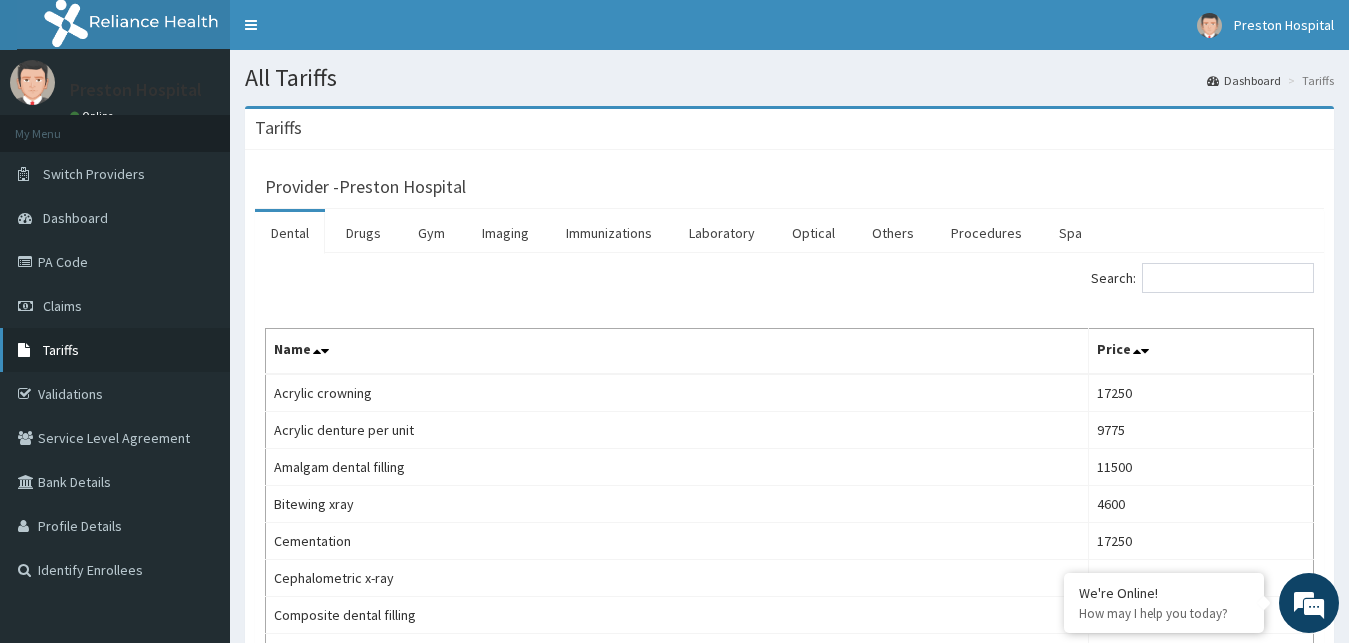 click on "Tariffs" at bounding box center (115, 350) 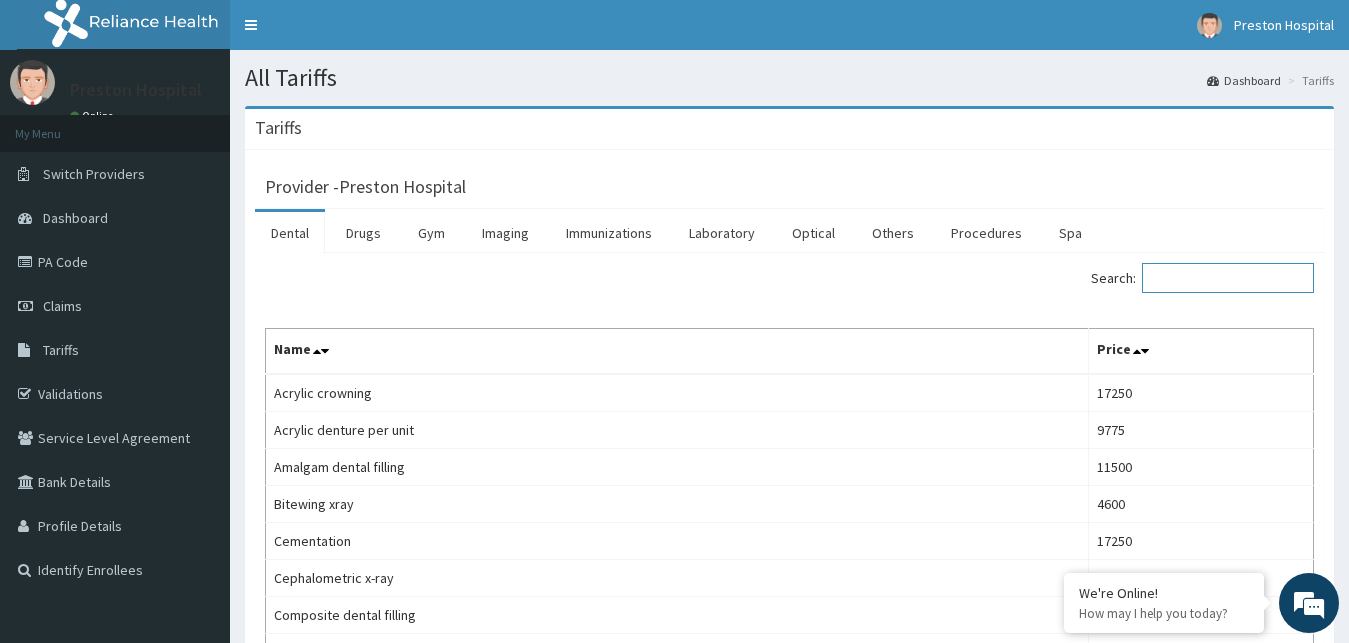 click on "Search:" at bounding box center [1228, 278] 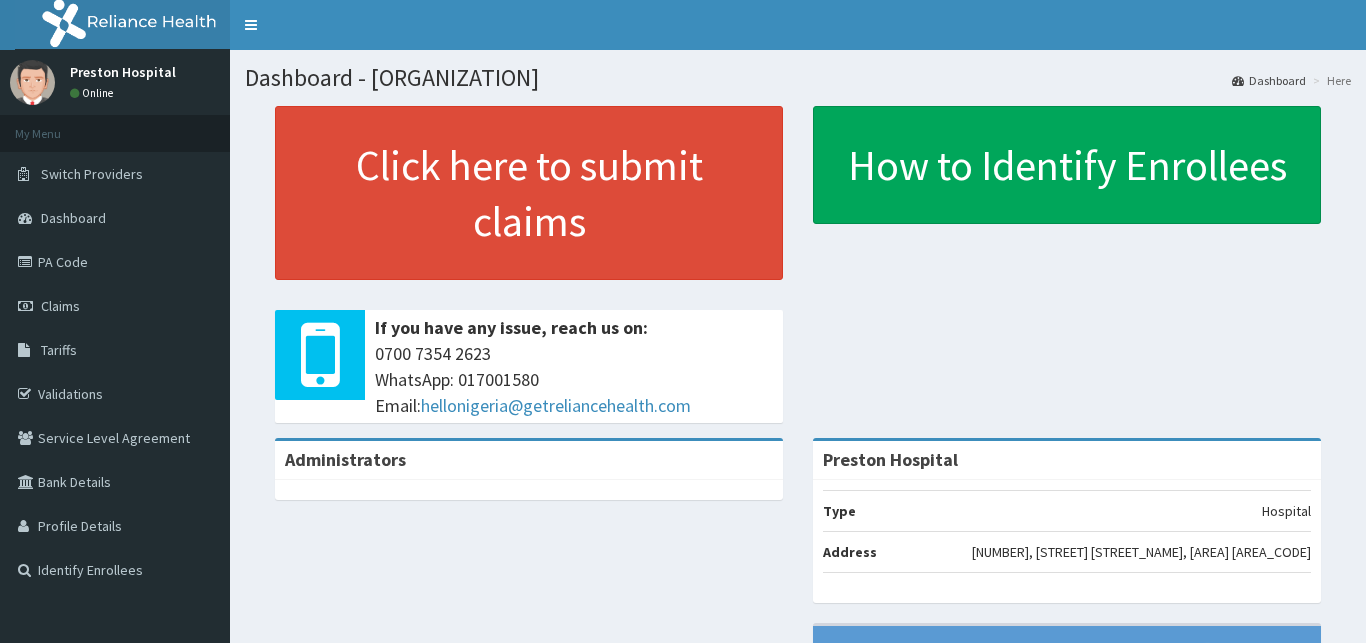 scroll, scrollTop: 0, scrollLeft: 0, axis: both 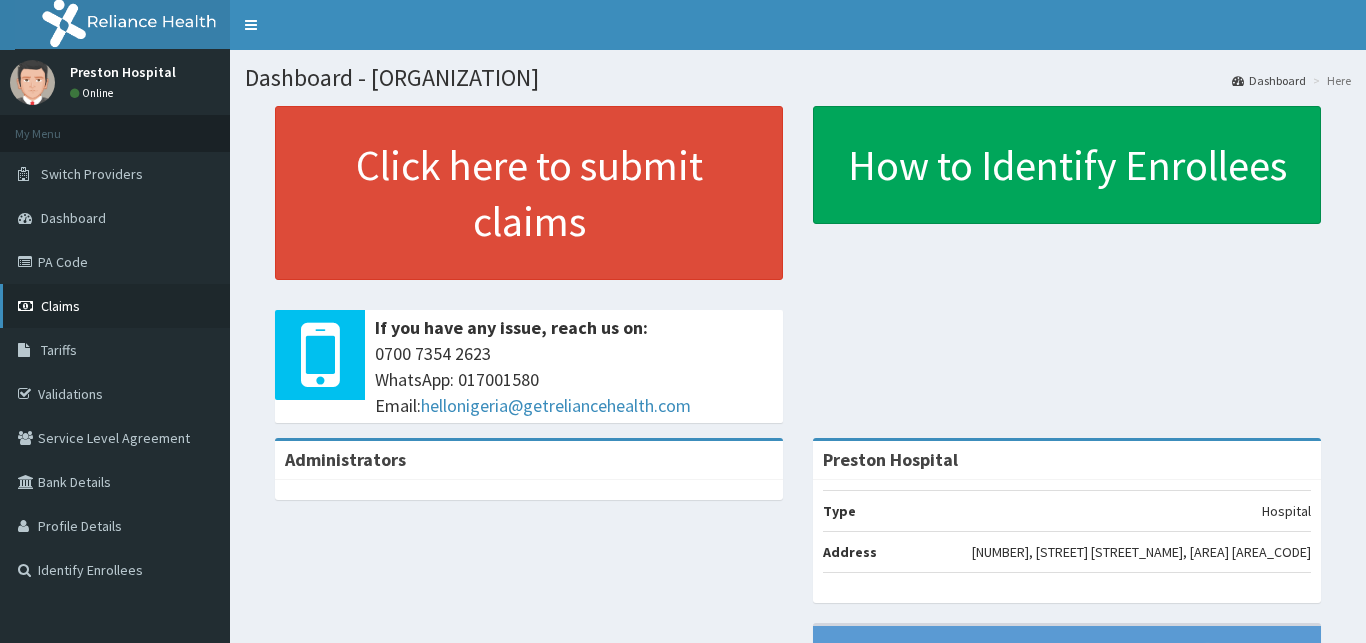 click on "Claims" at bounding box center (115, 306) 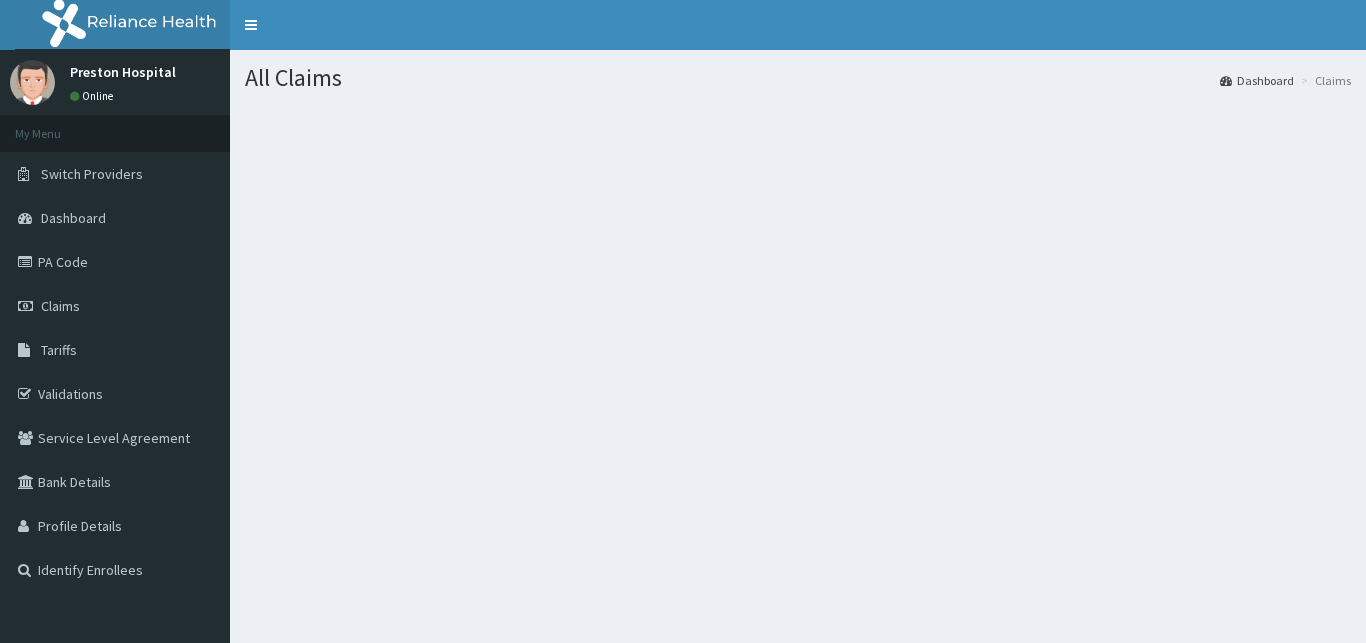 scroll, scrollTop: 0, scrollLeft: 0, axis: both 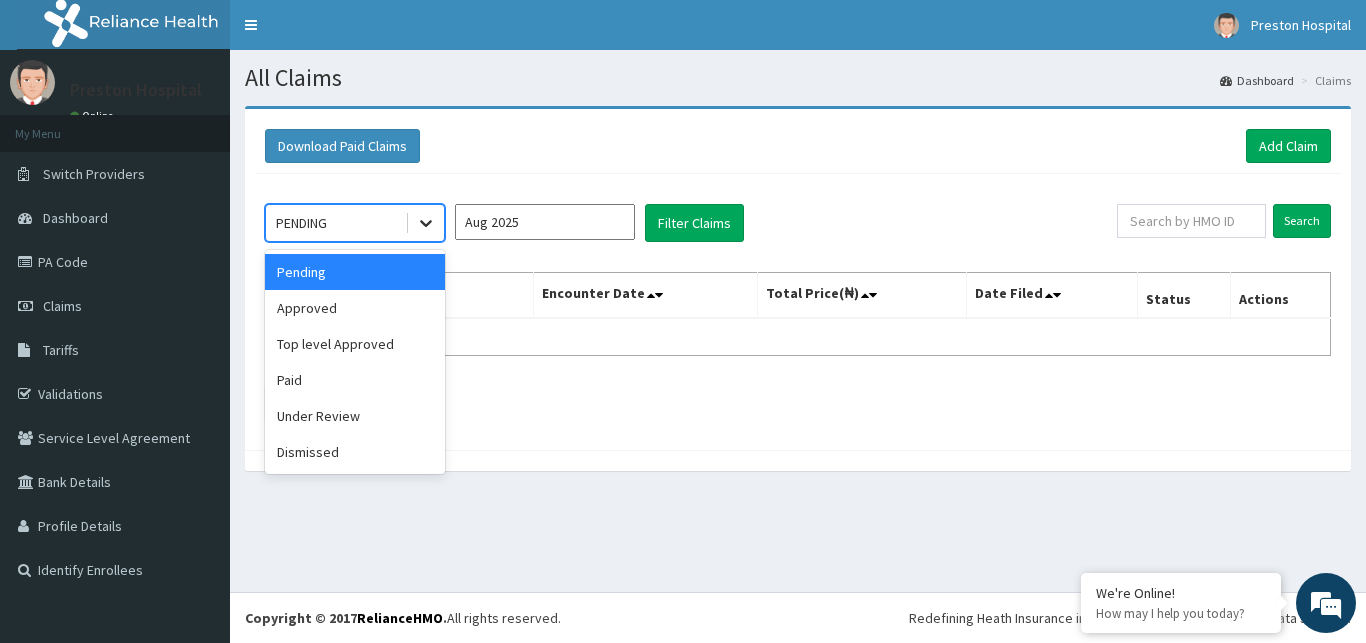 click 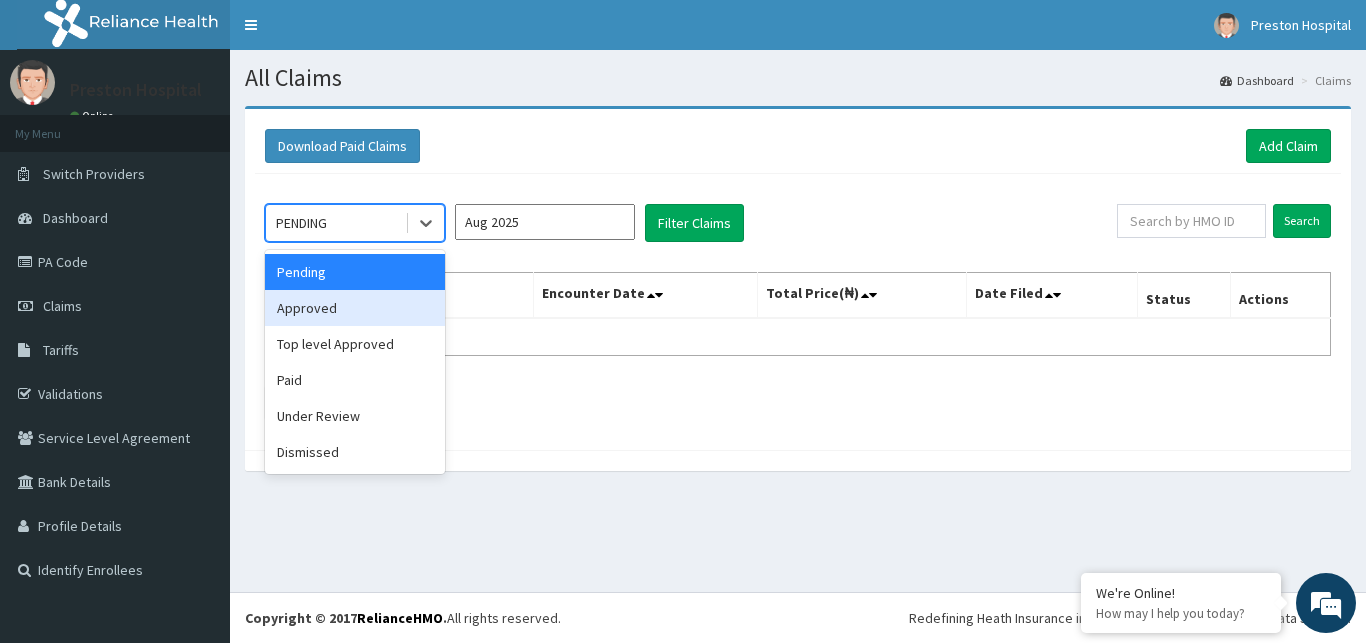 click on "Approved" at bounding box center (355, 308) 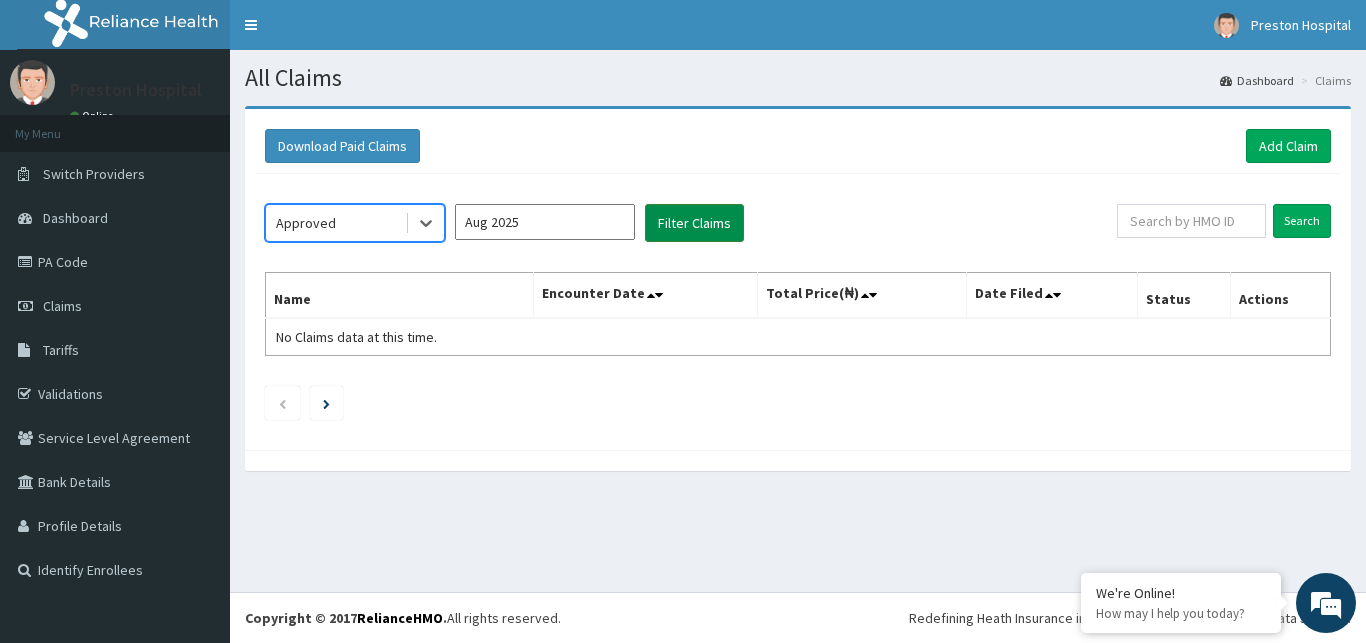 click on "Filter Claims" at bounding box center [694, 223] 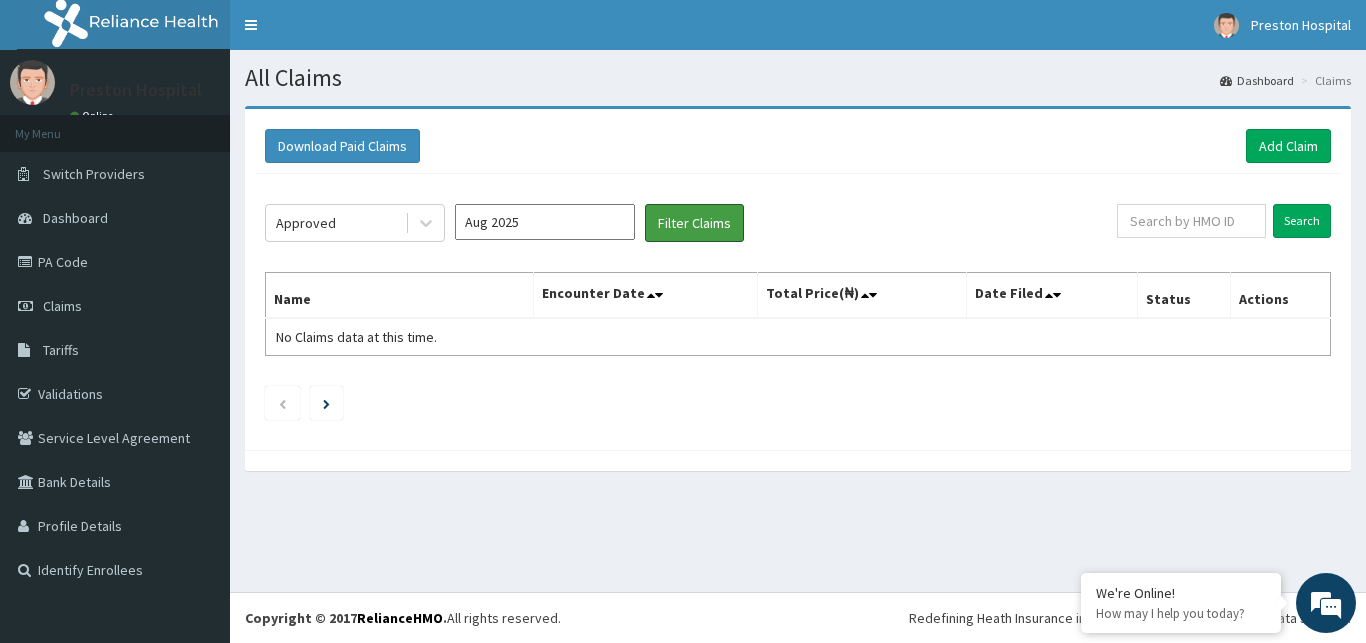 drag, startPoint x: 693, startPoint y: 218, endPoint x: 929, endPoint y: 202, distance: 236.54175 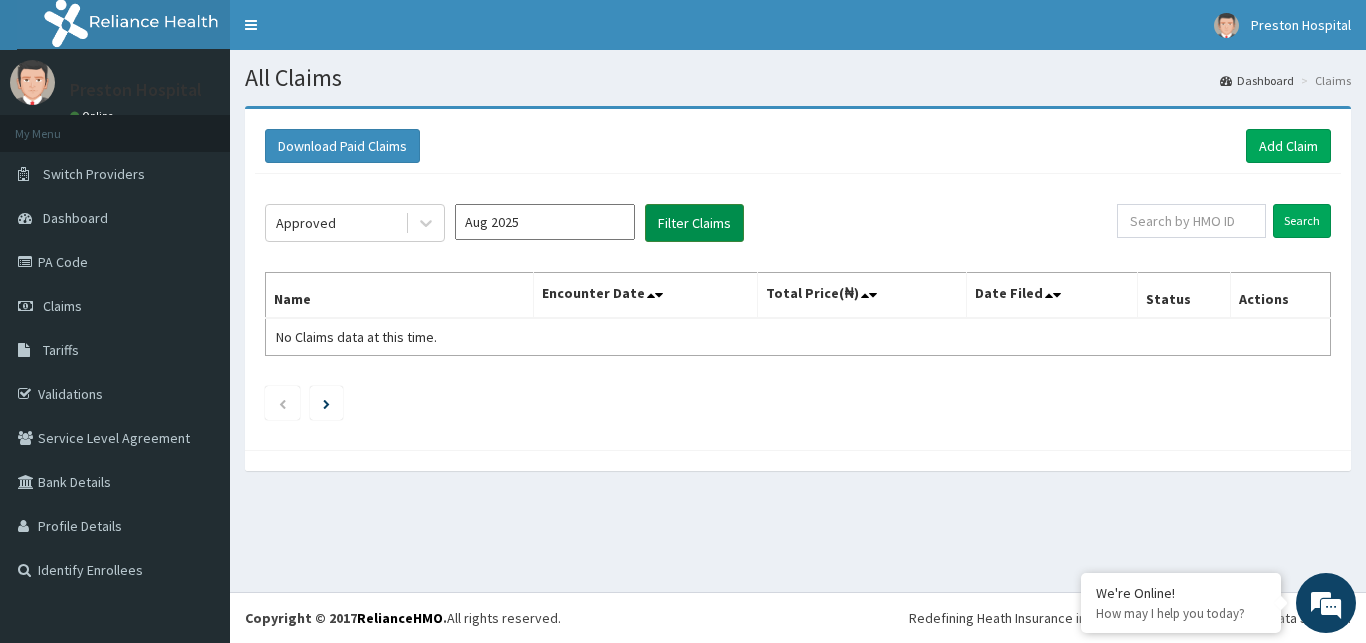 click on "Filter Claims" at bounding box center (694, 223) 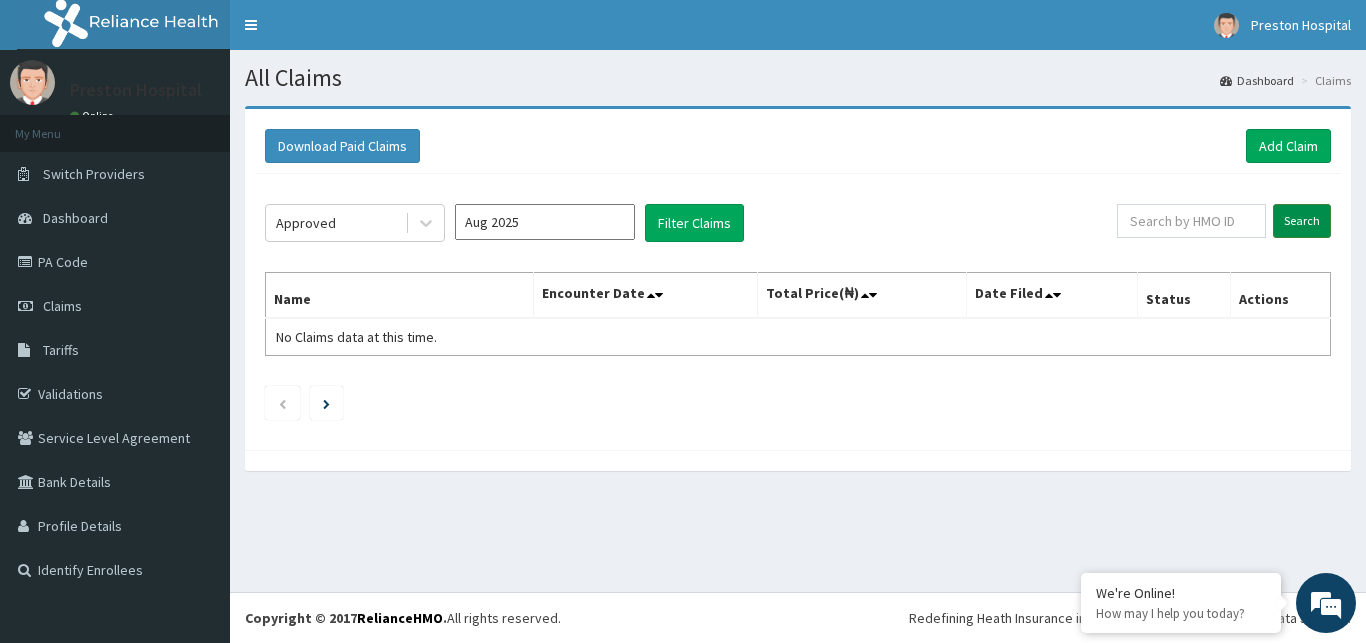 click on "Search" at bounding box center [1302, 221] 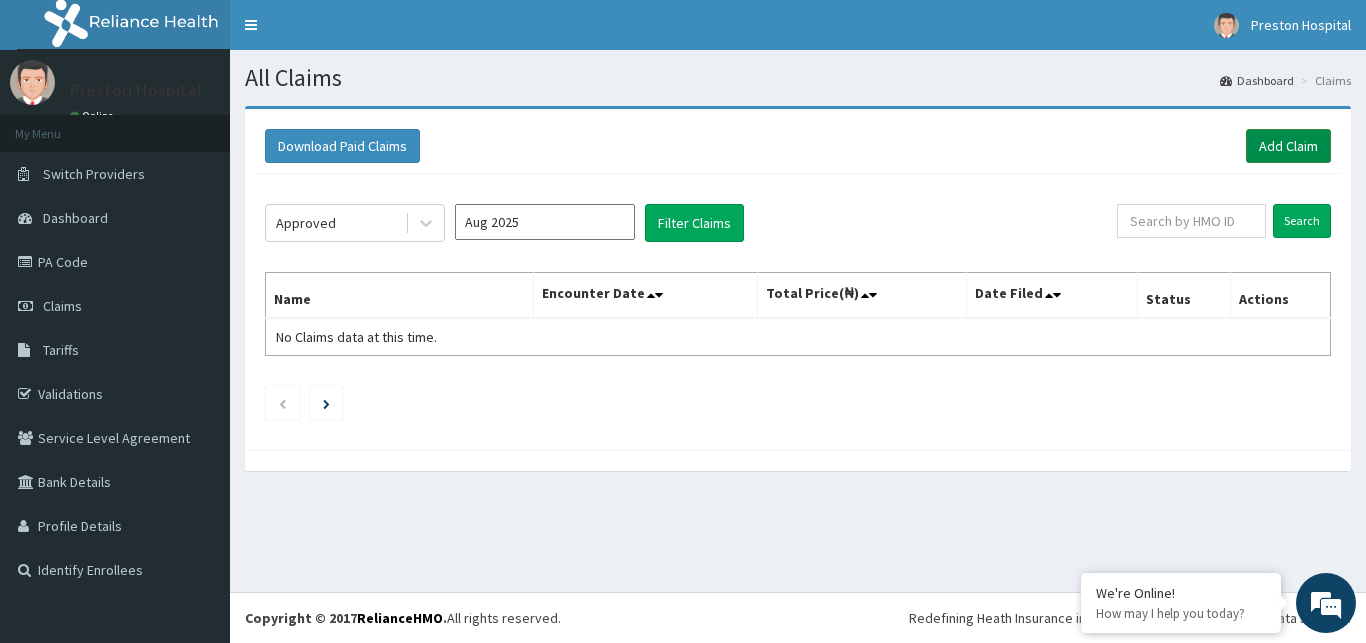 click on "Add Claim" at bounding box center [1288, 146] 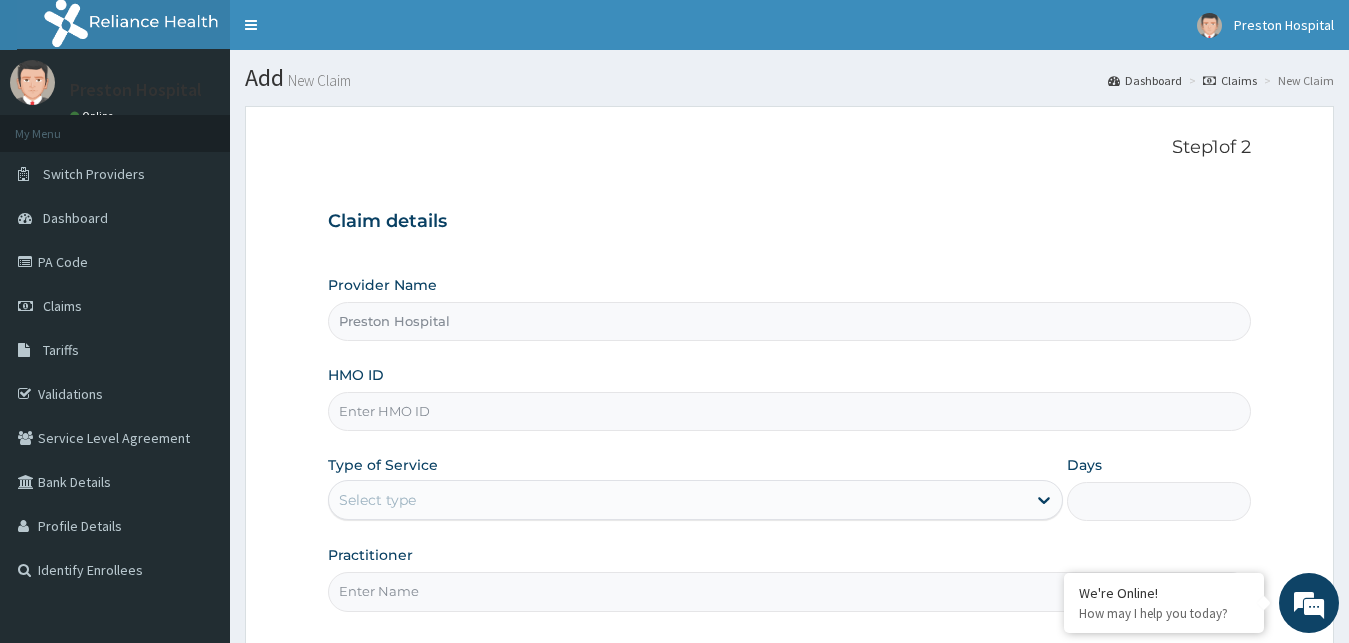 scroll, scrollTop: 0, scrollLeft: 0, axis: both 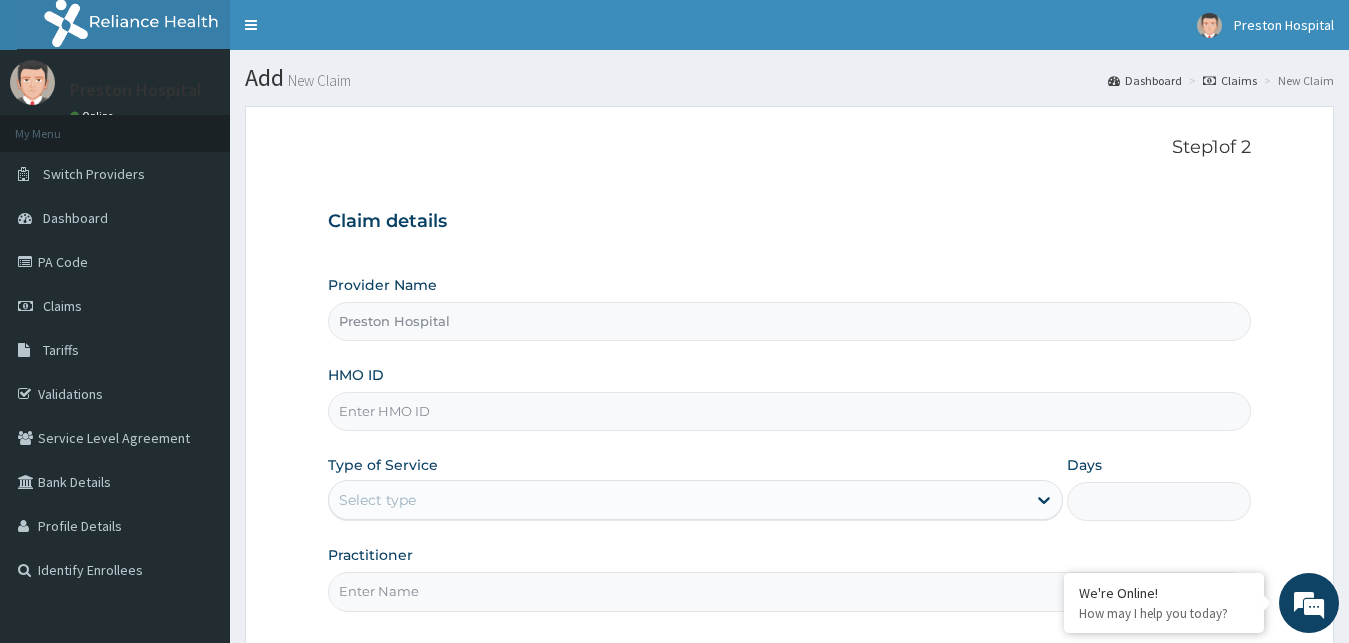 drag, startPoint x: 422, startPoint y: 411, endPoint x: 407, endPoint y: 433, distance: 26.627054 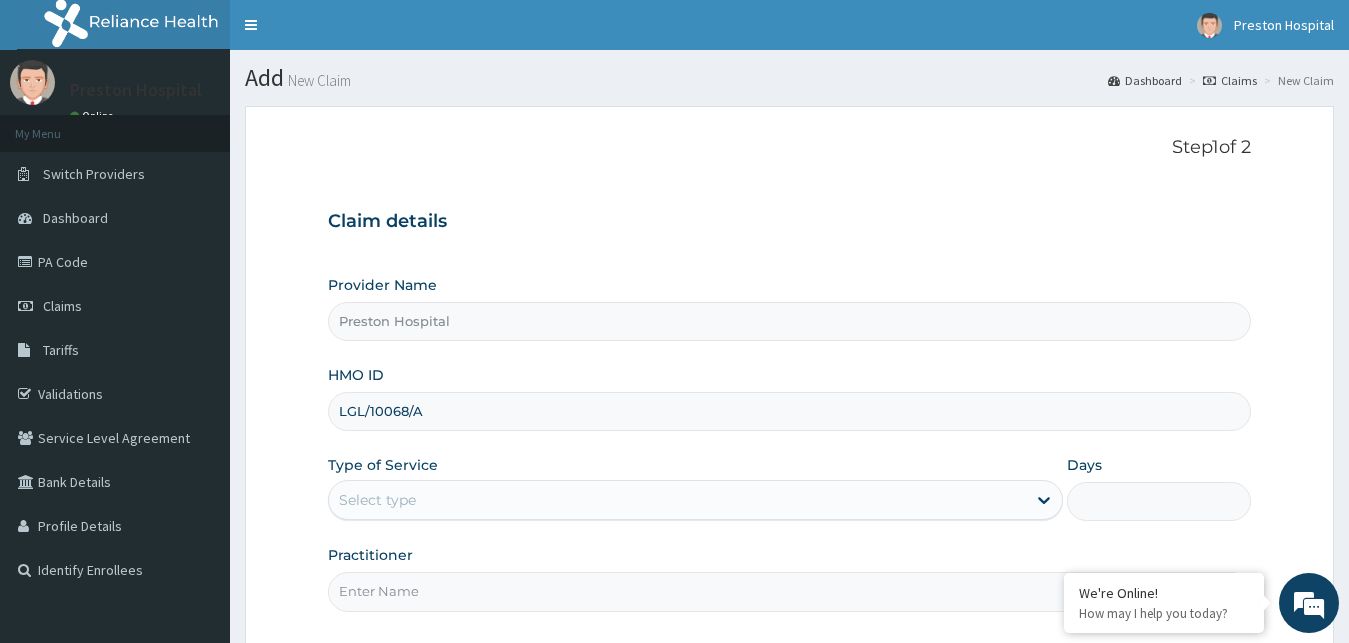 type on "LGL/10068/A" 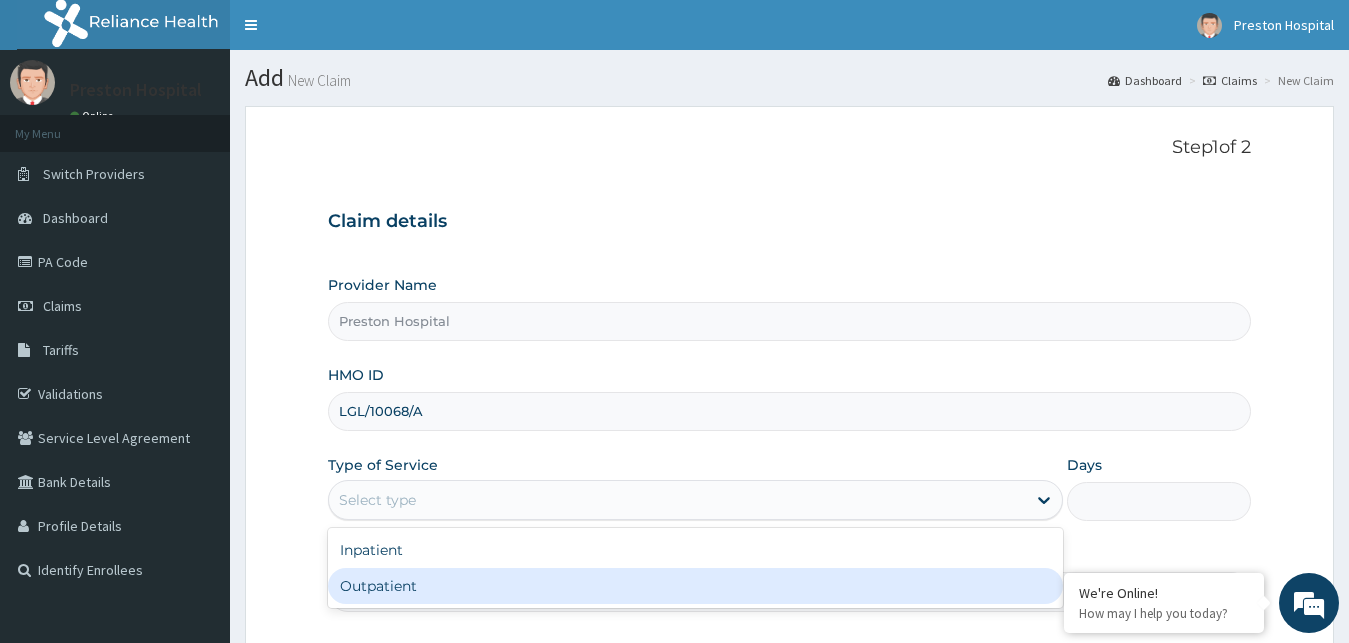 drag, startPoint x: 738, startPoint y: 598, endPoint x: 749, endPoint y: 576, distance: 24.596748 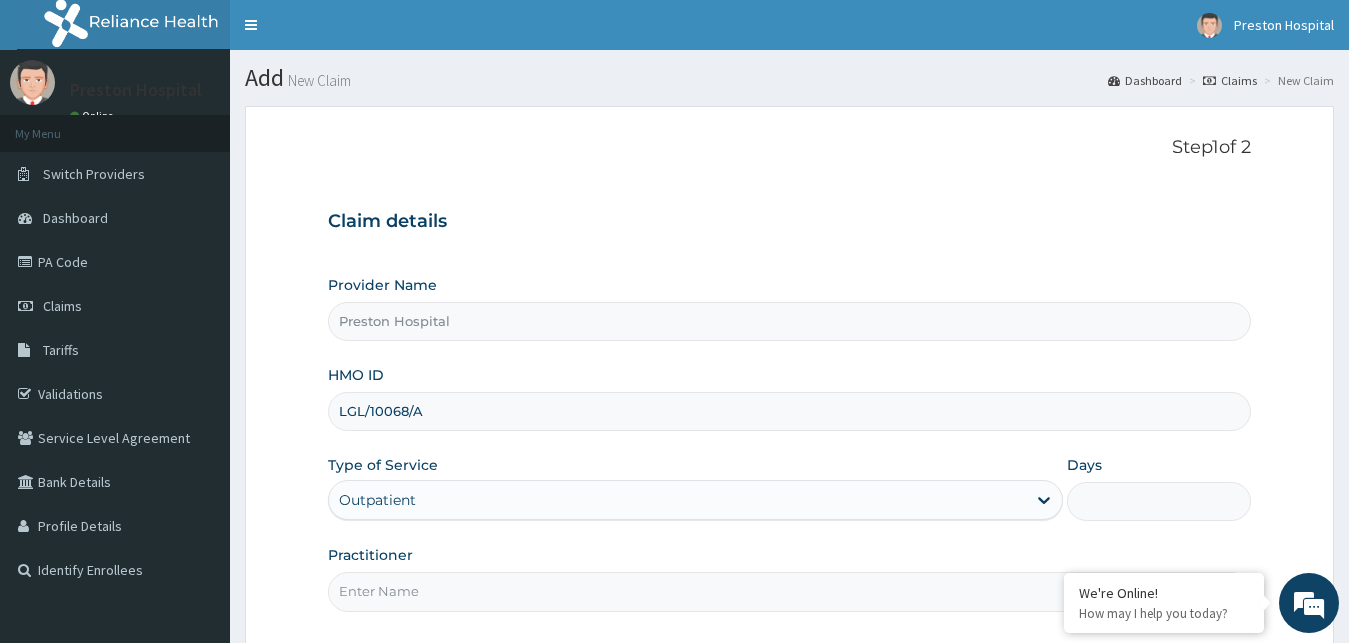 type on "1" 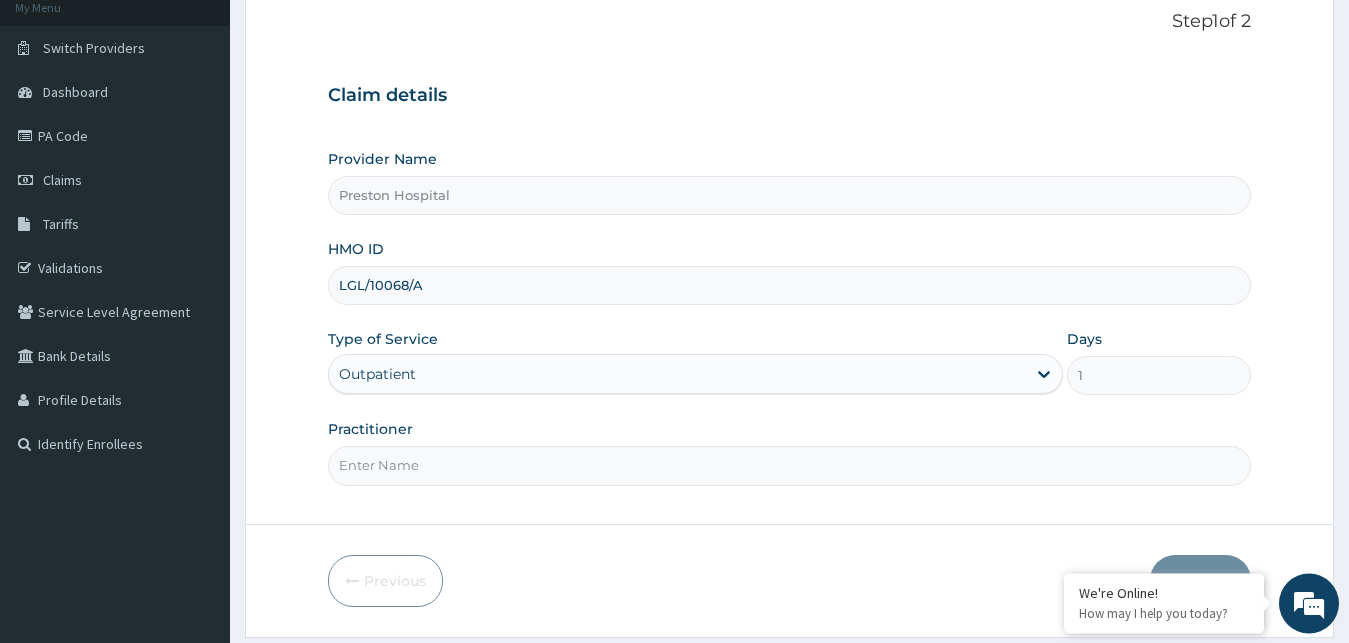 scroll, scrollTop: 187, scrollLeft: 0, axis: vertical 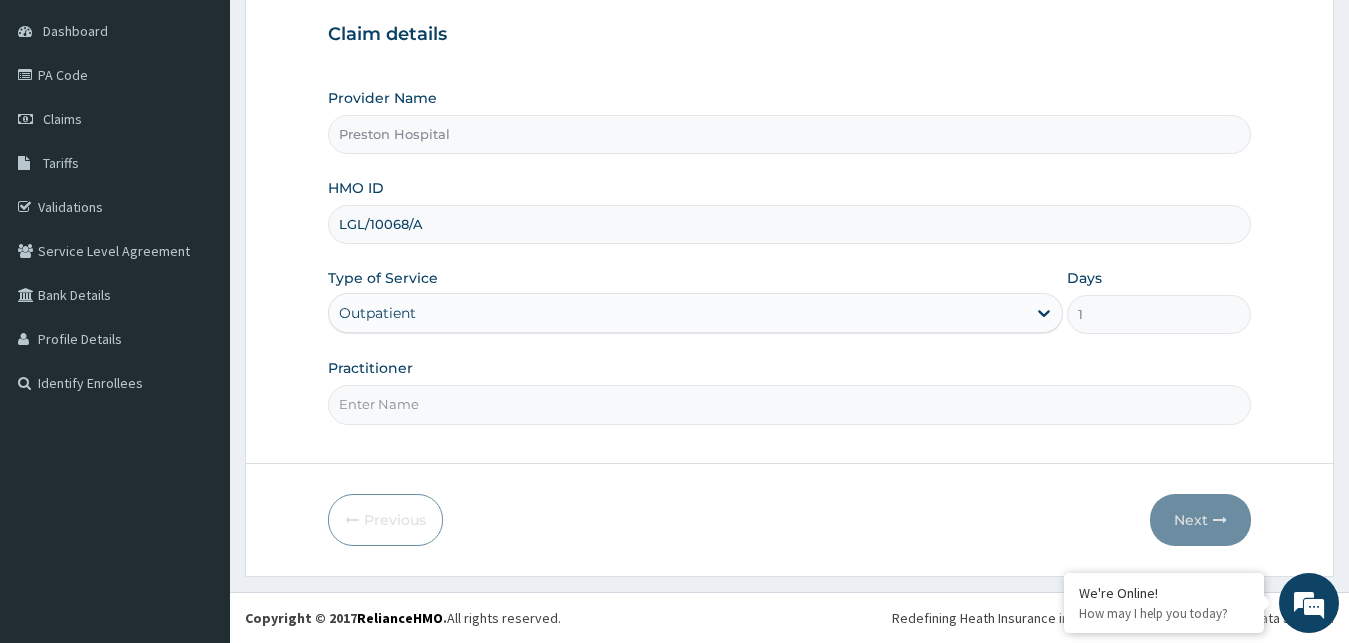 click on "Practitioner" at bounding box center (790, 404) 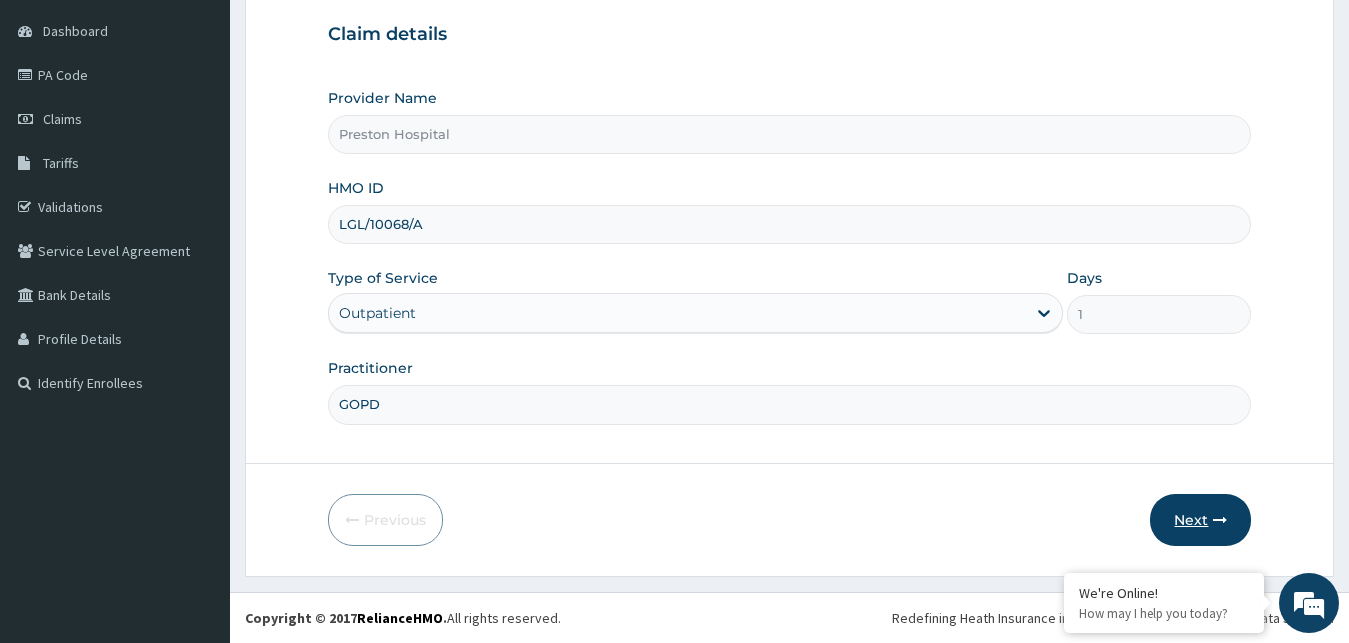type on "GOPD" 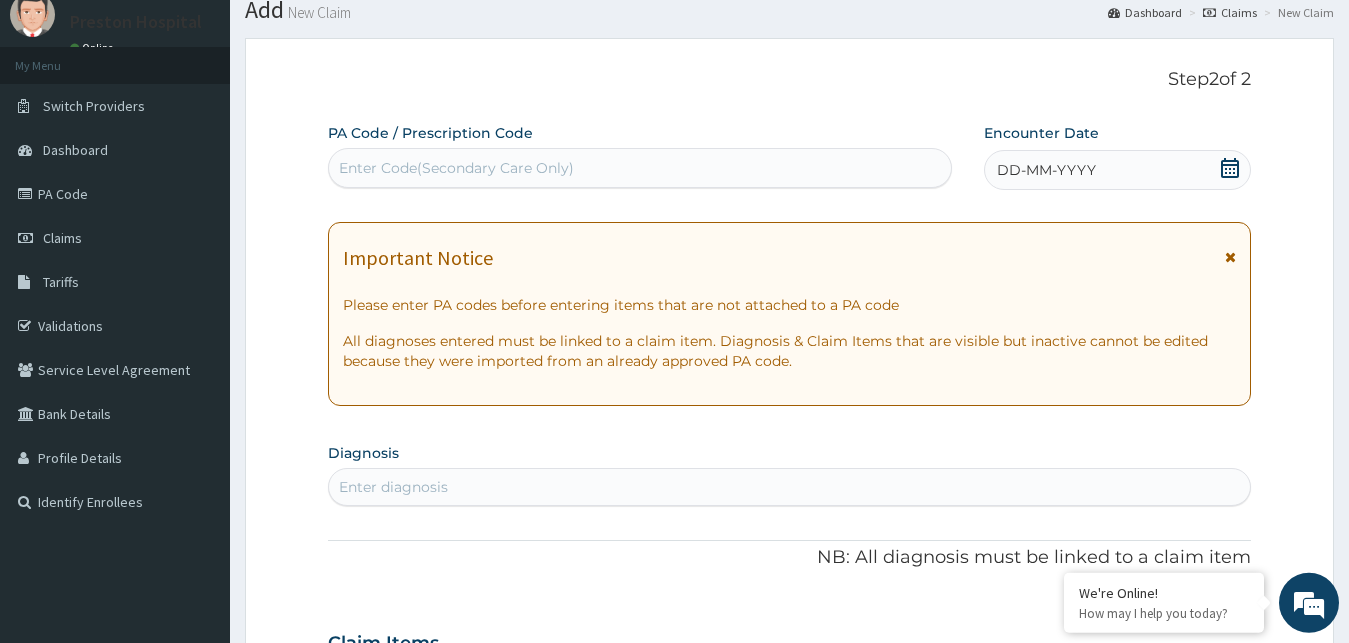 scroll, scrollTop: 0, scrollLeft: 0, axis: both 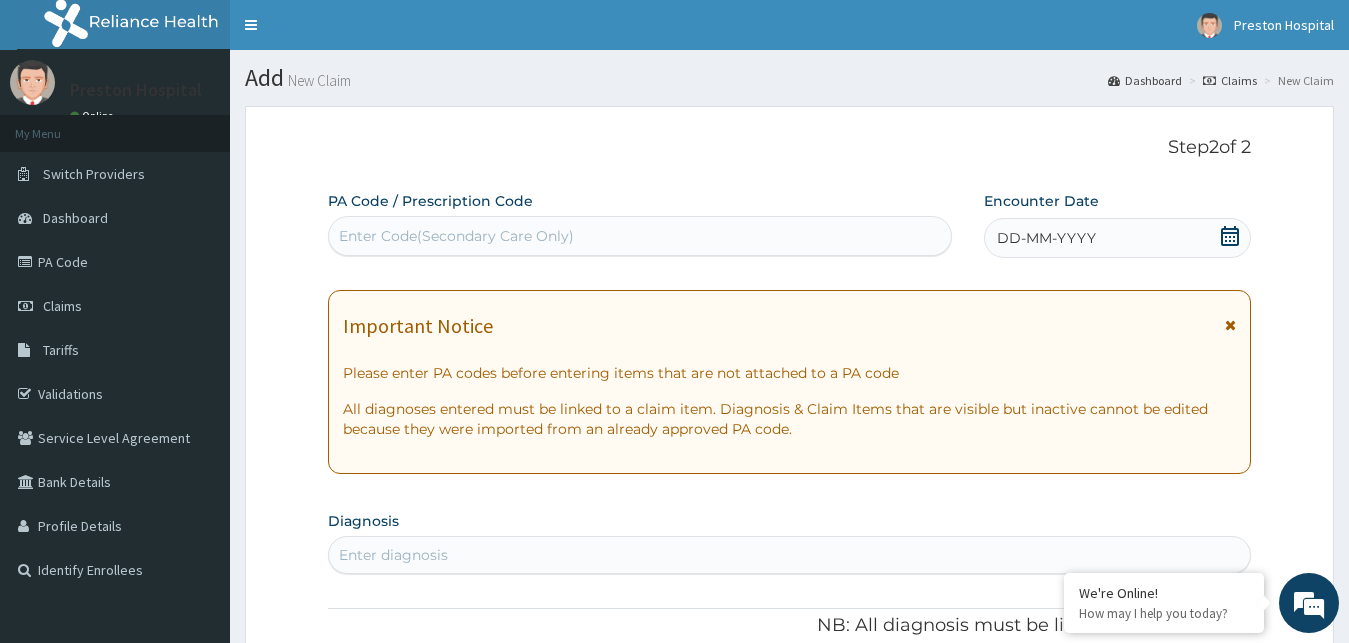 click 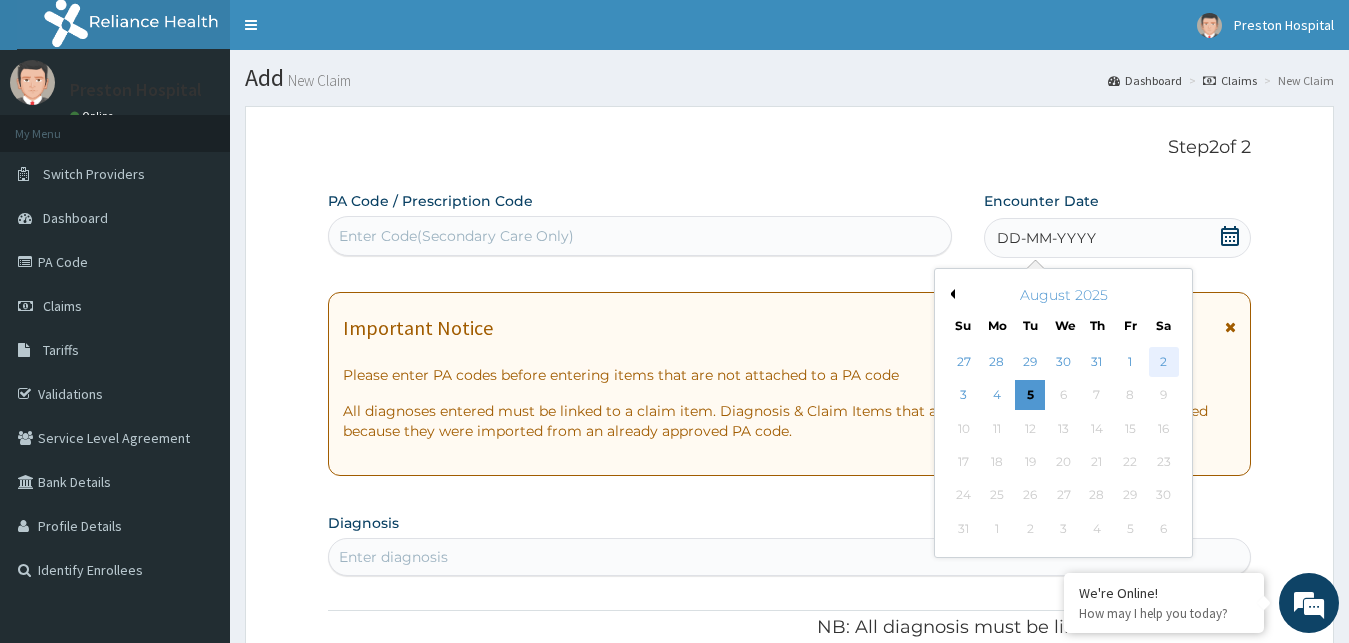 click on "2" at bounding box center (1163, 362) 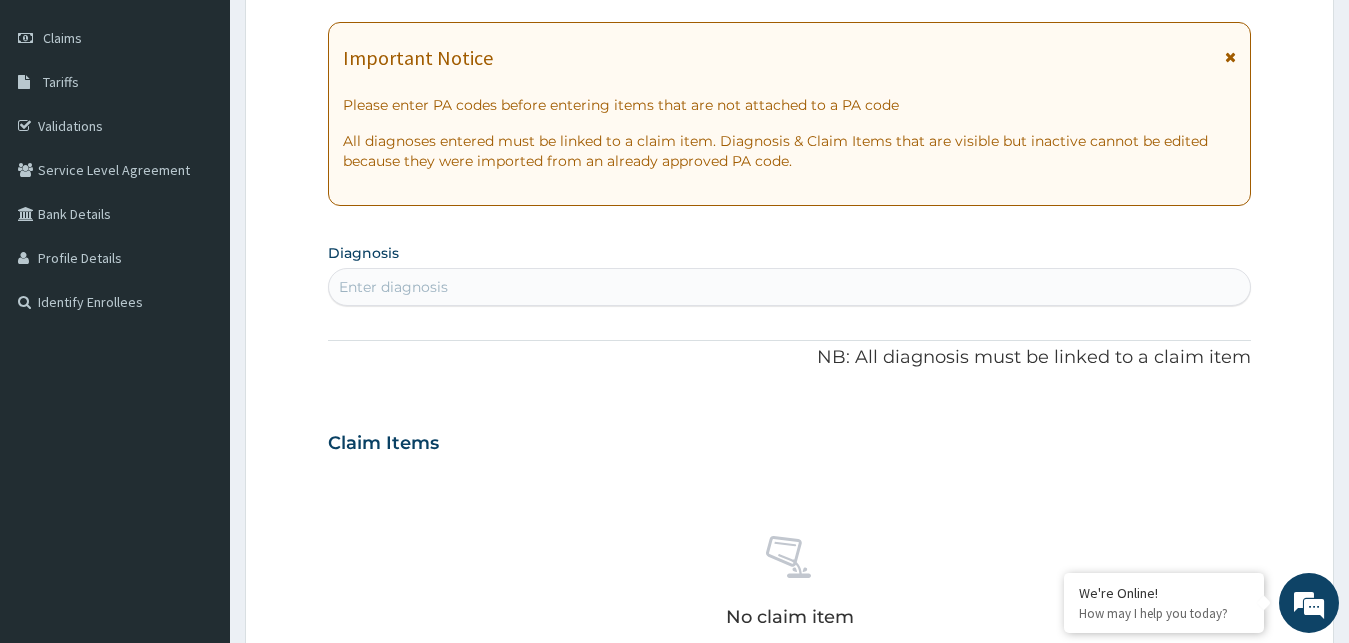 scroll, scrollTop: 284, scrollLeft: 0, axis: vertical 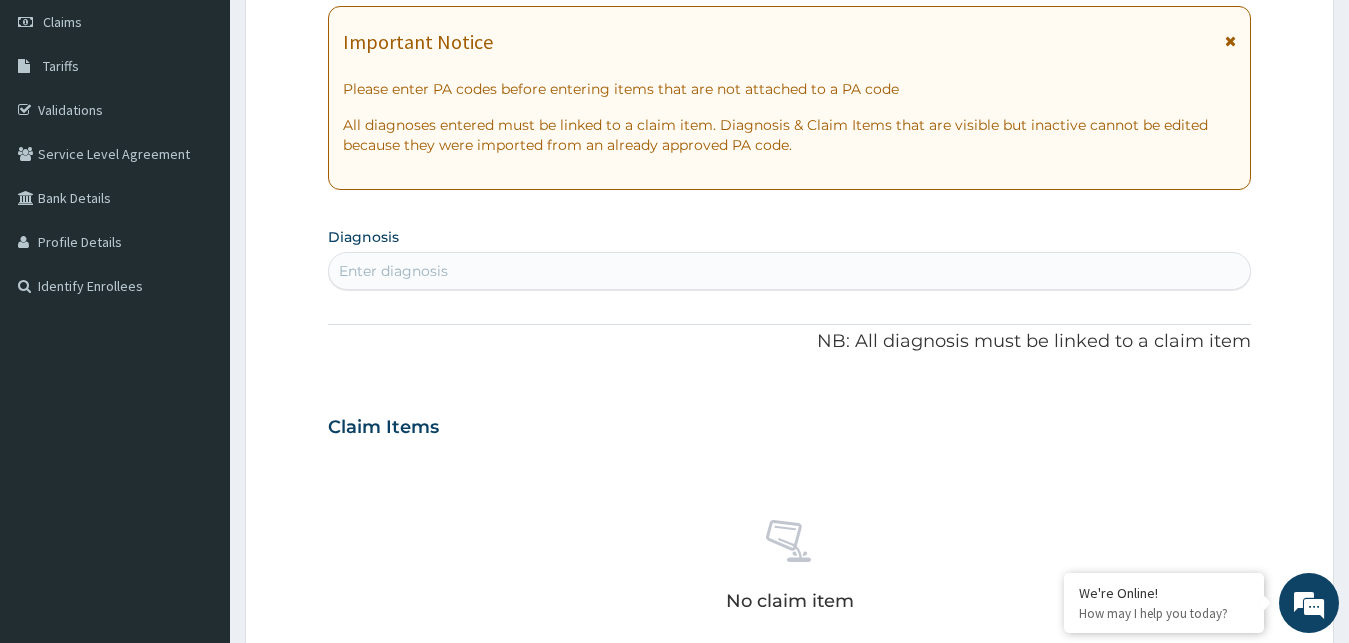 click on "Enter diagnosis" at bounding box center [790, 271] 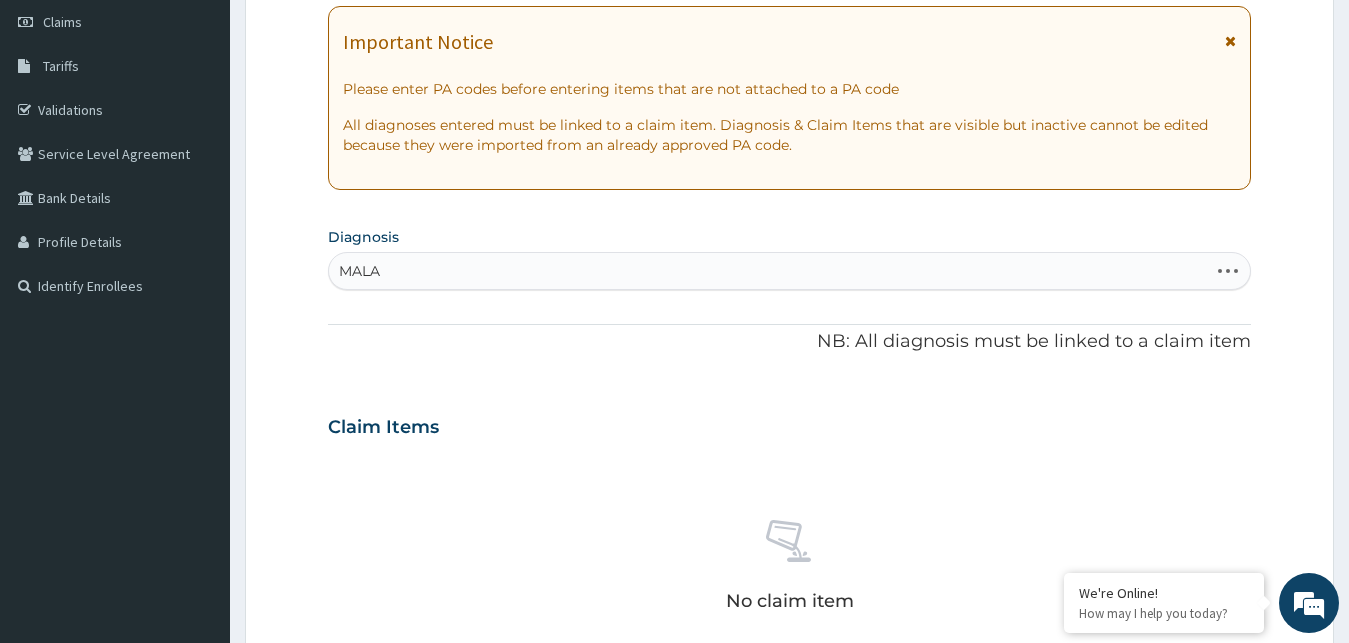 type on "MALAR" 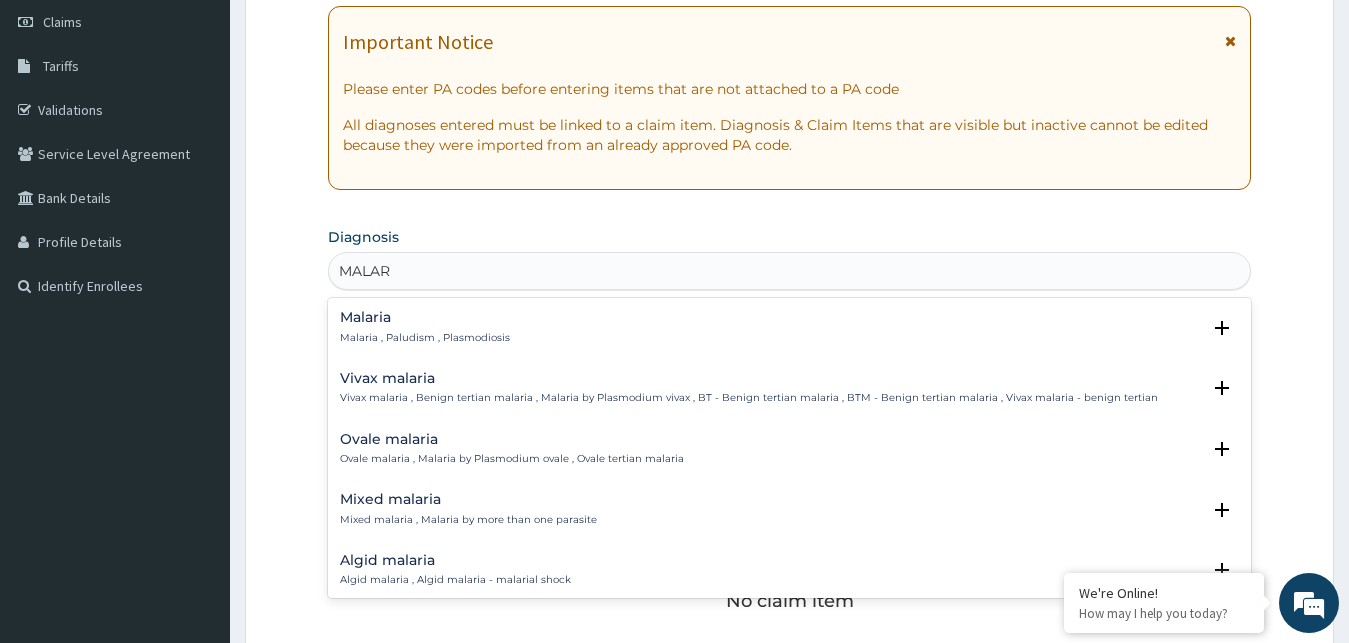 click on "Malaria Malaria , Paludism , Plasmodiosis" at bounding box center [790, 327] 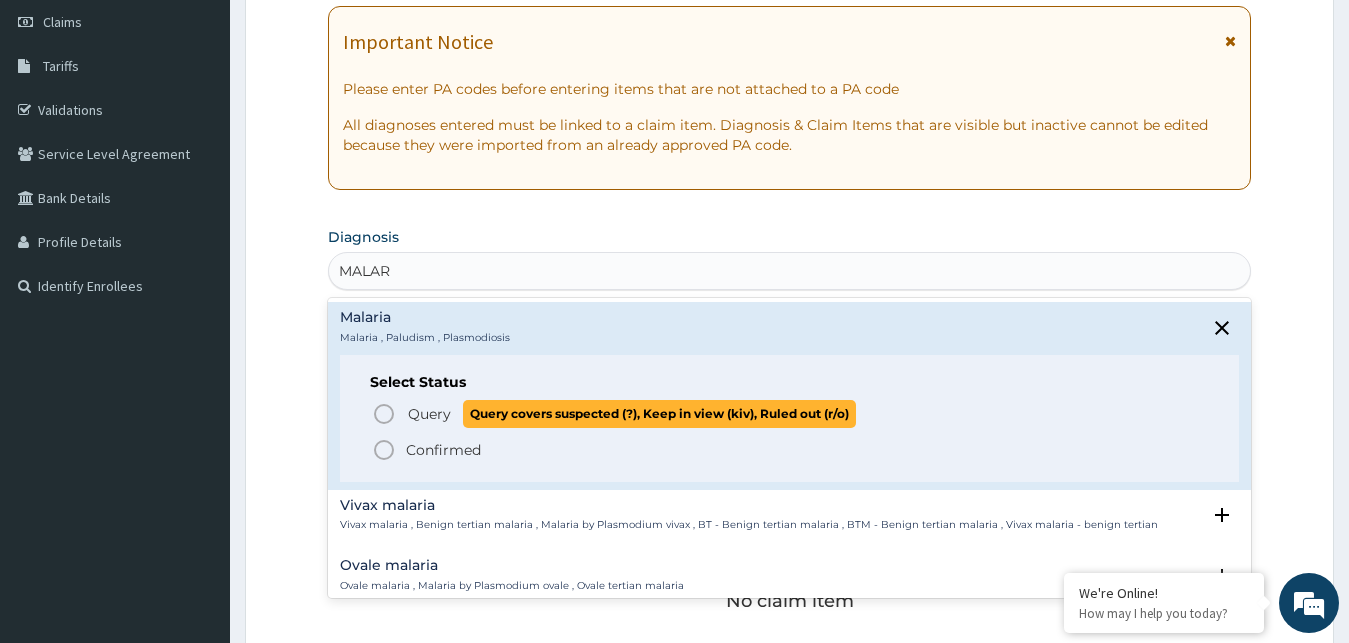 click 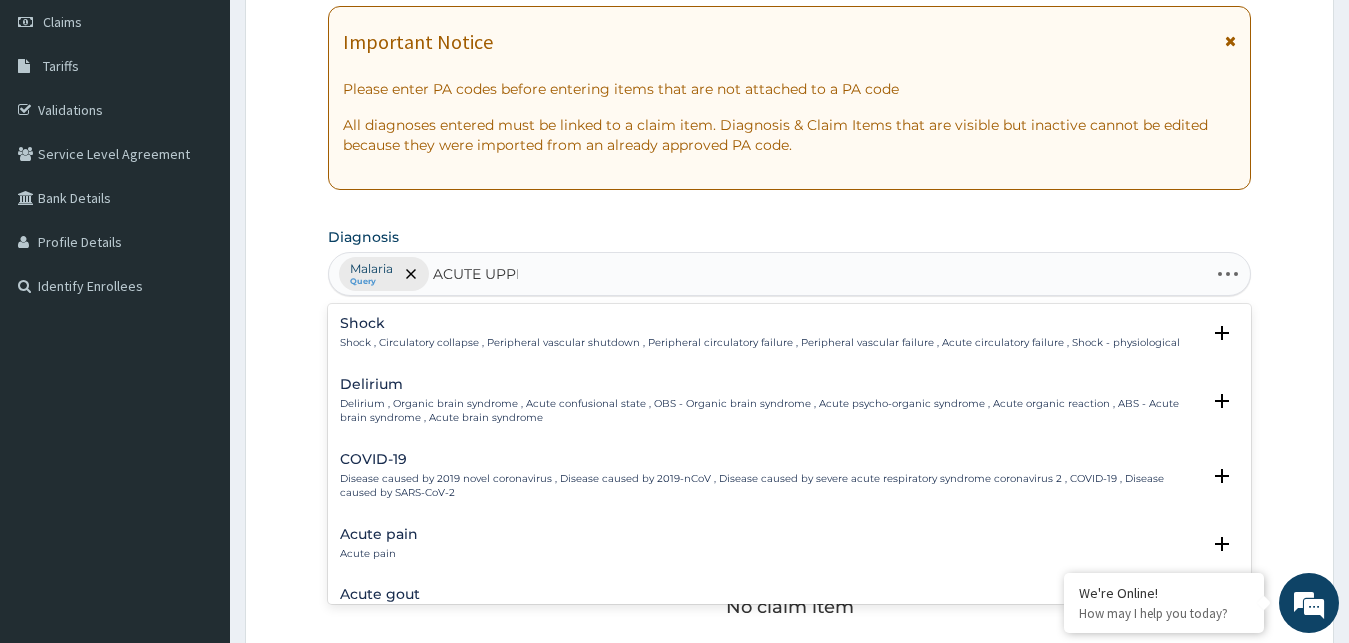 type on "ACUTE UPPER" 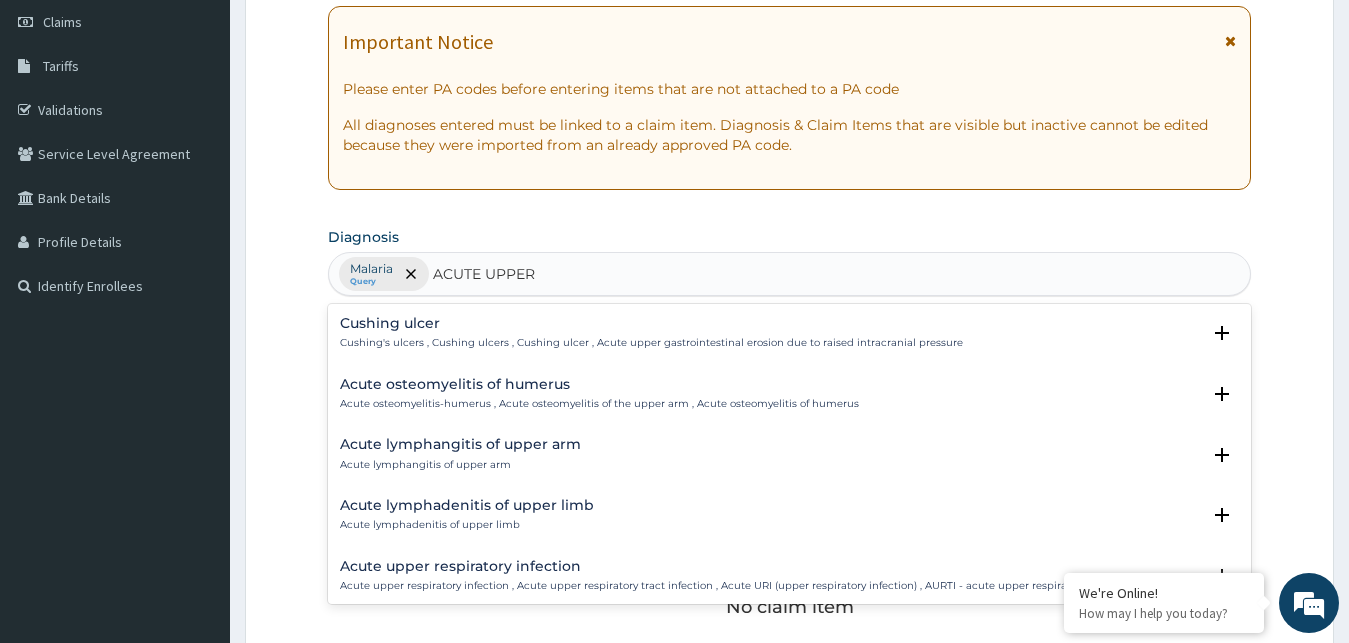 click on "Acute upper respiratory infection , Acute upper respiratory tract infection , Acute URI (upper respiratory infection) , AURTI - acute upper respiratory tract infection" at bounding box center [750, 586] 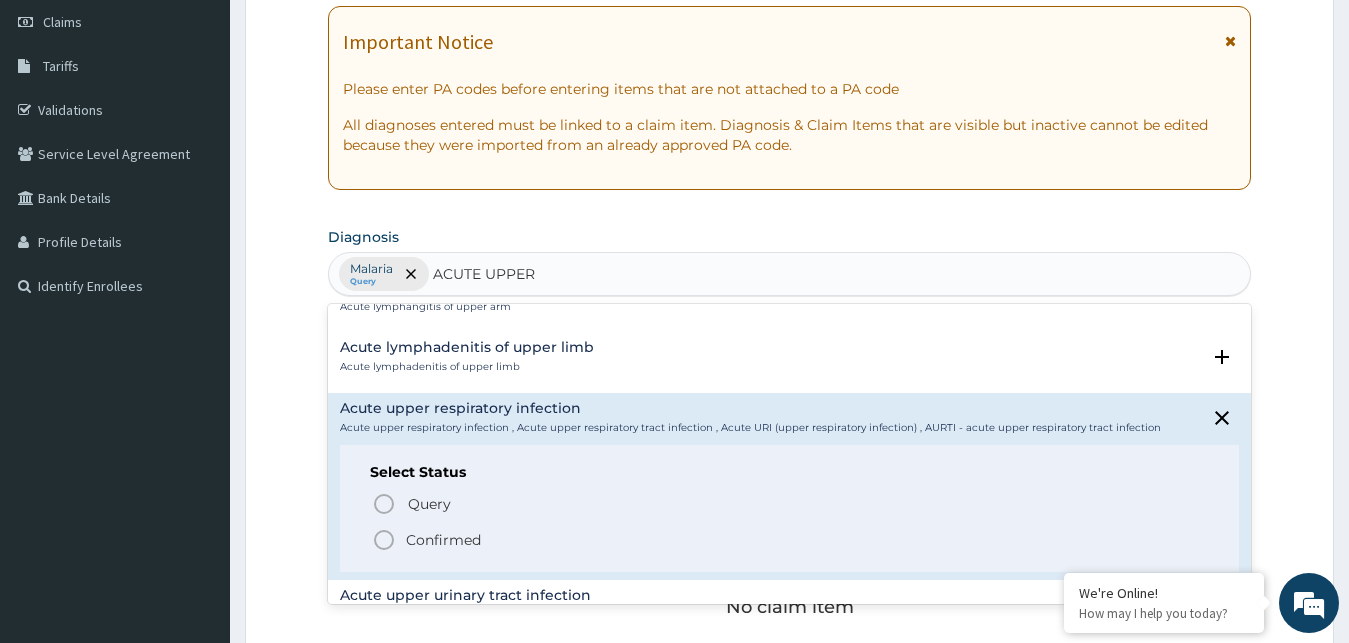 scroll, scrollTop: 171, scrollLeft: 0, axis: vertical 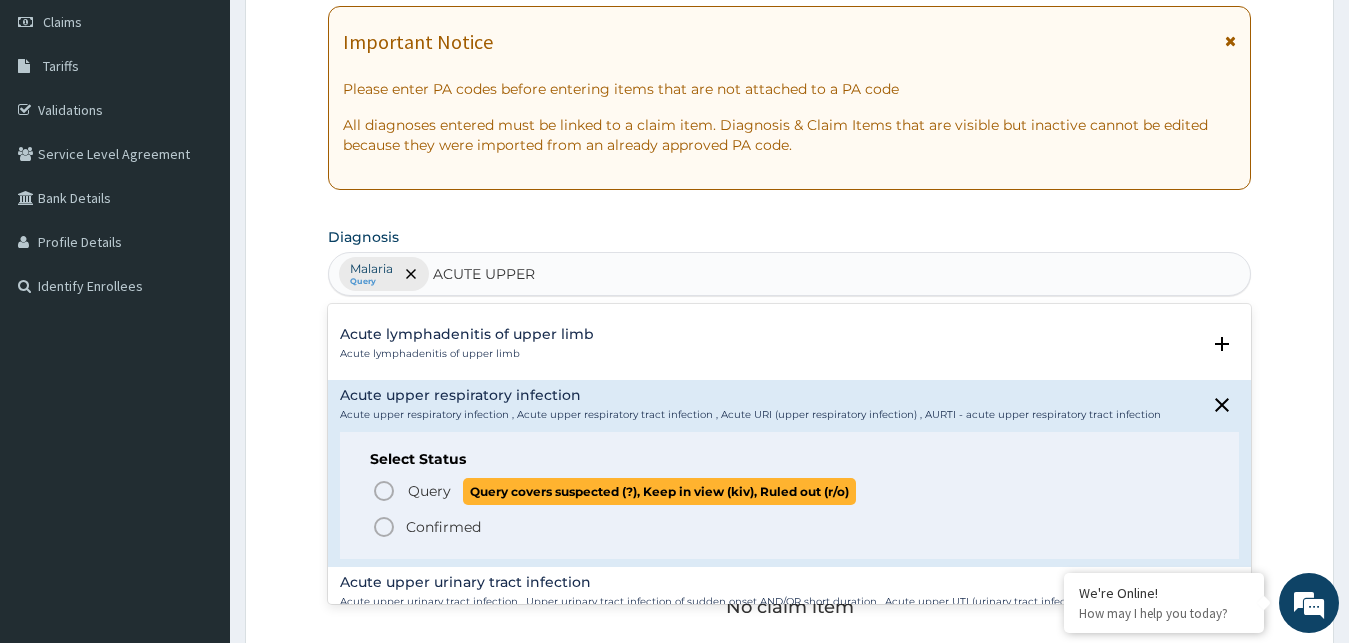 click on "Query Query covers suspected (?), Keep in view (kiv), Ruled out (r/o)" at bounding box center [631, 491] 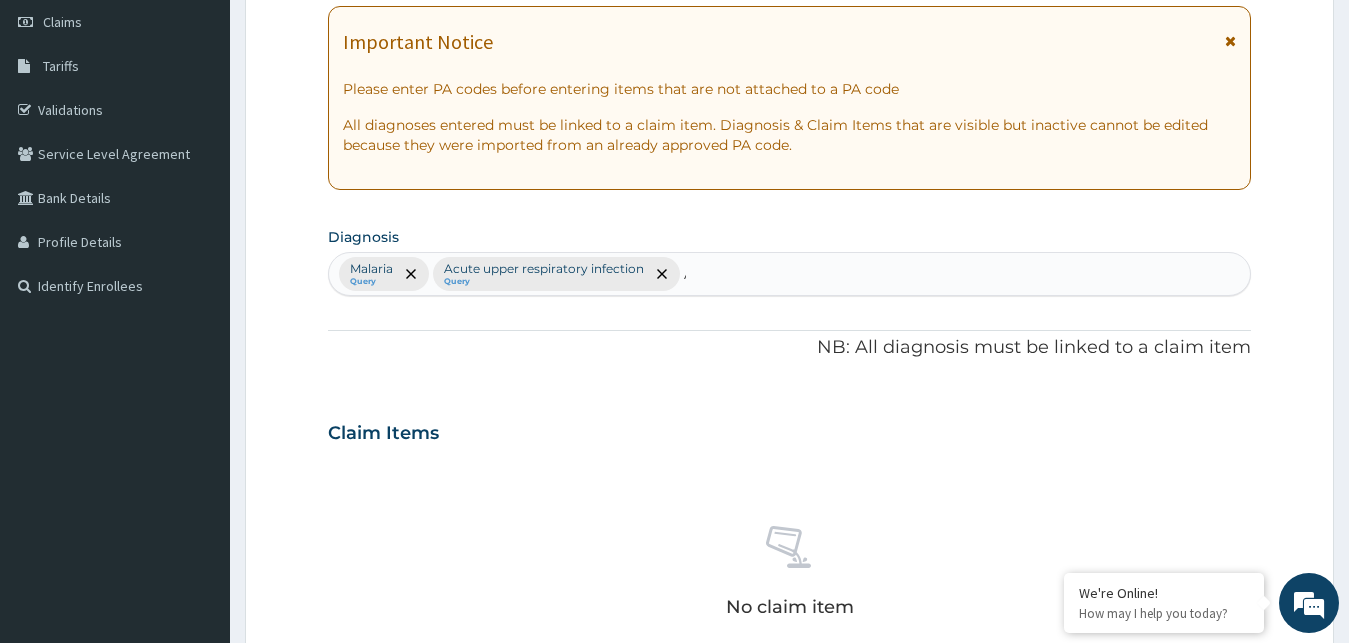 type 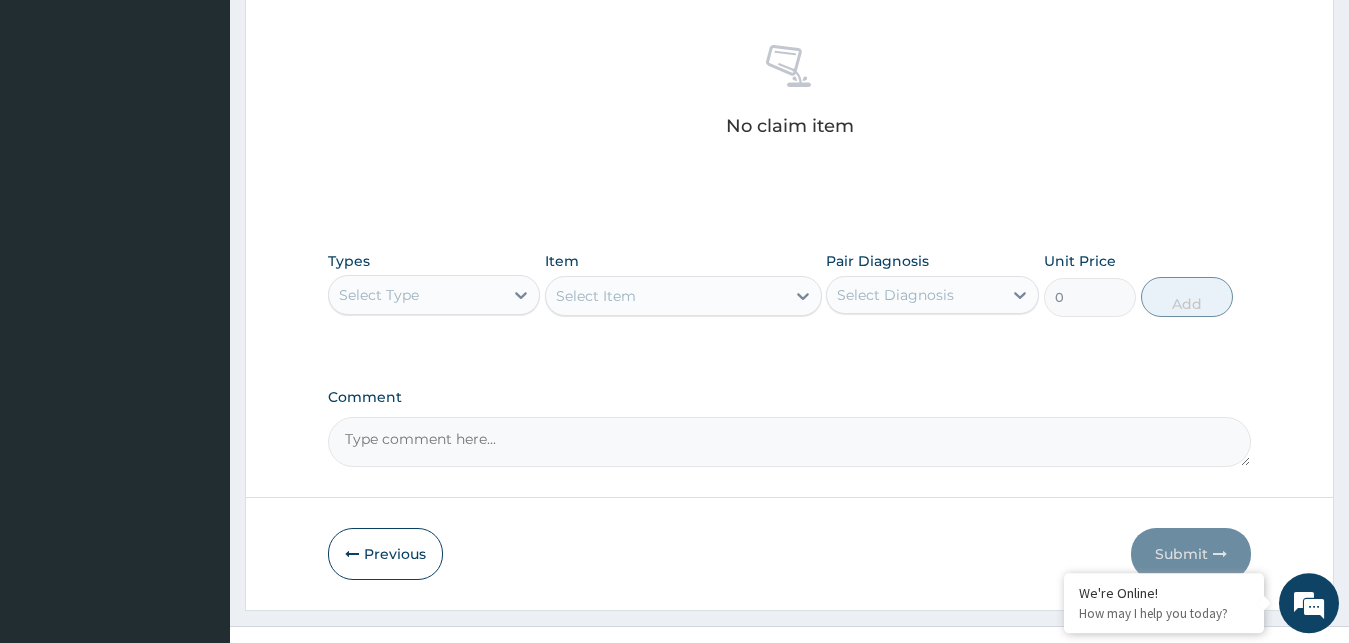 scroll, scrollTop: 762, scrollLeft: 0, axis: vertical 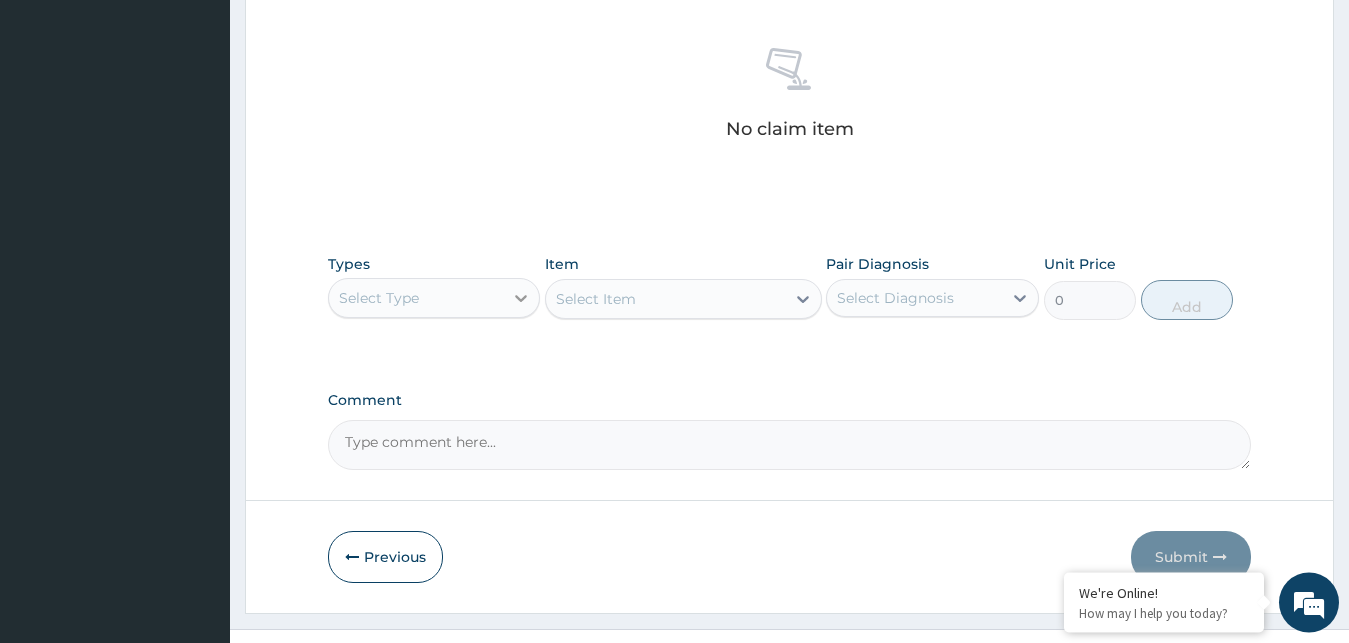click at bounding box center [521, 298] 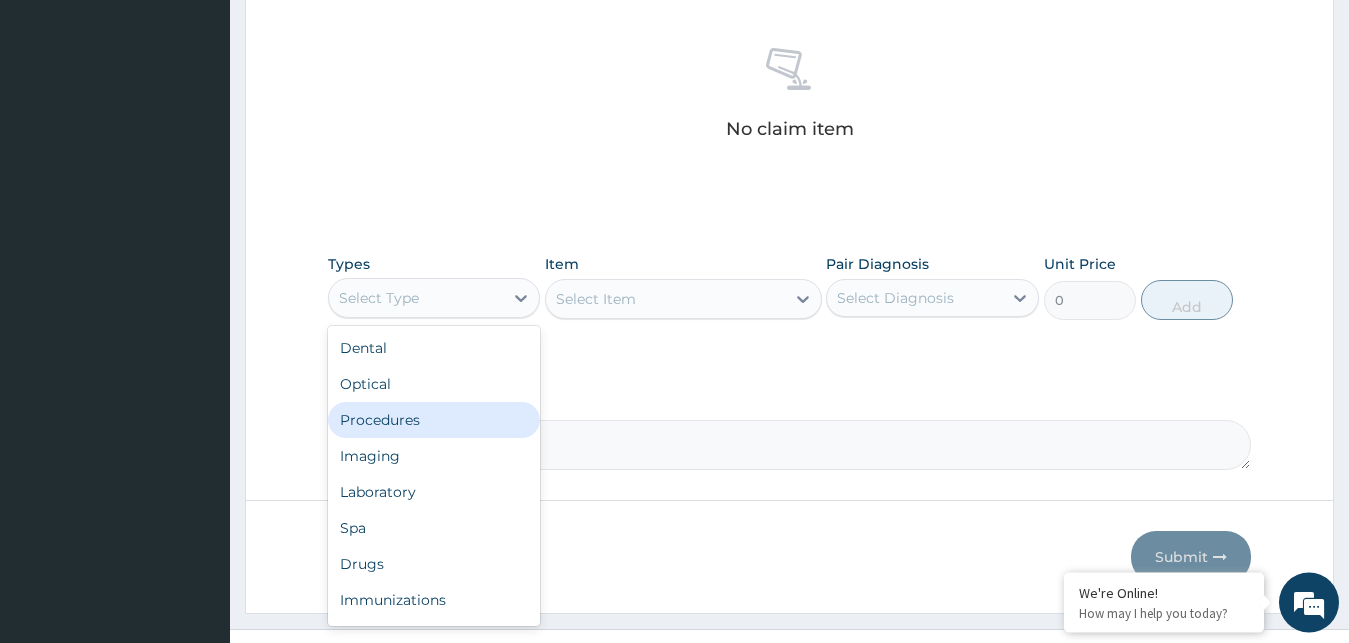 click on "Procedures" at bounding box center (434, 420) 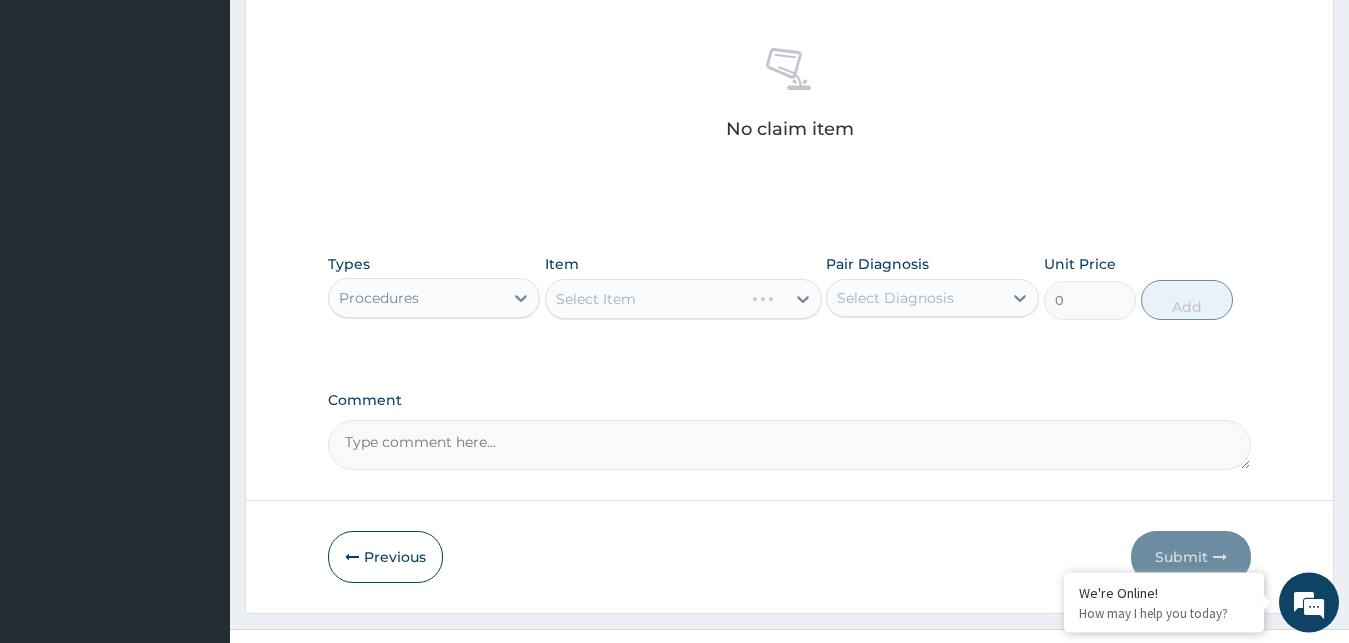 click on "Select Item" at bounding box center (683, 299) 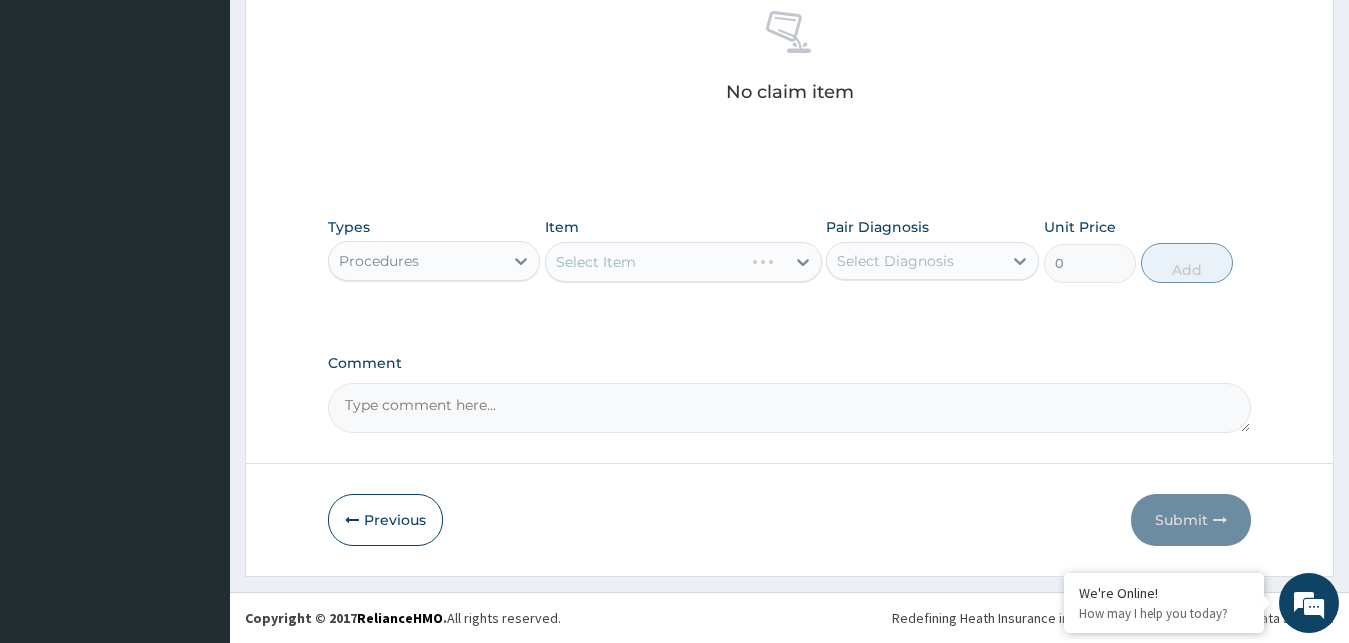 click on "Select Item" at bounding box center [683, 262] 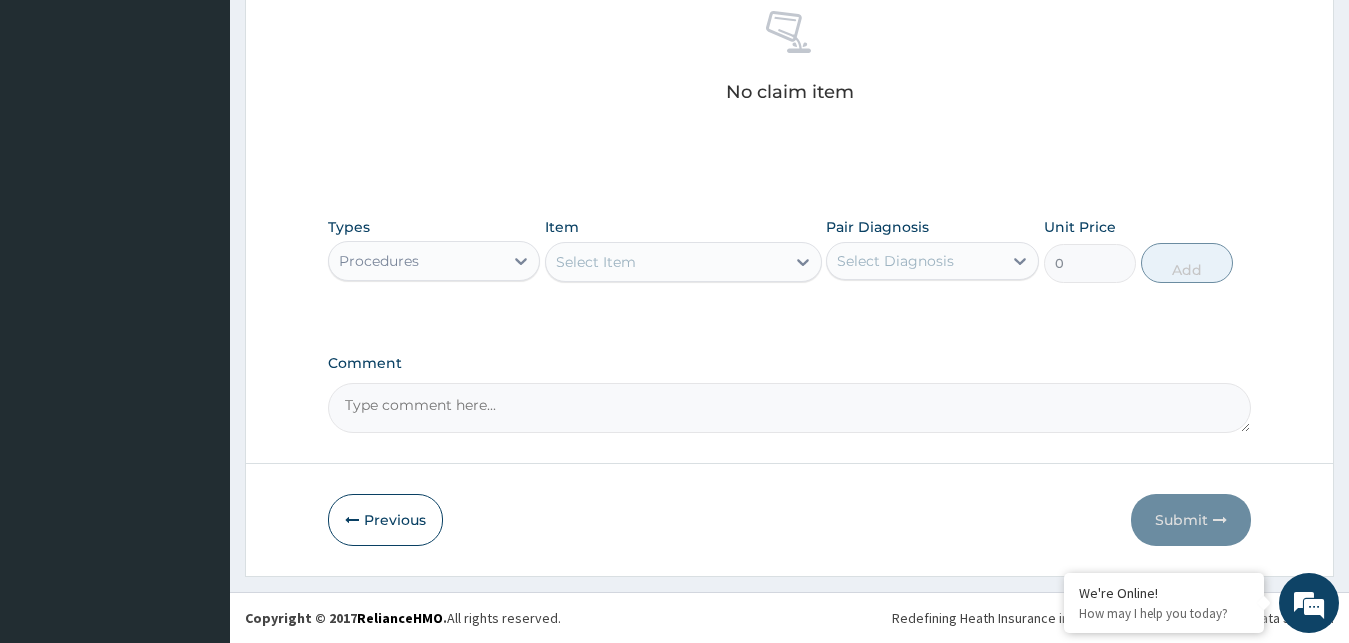 drag, startPoint x: 805, startPoint y: 259, endPoint x: 821, endPoint y: 253, distance: 17.088007 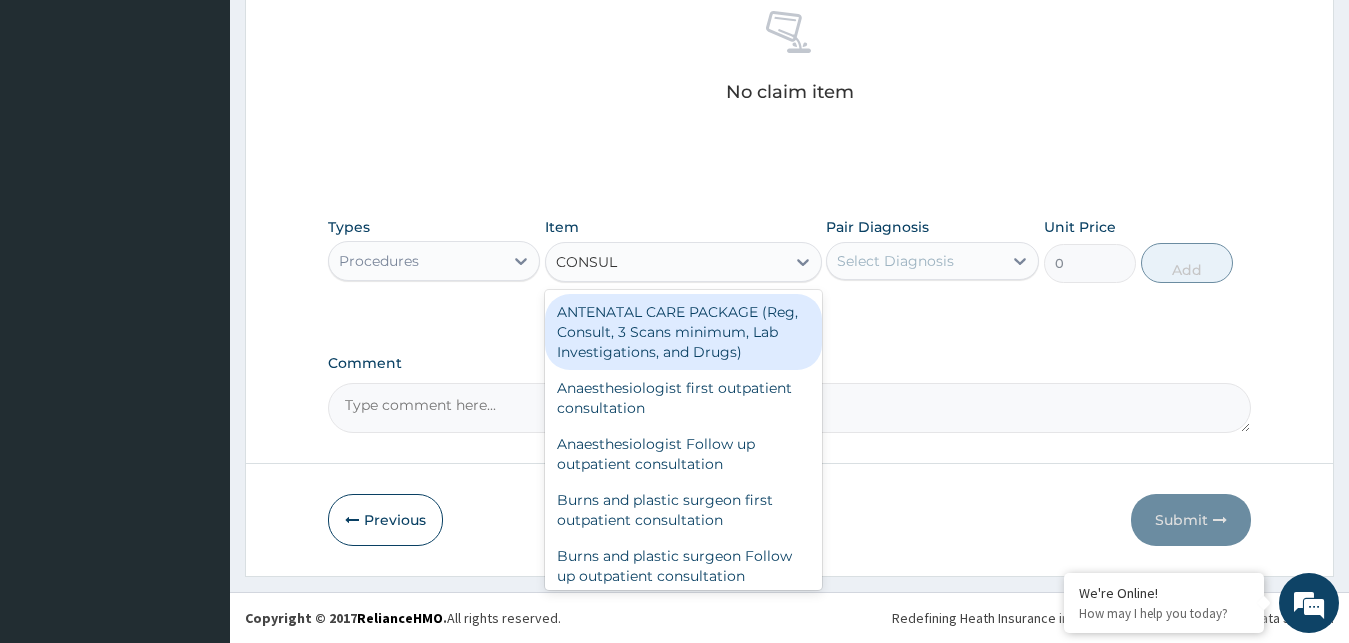 type on "CONSULT" 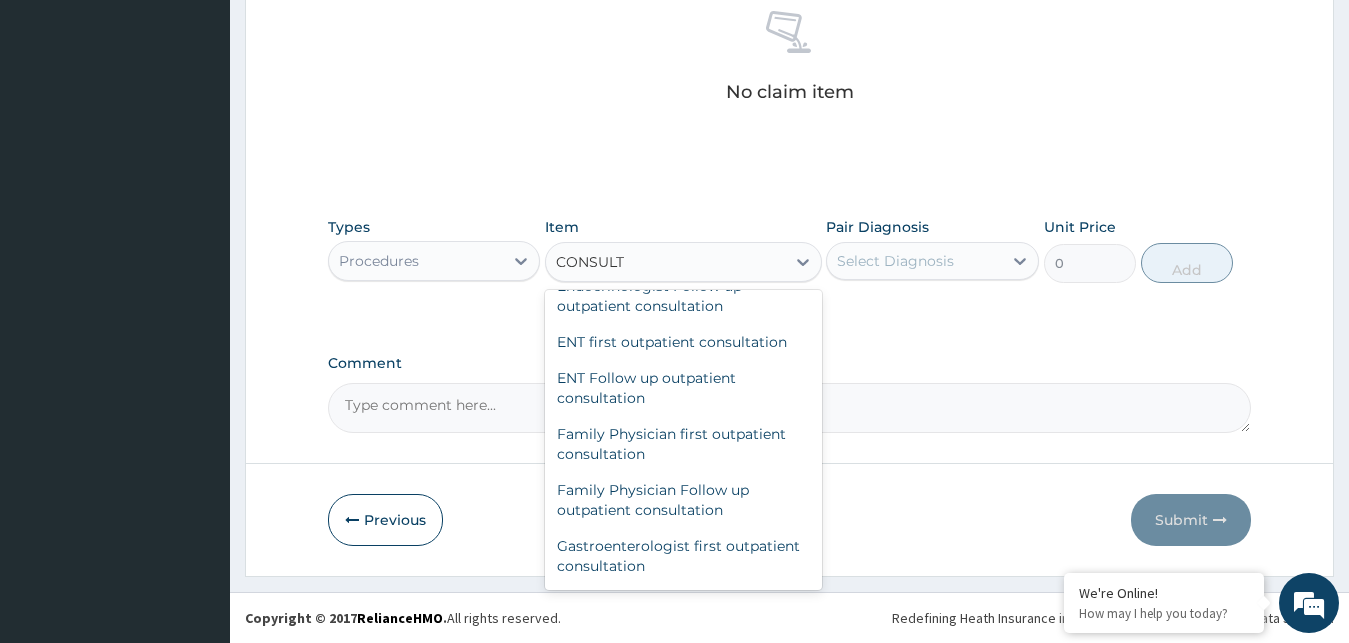 scroll, scrollTop: 720, scrollLeft: 0, axis: vertical 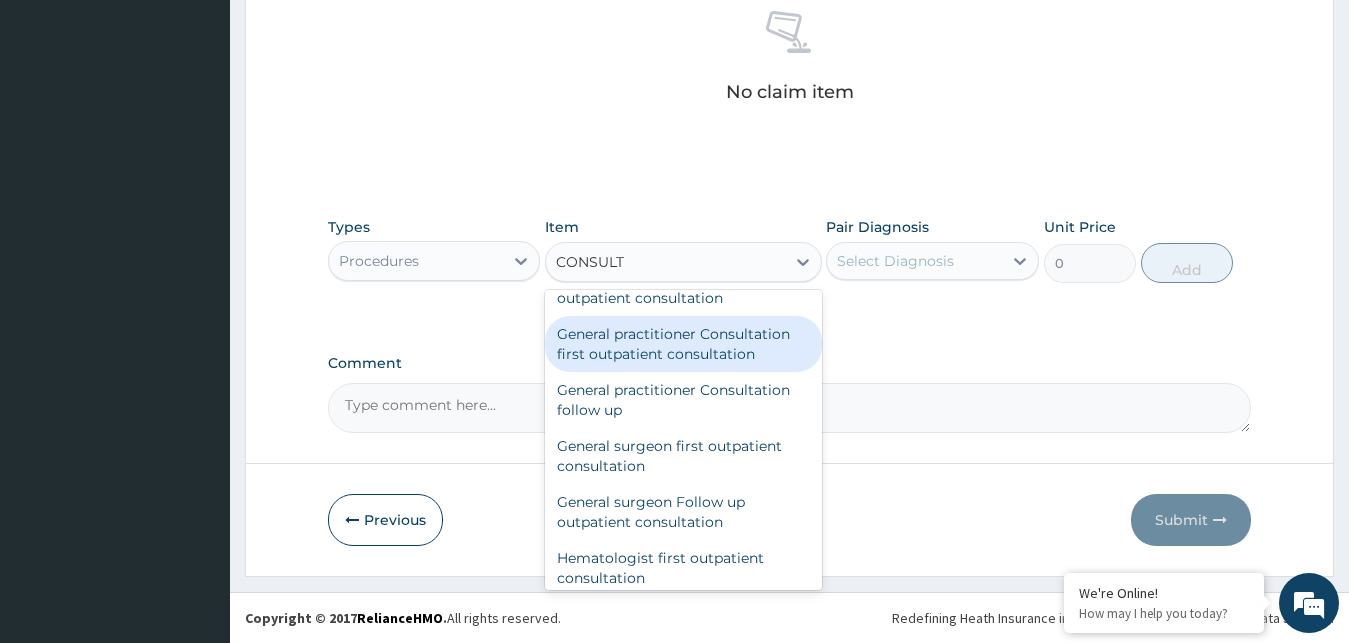 click on "General practitioner Consultation first outpatient consultation" at bounding box center [683, 344] 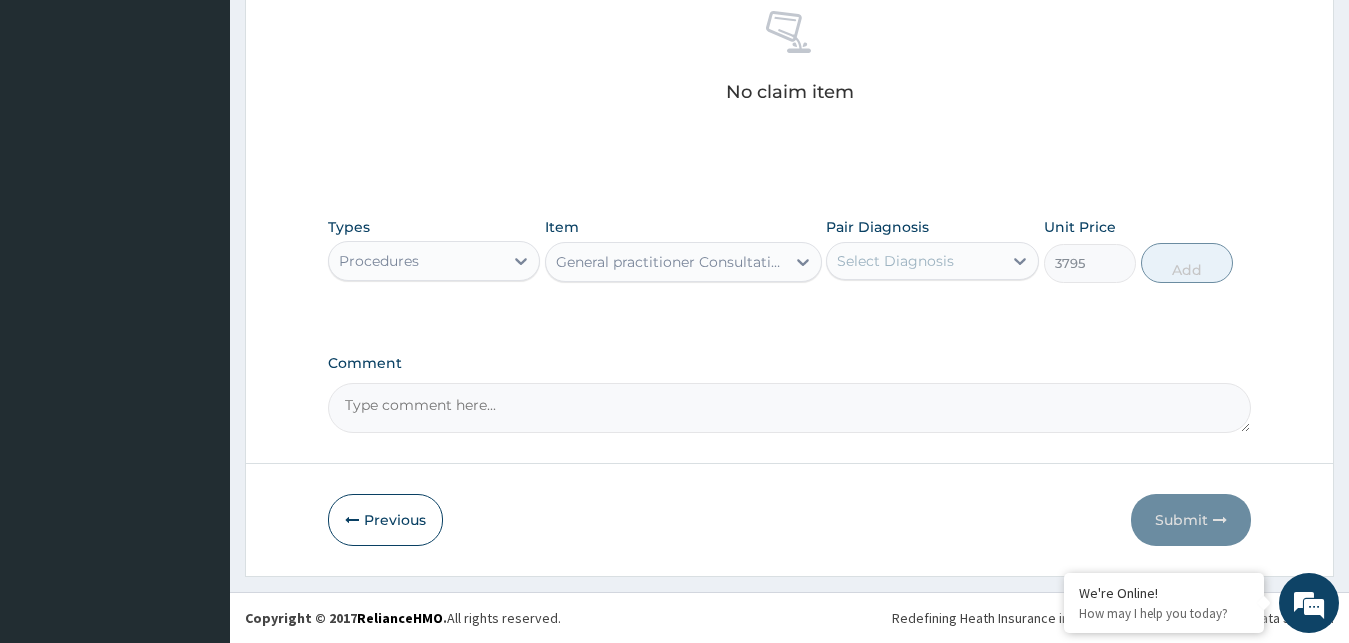 type 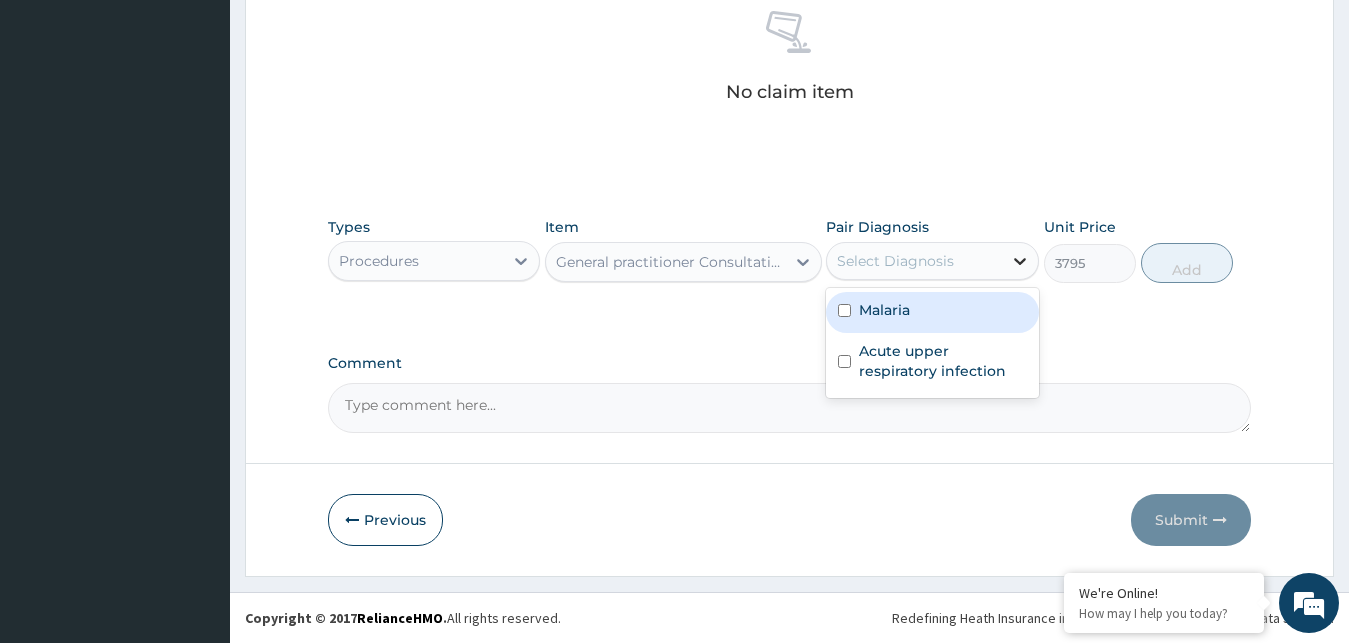 click 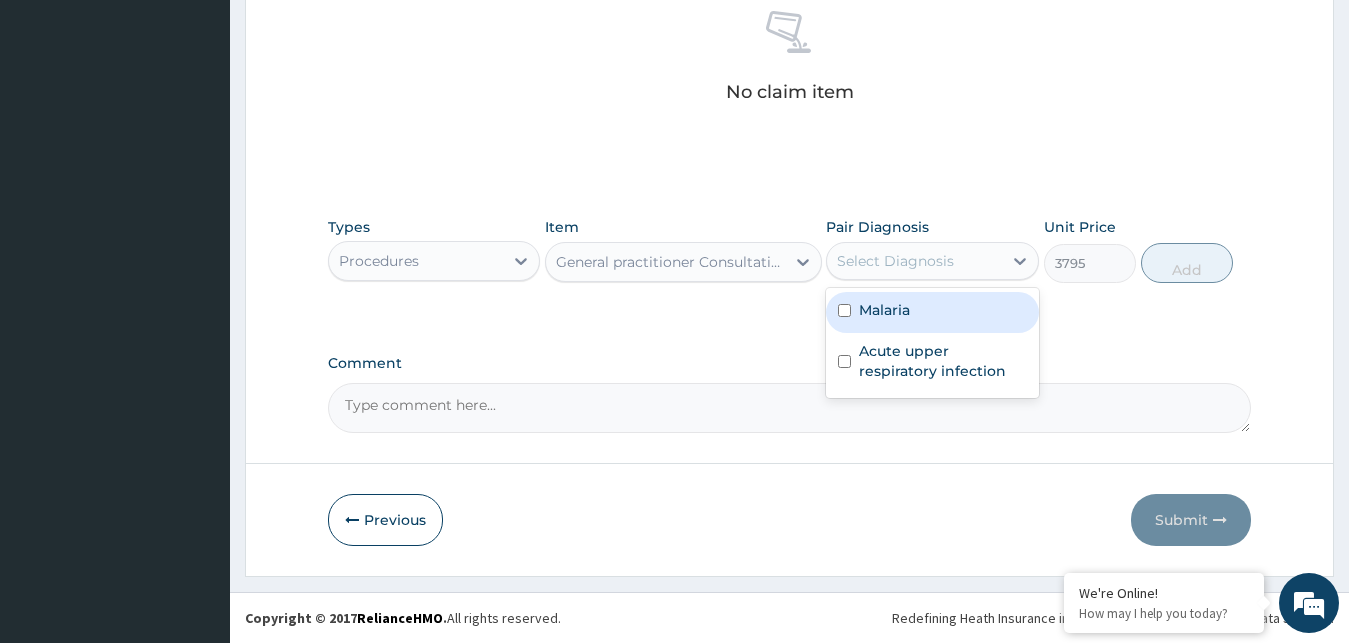 click on "Malaria" at bounding box center [932, 312] 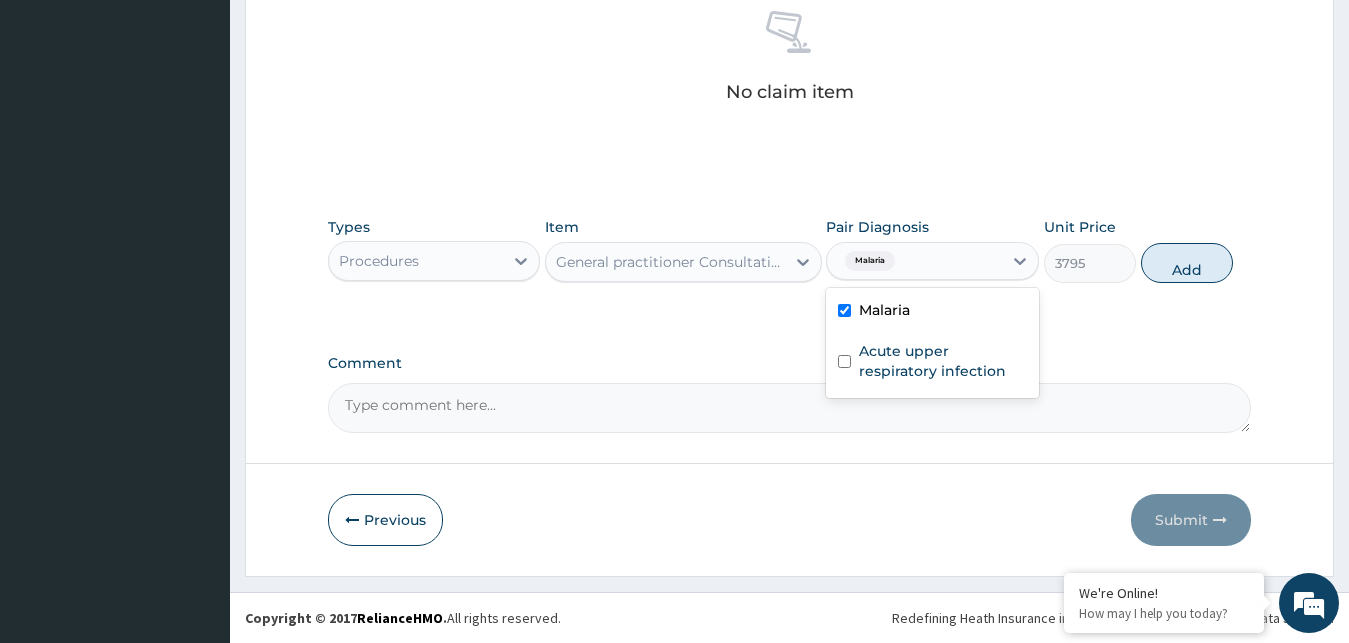 checkbox on "true" 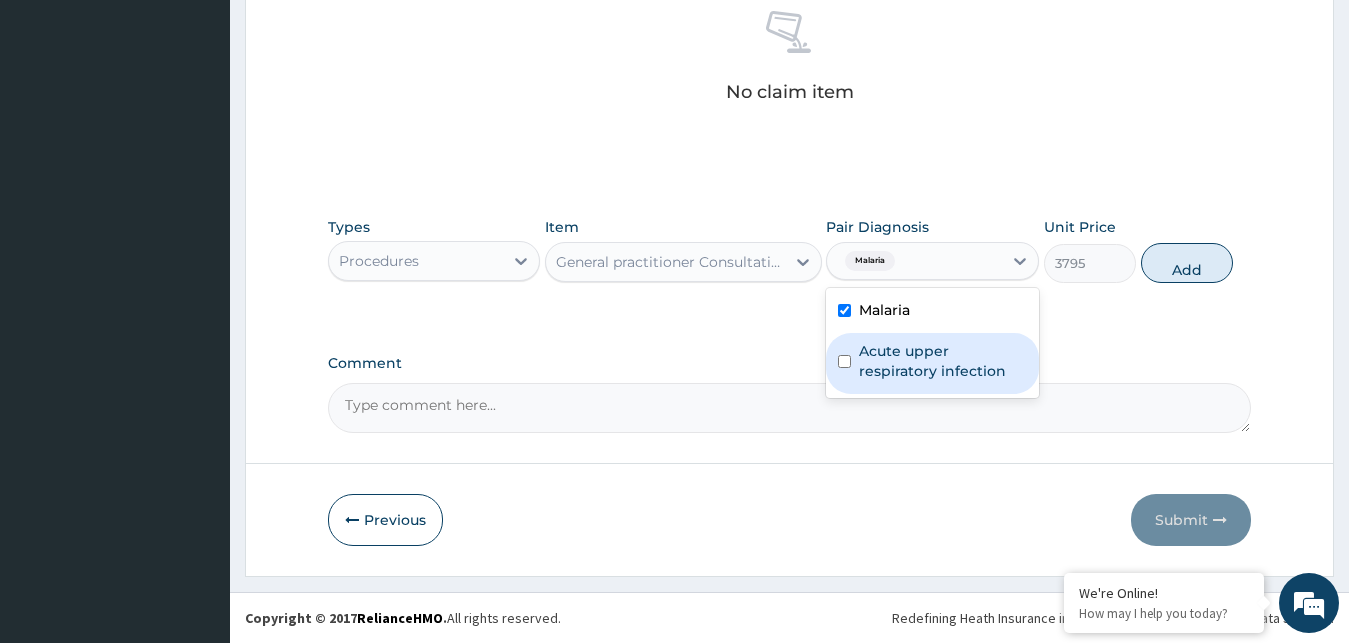 click at bounding box center [844, 361] 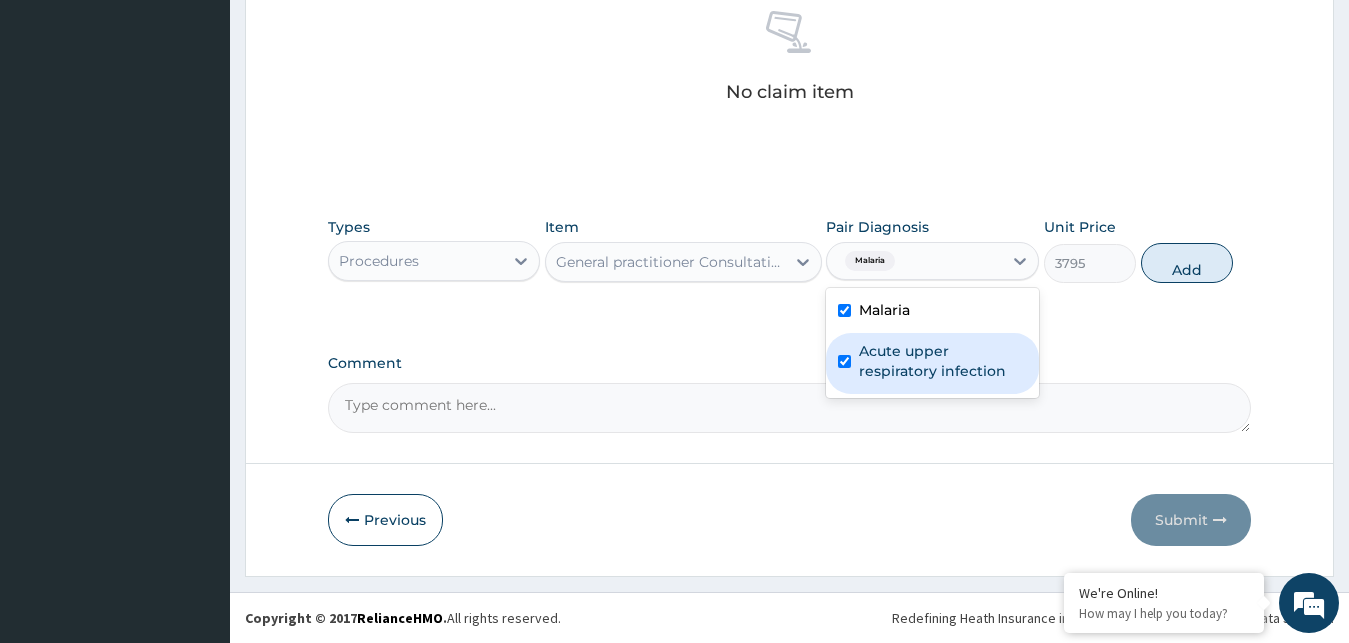 checkbox on "true" 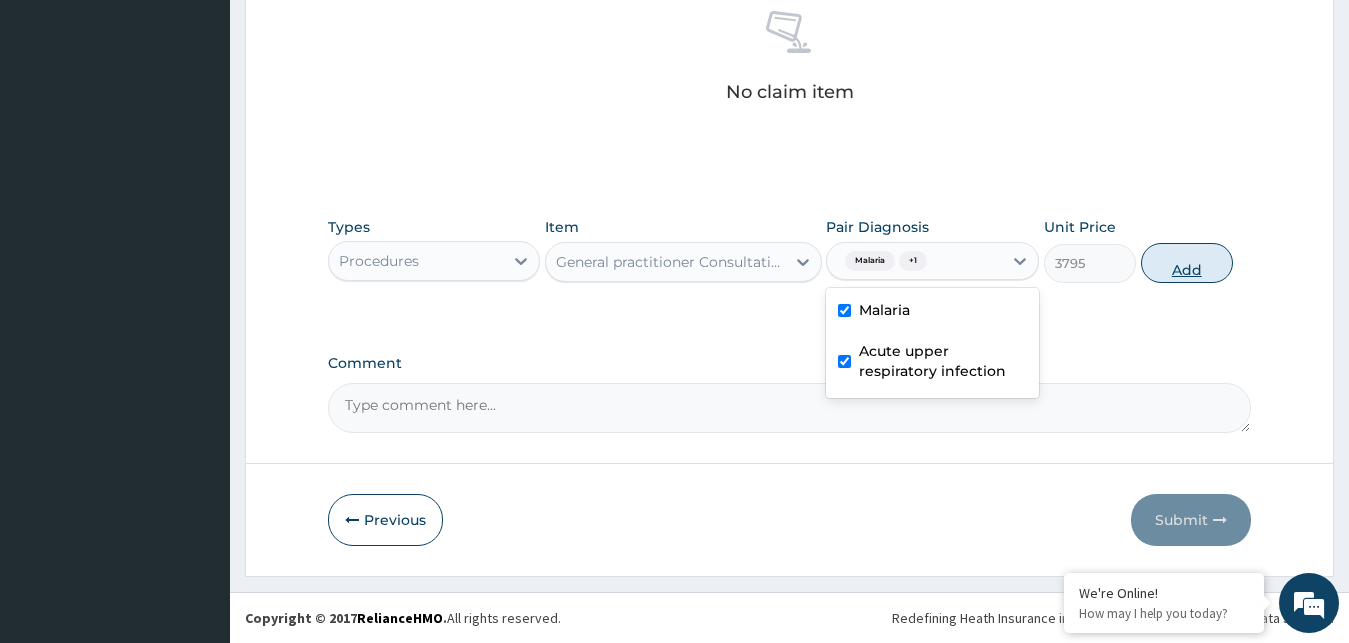 click on "Add" at bounding box center (1187, 263) 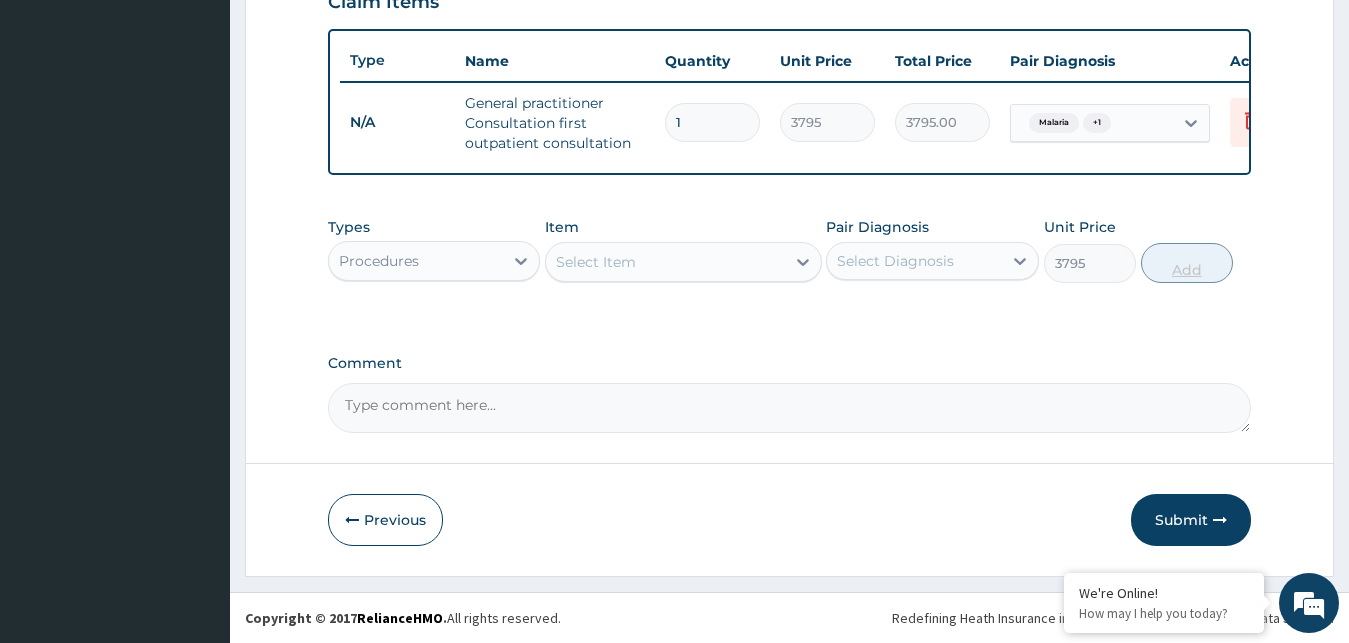 type on "0" 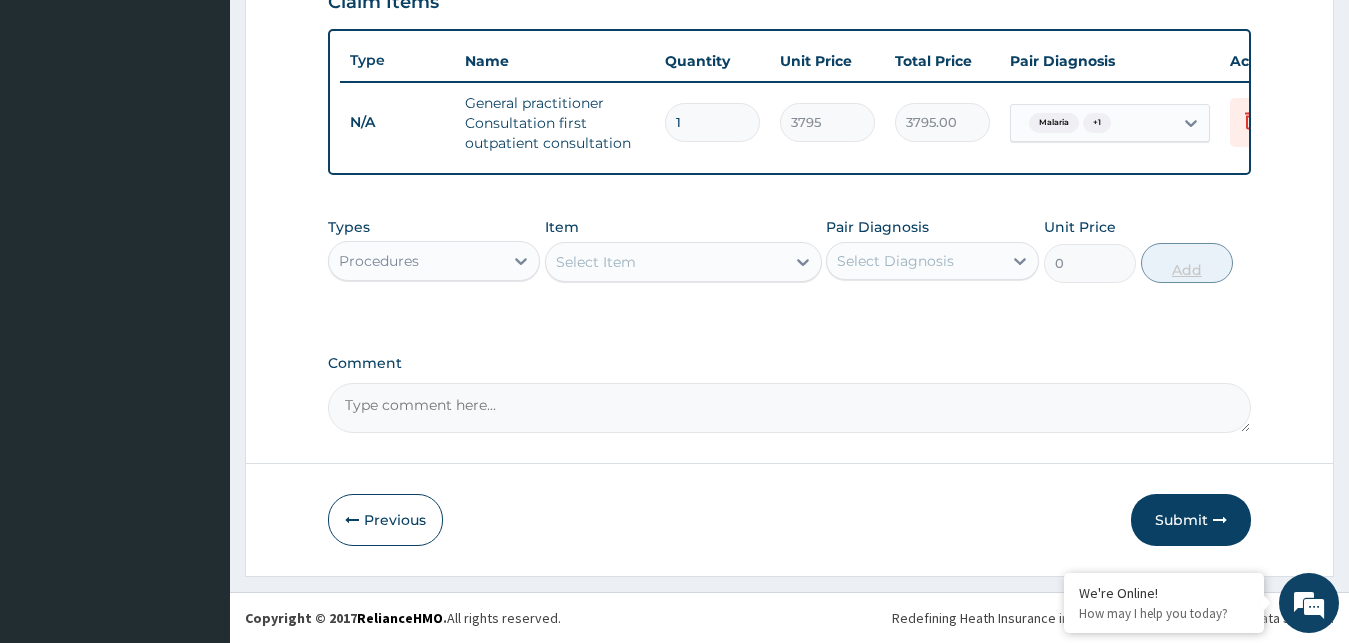 scroll, scrollTop: 732, scrollLeft: 0, axis: vertical 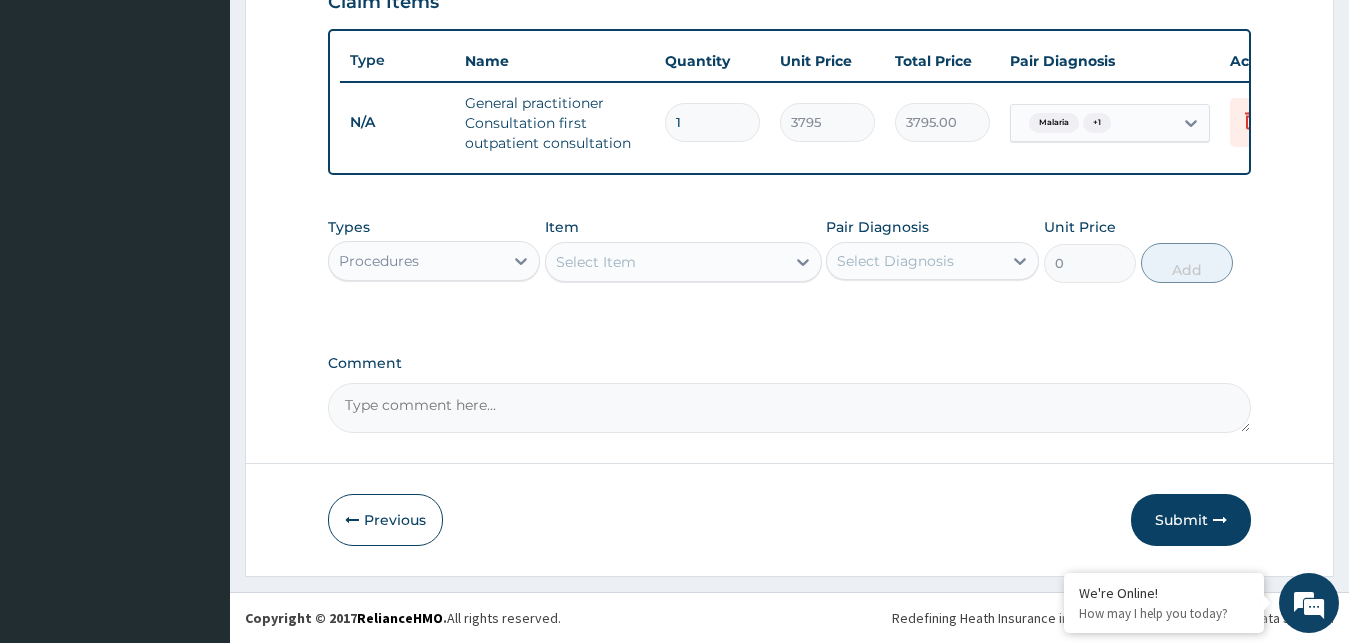 click on "Comment" at bounding box center (790, 408) 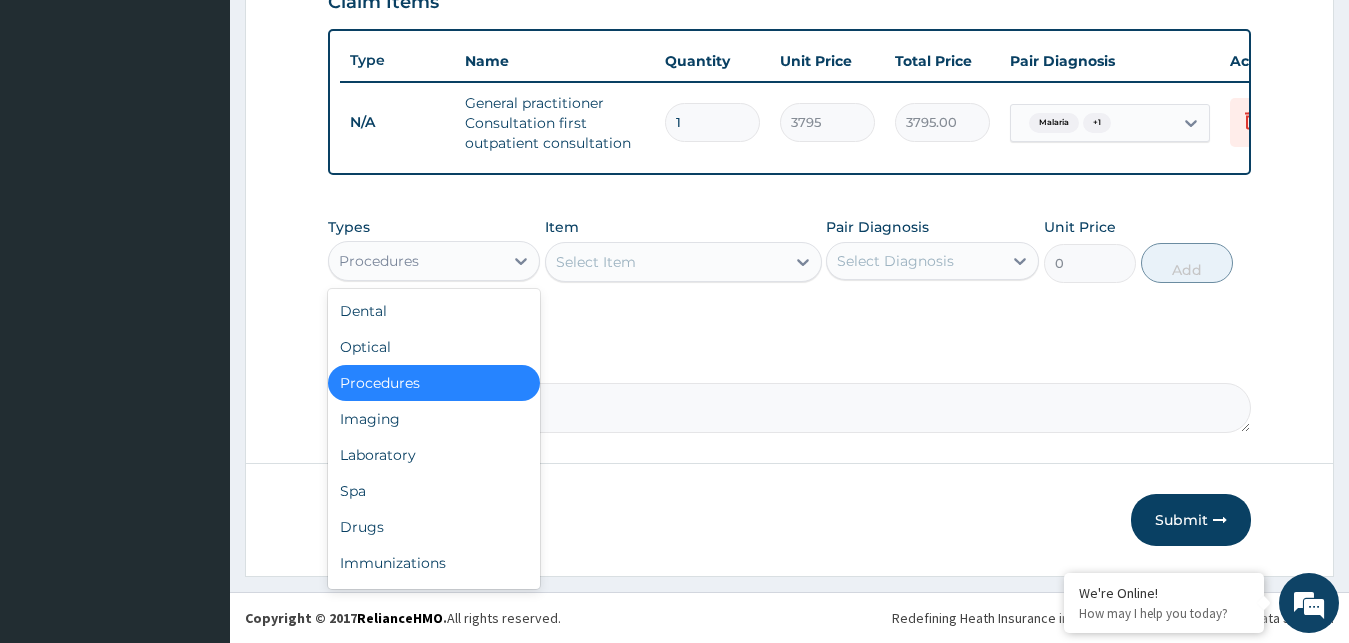 click on "Procedures" at bounding box center [379, 261] 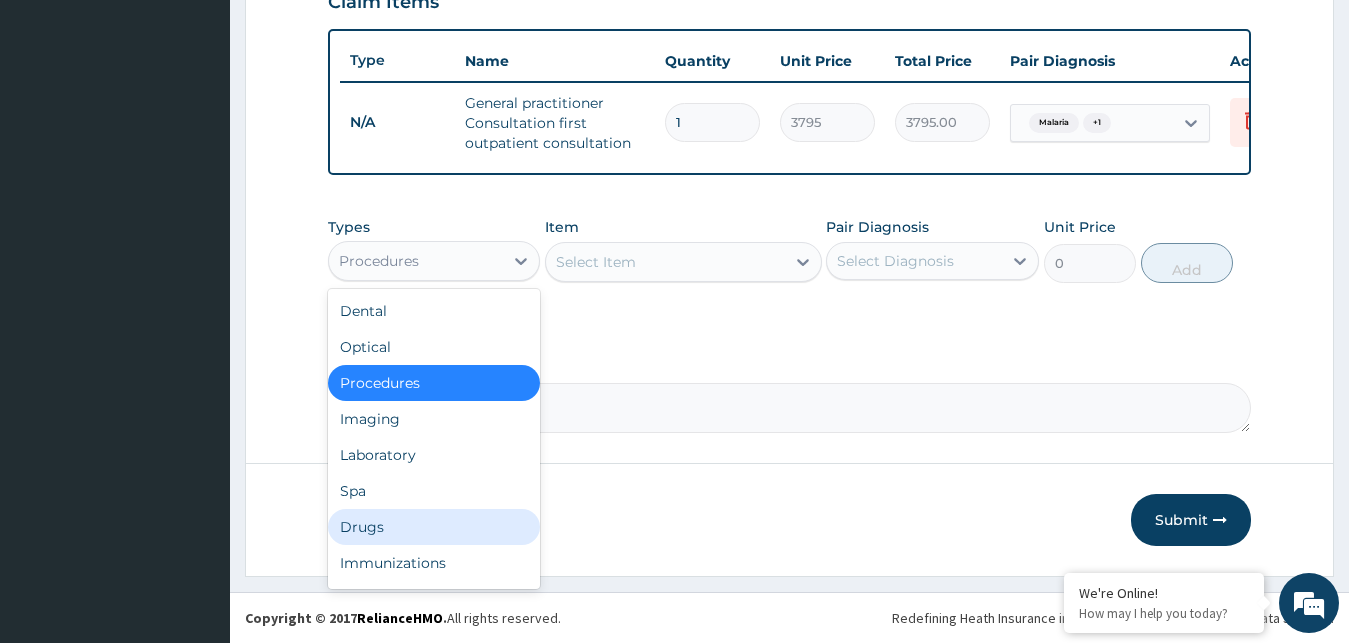 click on "Drugs" at bounding box center [434, 527] 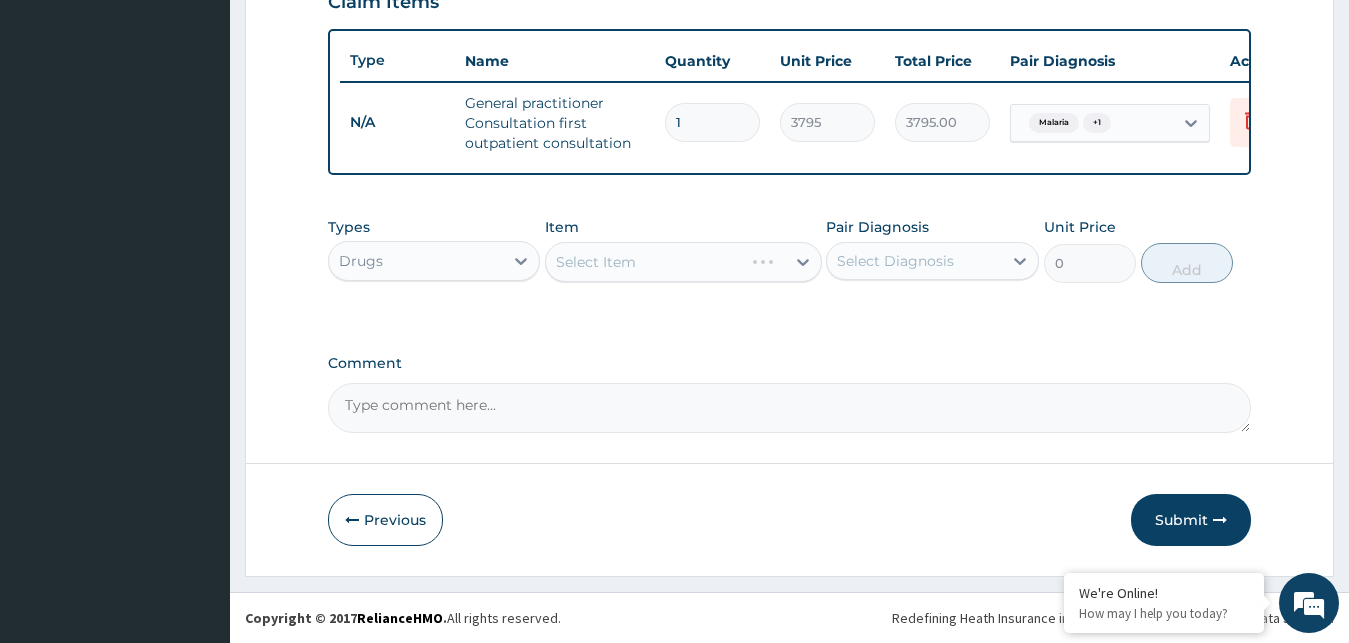click on "Select Item" at bounding box center (683, 262) 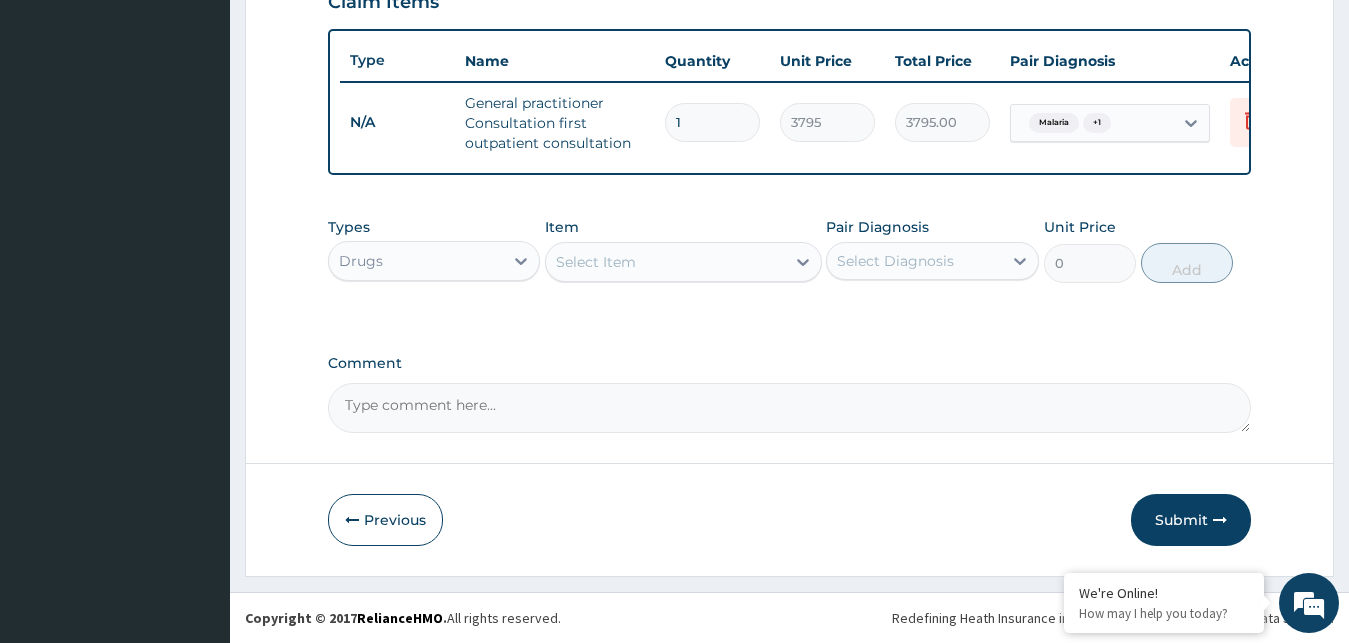 click on "Select Item" at bounding box center (665, 262) 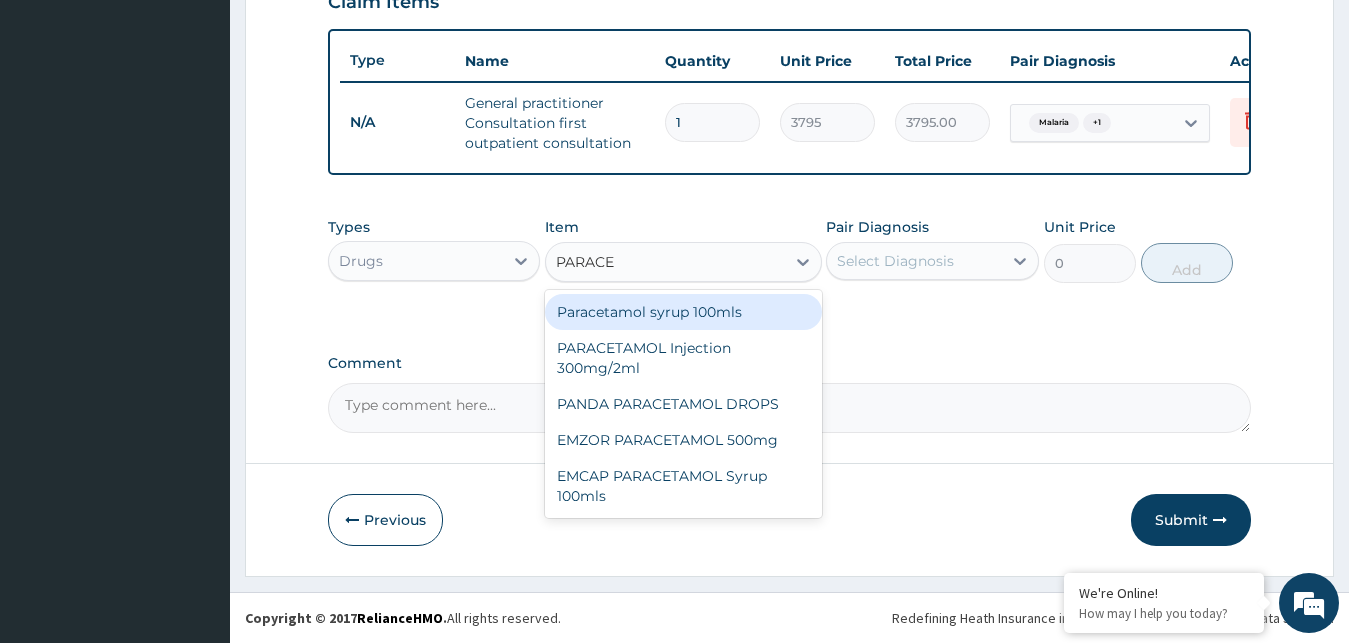 type on "PARACET" 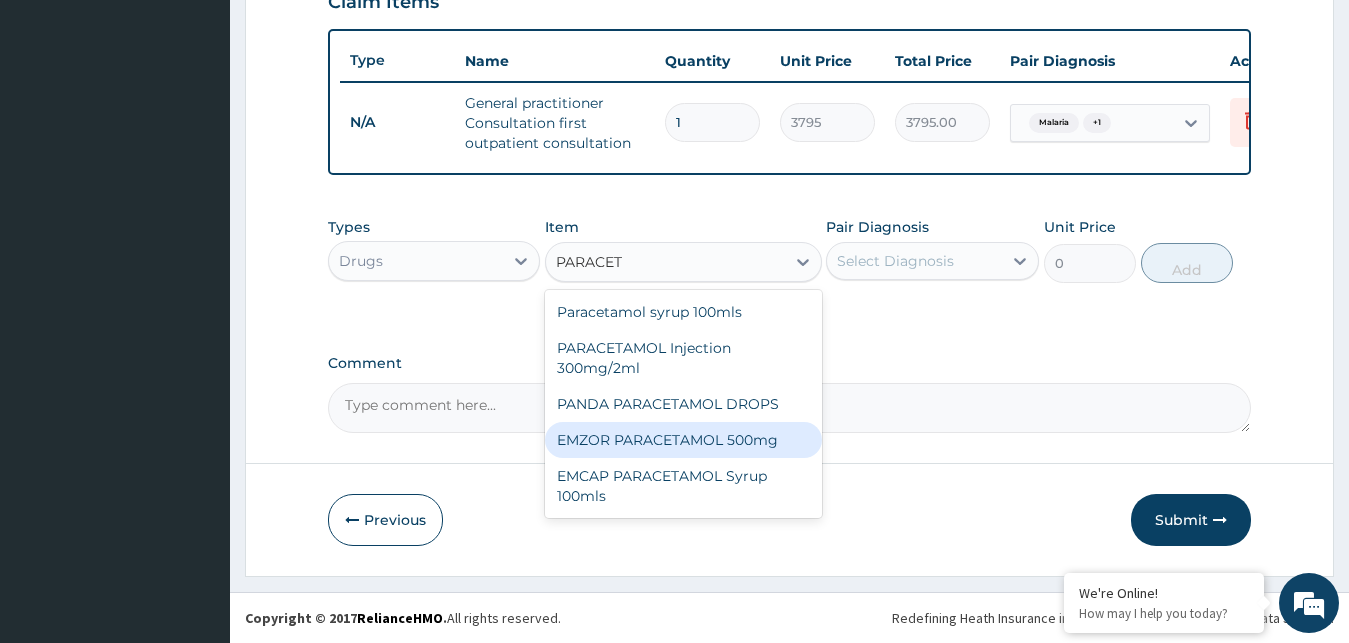 click on "EMZOR PARACETAMOL 500mg" at bounding box center [683, 440] 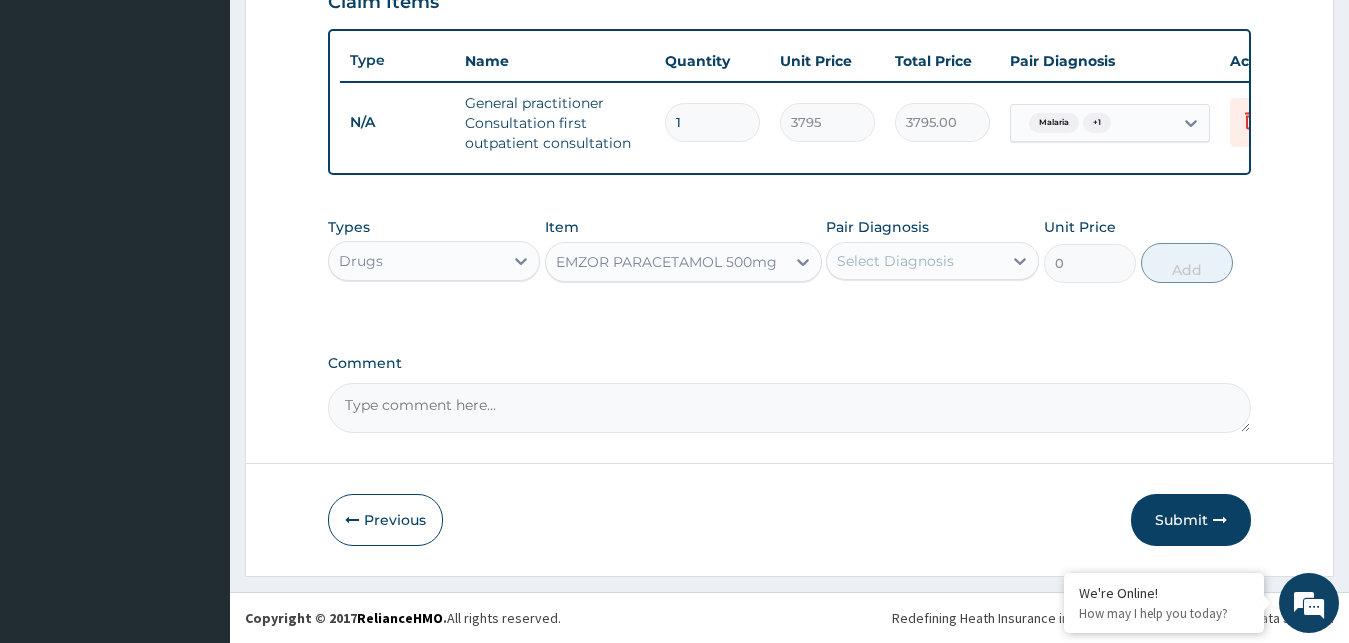 type 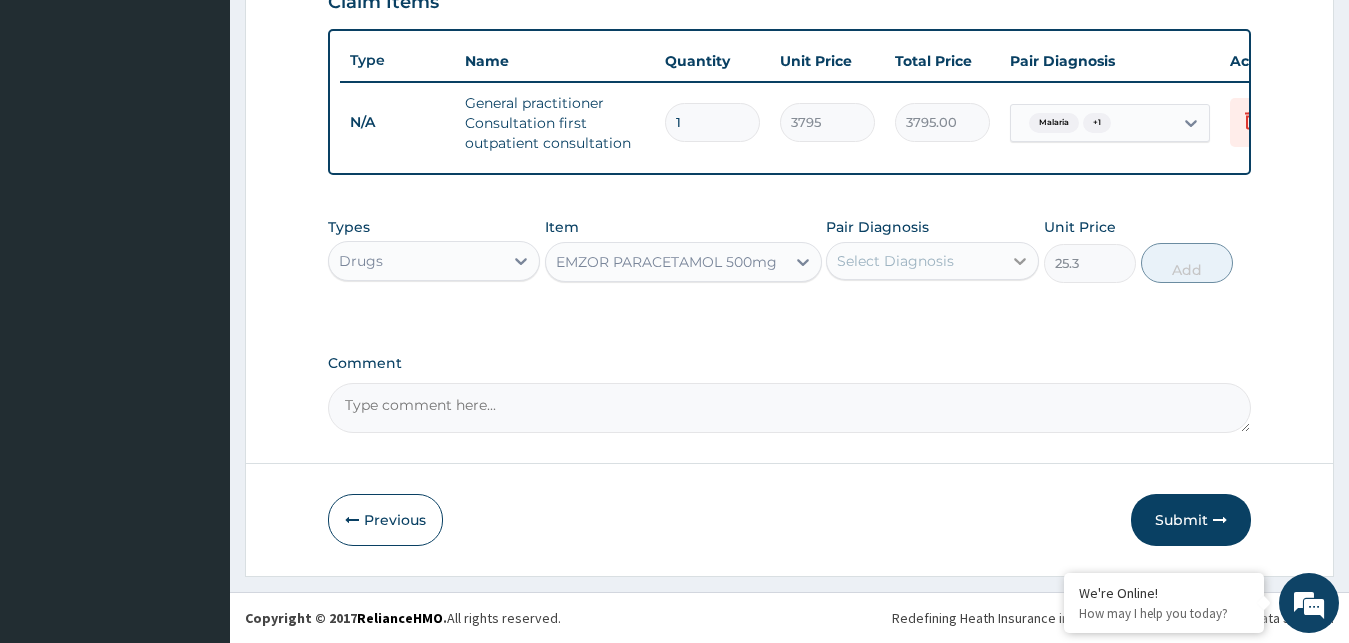 click 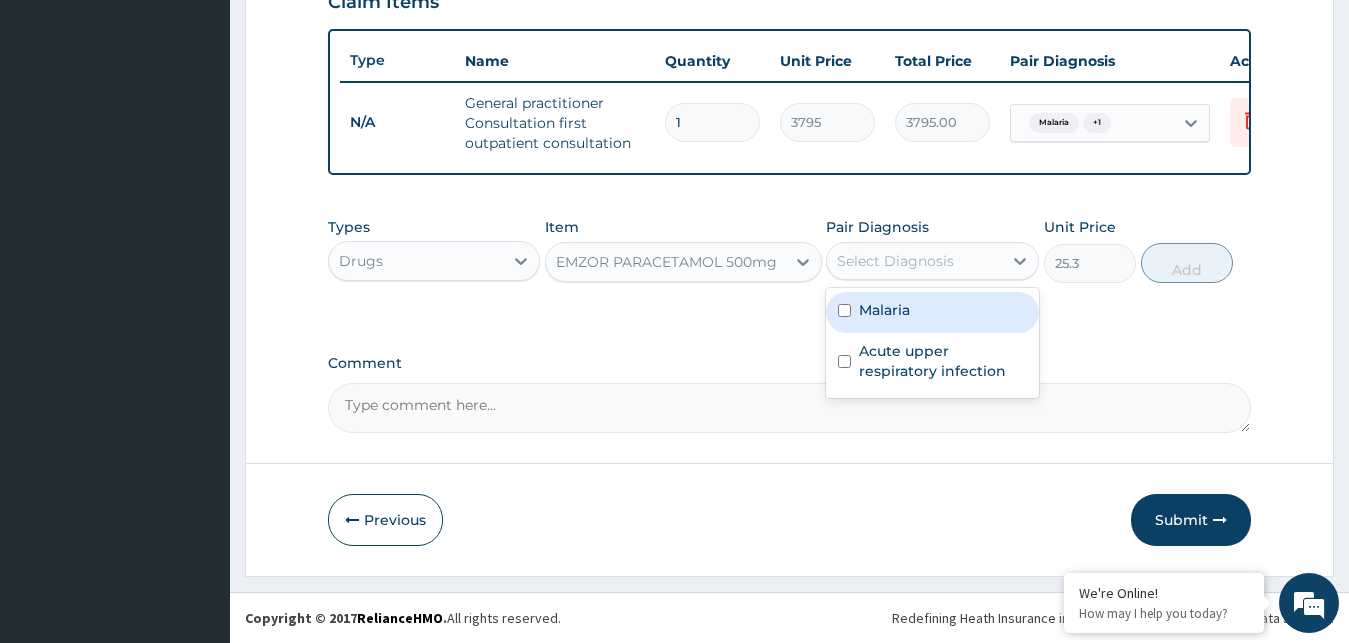 click on "Malaria" at bounding box center [884, 310] 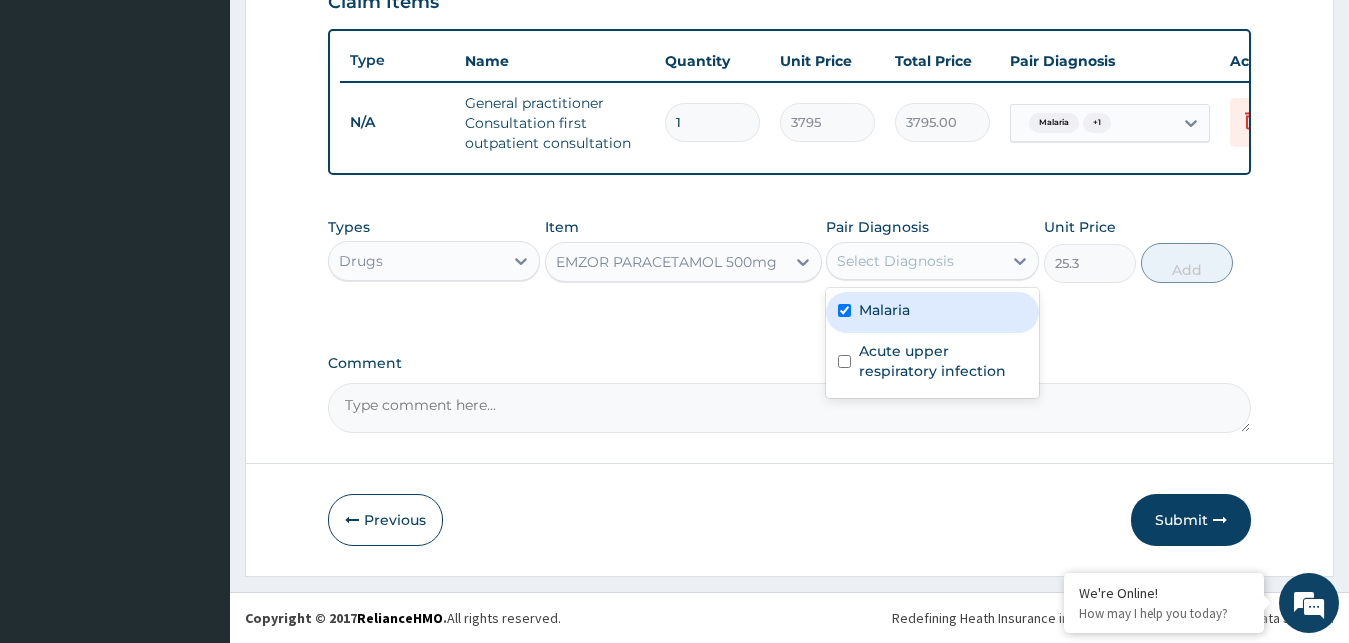 checkbox on "true" 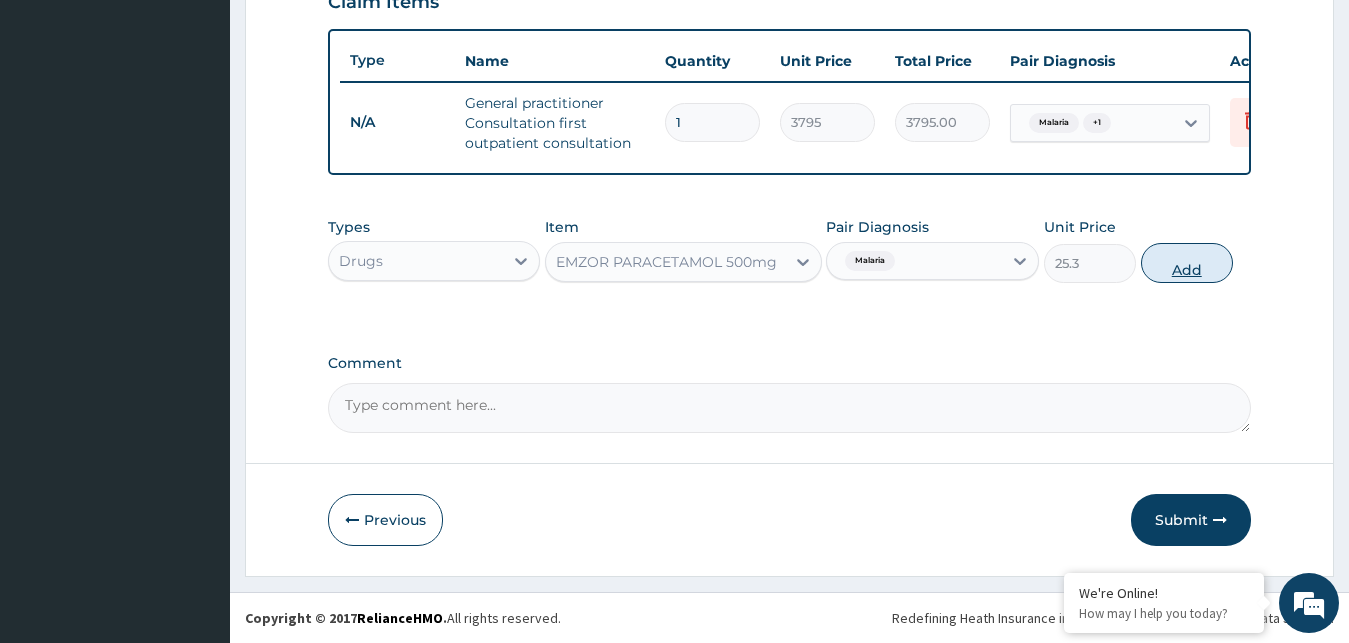 click on "Add" at bounding box center [1187, 263] 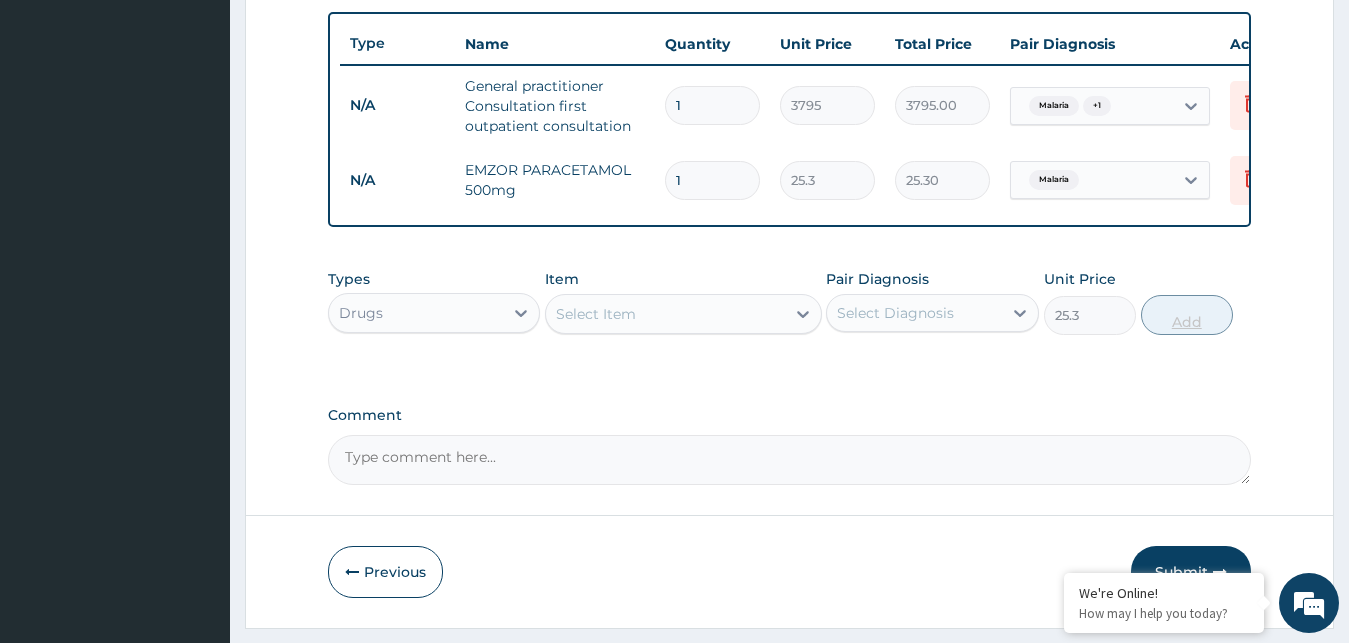 type on "0" 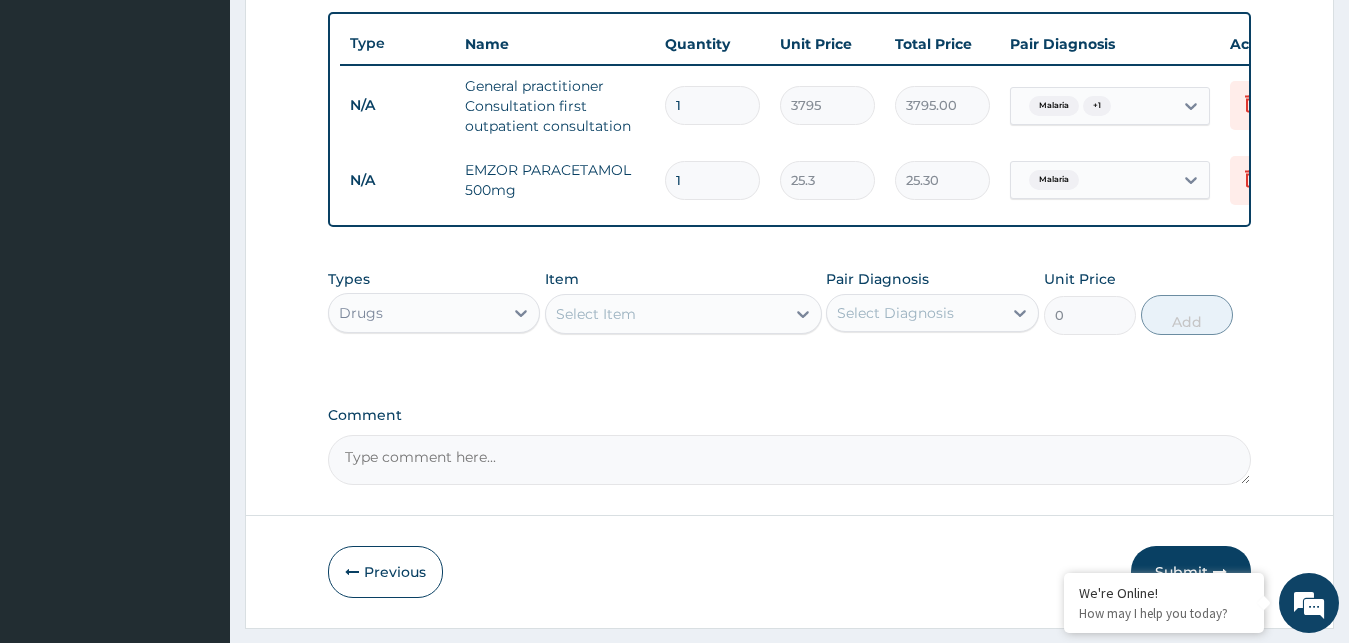 click on "Select Item" at bounding box center (596, 314) 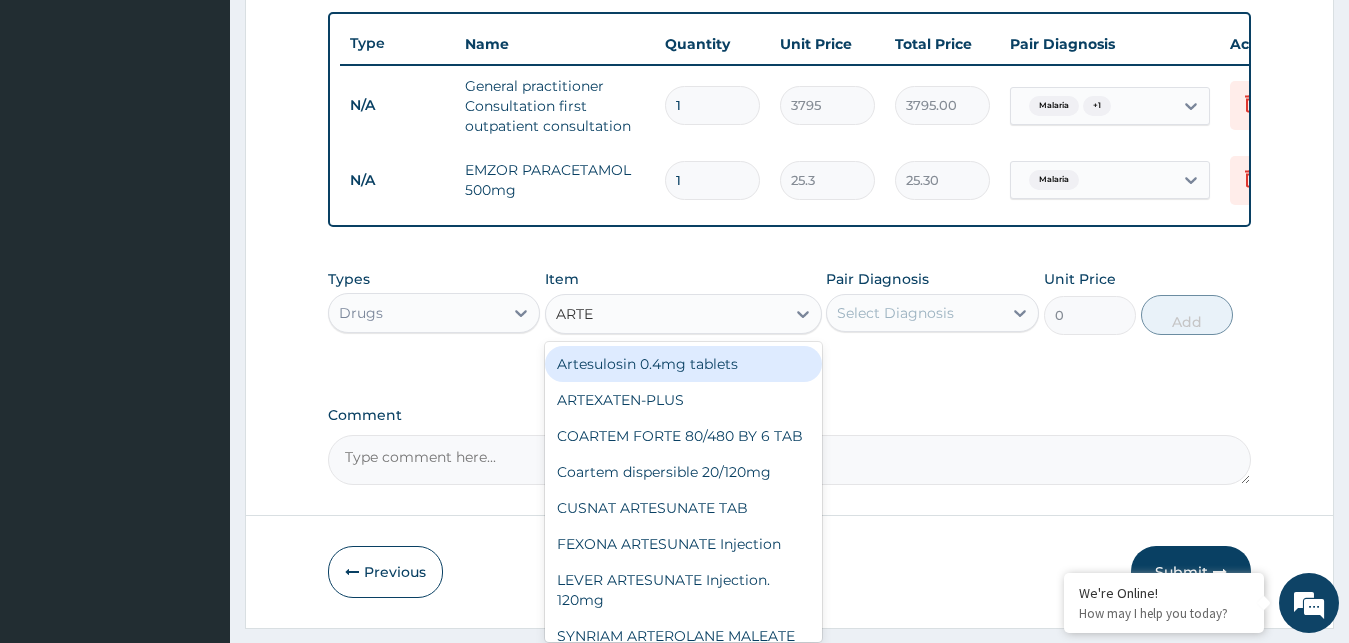 type on "ARTEM" 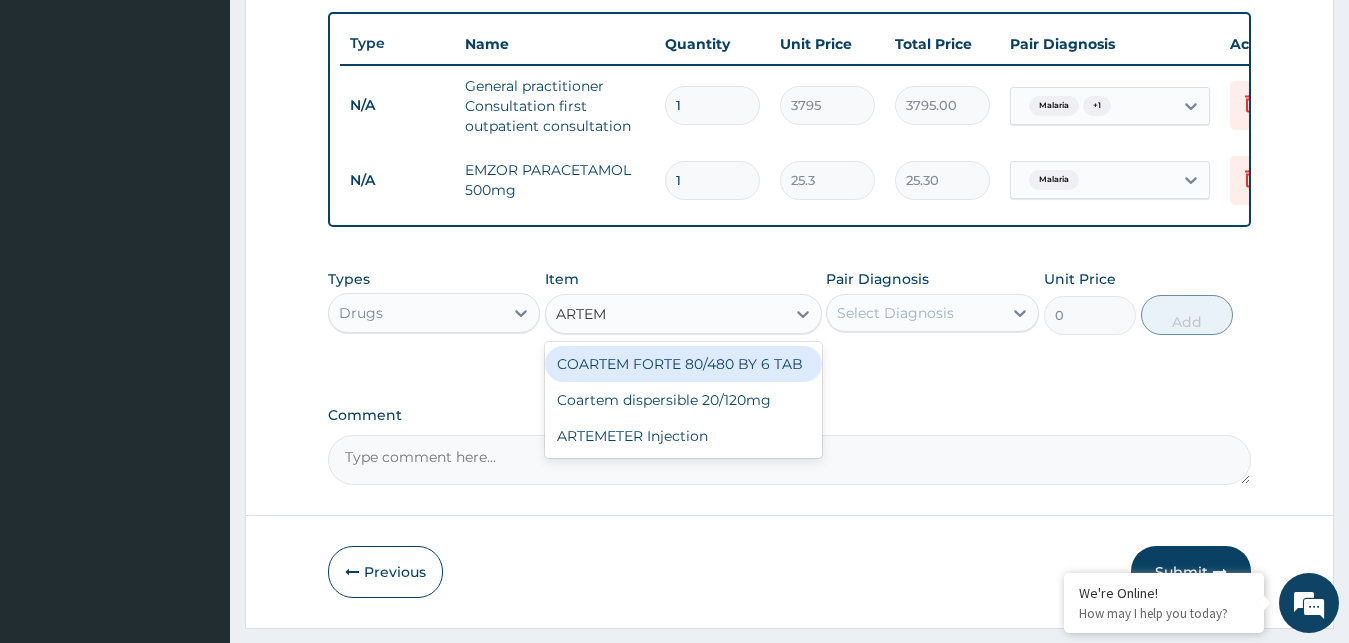 click on "COARTEM FORTE 80/480 BY 6 TAB" at bounding box center (683, 364) 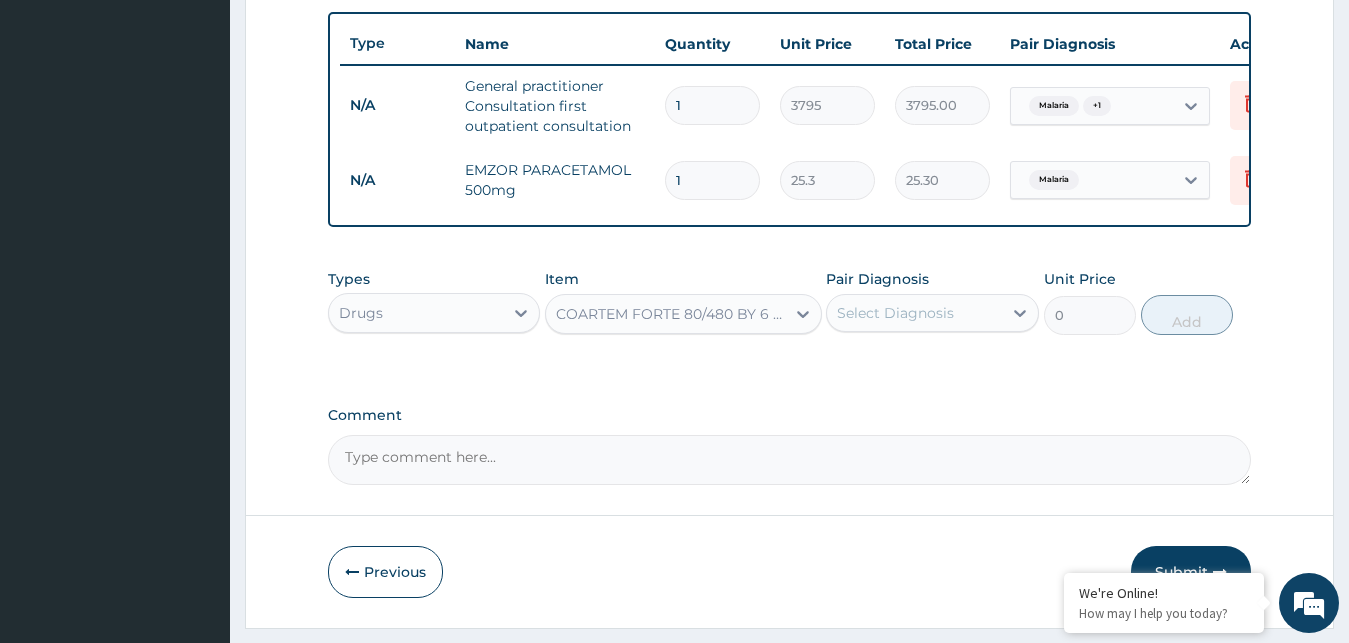 type 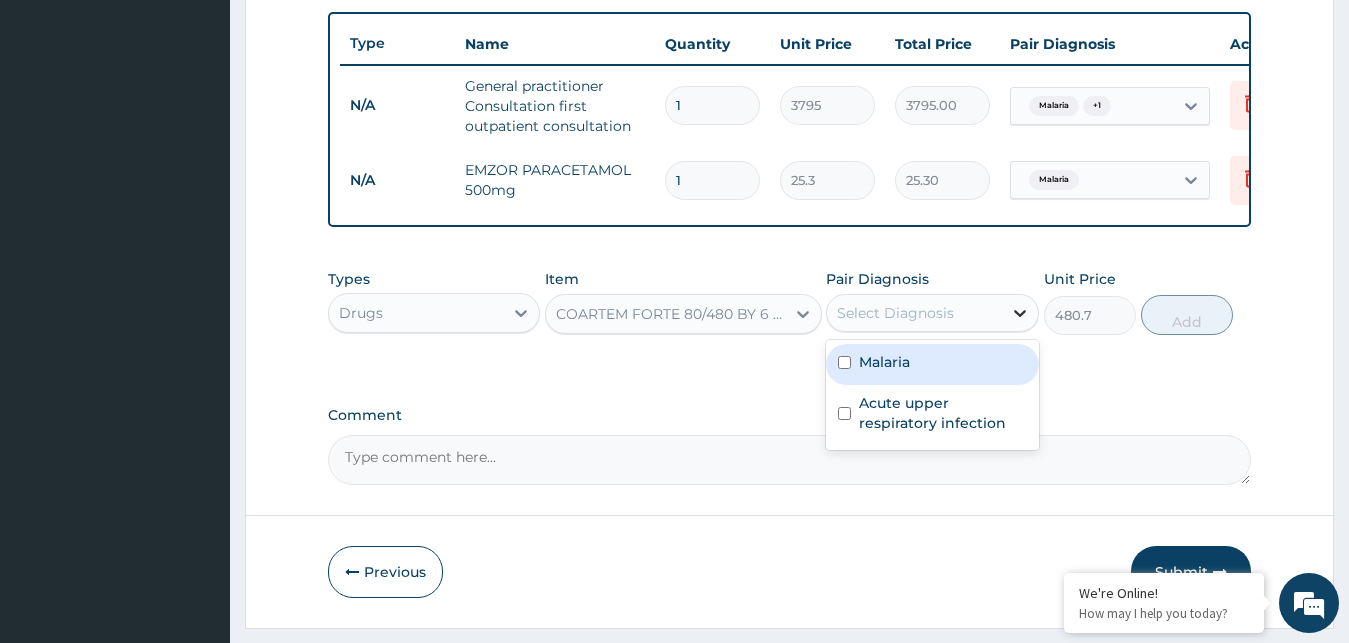 click 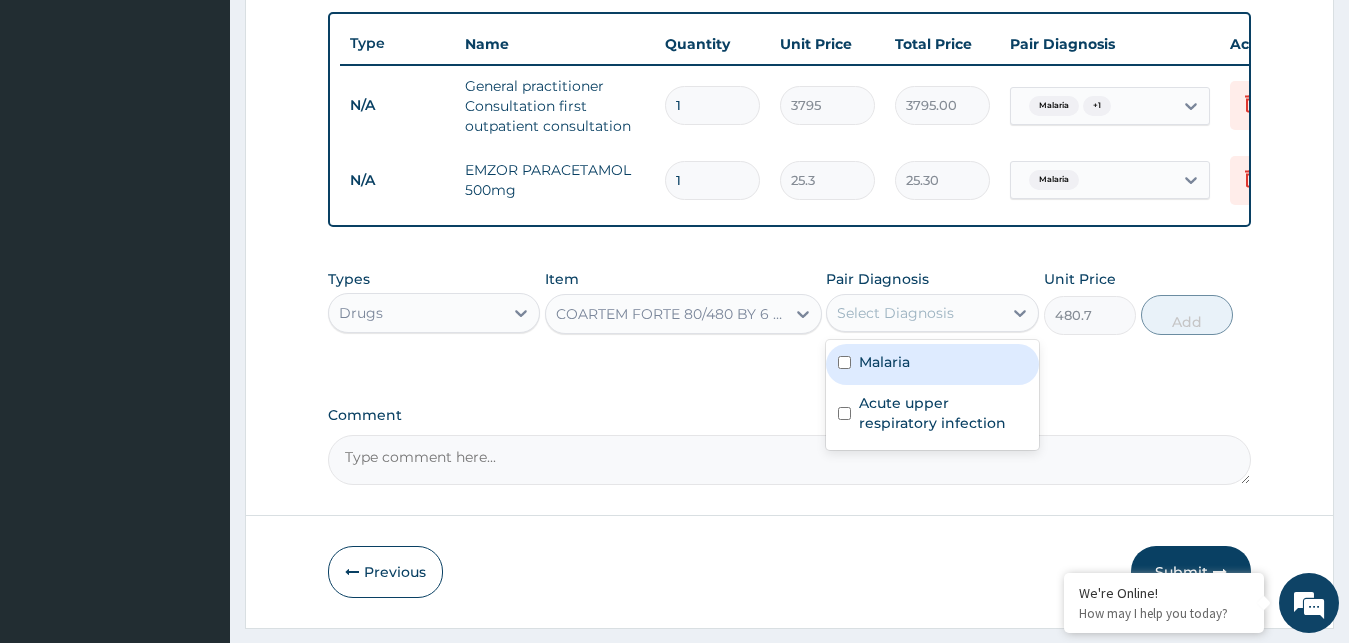 click on "Malaria" at bounding box center (932, 364) 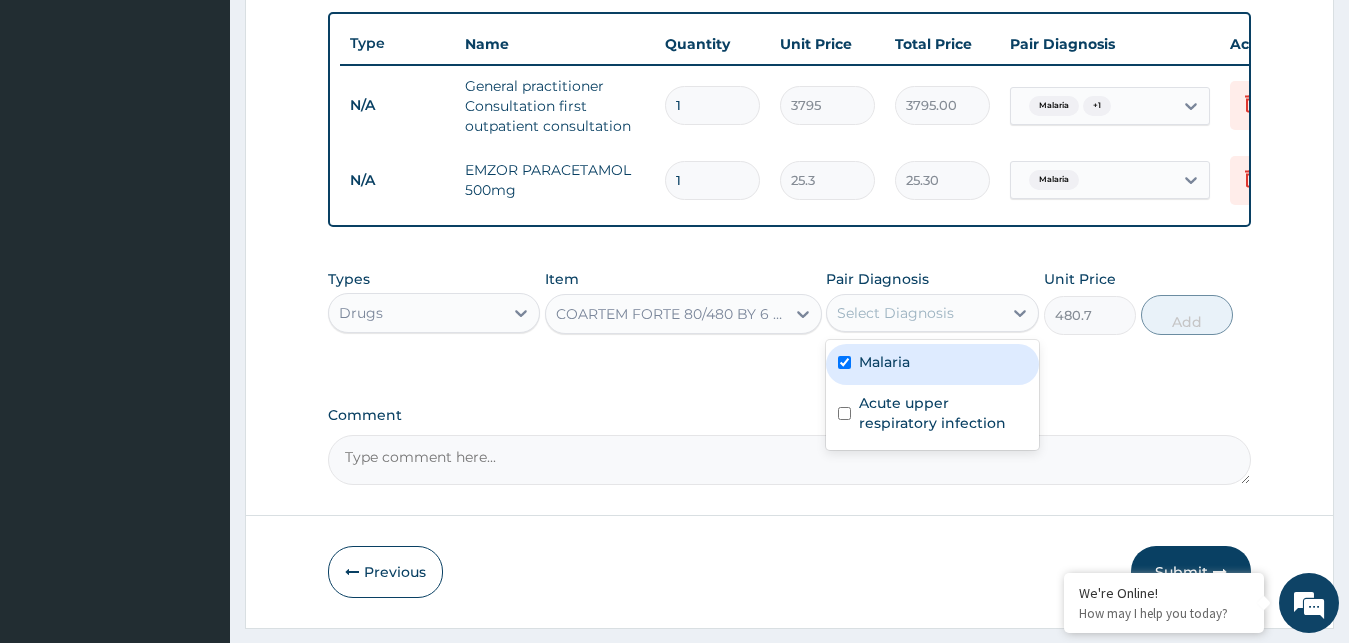 checkbox on "true" 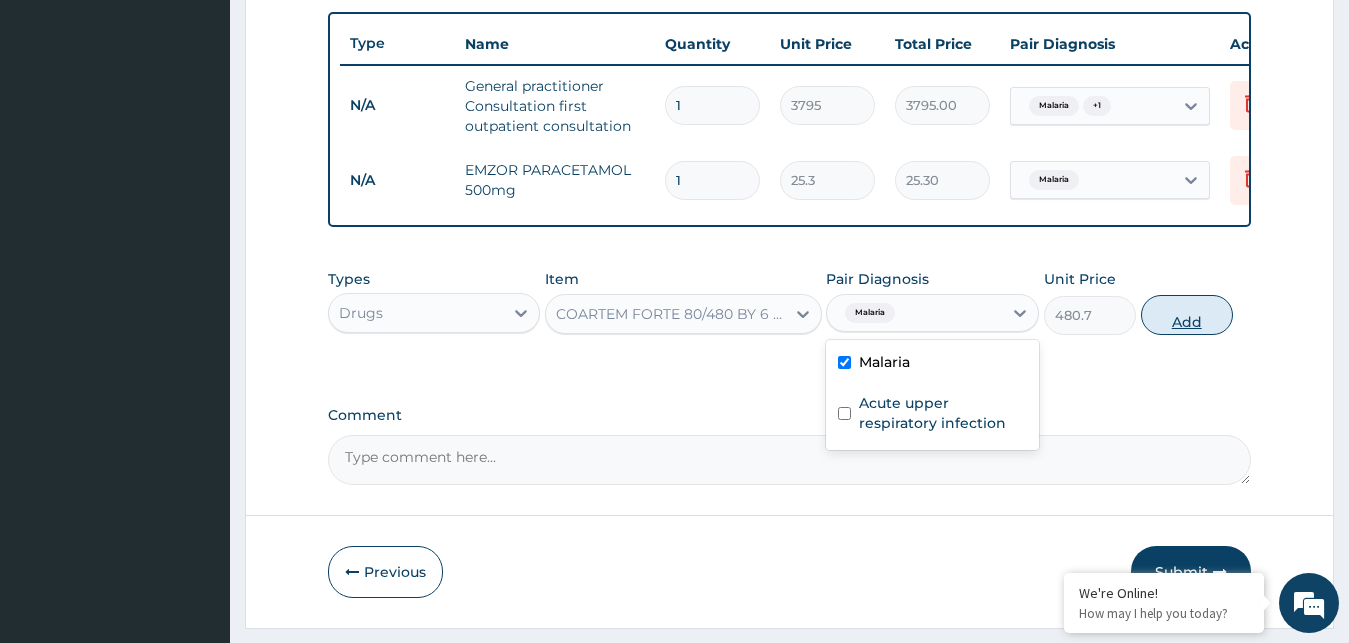 click on "Add" at bounding box center (1187, 315) 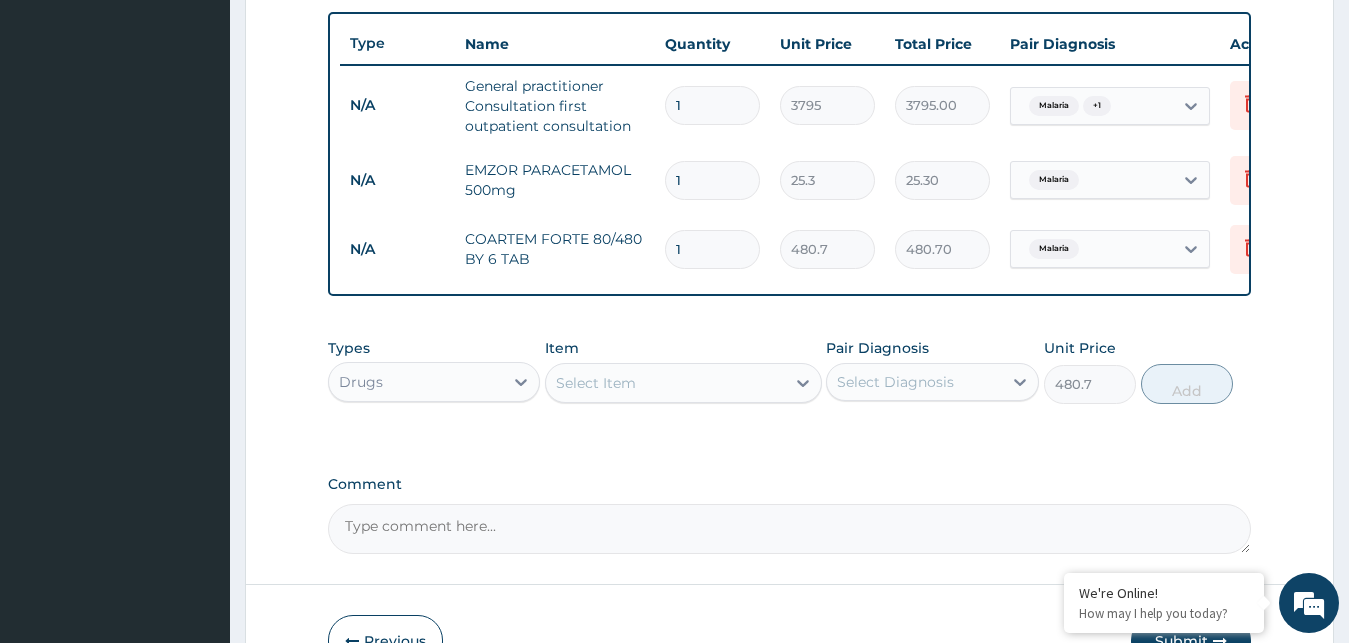 type on "0" 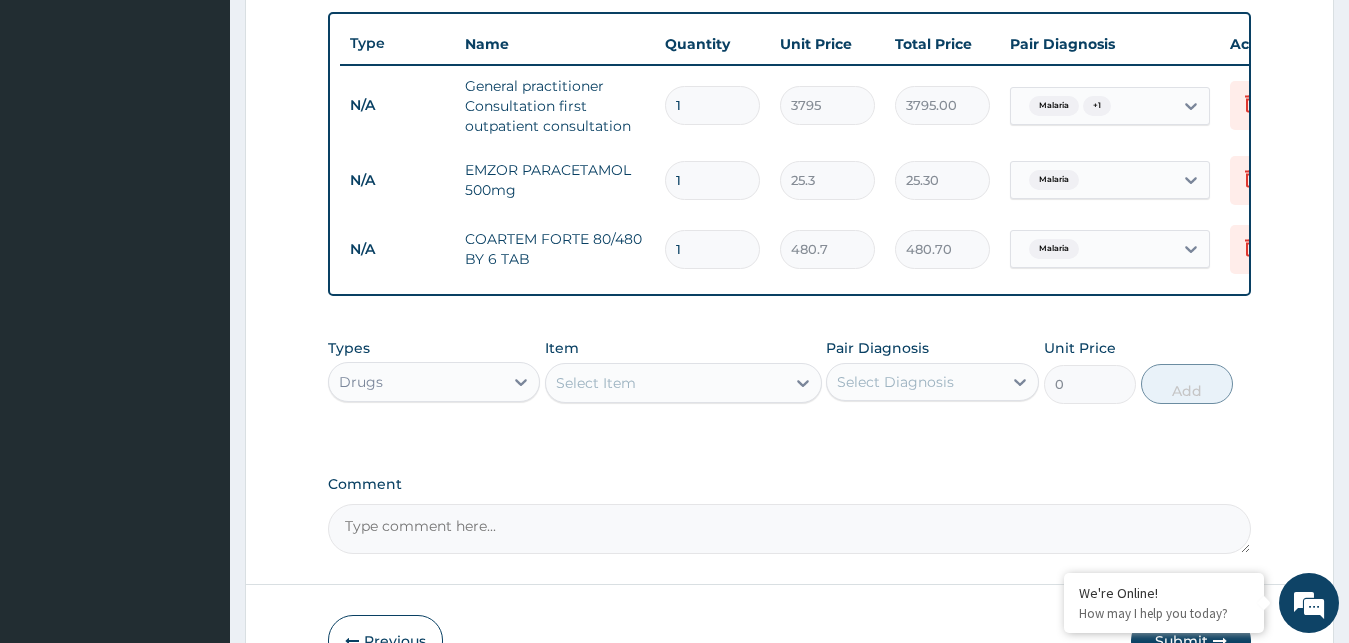 click on "Select Item" at bounding box center (665, 383) 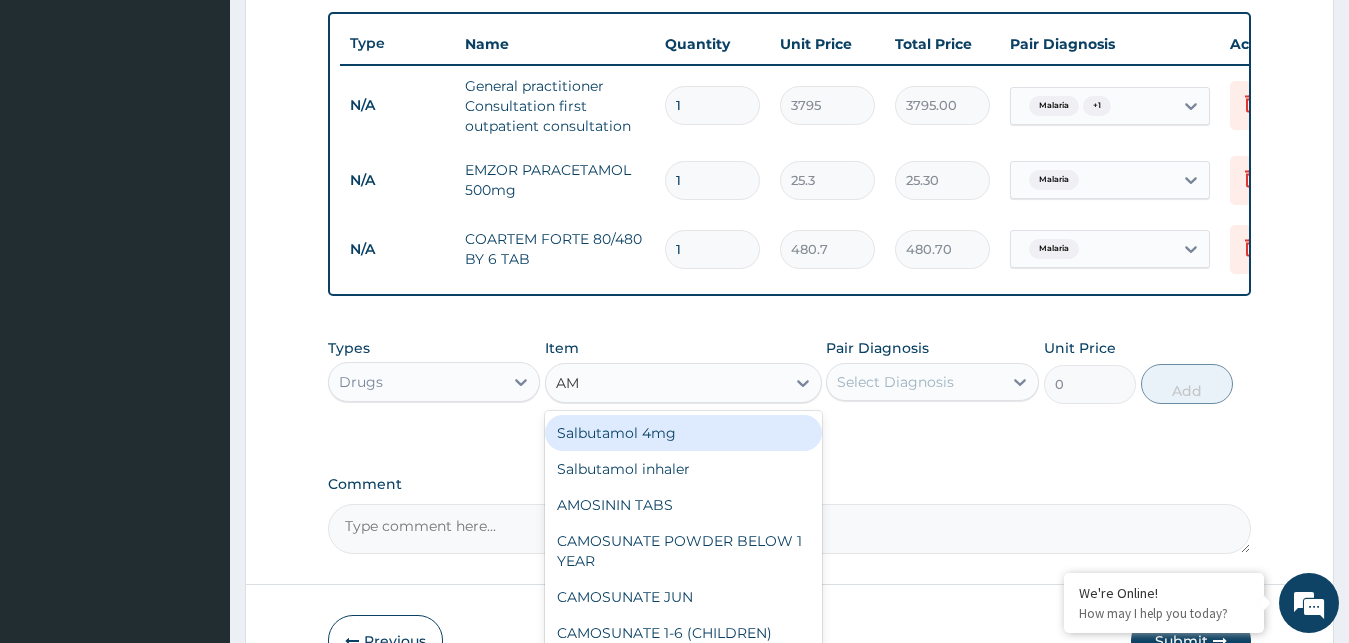 type on "A" 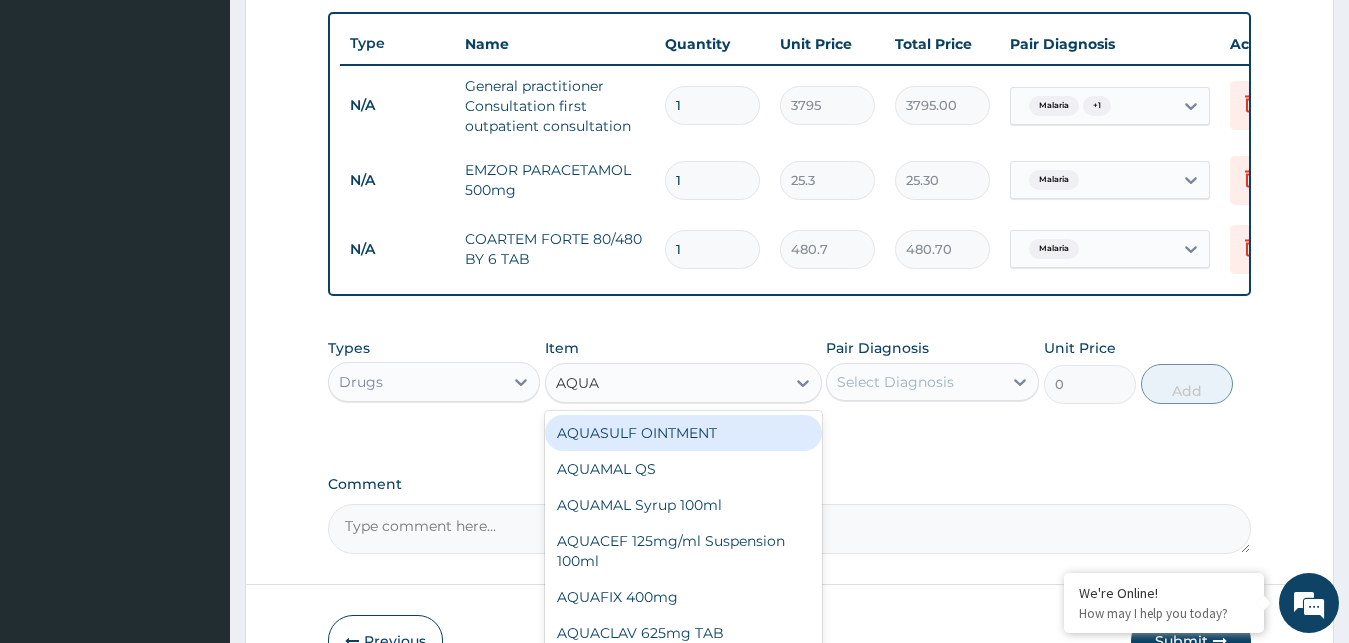 type on "AQUAC" 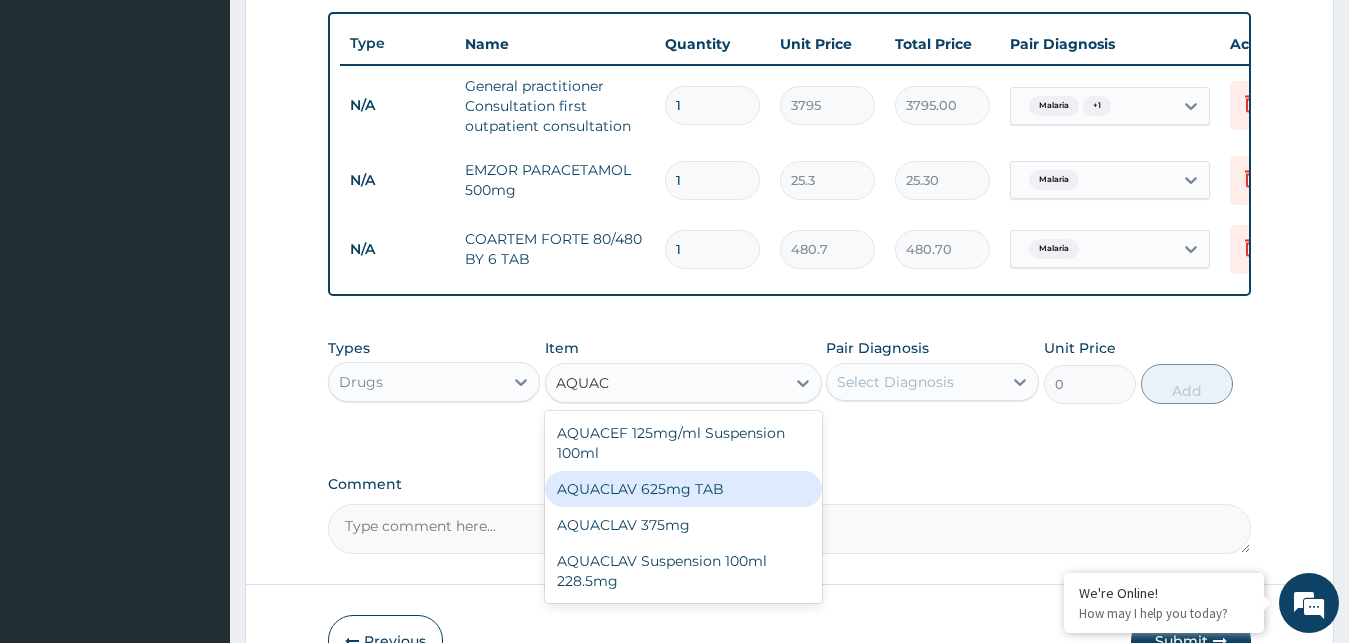 click on "AQUACLAV 625mg TAB" at bounding box center (683, 489) 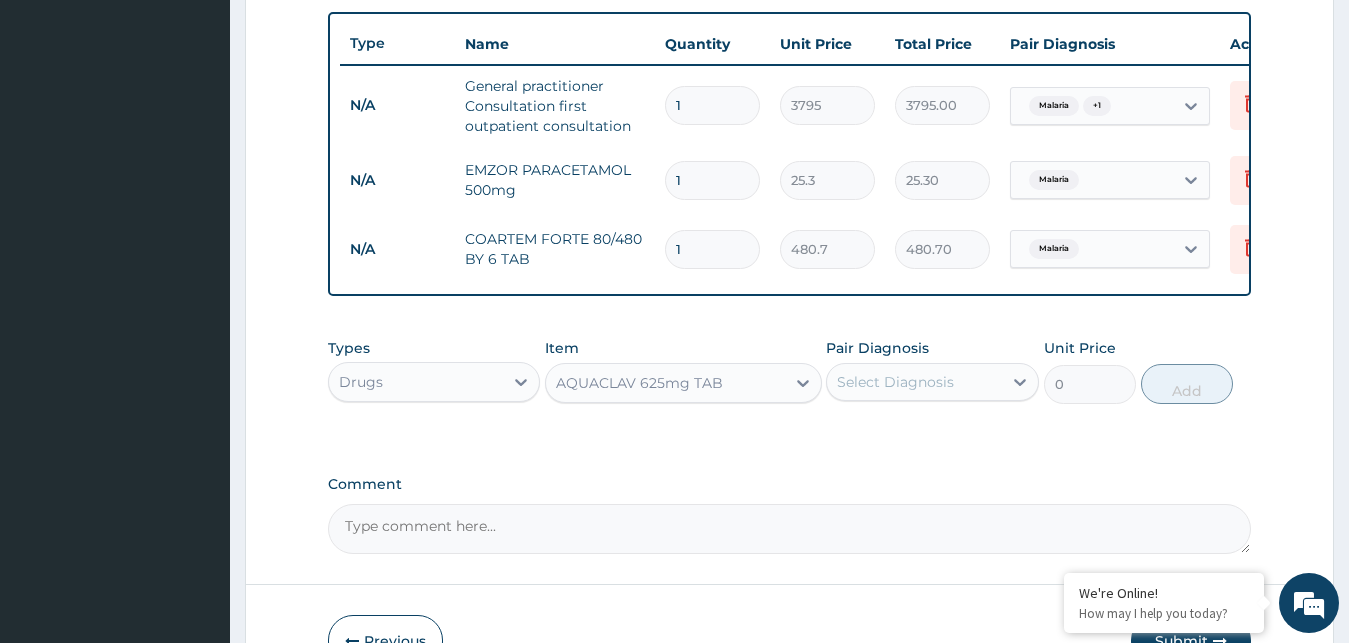 type 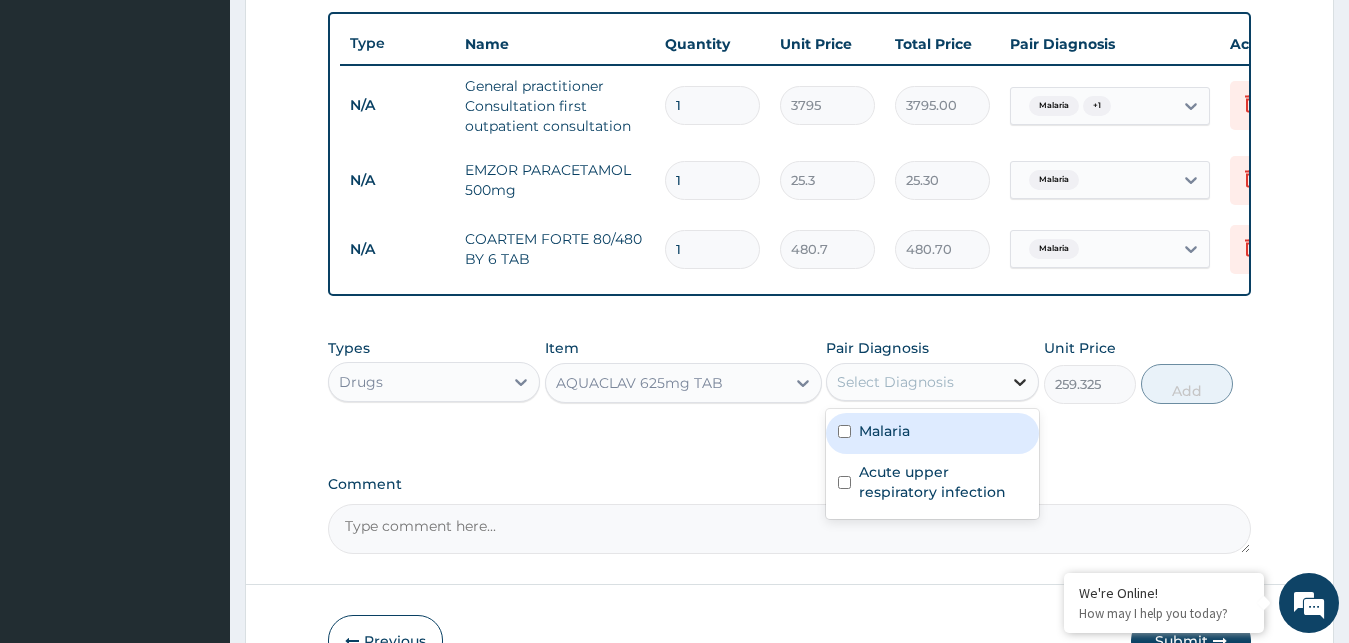 click 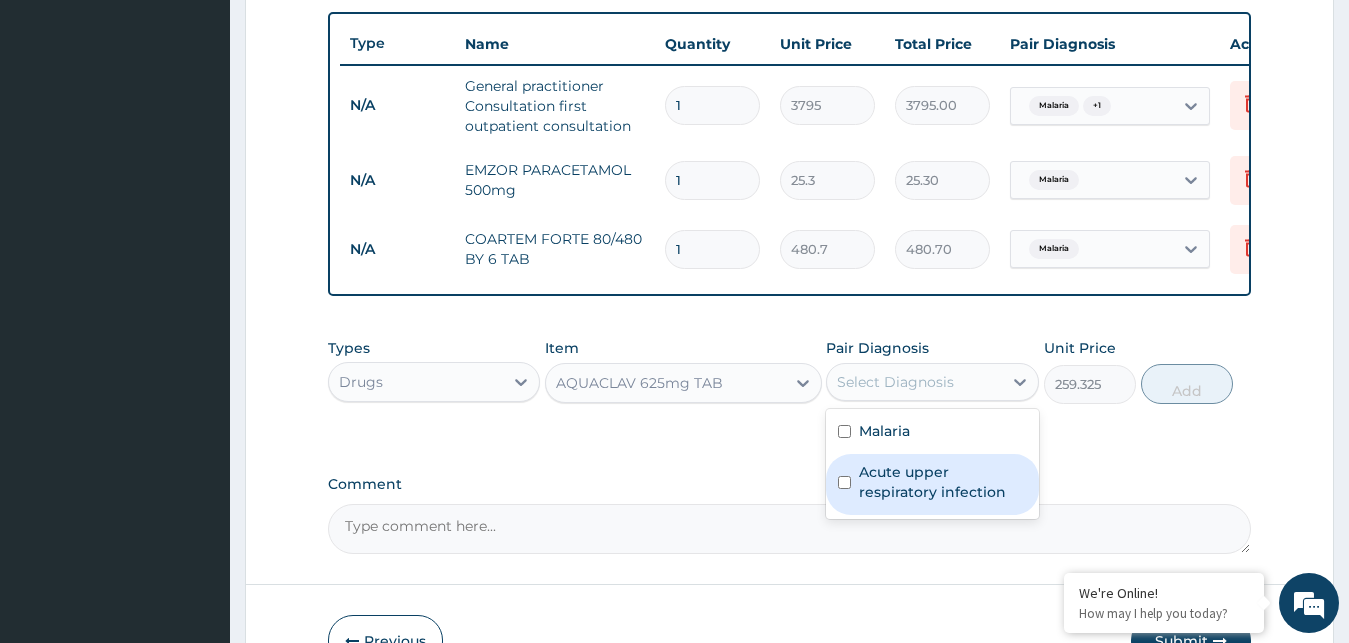 click on "Acute upper respiratory infection" at bounding box center [943, 482] 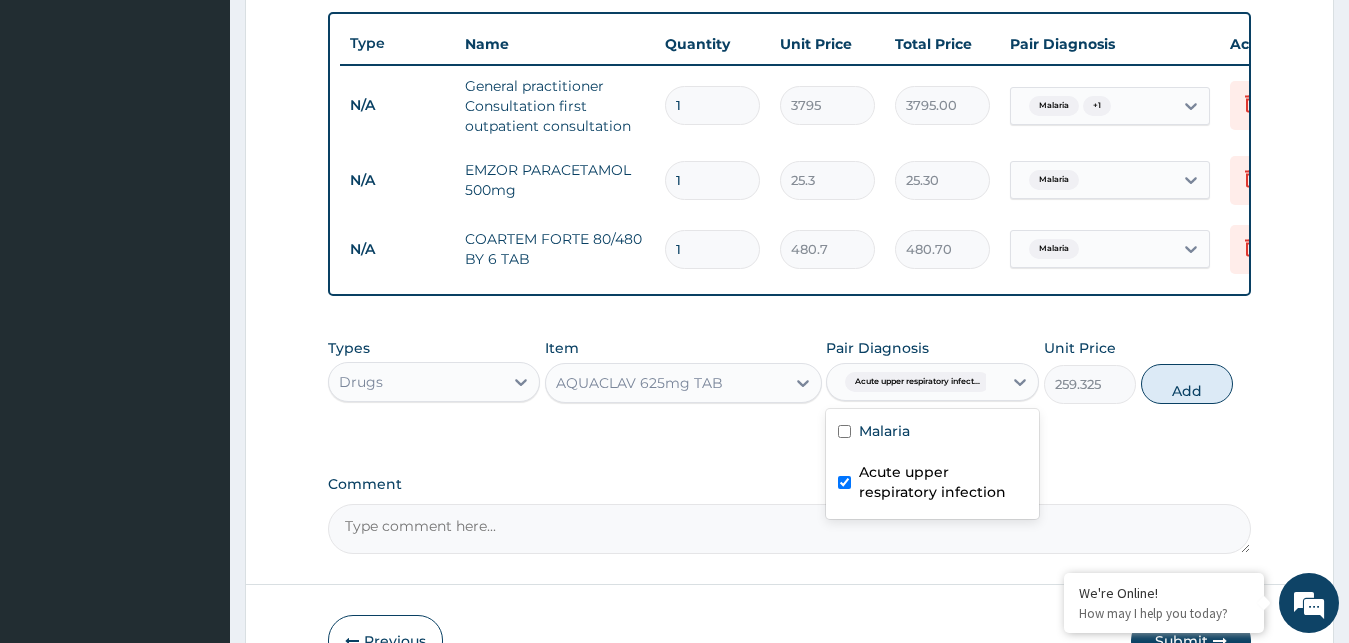 checkbox on "true" 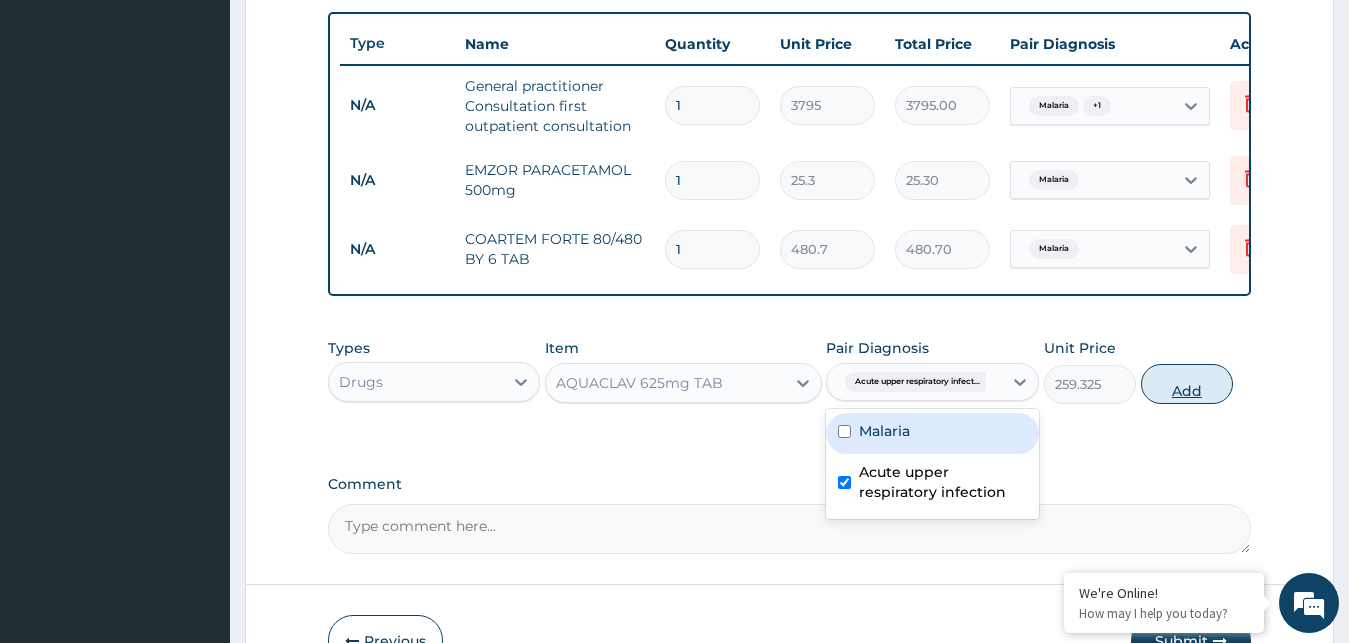 click on "Add" at bounding box center [1187, 384] 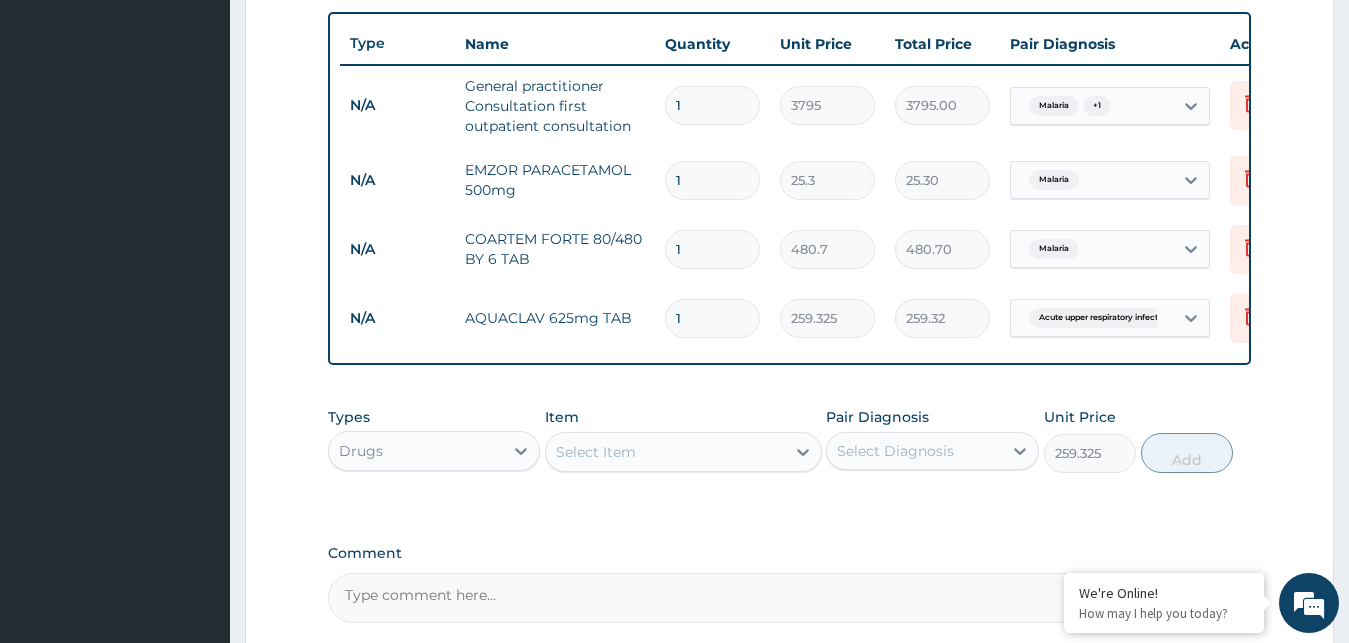 type on "0" 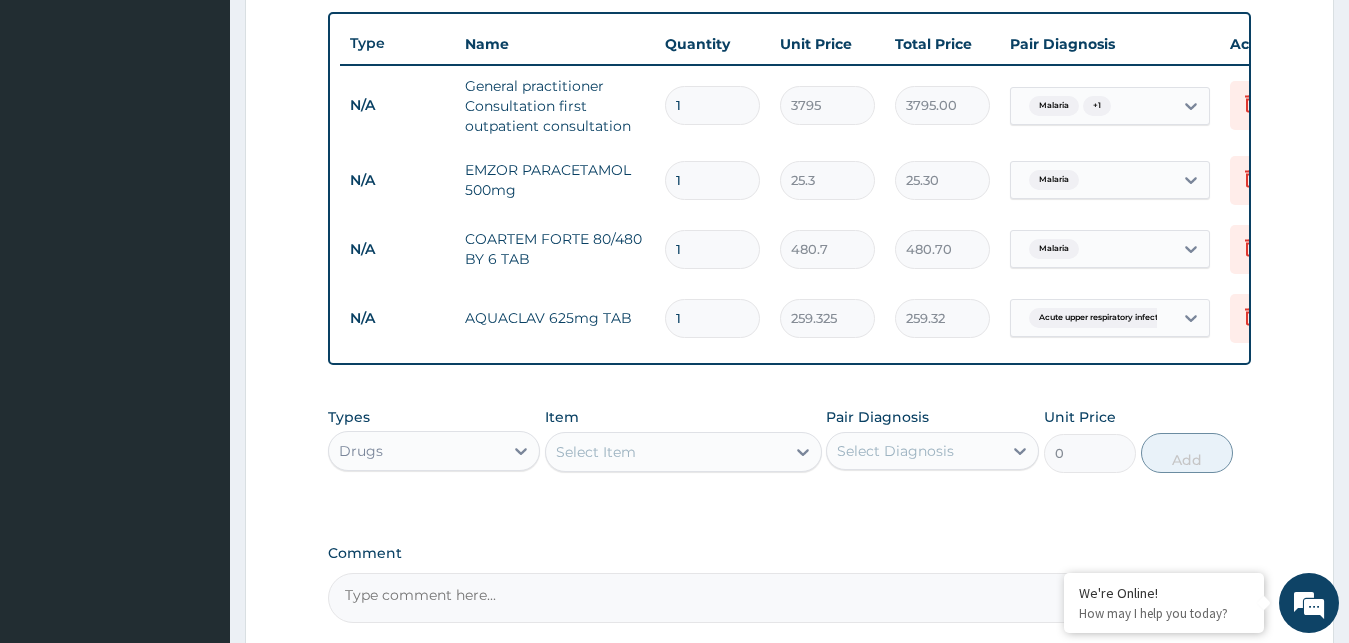 click on "Select Item" at bounding box center [665, 452] 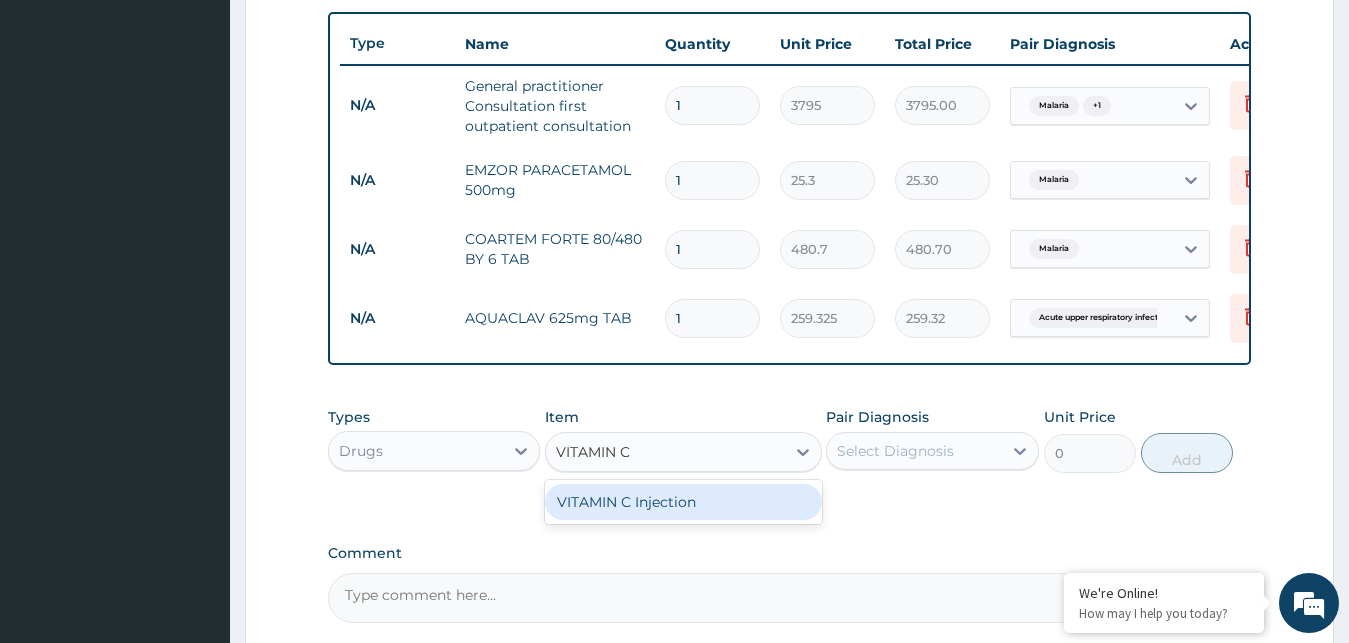 type on "VITAMIN C" 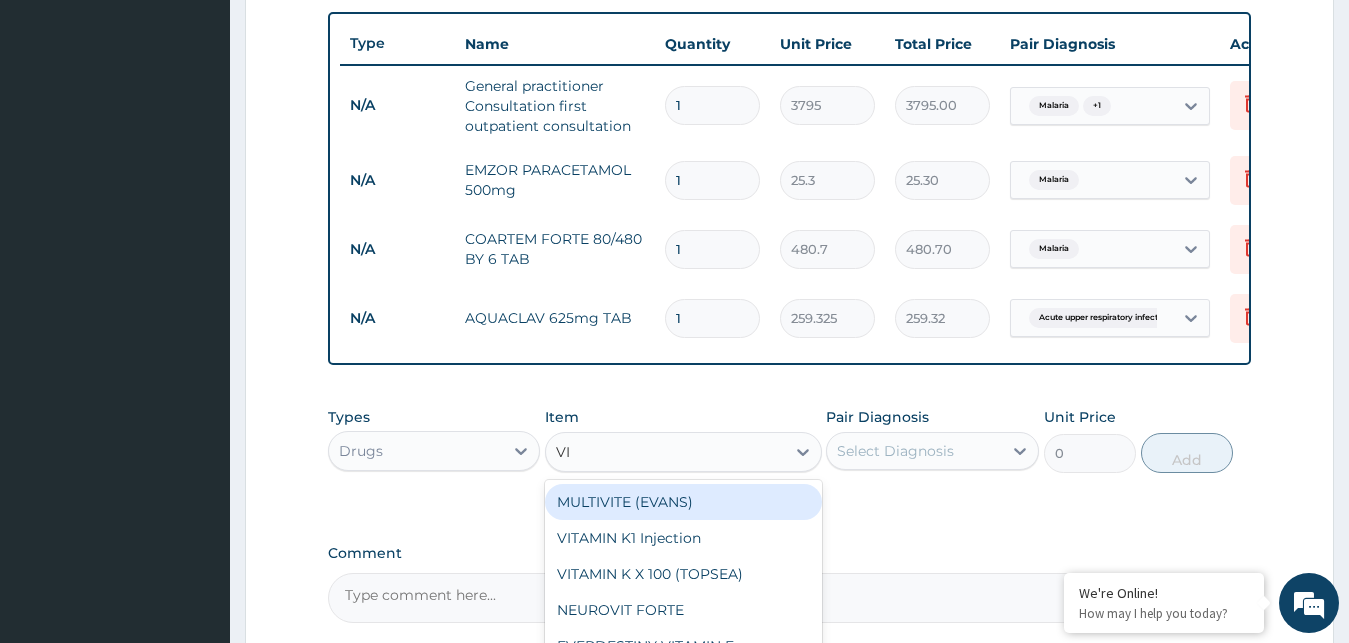 type on "VIT" 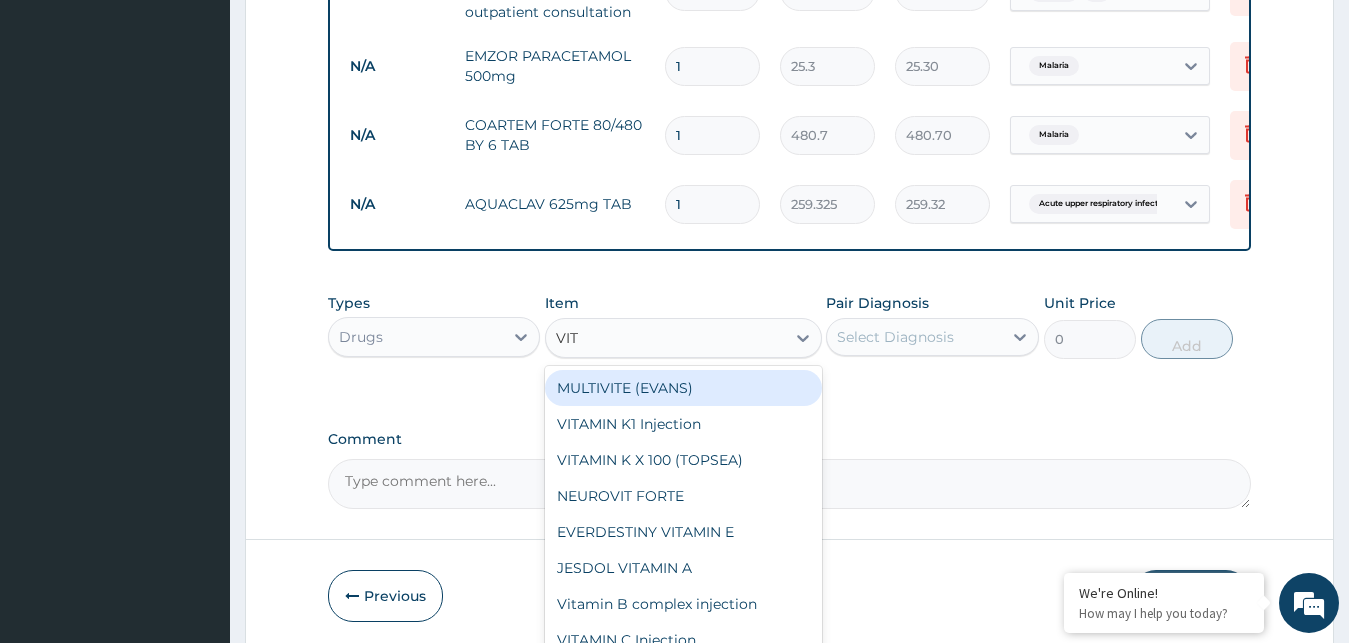scroll, scrollTop: 866, scrollLeft: 0, axis: vertical 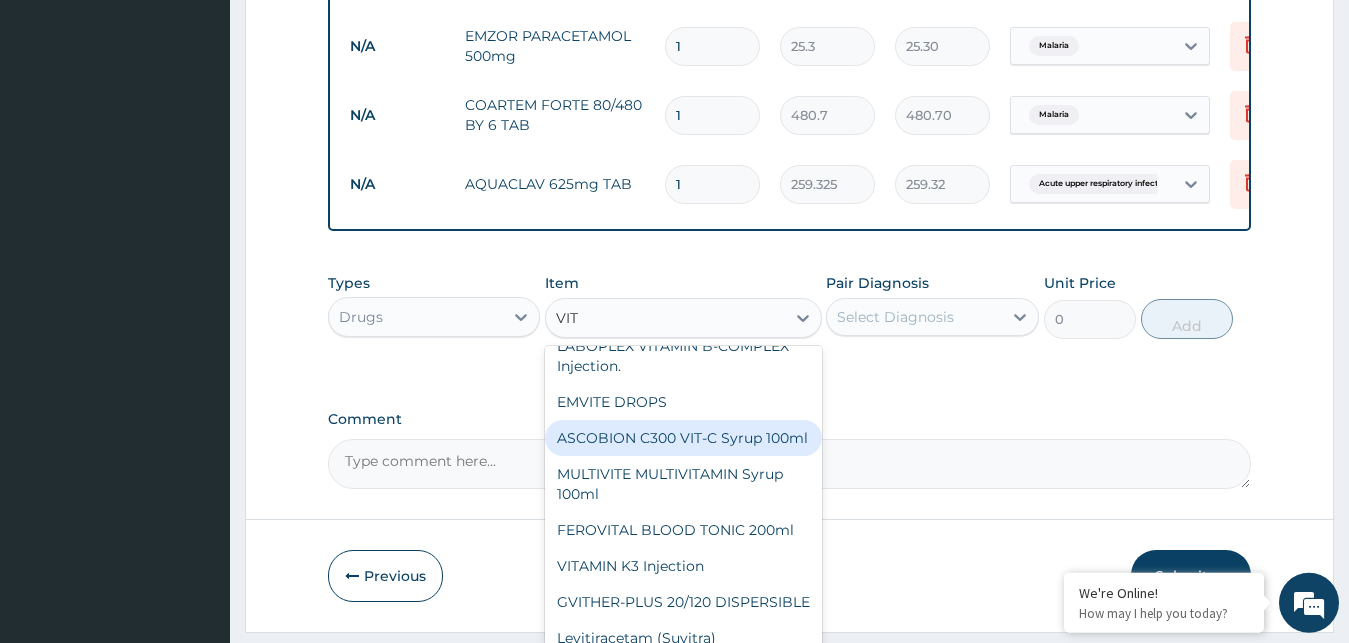 click on "ASCOBION C300 VIT-C Syrup 100ml" at bounding box center [683, 438] 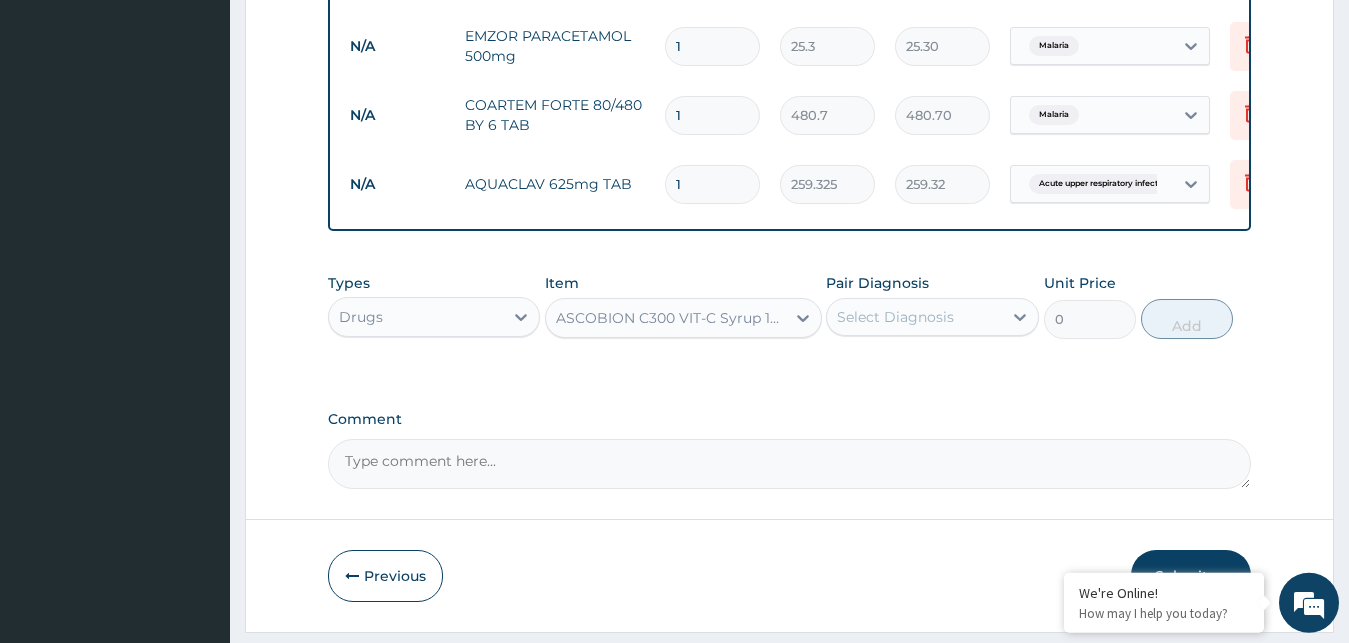 type 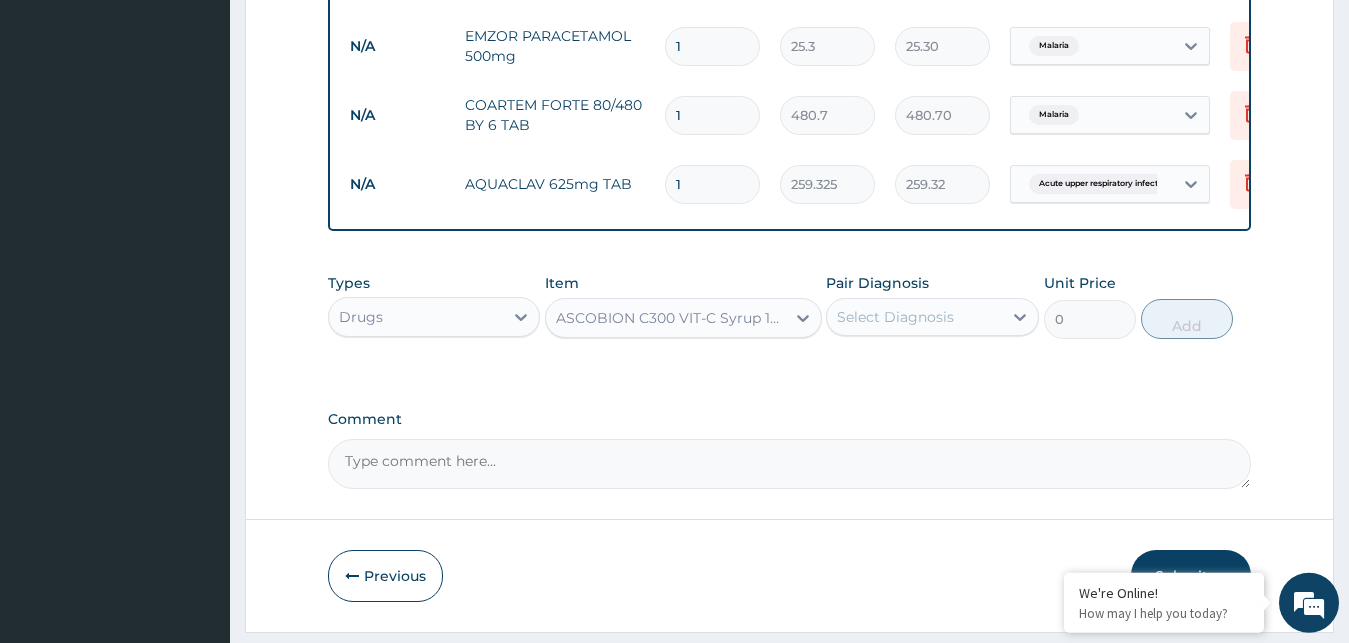 type on "1012" 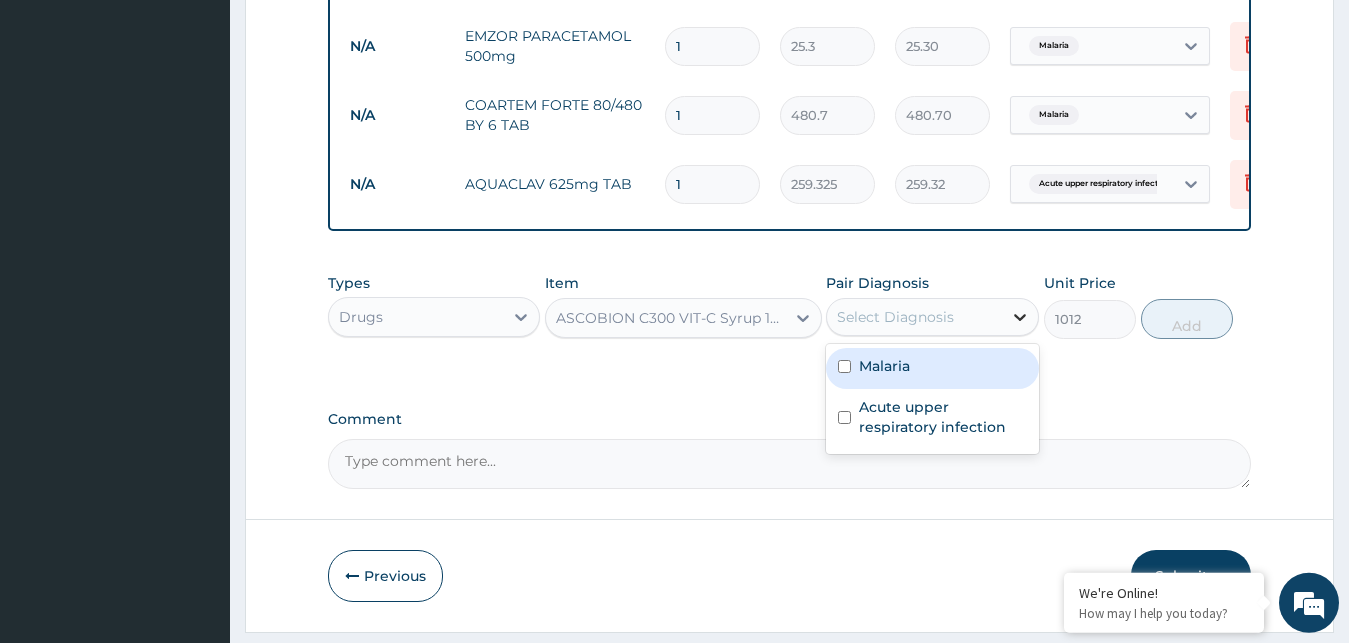 click 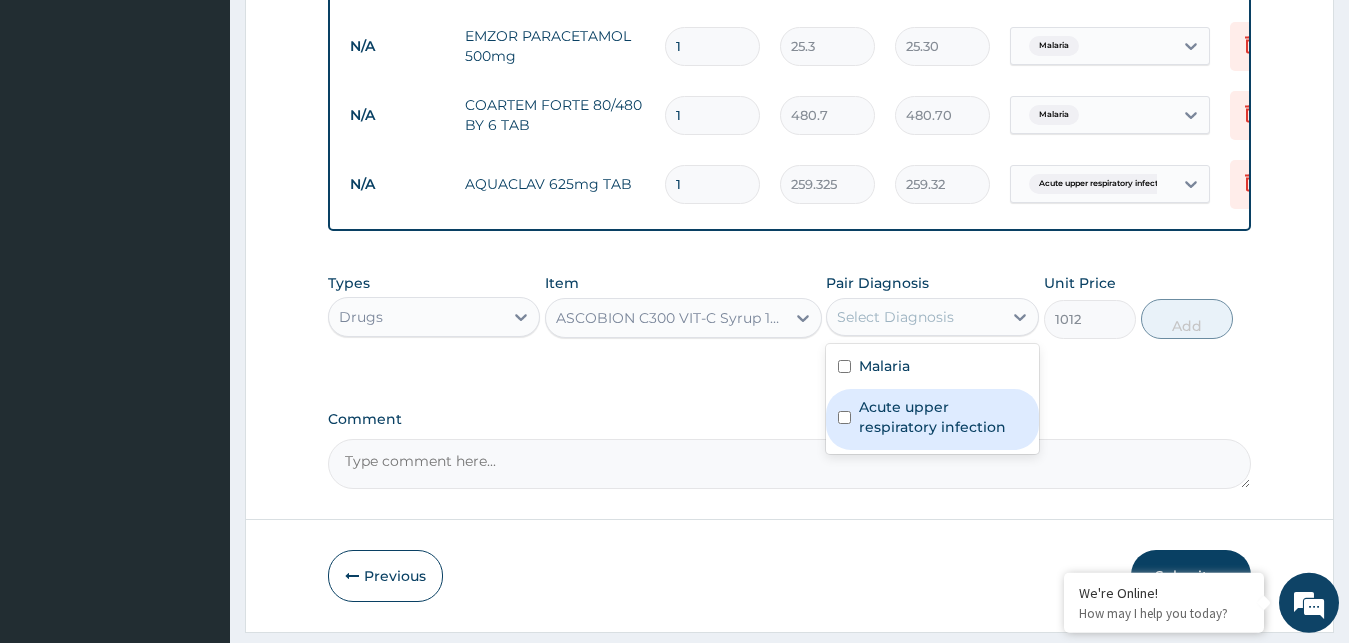 click at bounding box center (844, 417) 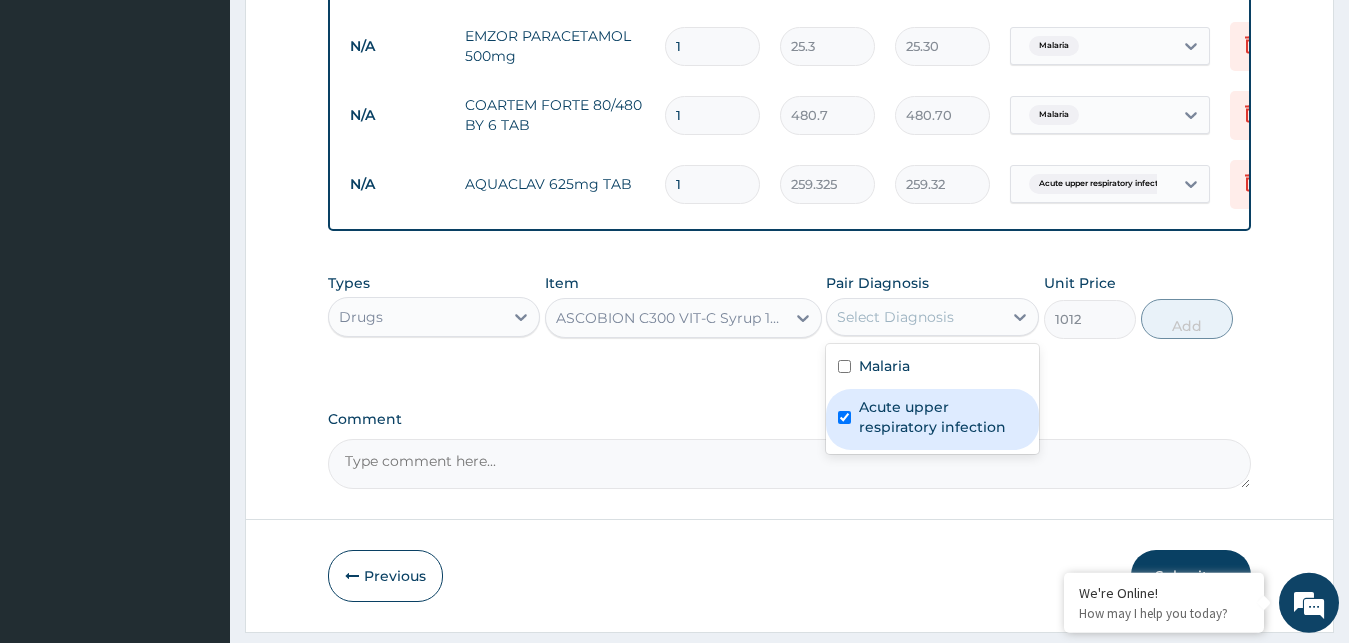 checkbox on "true" 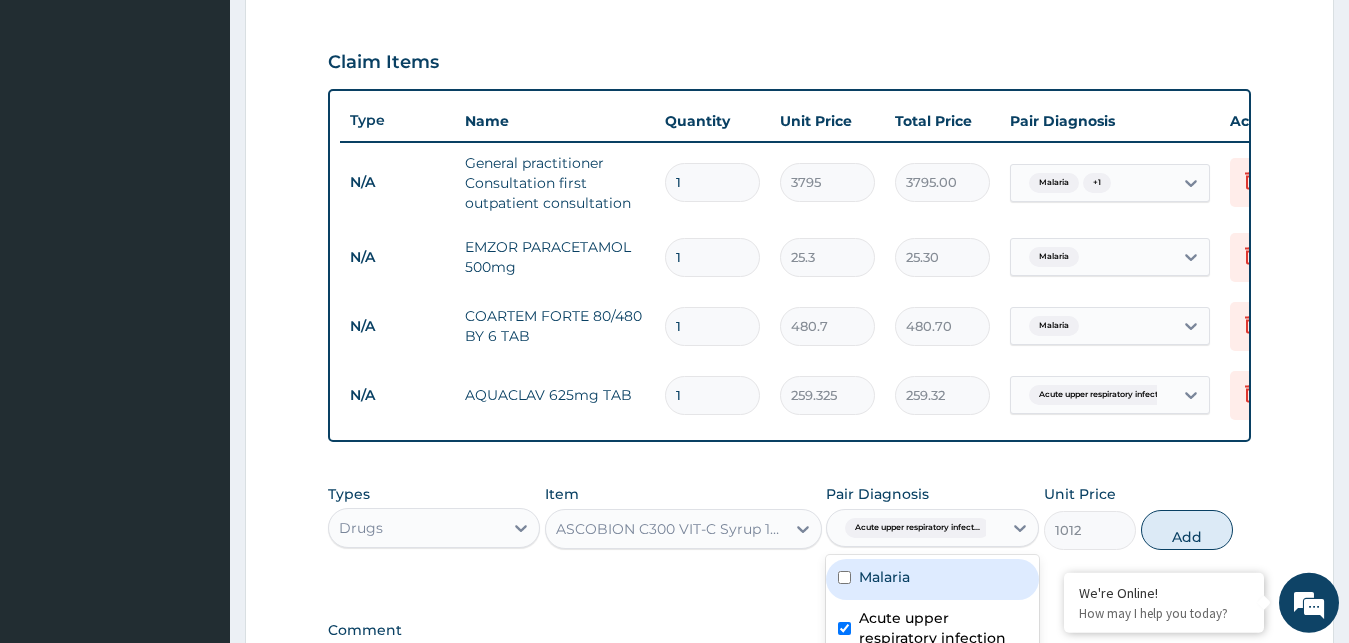 scroll, scrollTop: 653, scrollLeft: 0, axis: vertical 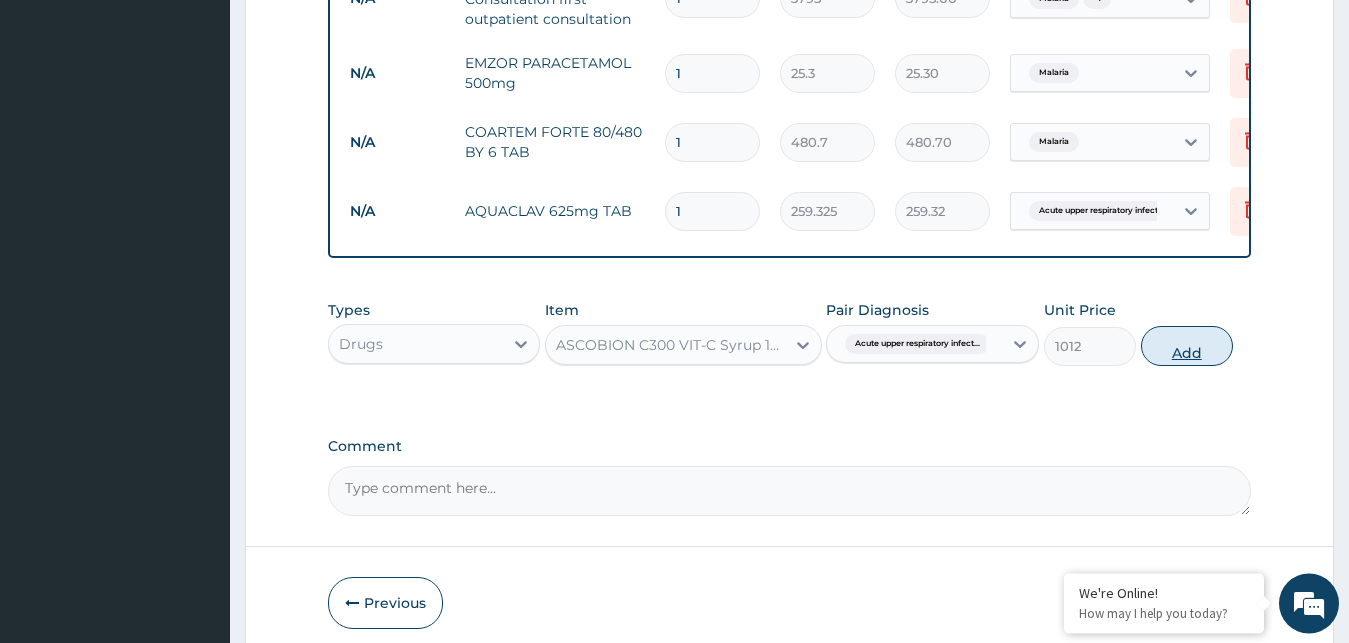 click on "Add" at bounding box center (1187, 346) 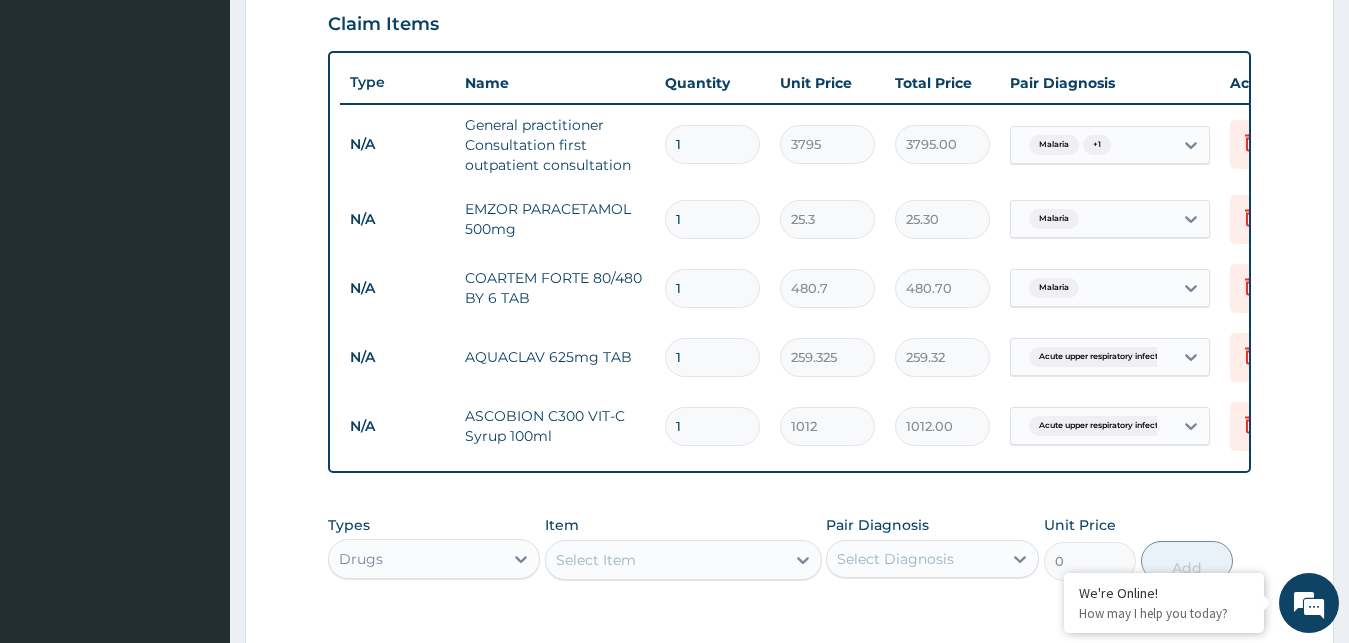 scroll, scrollTop: 706, scrollLeft: 0, axis: vertical 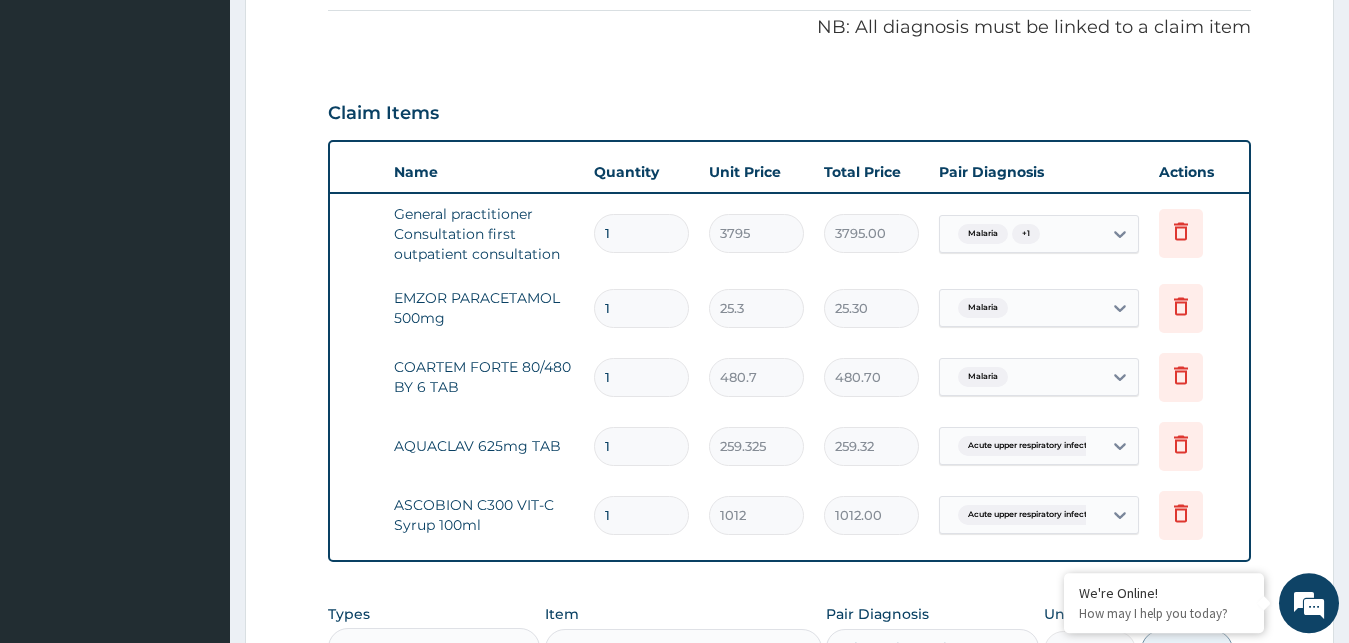 click on "1" at bounding box center (641, 377) 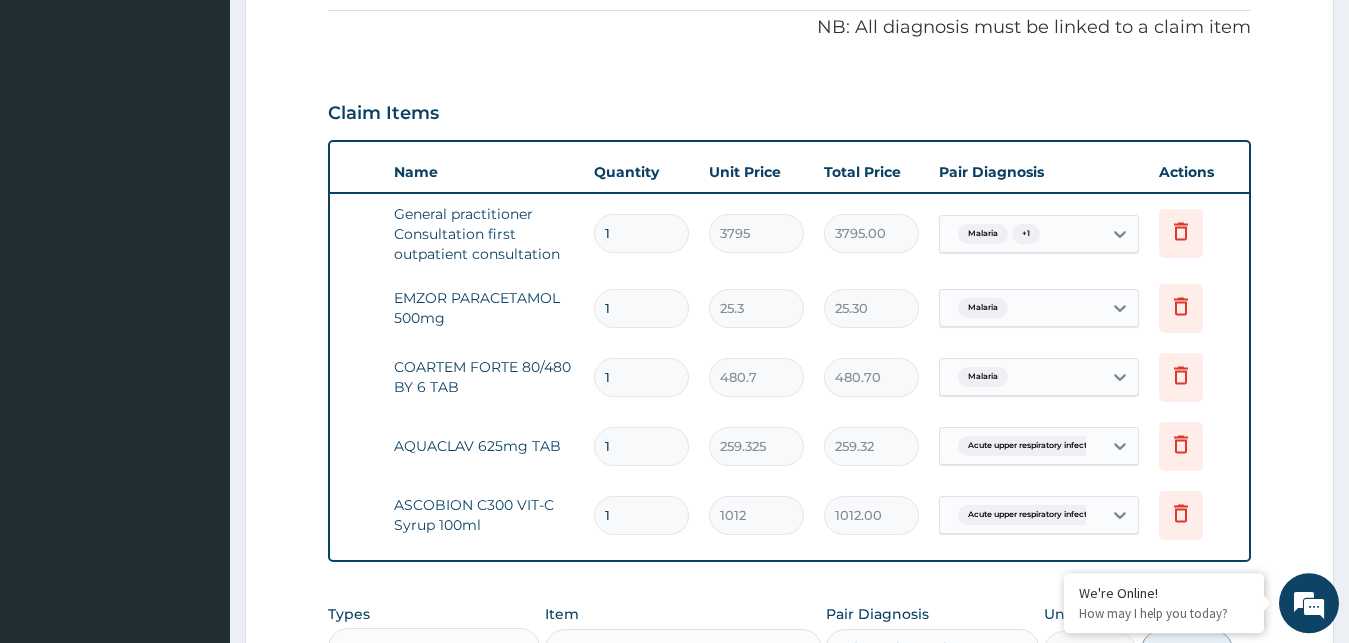 type 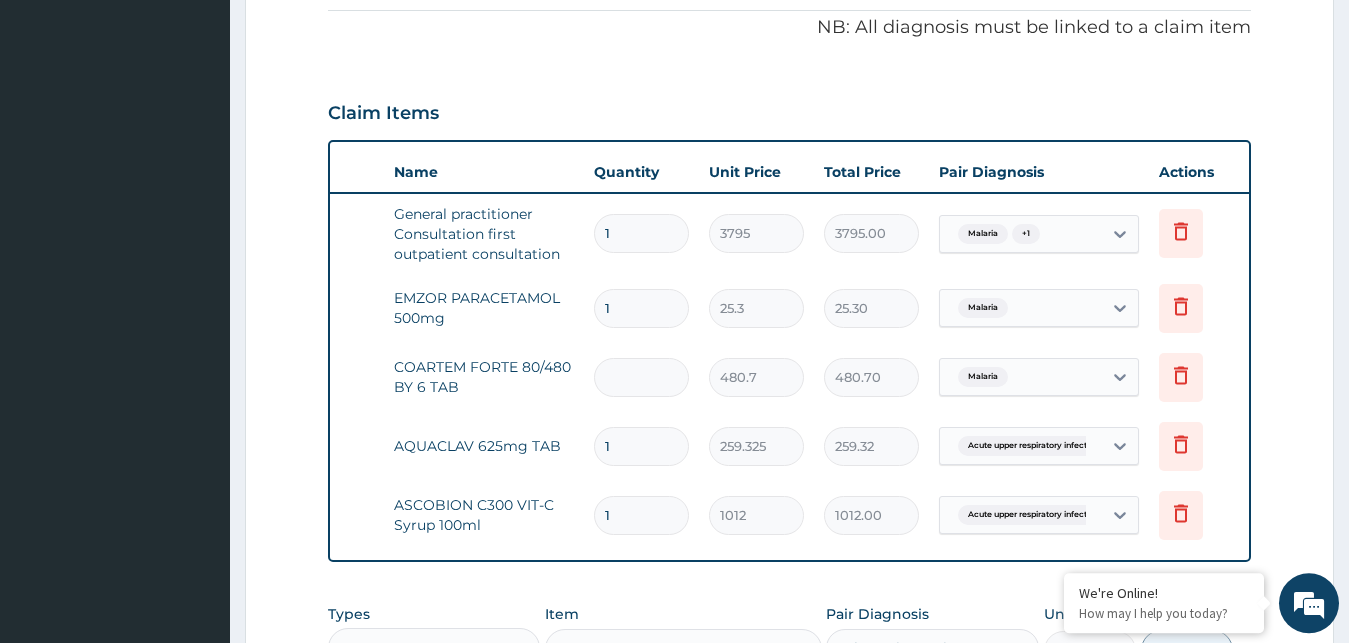 type on "0.00" 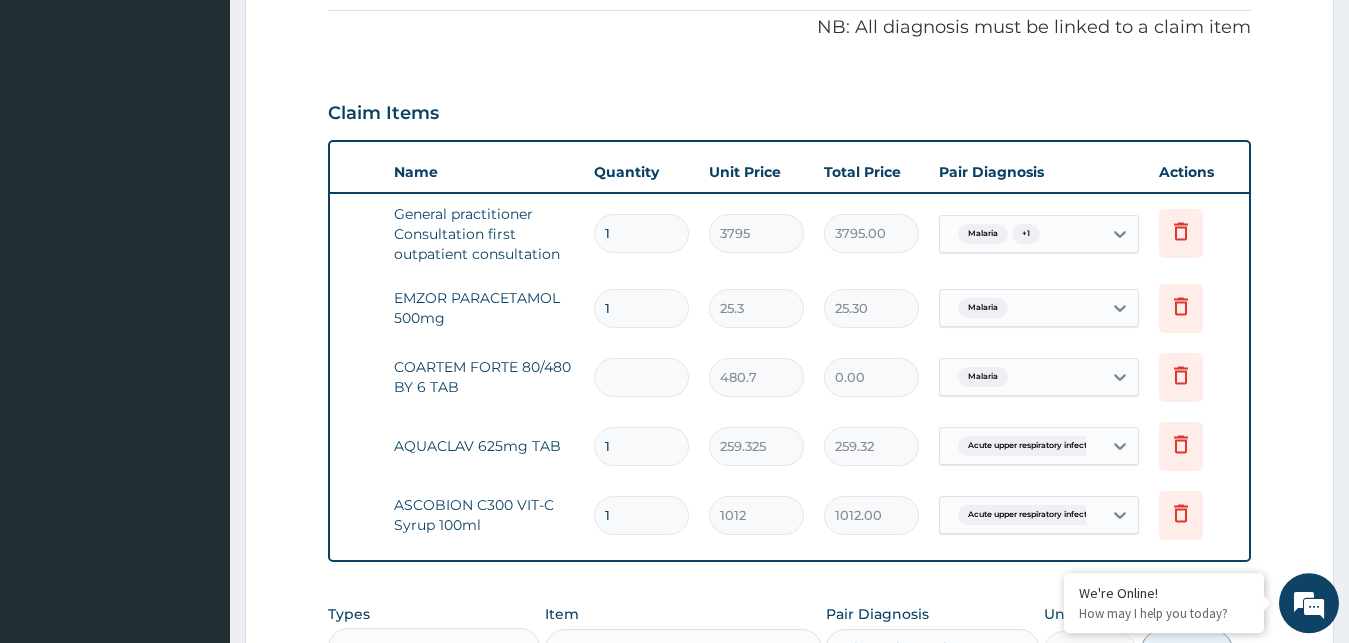 type on "6" 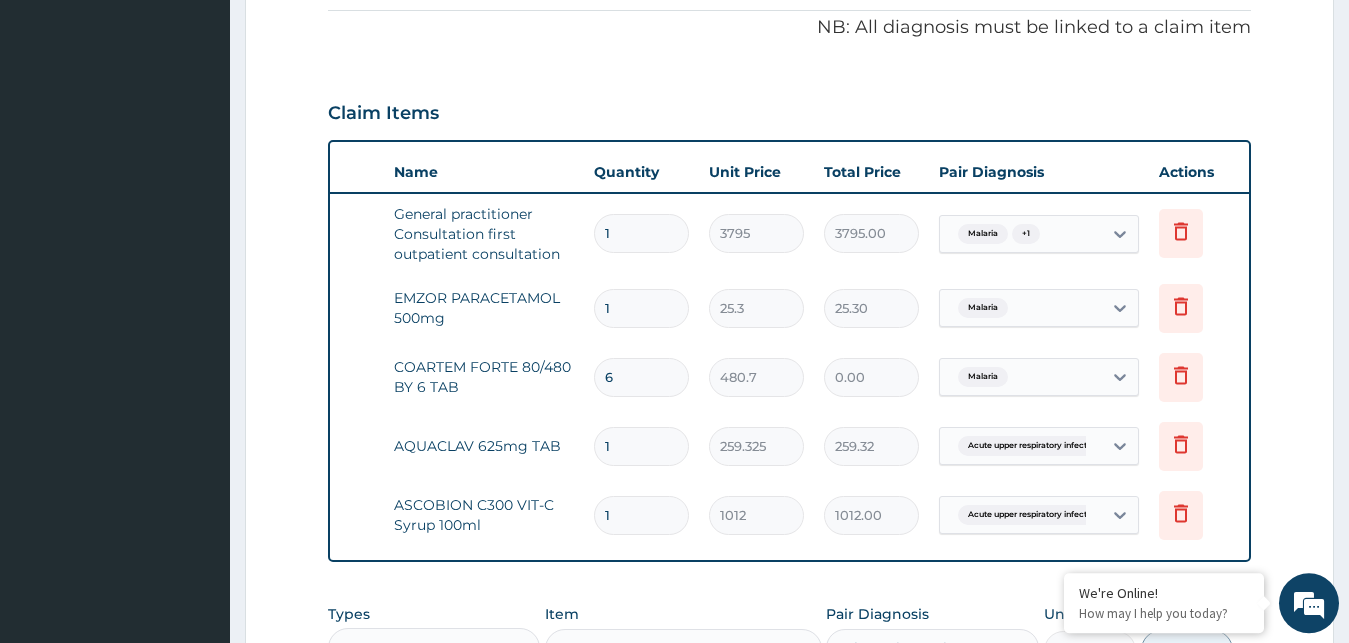 type on "2884.20" 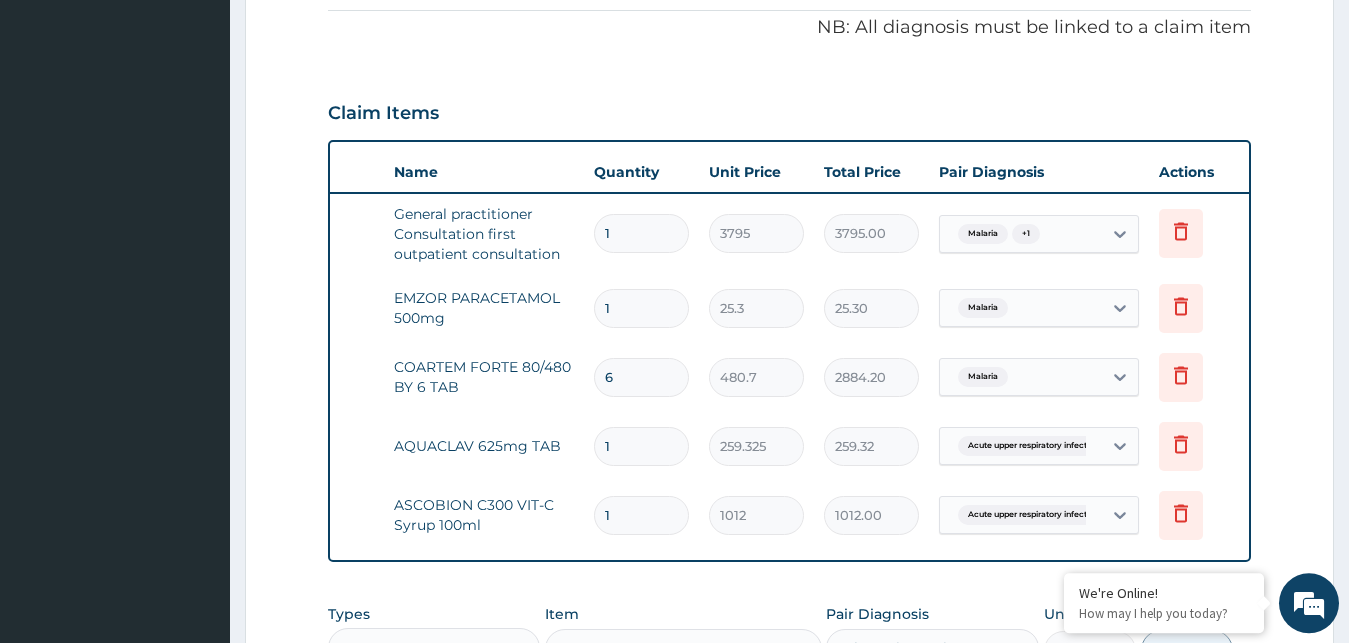 type on "6" 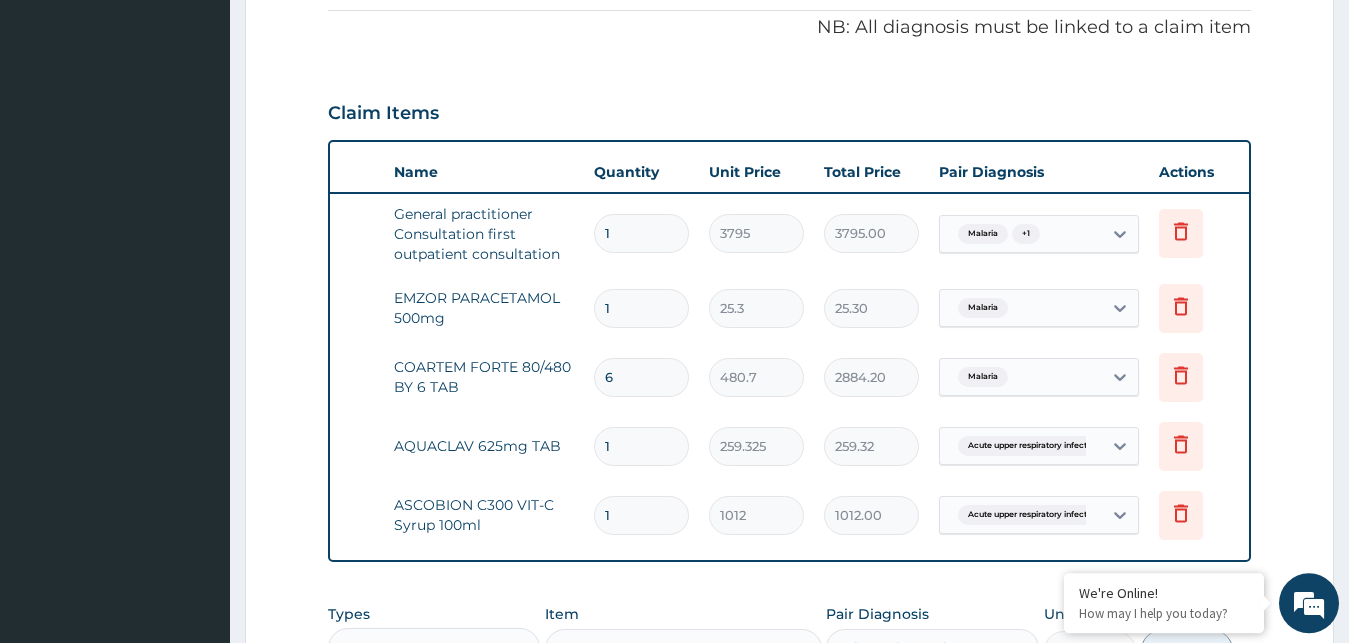 type on "18" 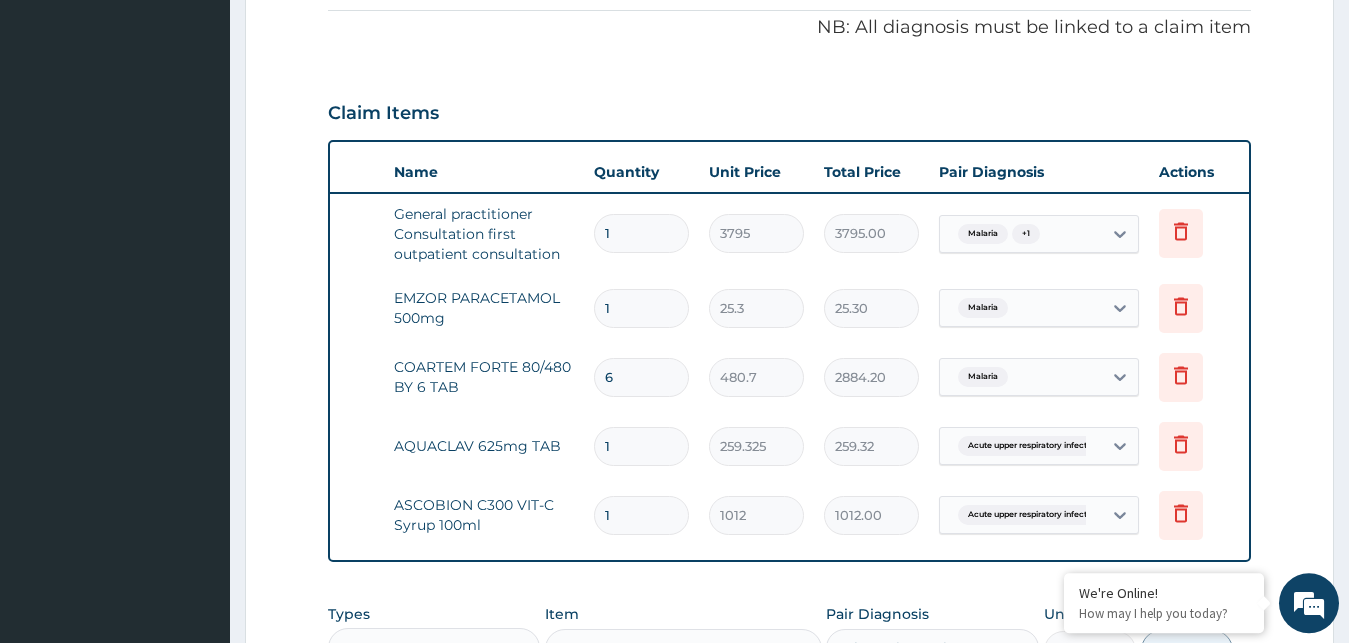 type on "455.40" 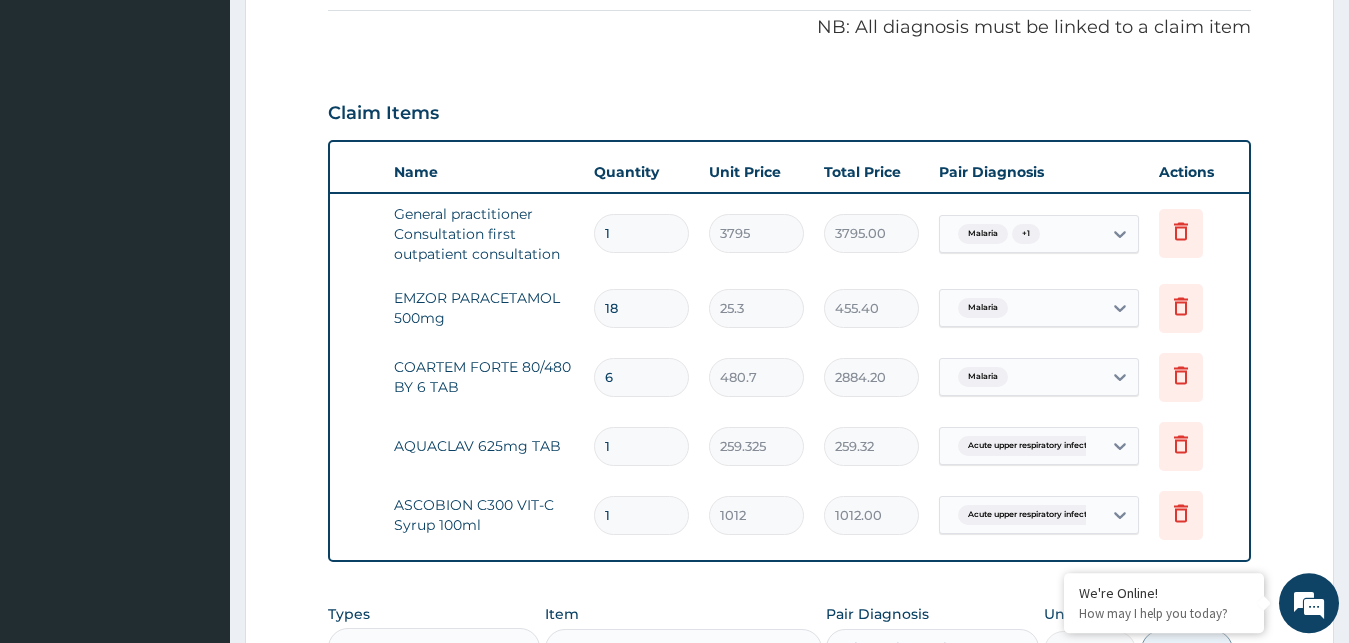 type on "18" 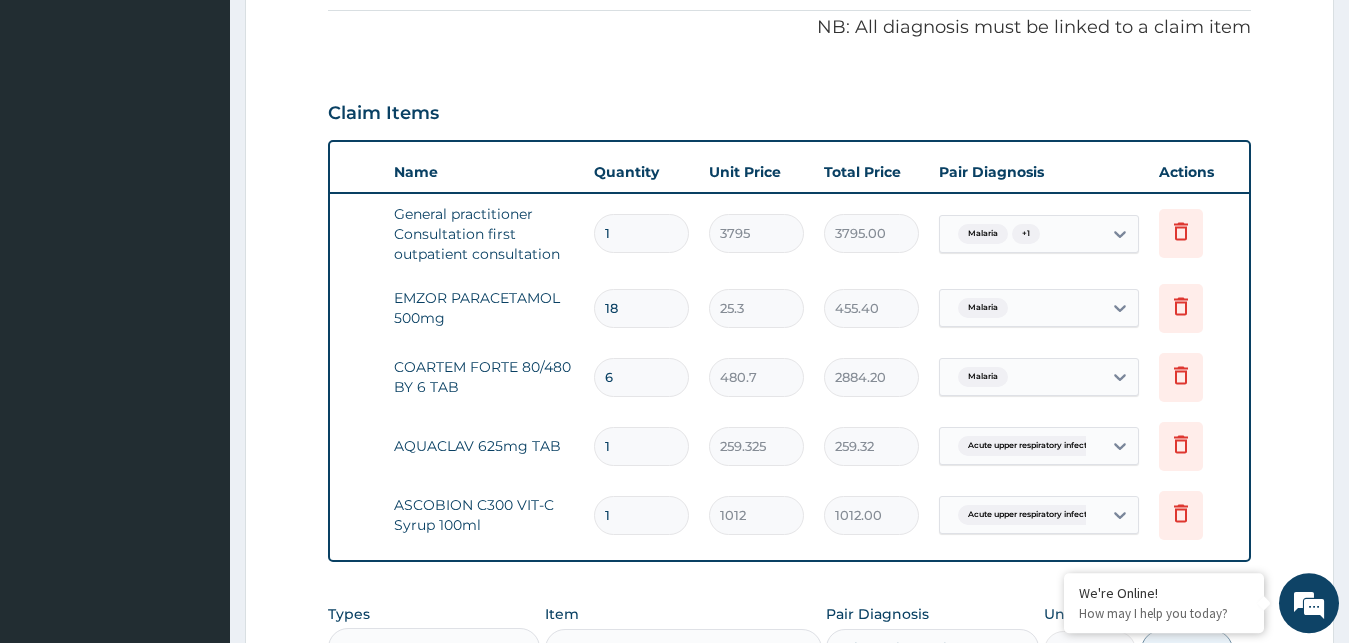 type 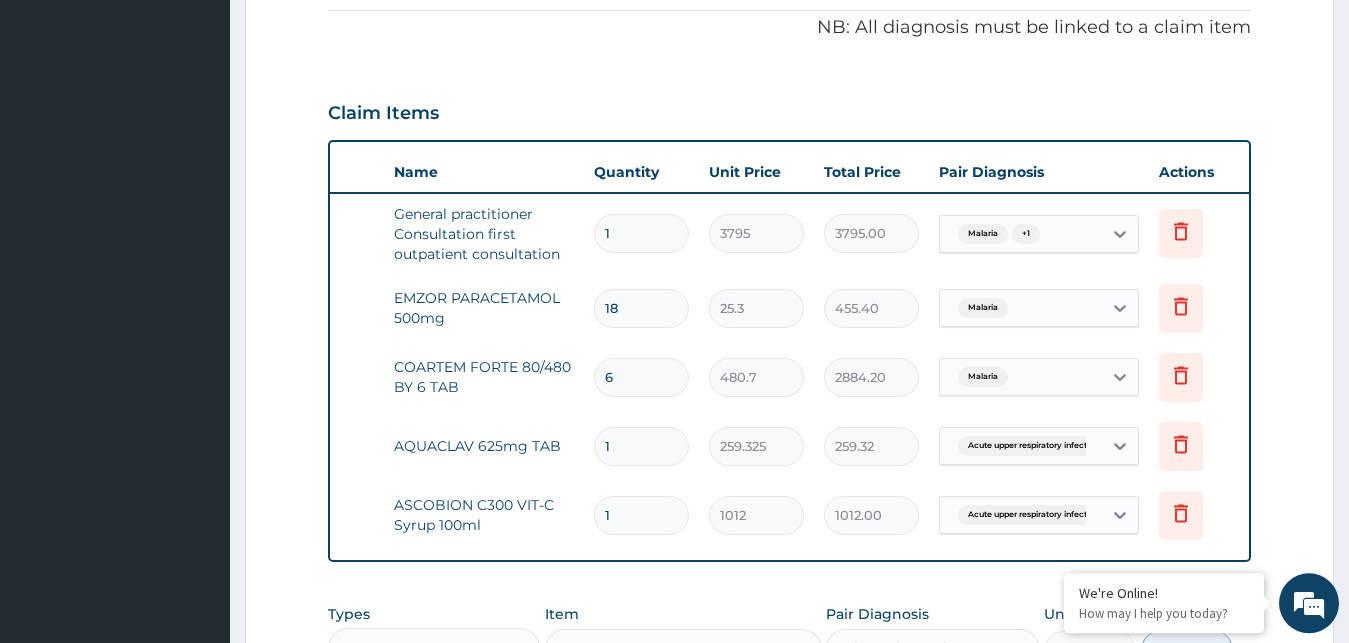 type on "0.00" 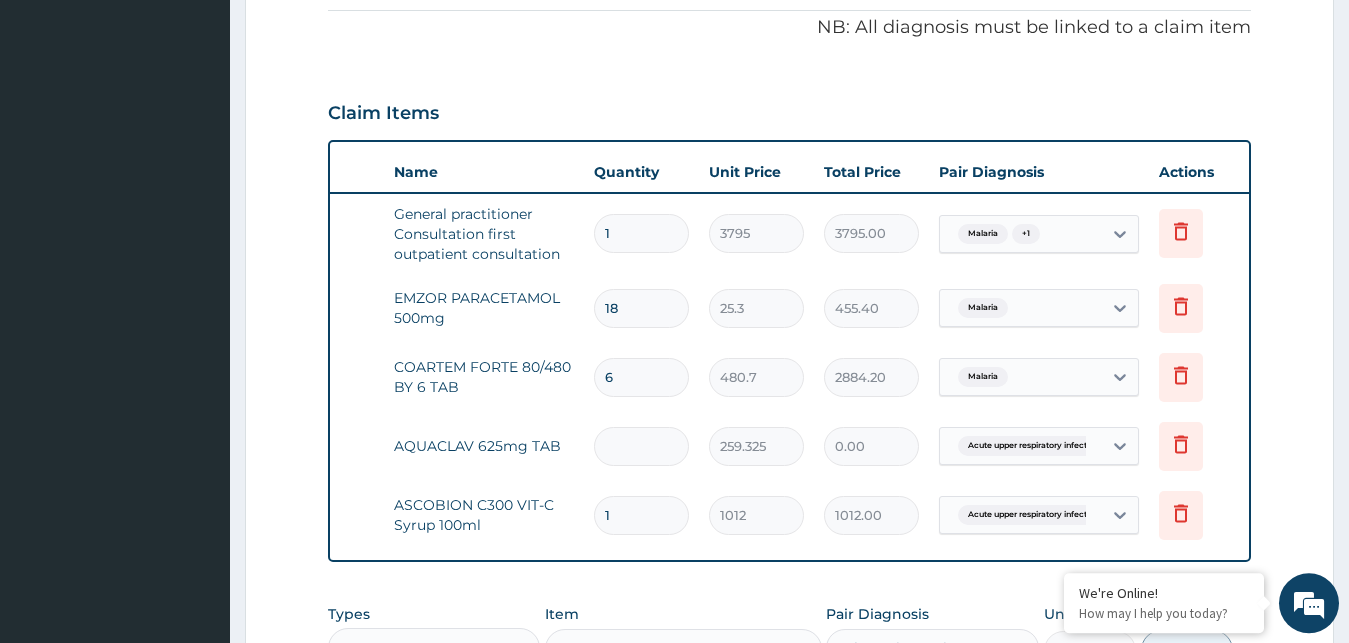 type on "1" 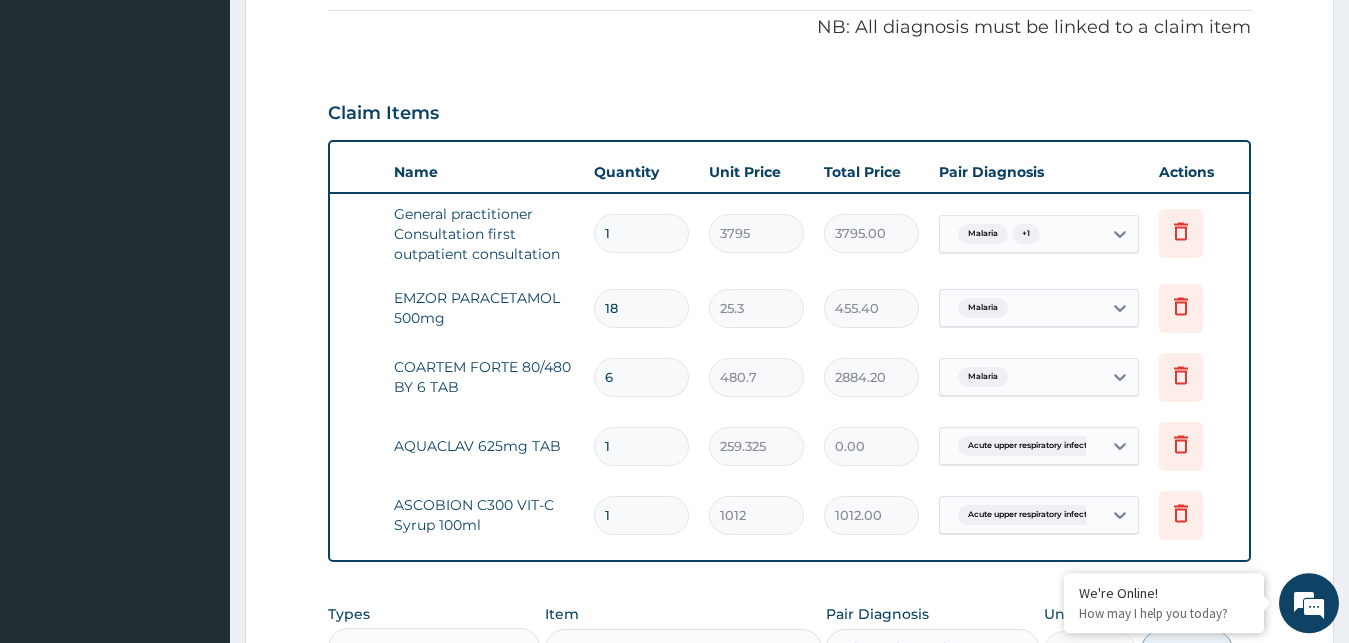 type on "259.32" 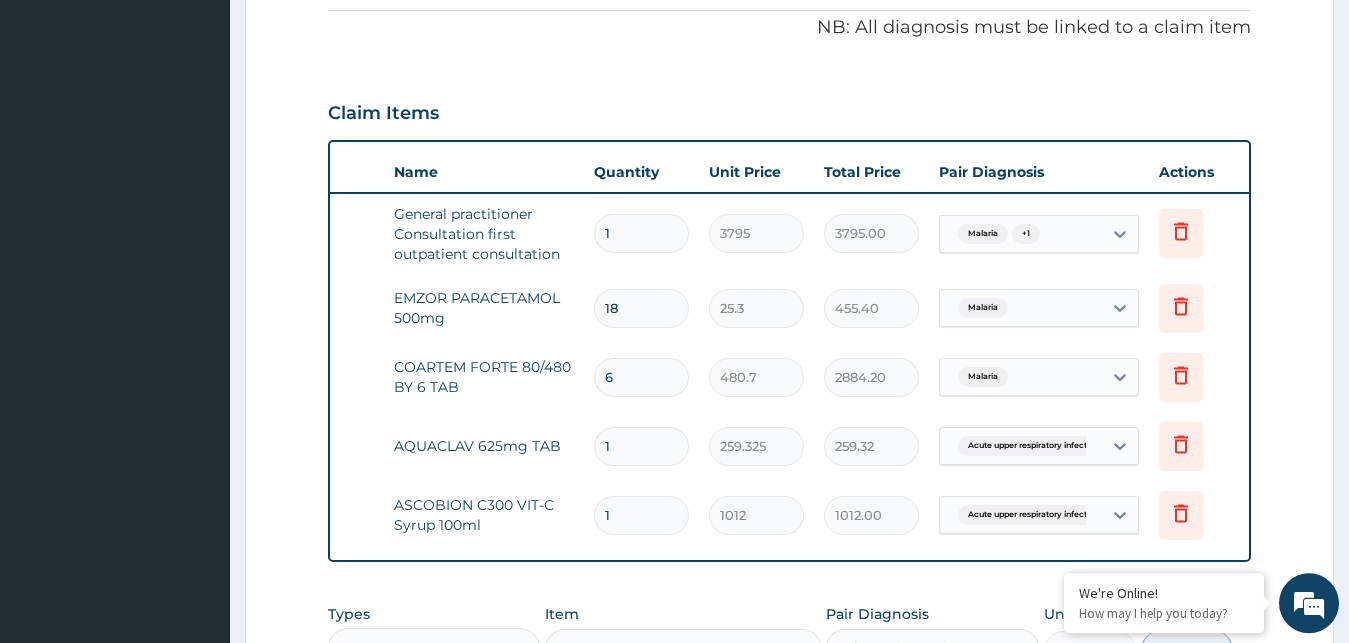 type on "10" 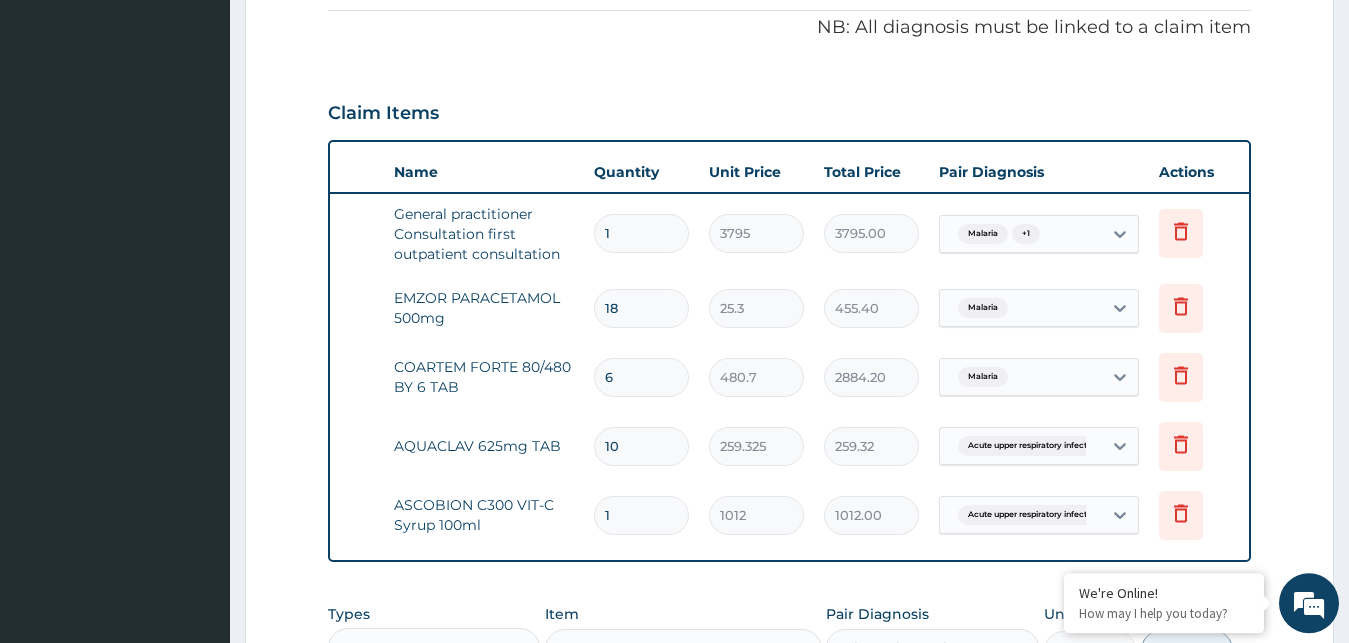 type on "2593.25" 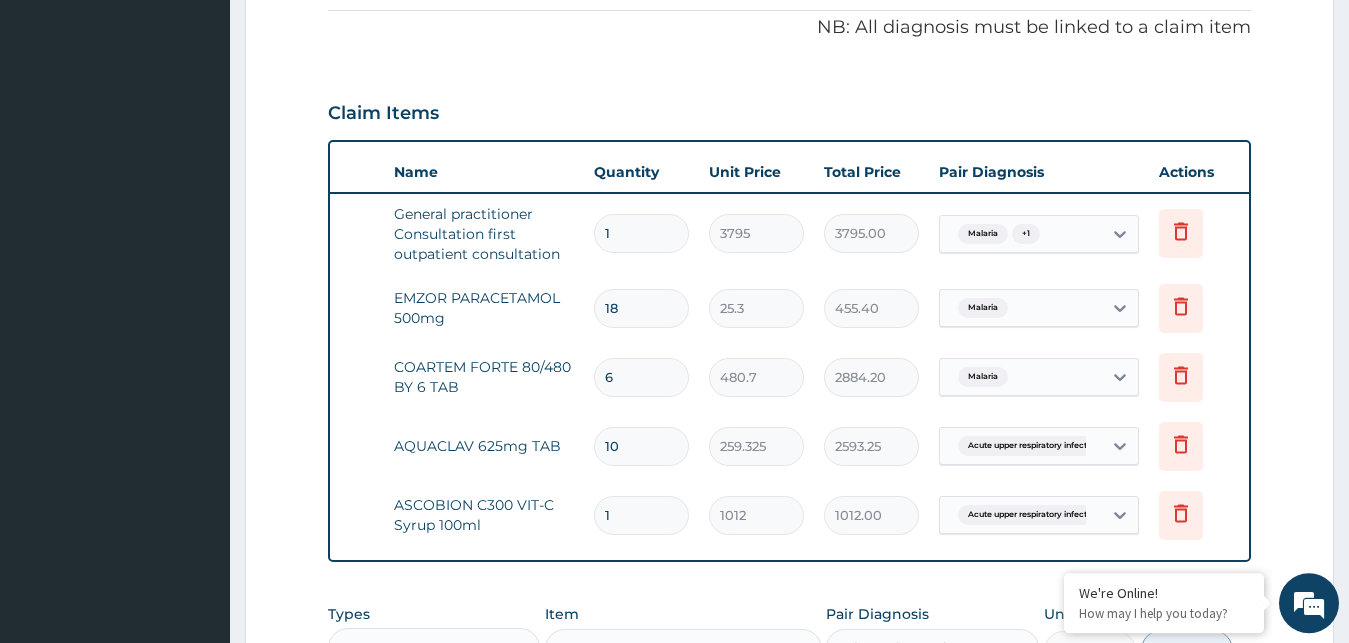 type on "10" 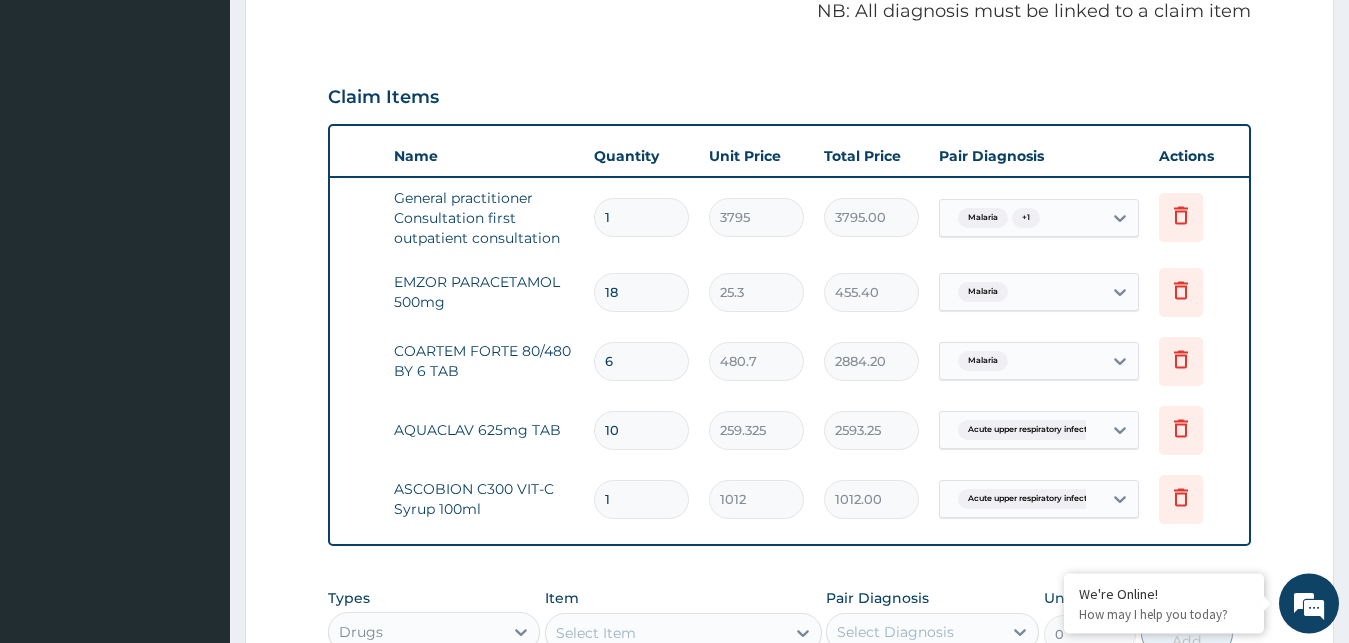 scroll, scrollTop: 630, scrollLeft: 0, axis: vertical 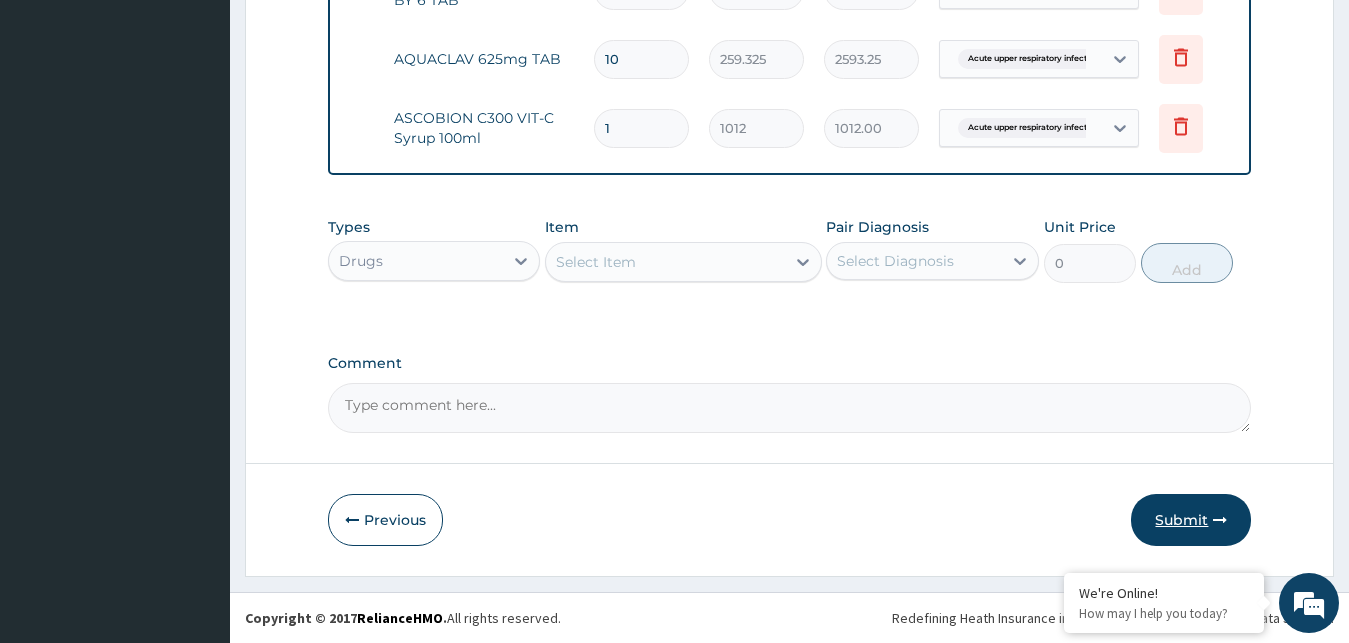 click on "Submit" at bounding box center (1191, 520) 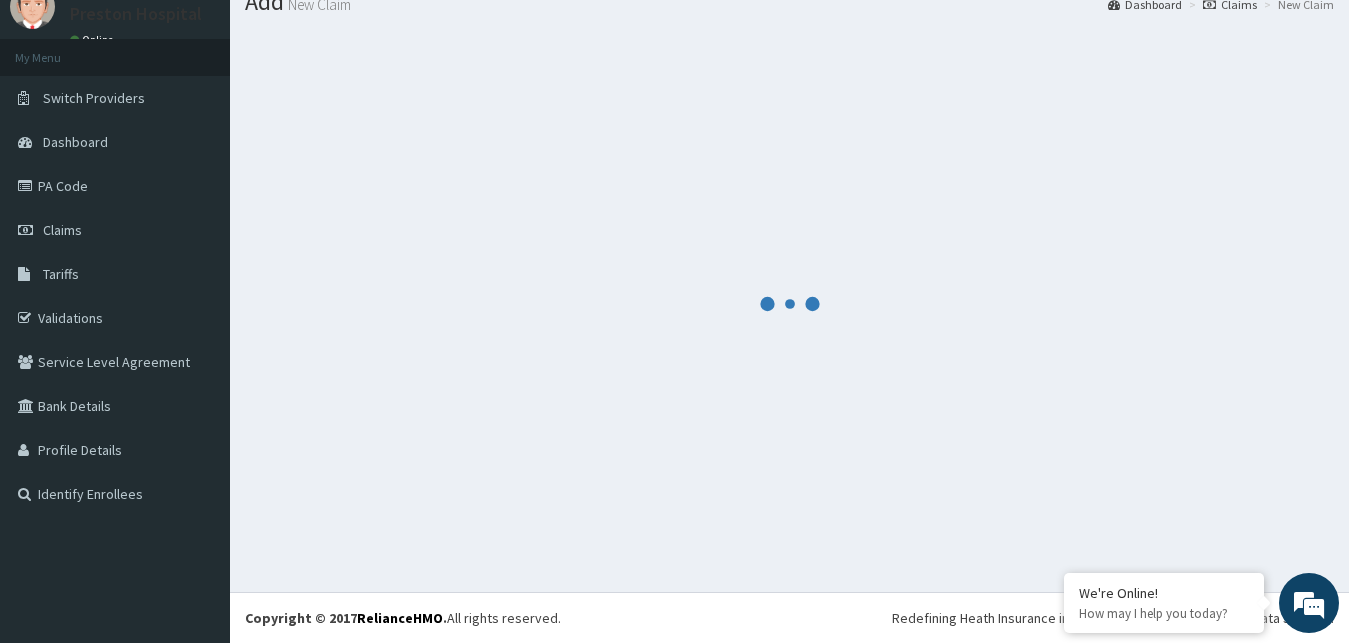 scroll, scrollTop: 76, scrollLeft: 0, axis: vertical 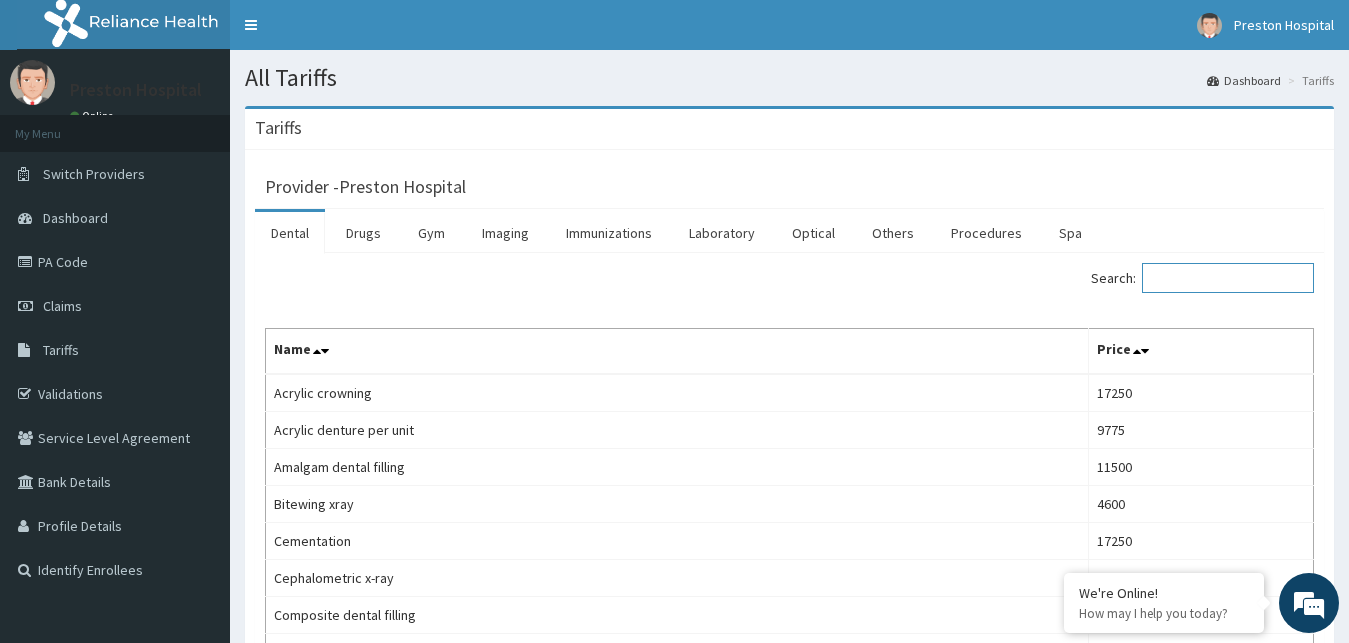 click on "Search:" at bounding box center (1228, 278) 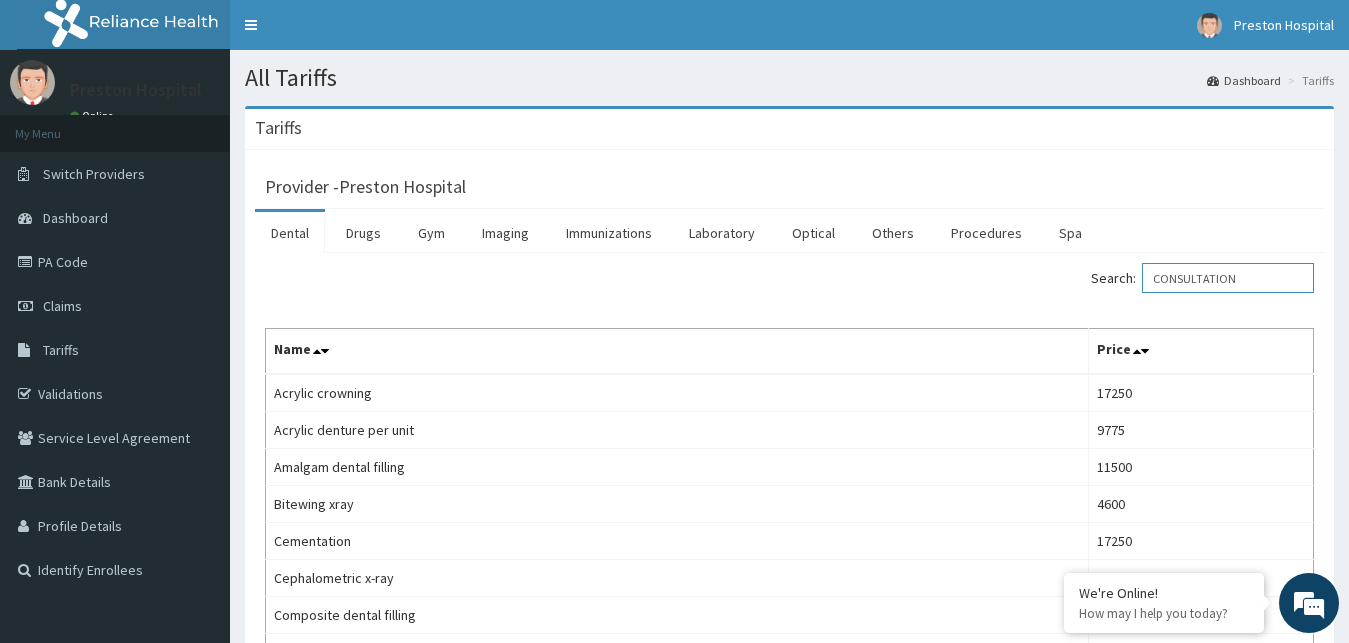 type on "CONSULTATION" 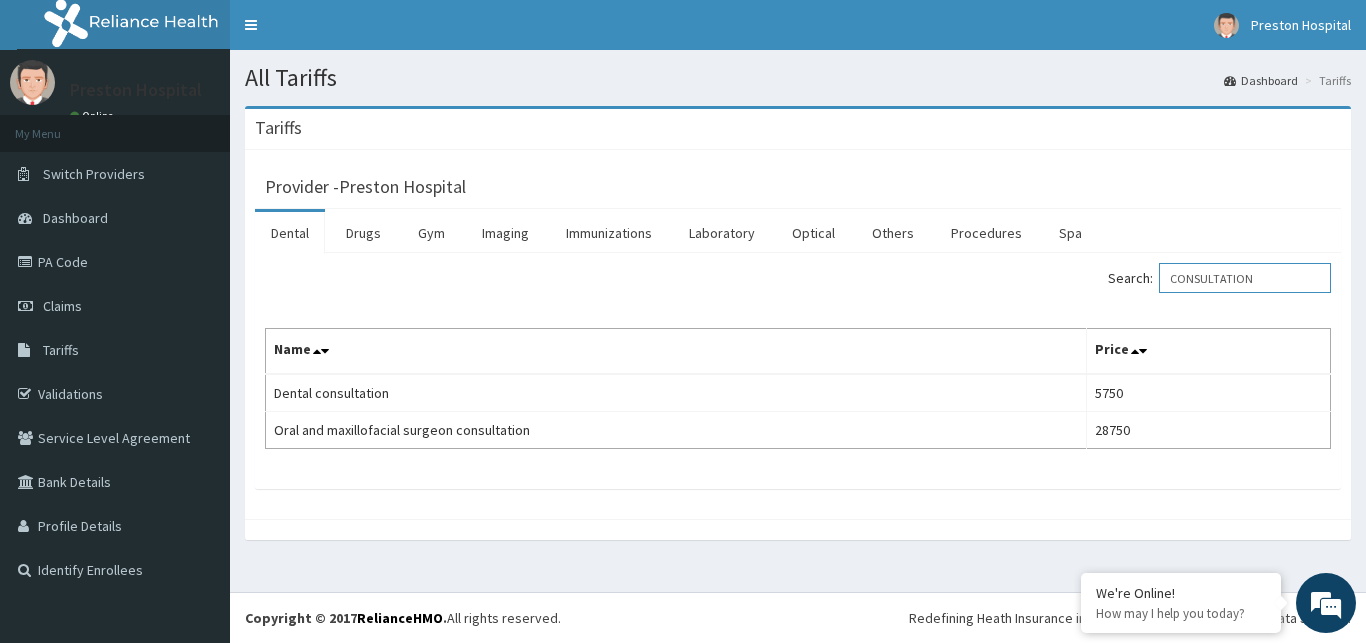 drag, startPoint x: 1265, startPoint y: 276, endPoint x: 1144, endPoint y: 297, distance: 122.80879 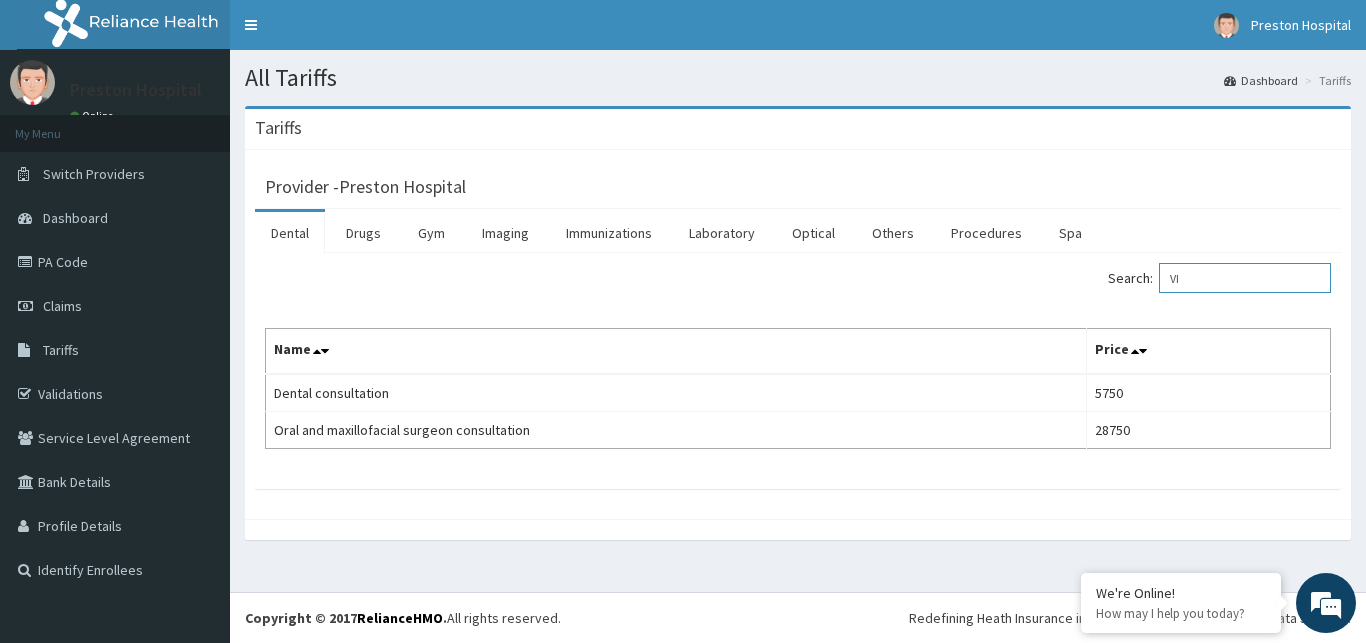 type on "VIT" 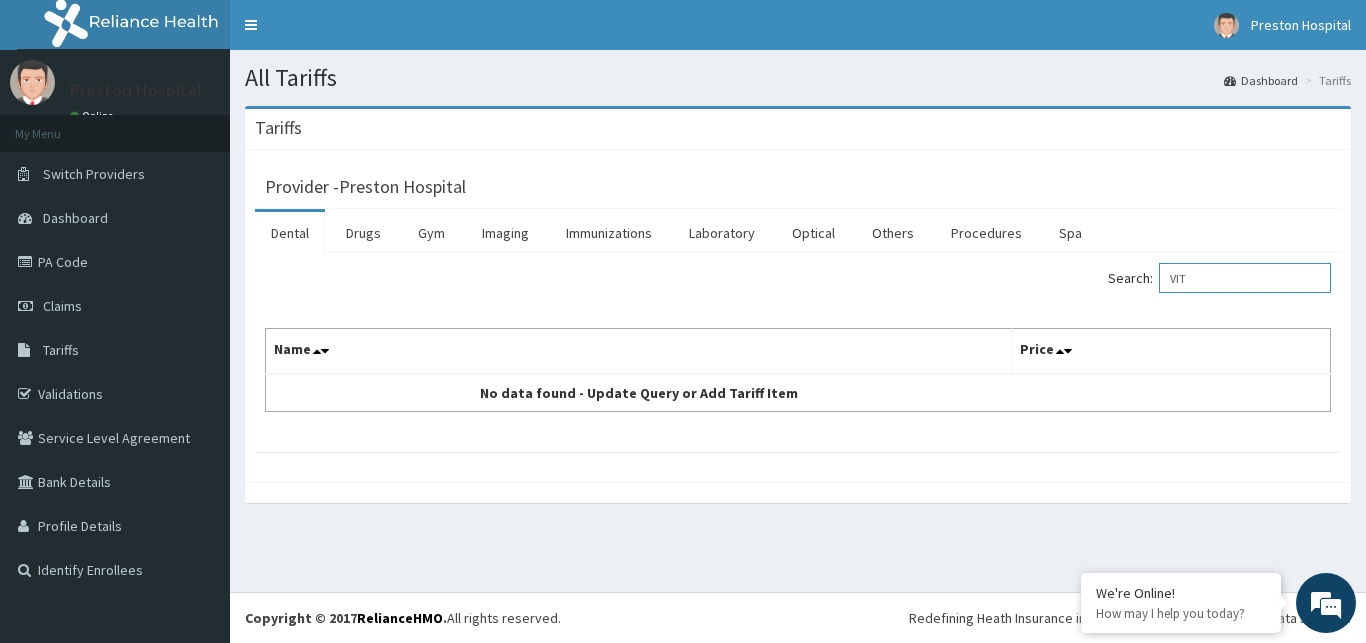 drag, startPoint x: 1222, startPoint y: 282, endPoint x: 1151, endPoint y: 282, distance: 71 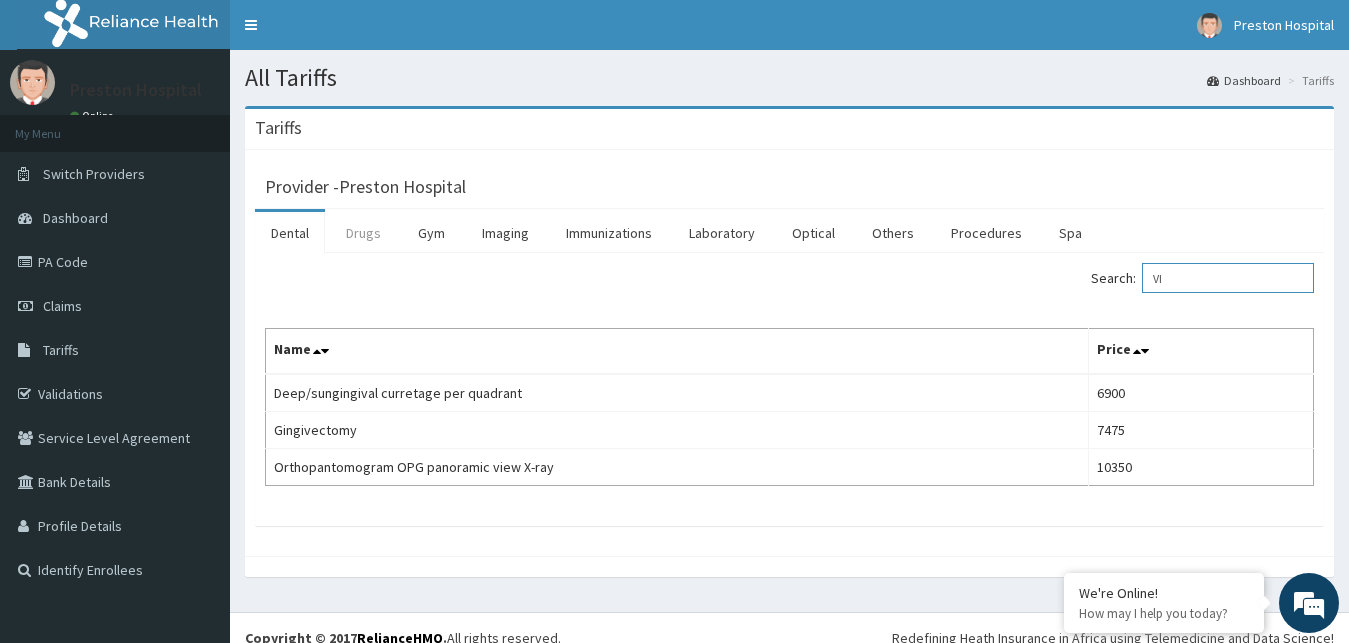 type on "VI" 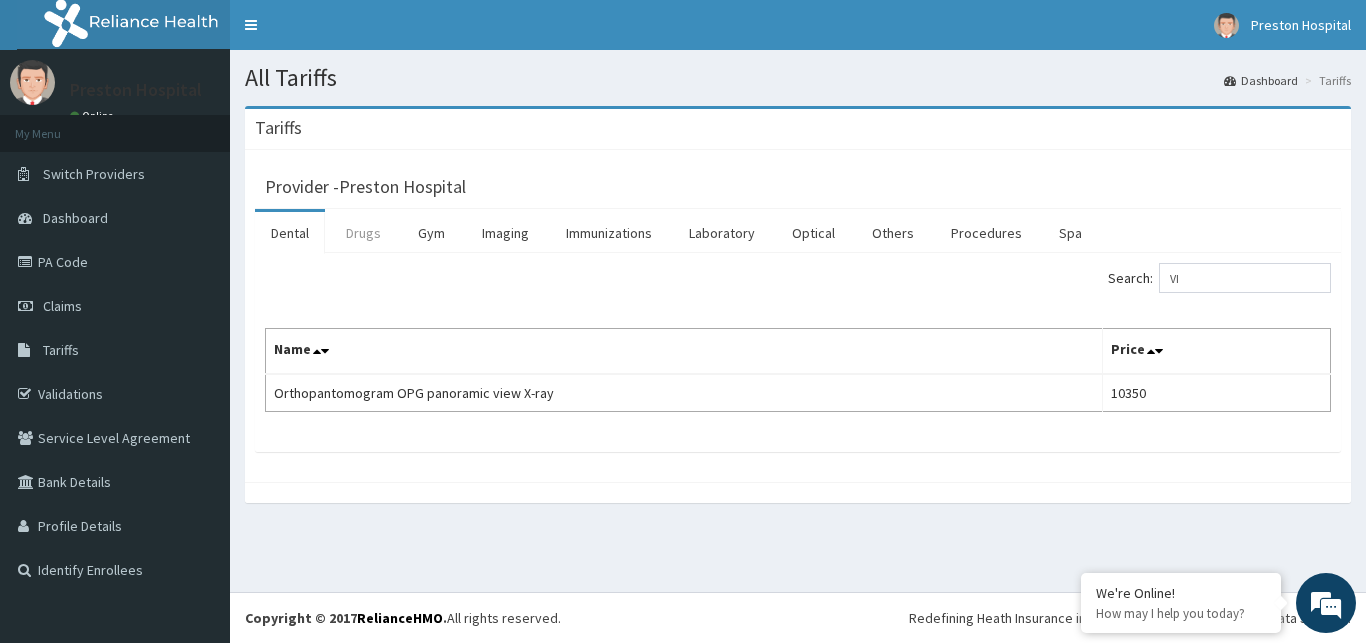 click on "Drugs" at bounding box center [363, 233] 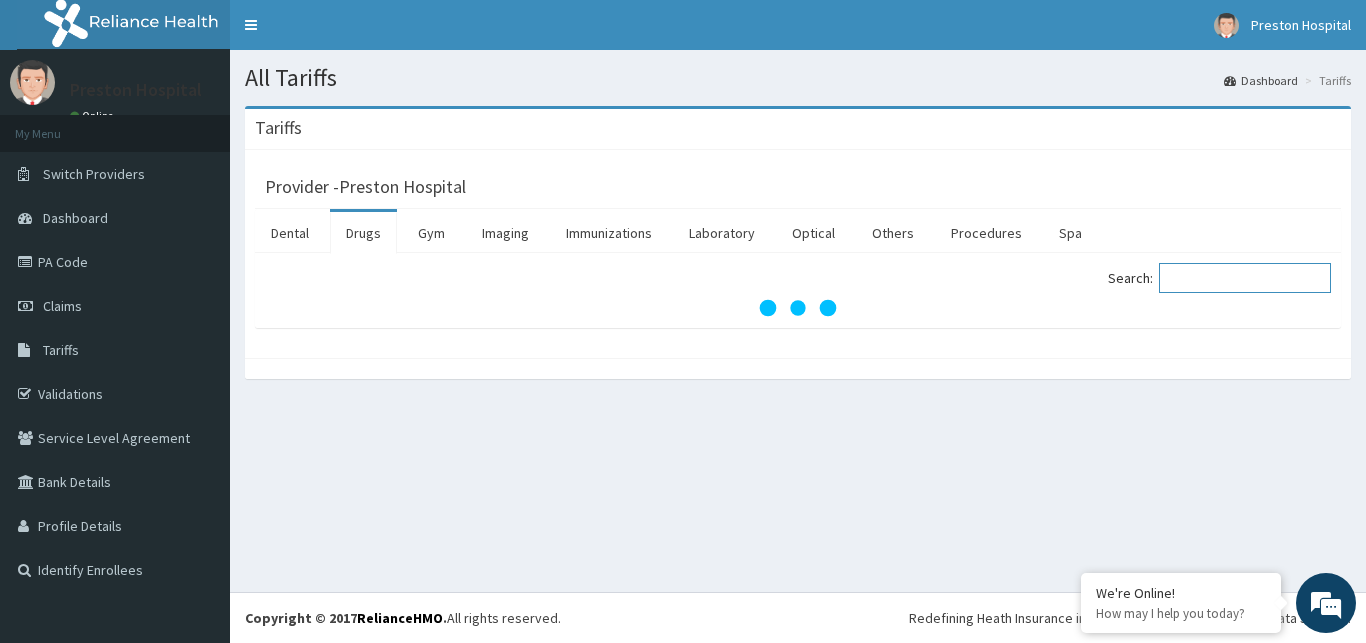 click on "Search:" at bounding box center (1245, 278) 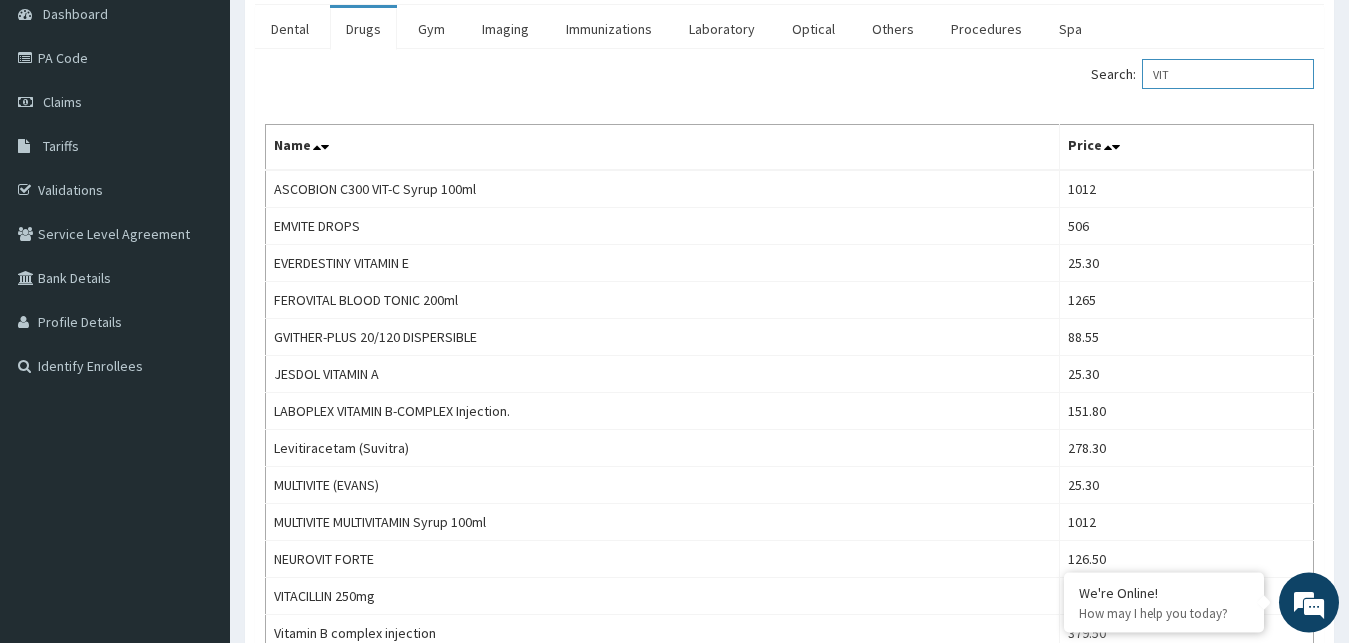 scroll, scrollTop: 182, scrollLeft: 0, axis: vertical 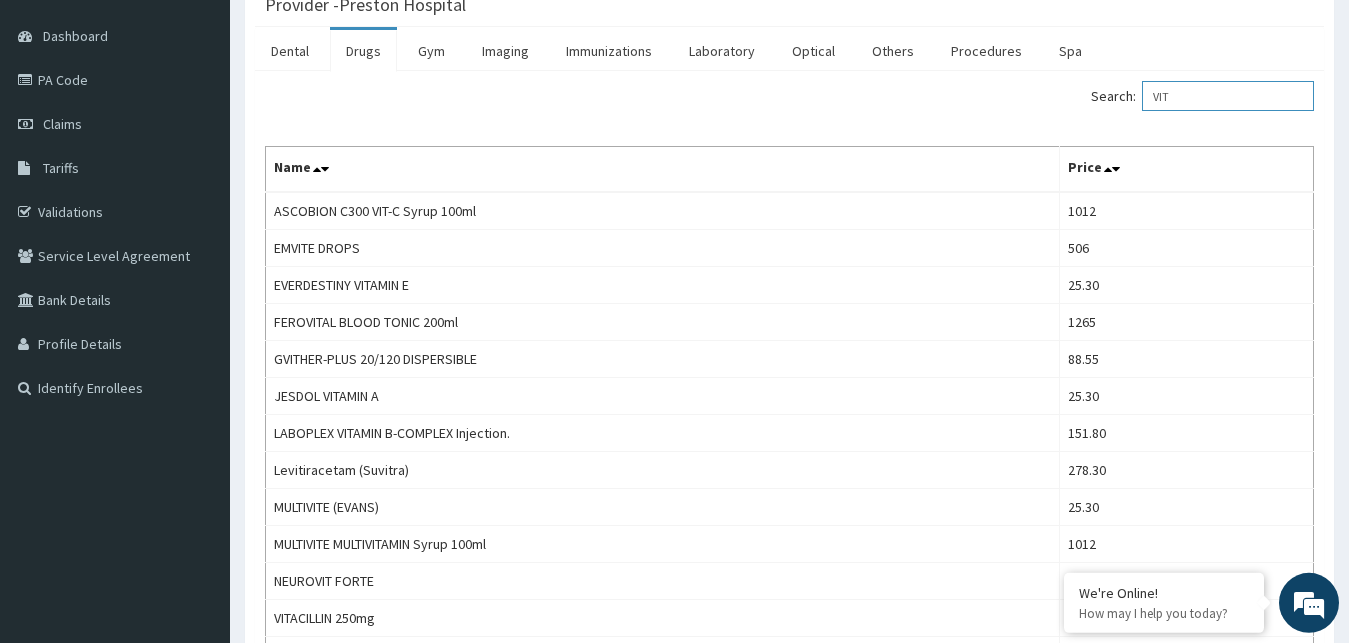 type on "VIT" 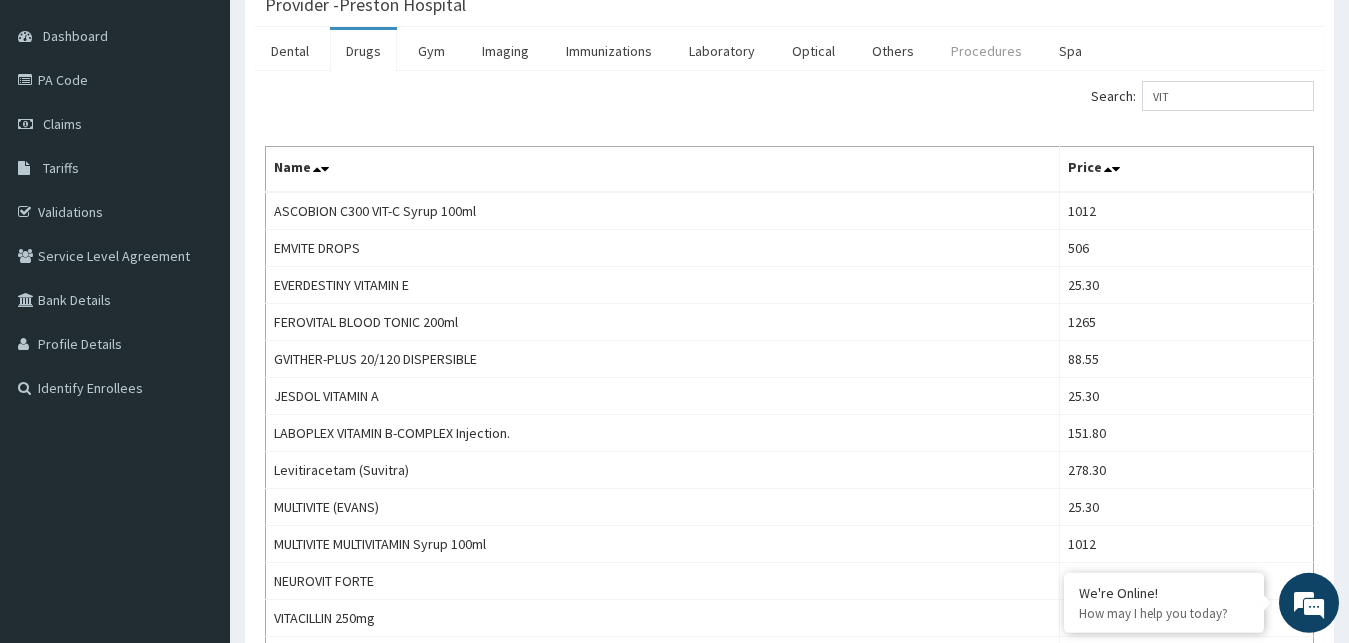 click on "Procedures" at bounding box center [986, 51] 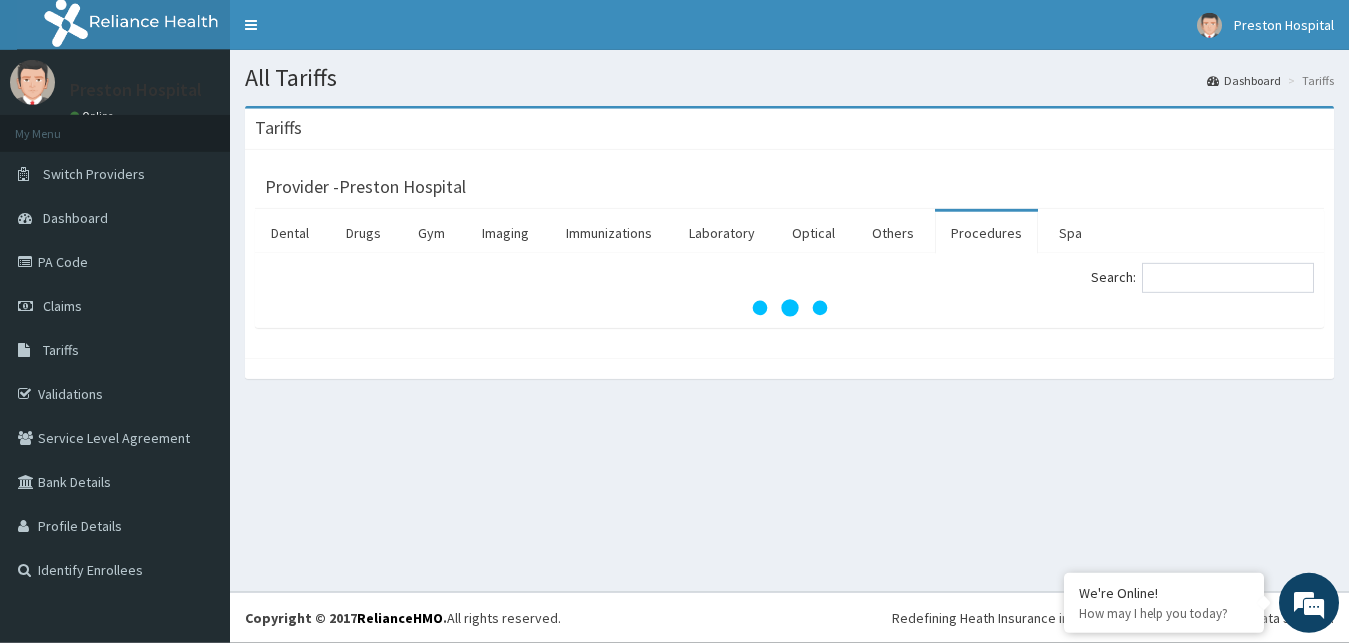 scroll, scrollTop: 0, scrollLeft: 0, axis: both 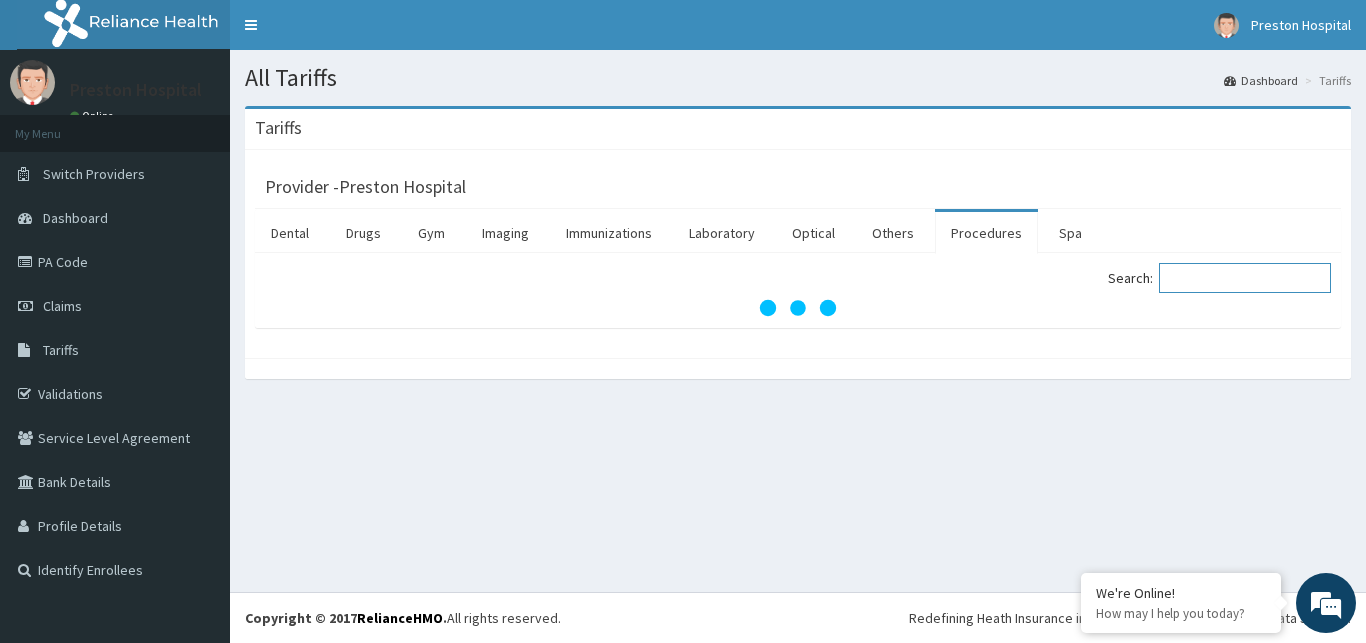 click on "Search:" at bounding box center (1245, 278) 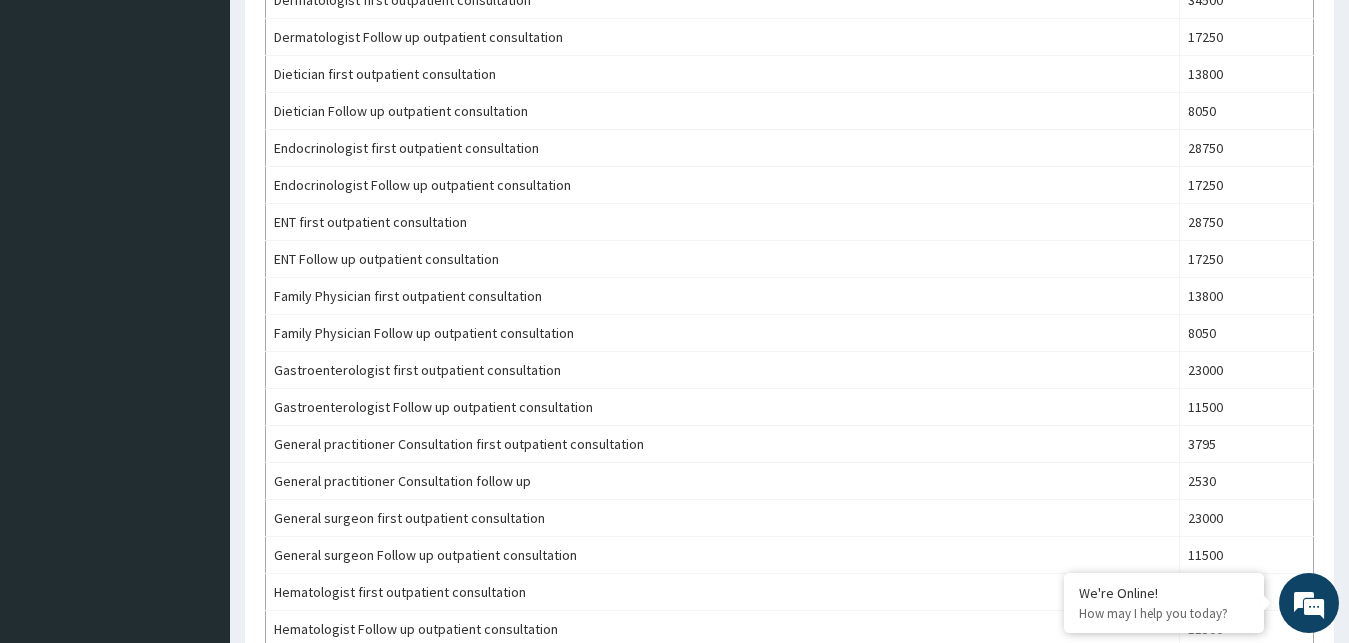 scroll, scrollTop: 661, scrollLeft: 0, axis: vertical 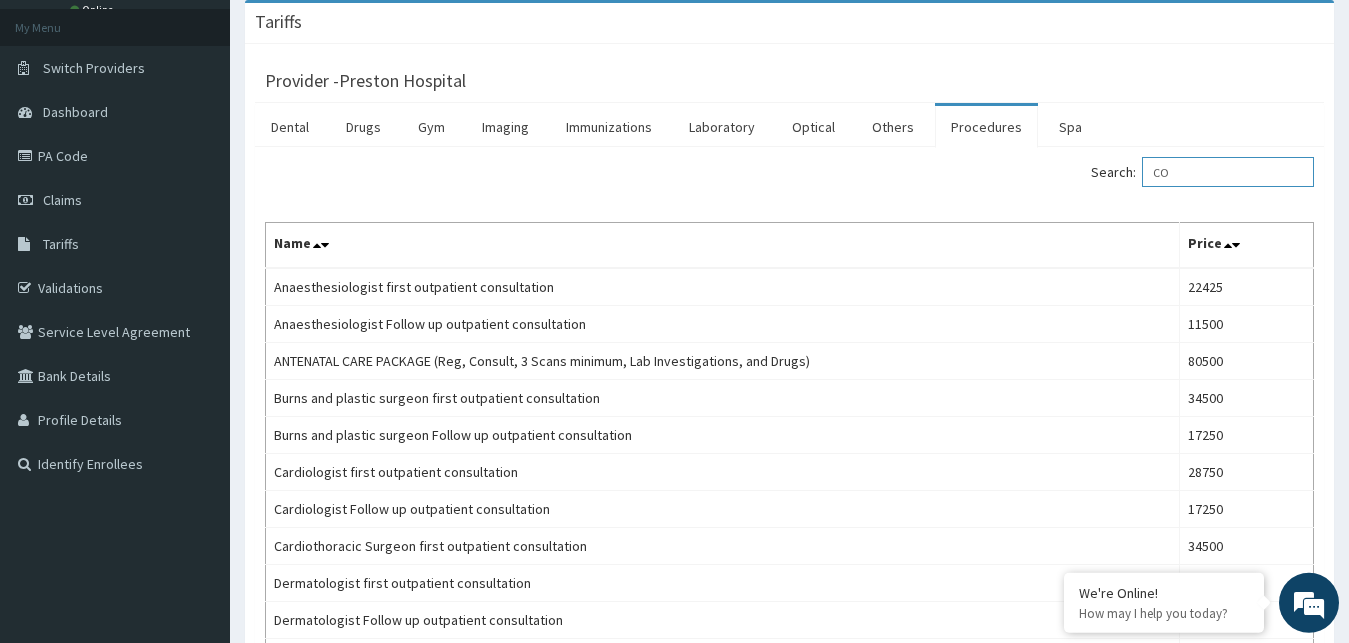 type on "C" 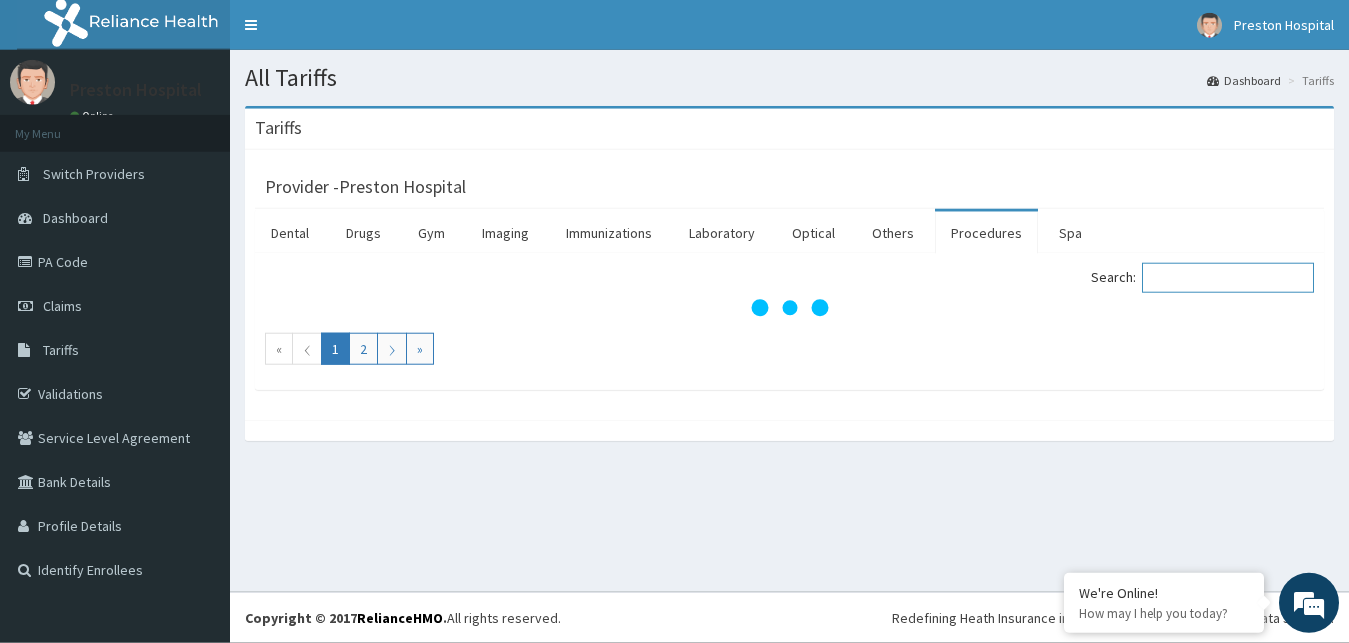 scroll, scrollTop: 0, scrollLeft: 0, axis: both 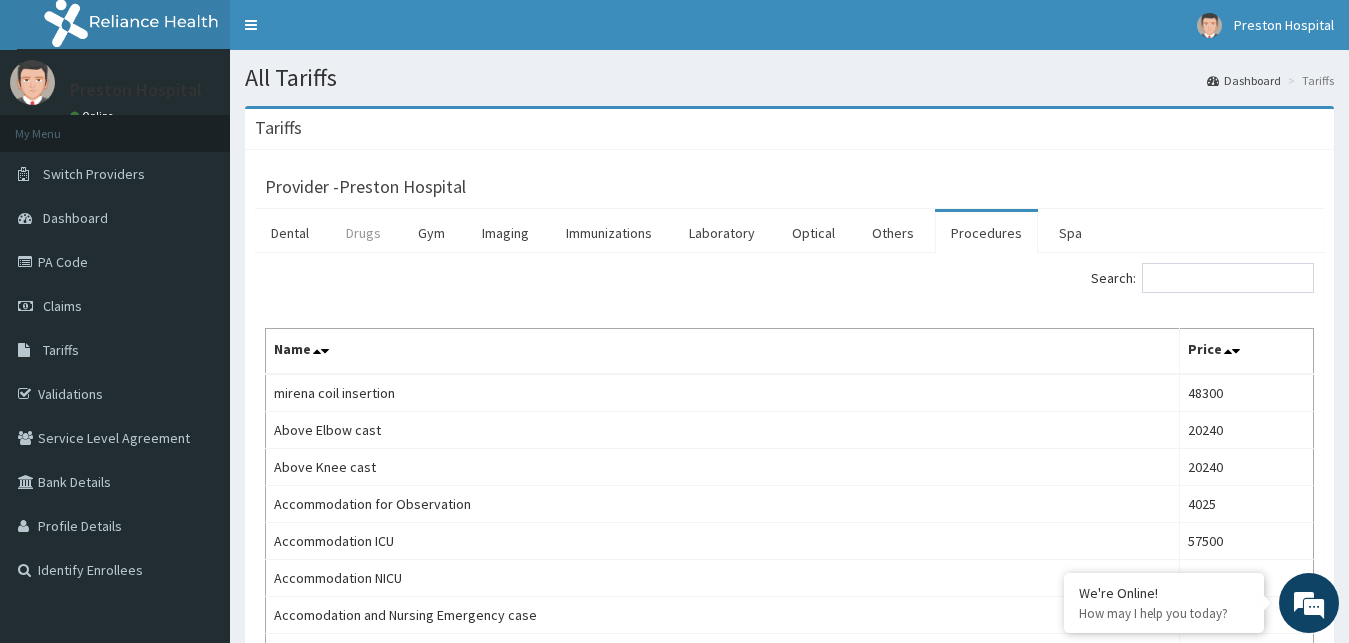 click on "Drugs" at bounding box center (363, 233) 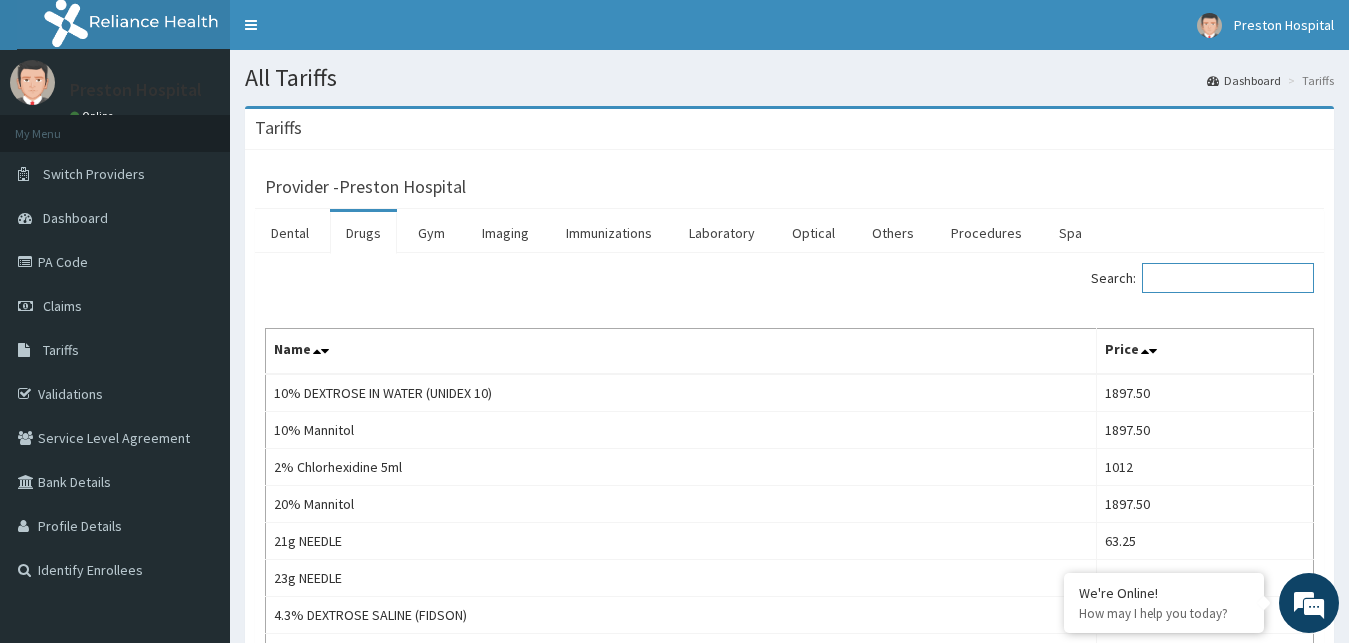click on "Search:" at bounding box center [1228, 278] 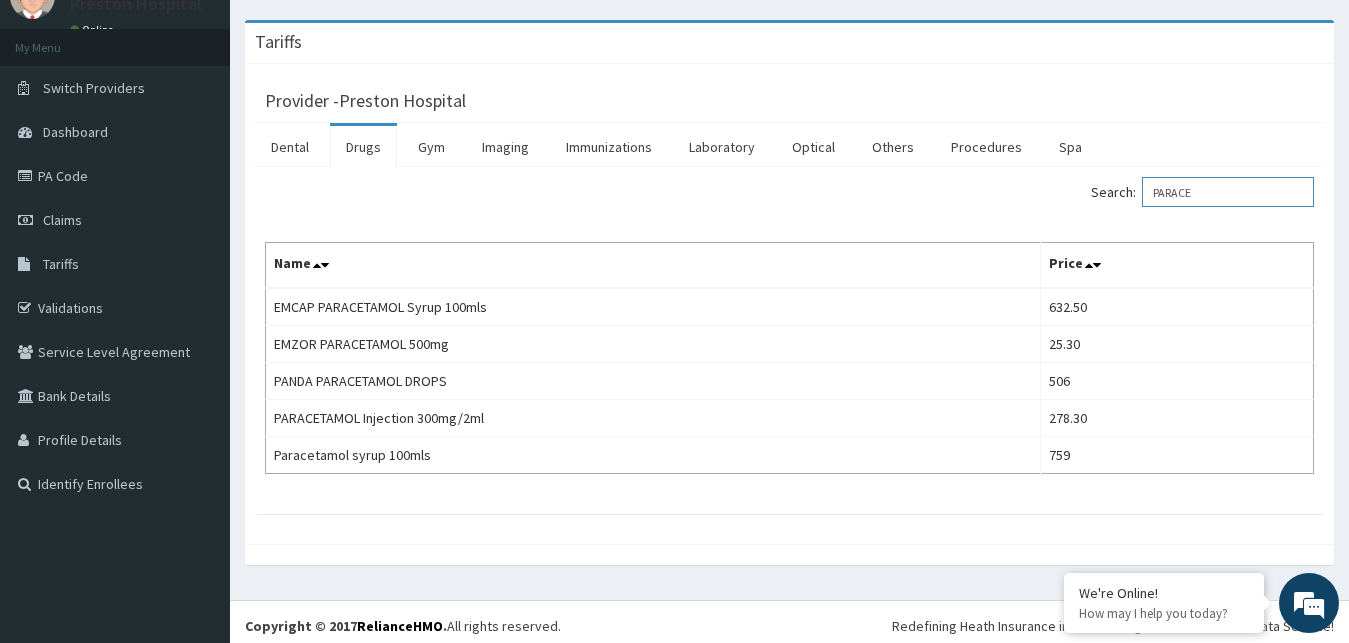 scroll, scrollTop: 87, scrollLeft: 0, axis: vertical 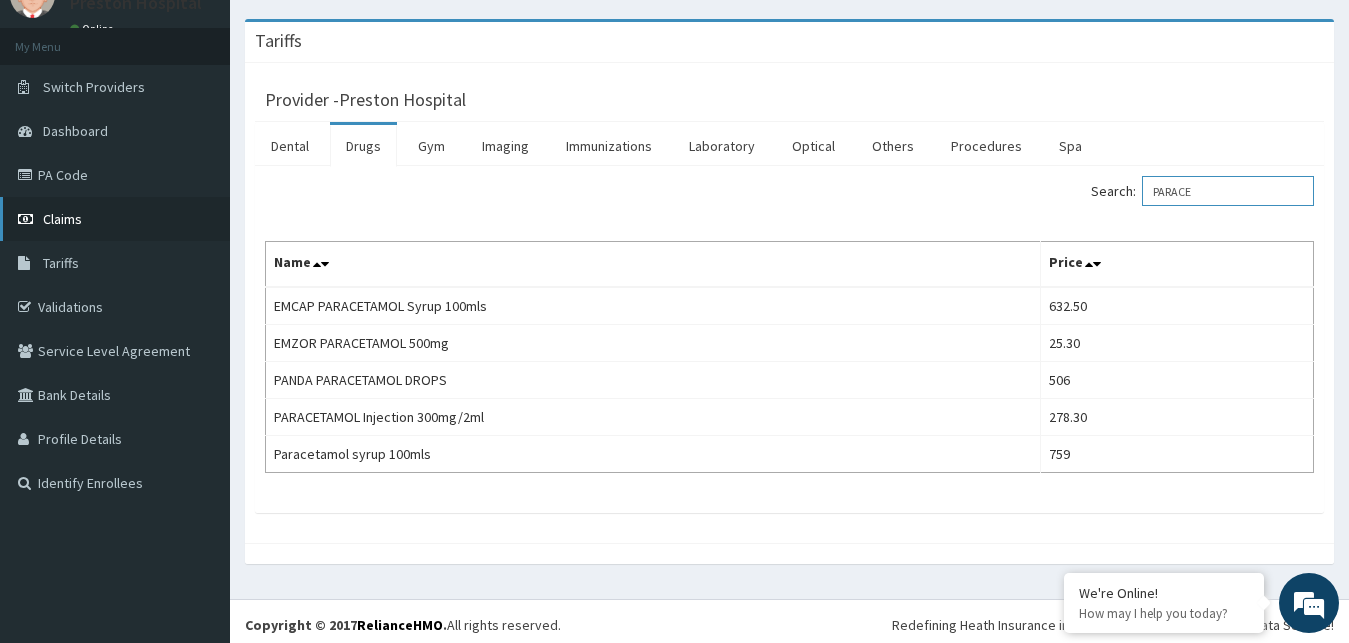 type on "PARACE" 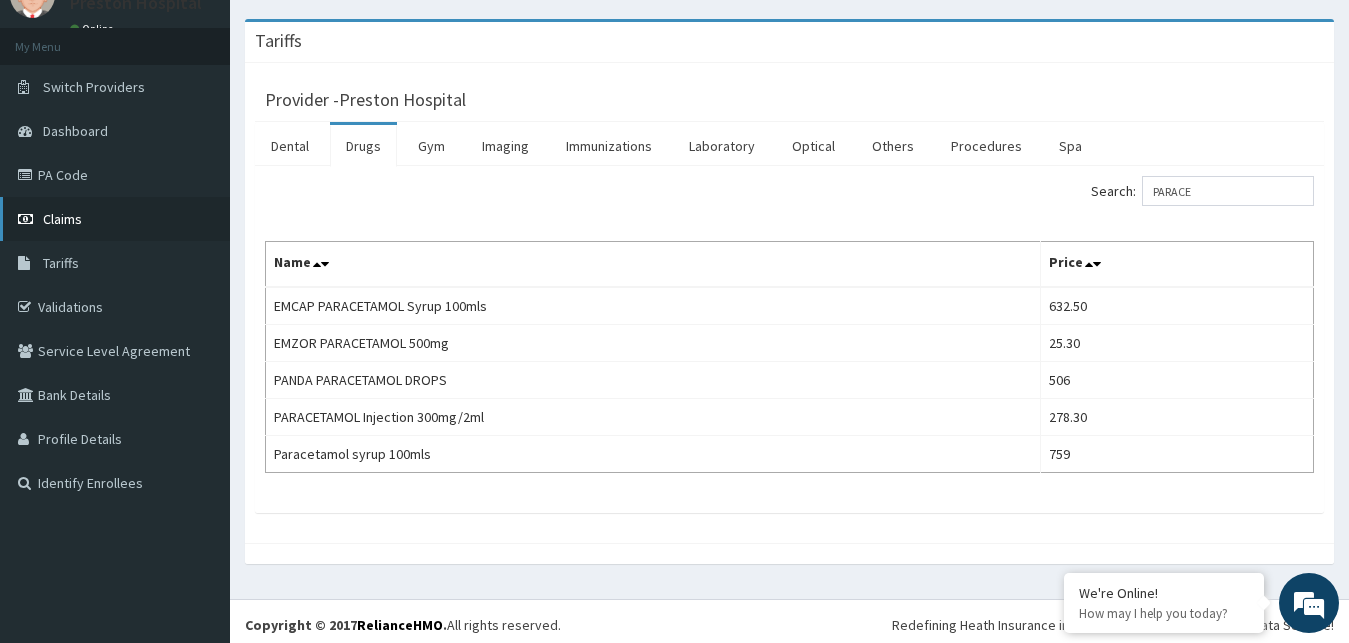 click on "Claims" at bounding box center (62, 219) 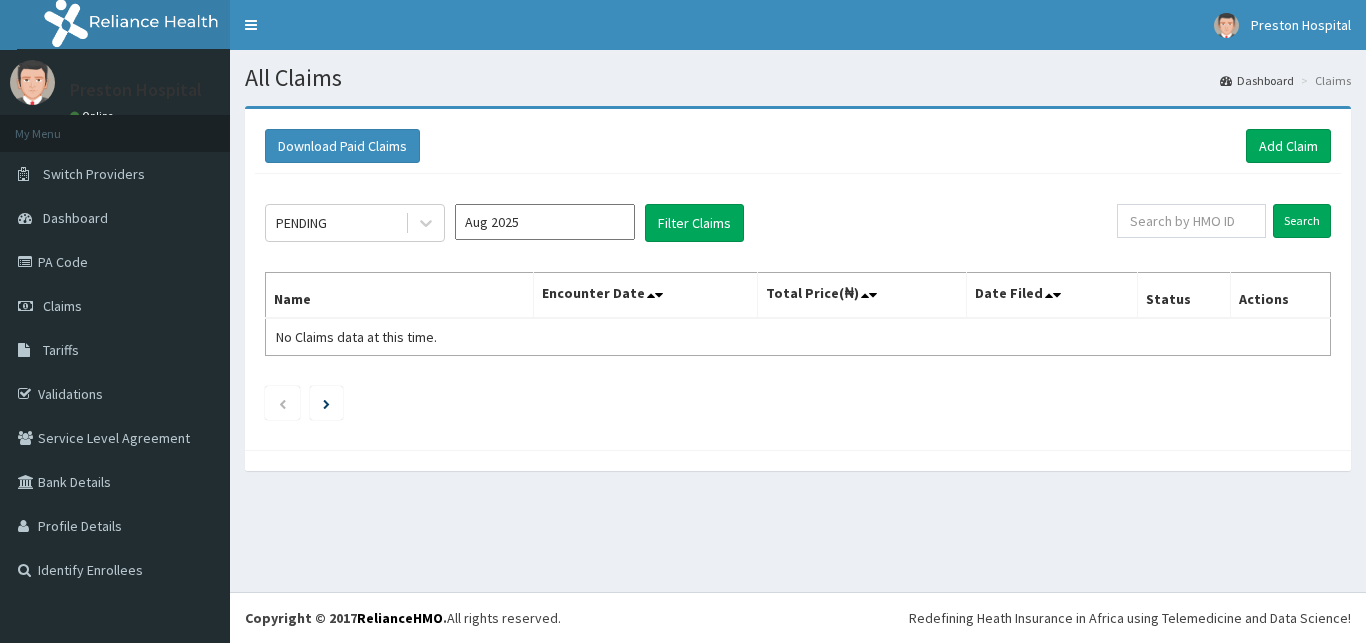 scroll, scrollTop: 0, scrollLeft: 0, axis: both 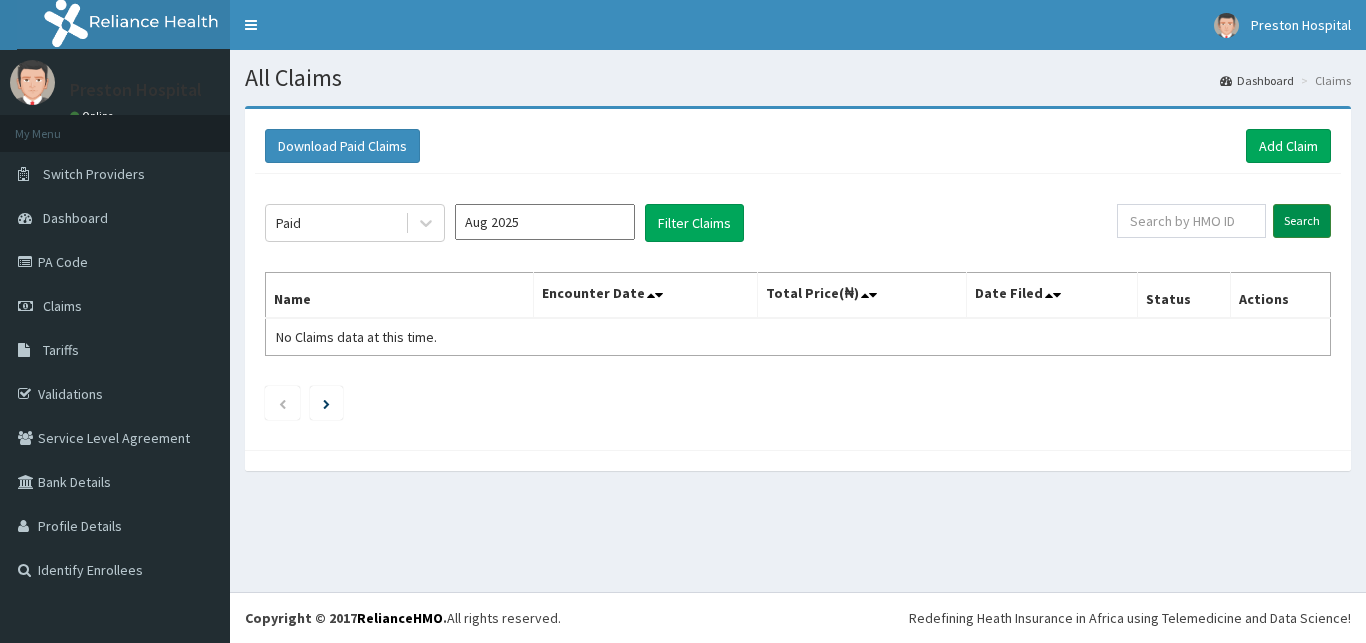 click on "Search" at bounding box center (1302, 221) 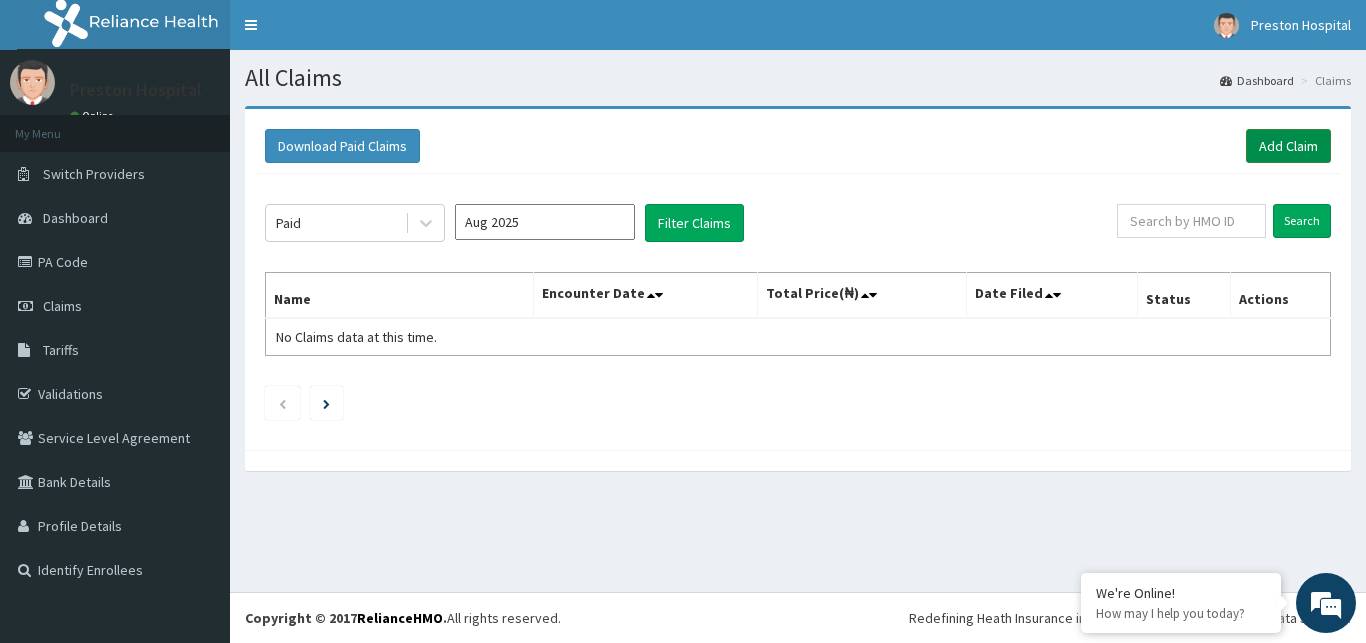 click on "Add Claim" at bounding box center [1288, 146] 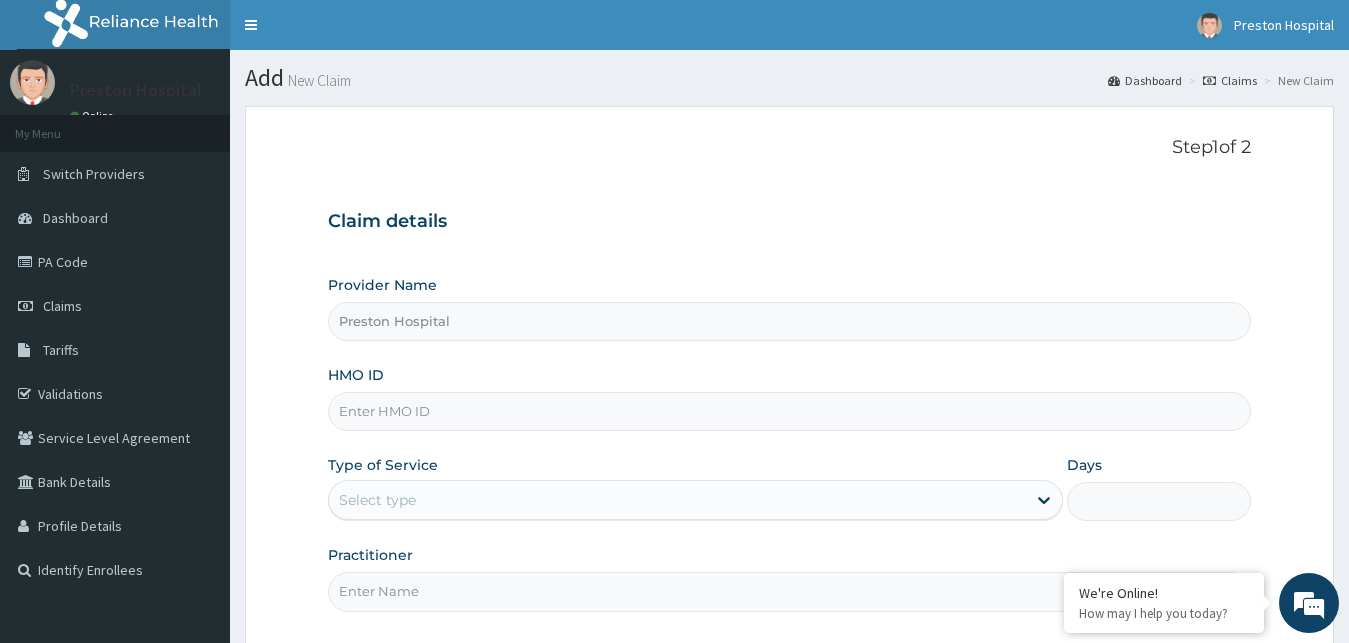 scroll, scrollTop: 0, scrollLeft: 0, axis: both 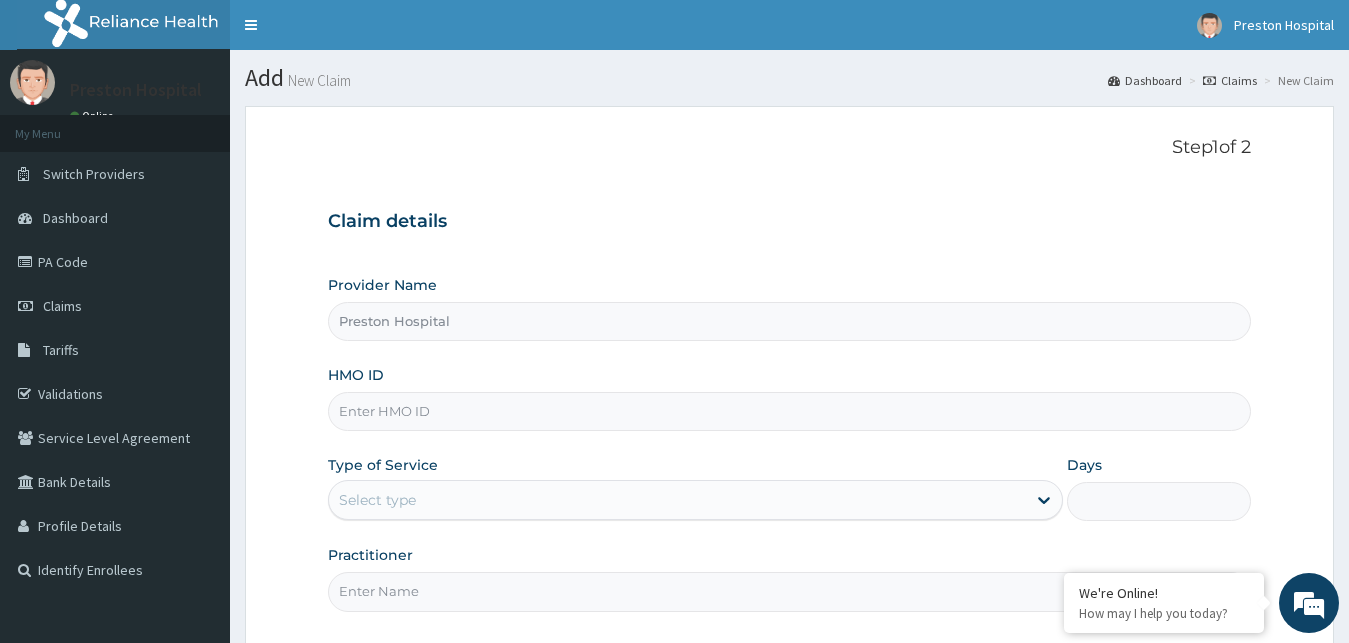 click on "HMO ID" at bounding box center (790, 411) 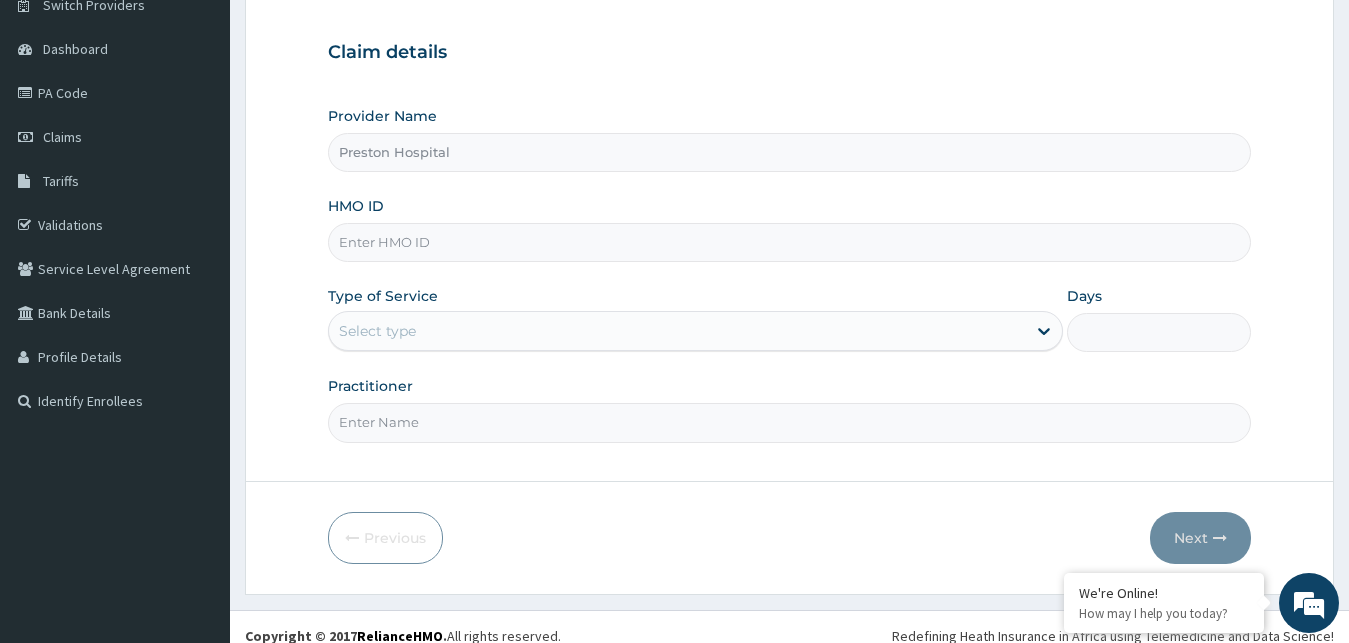 scroll, scrollTop: 187, scrollLeft: 0, axis: vertical 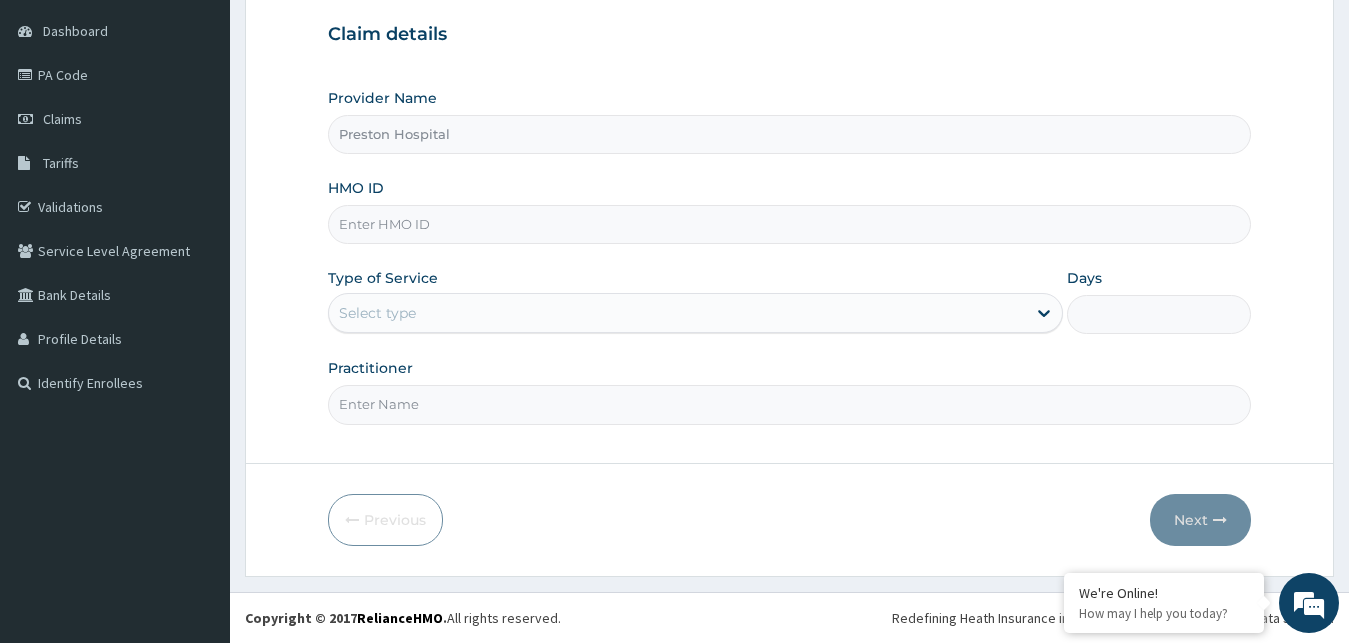 click on "HMO ID" at bounding box center [790, 224] 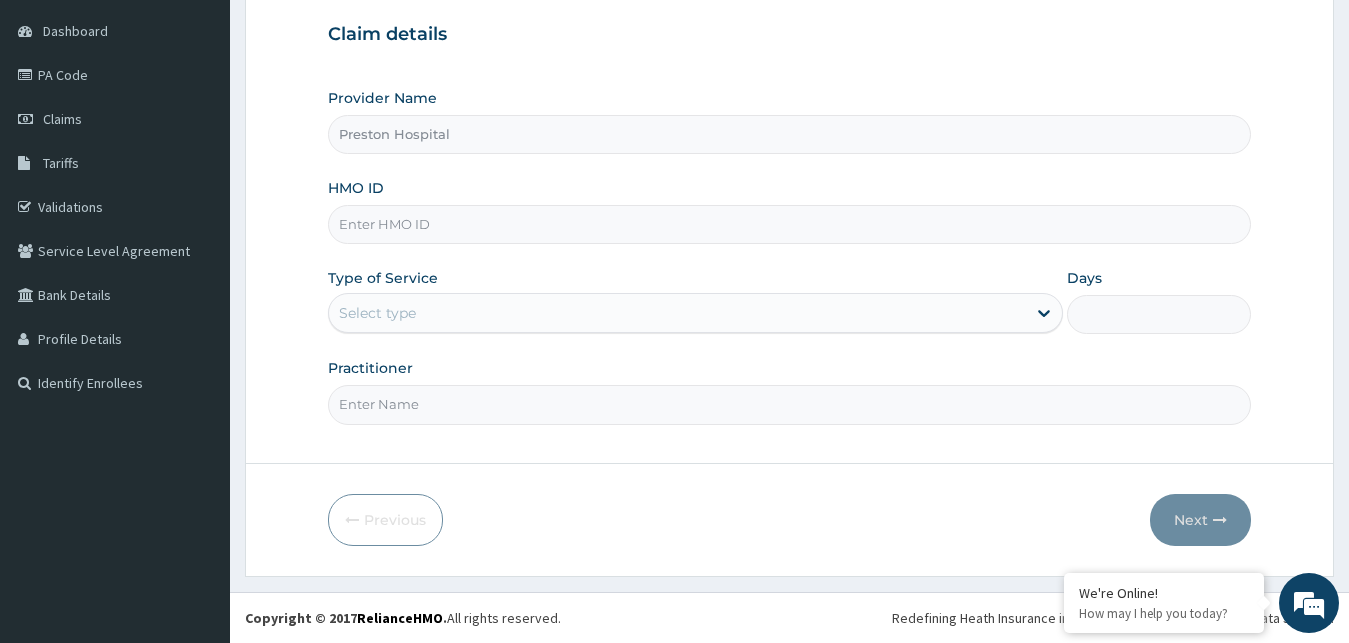 scroll, scrollTop: 0, scrollLeft: 0, axis: both 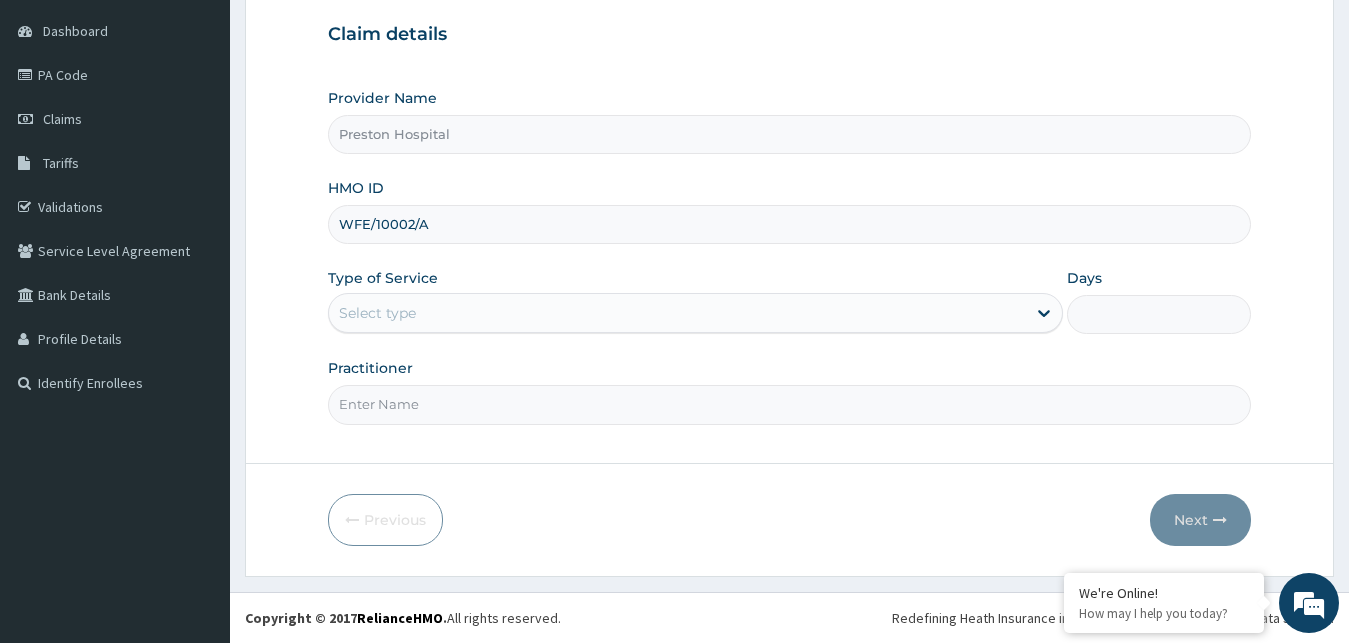 type on "WFE/10002/A" 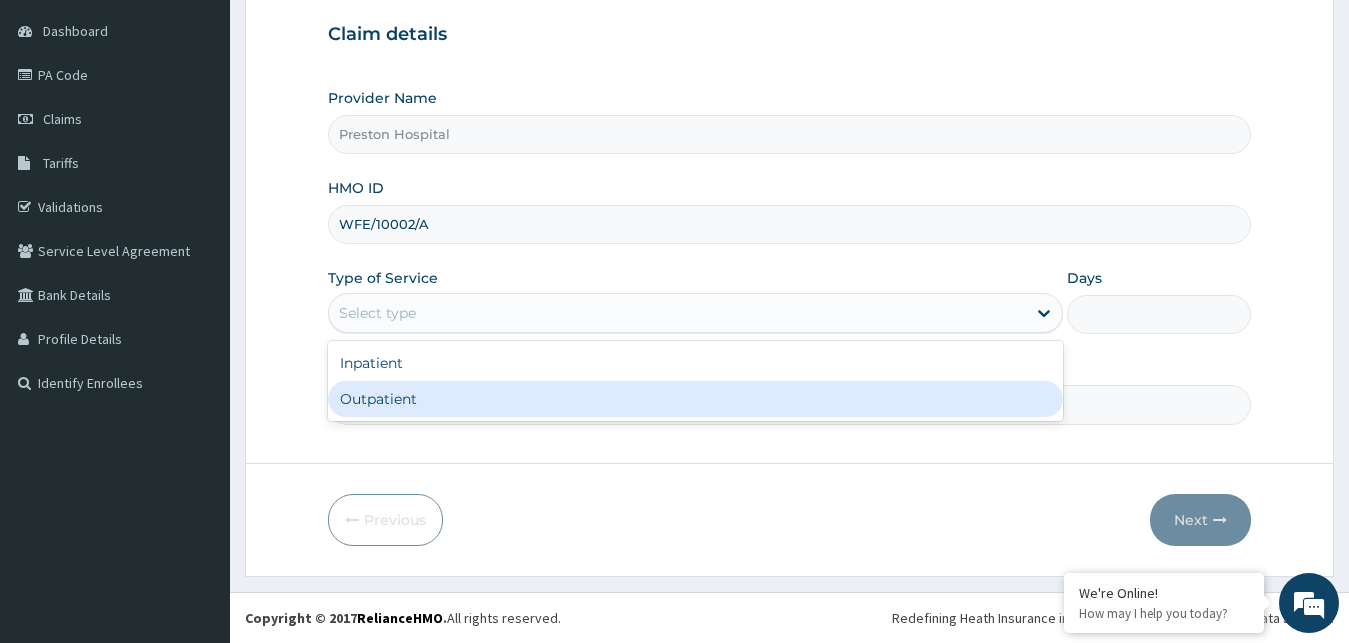 click on "Outpatient" at bounding box center [696, 399] 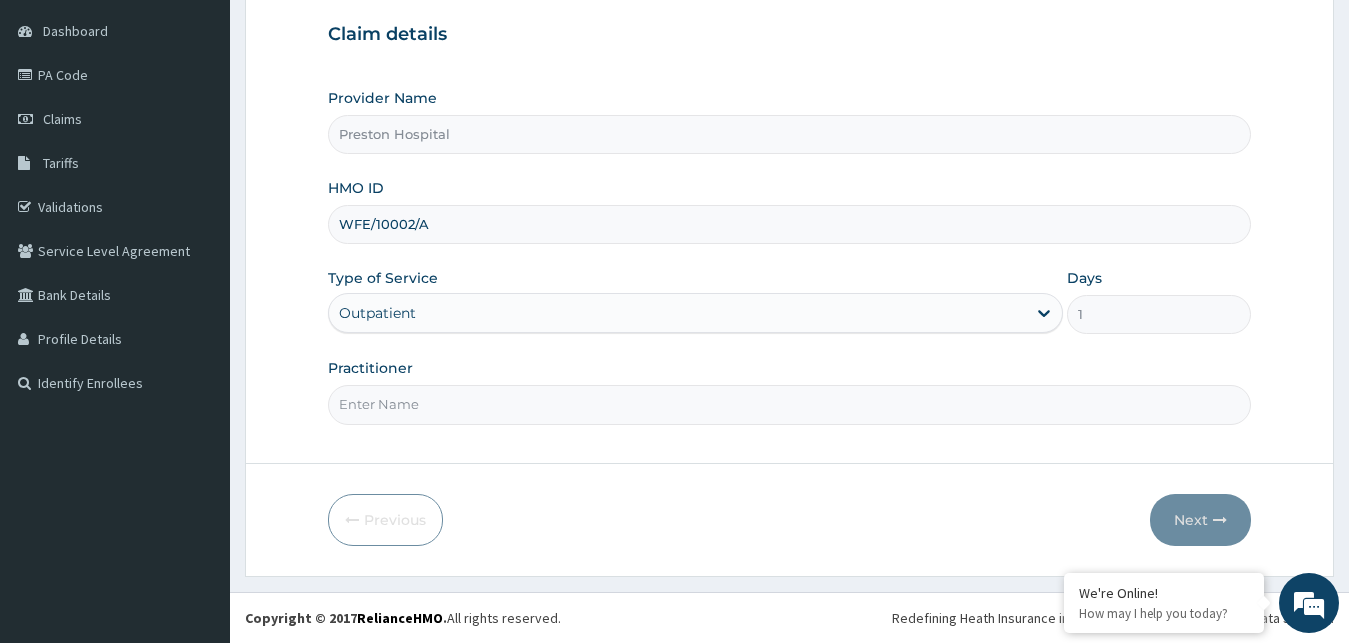click on "Practitioner" at bounding box center (790, 404) 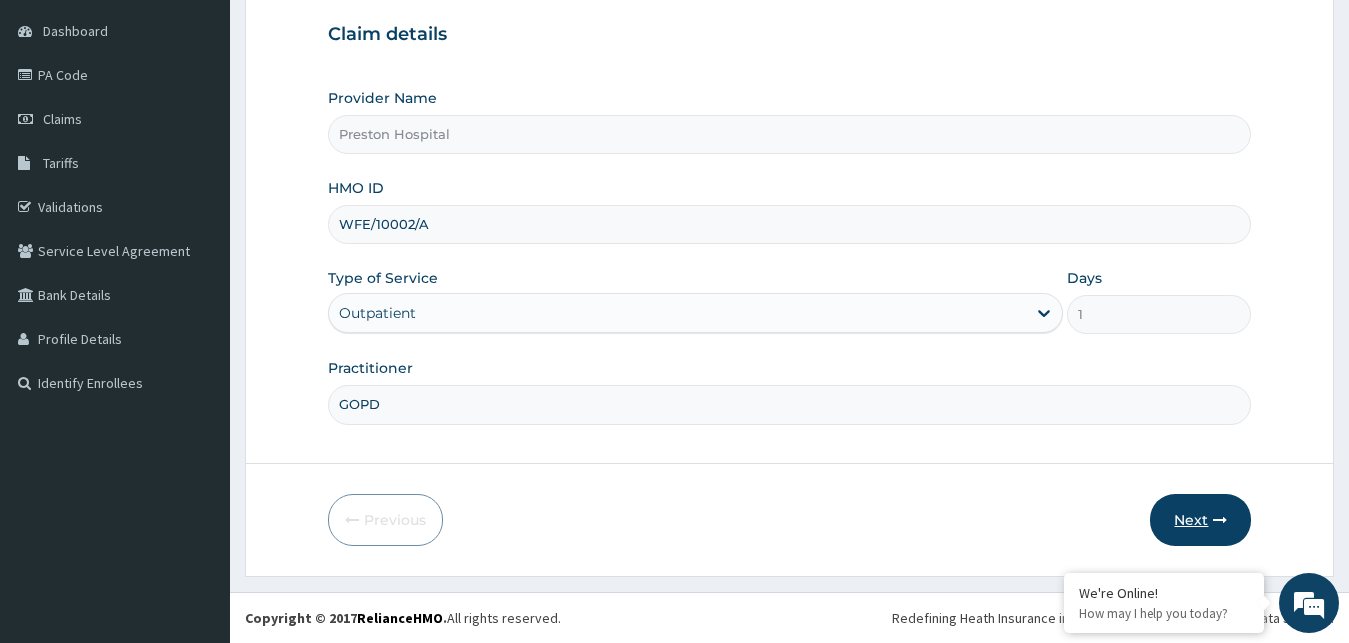 type on "GOPD" 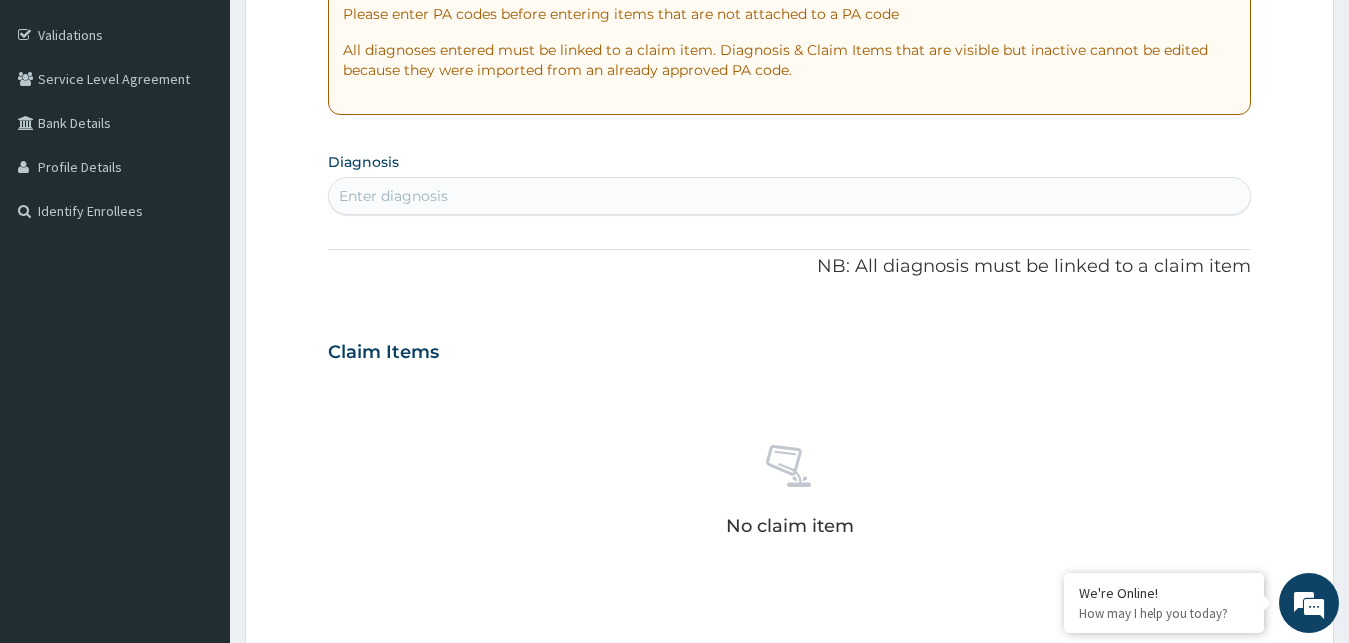 scroll, scrollTop: 398, scrollLeft: 0, axis: vertical 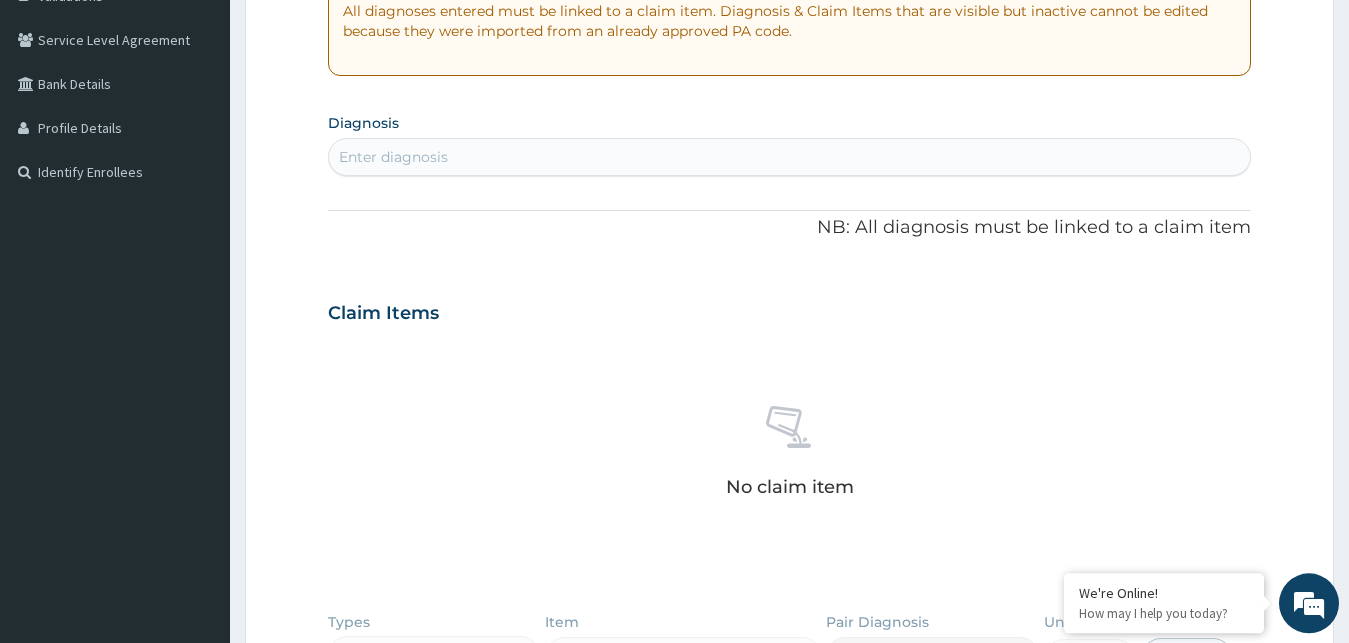 click on "Enter diagnosis" at bounding box center (790, 157) 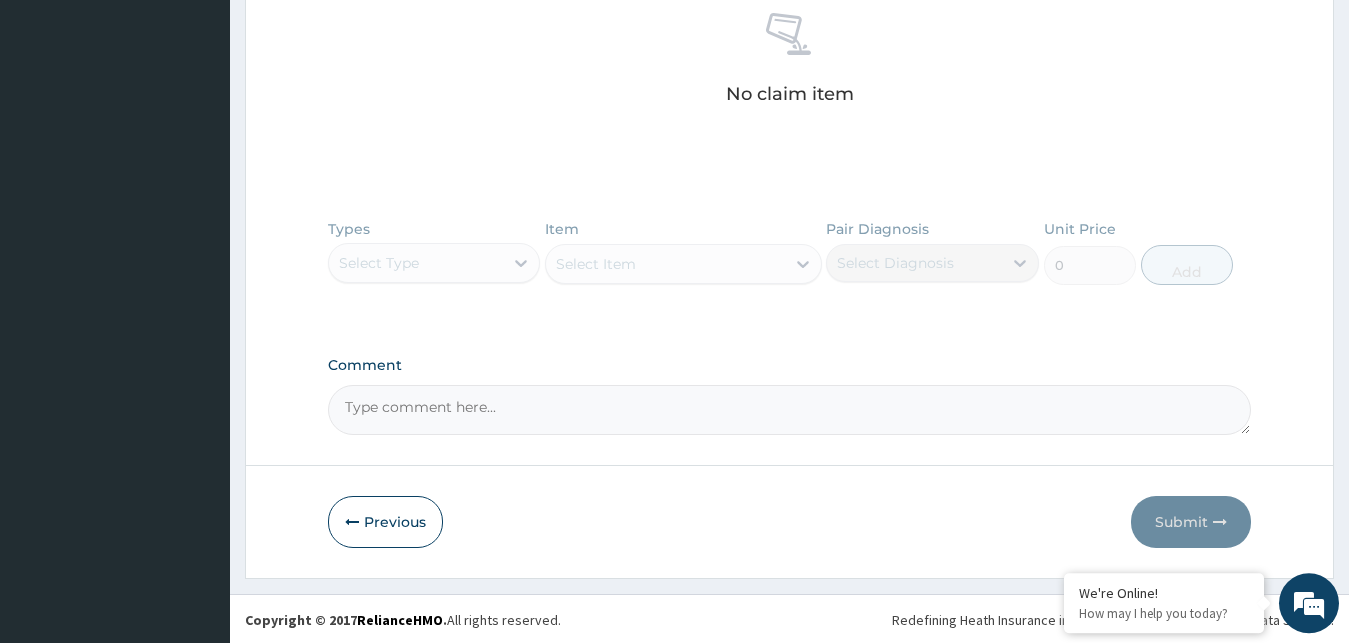 scroll, scrollTop: 793, scrollLeft: 0, axis: vertical 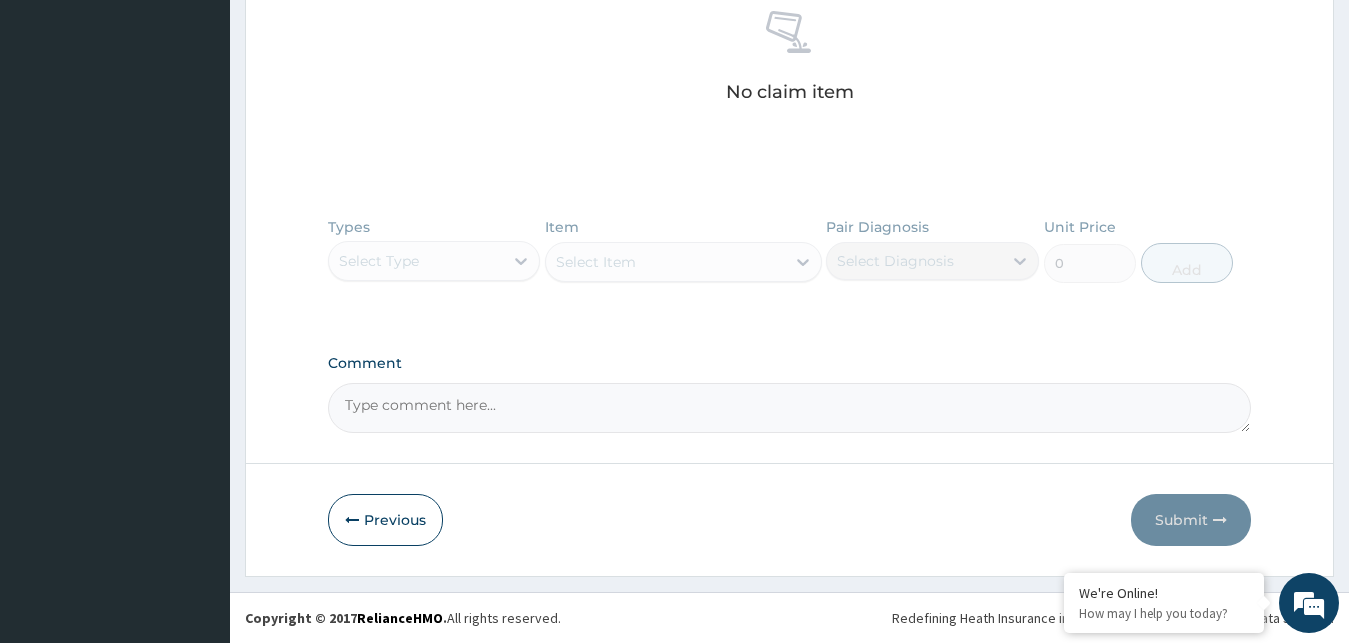 click on "Types Select Type Item Select Item Pair Diagnosis Select Diagnosis Unit Price 0 Add" at bounding box center [790, 265] 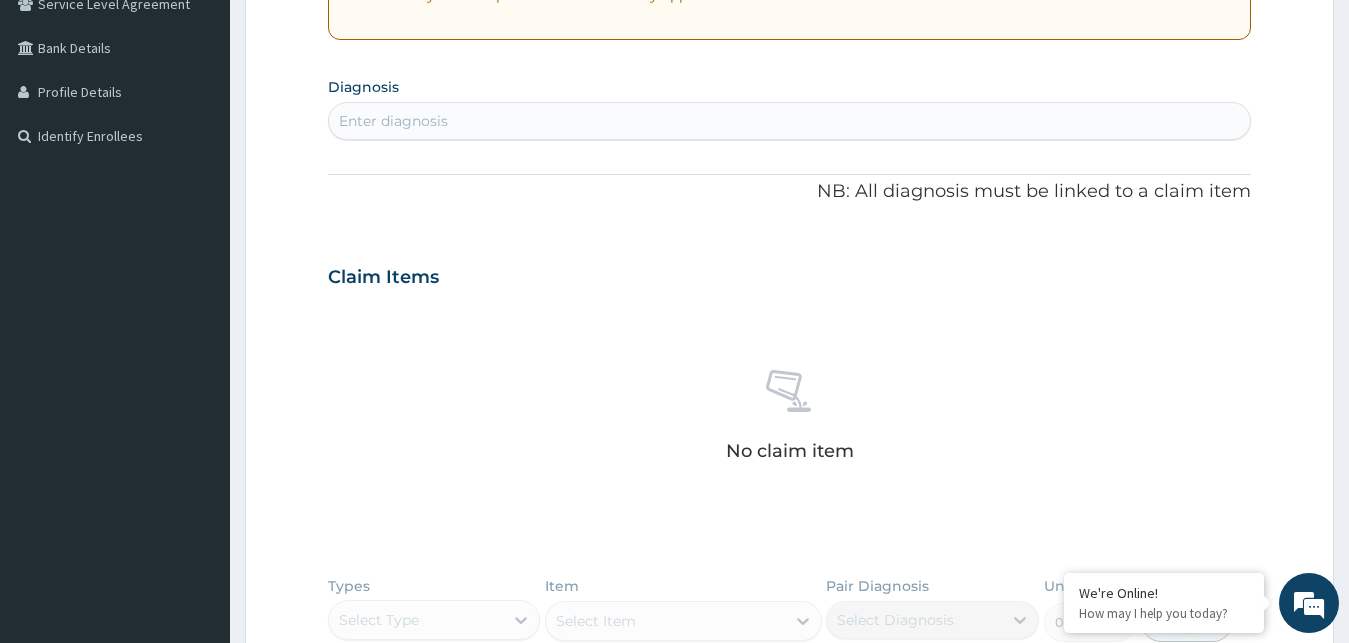 scroll, scrollTop: 418, scrollLeft: 0, axis: vertical 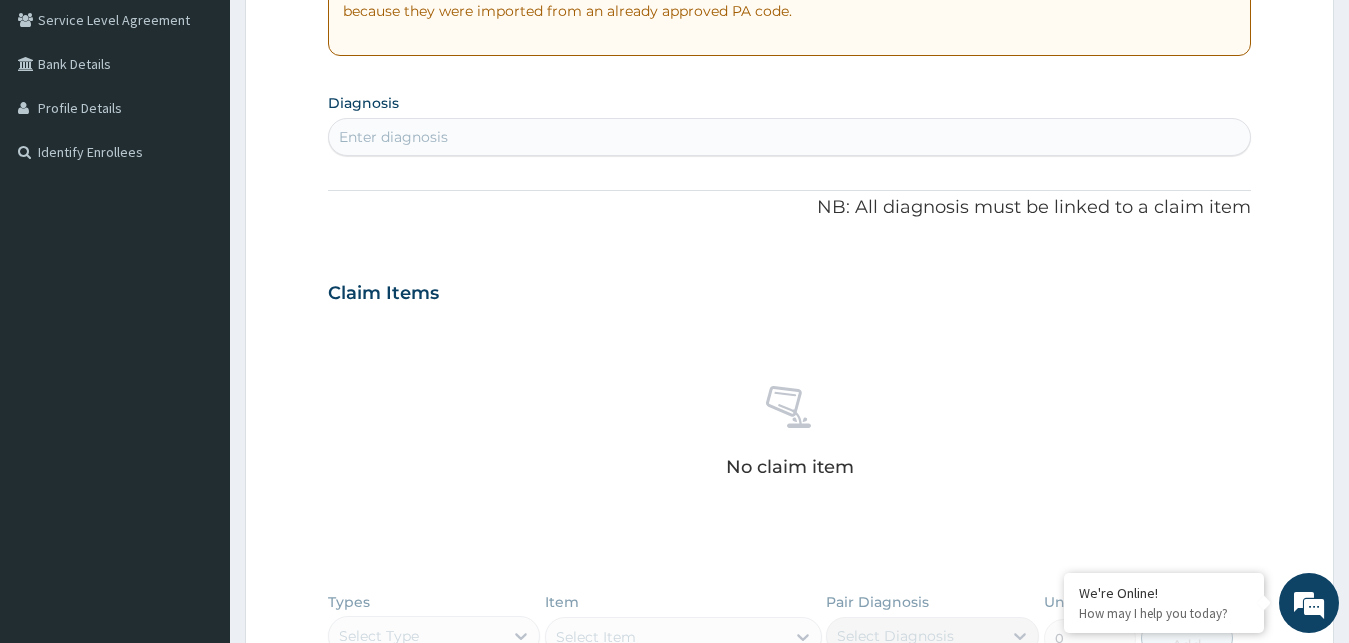 click on "Enter diagnosis" at bounding box center (790, 137) 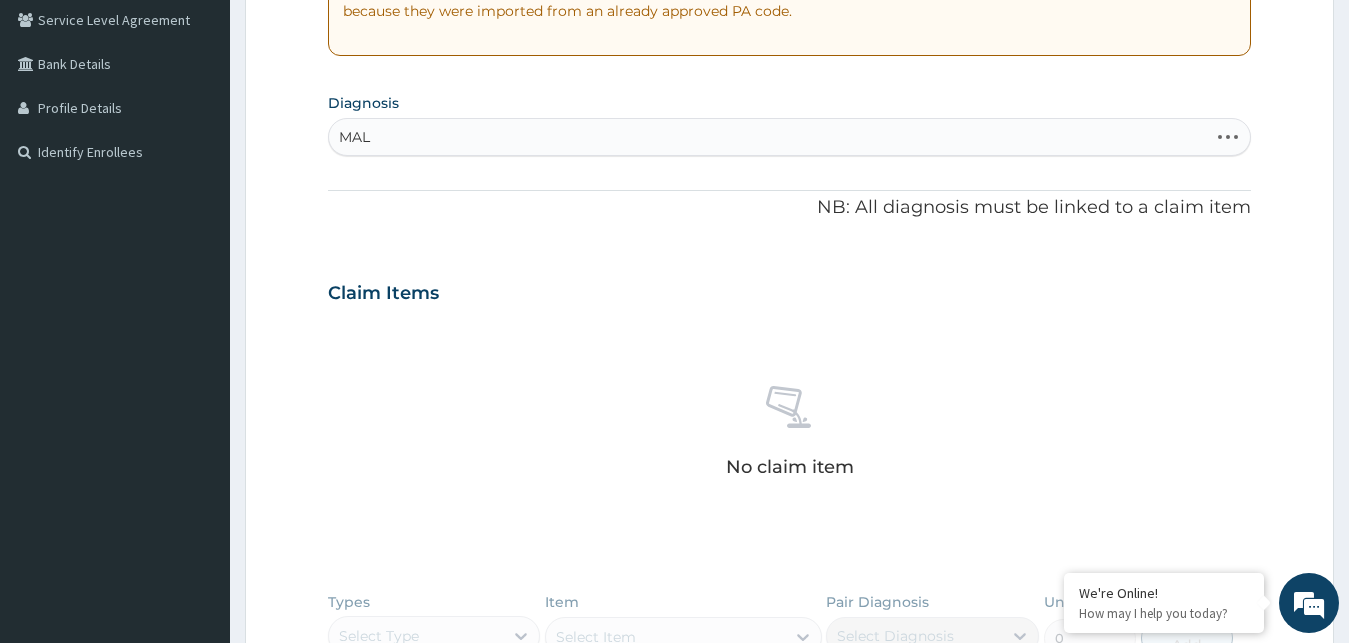 type on "MALA" 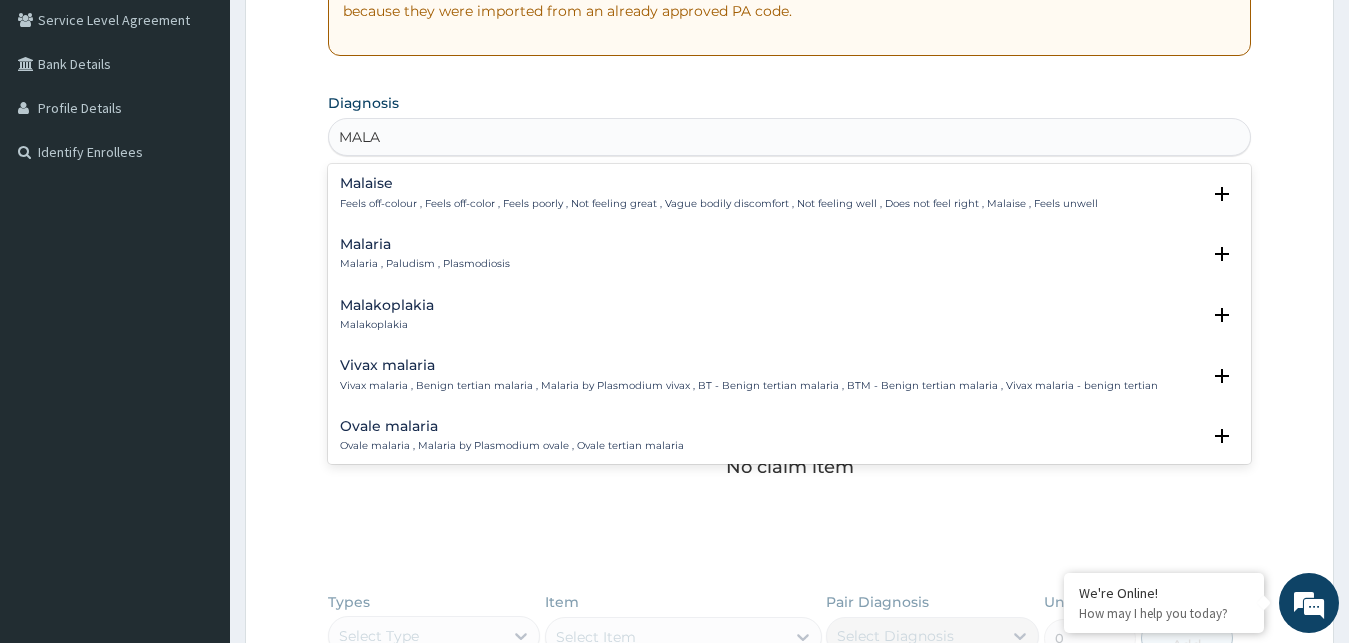 click on "Malaria" at bounding box center [425, 244] 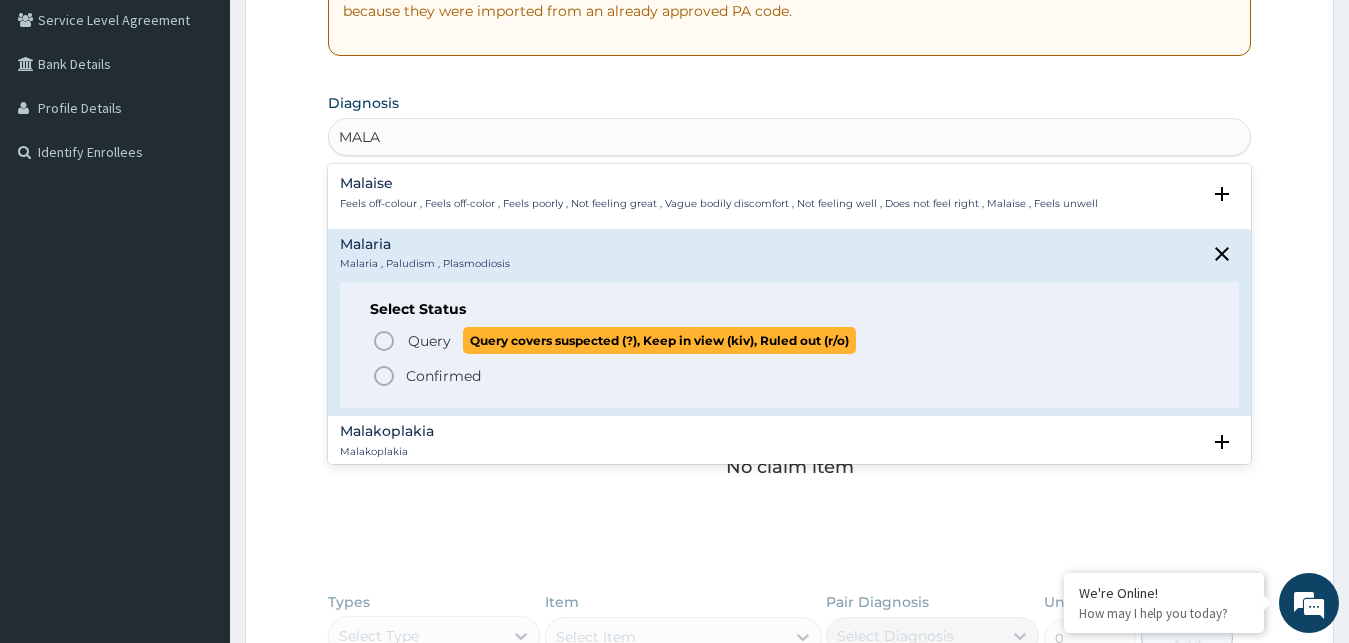 click 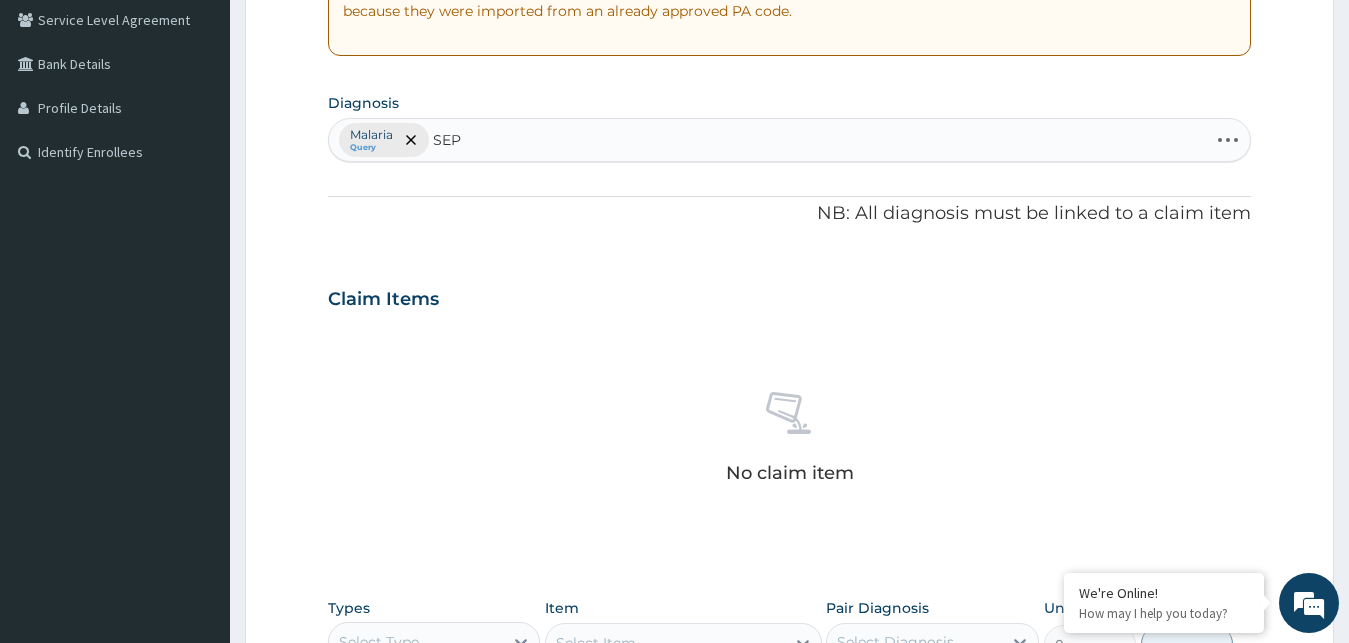 type on "SEPS" 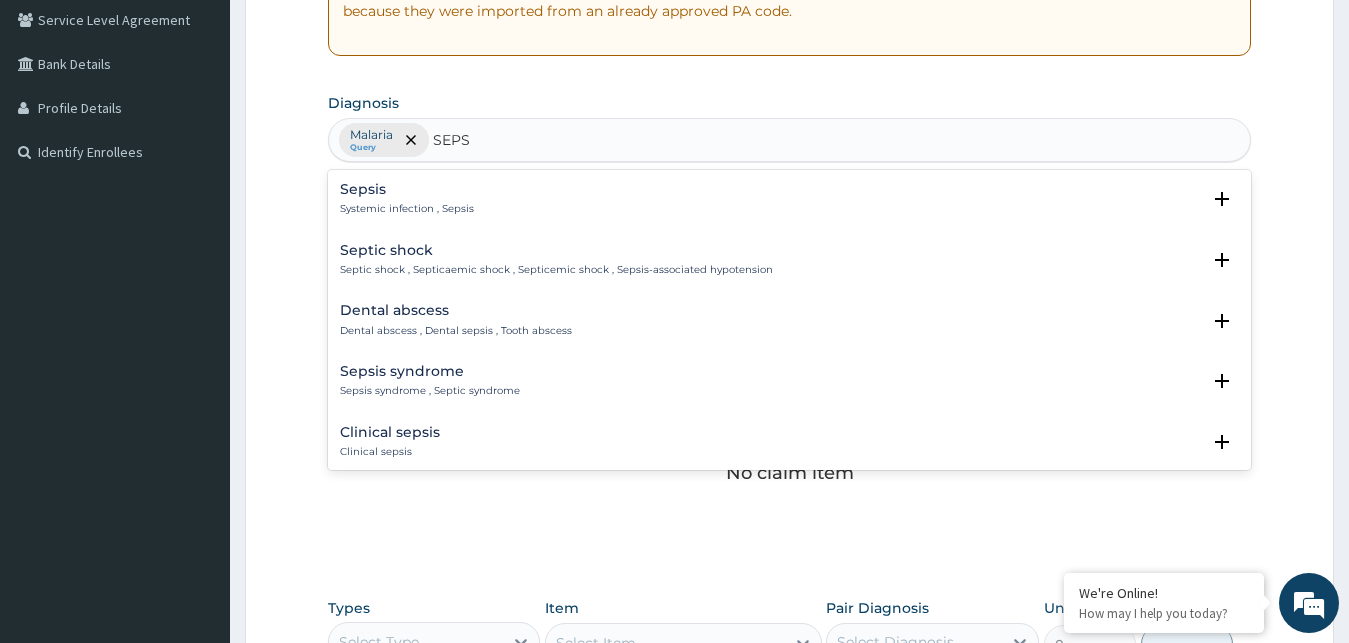 click on "Sepsis Systemic infection , Sepsis" at bounding box center (407, 199) 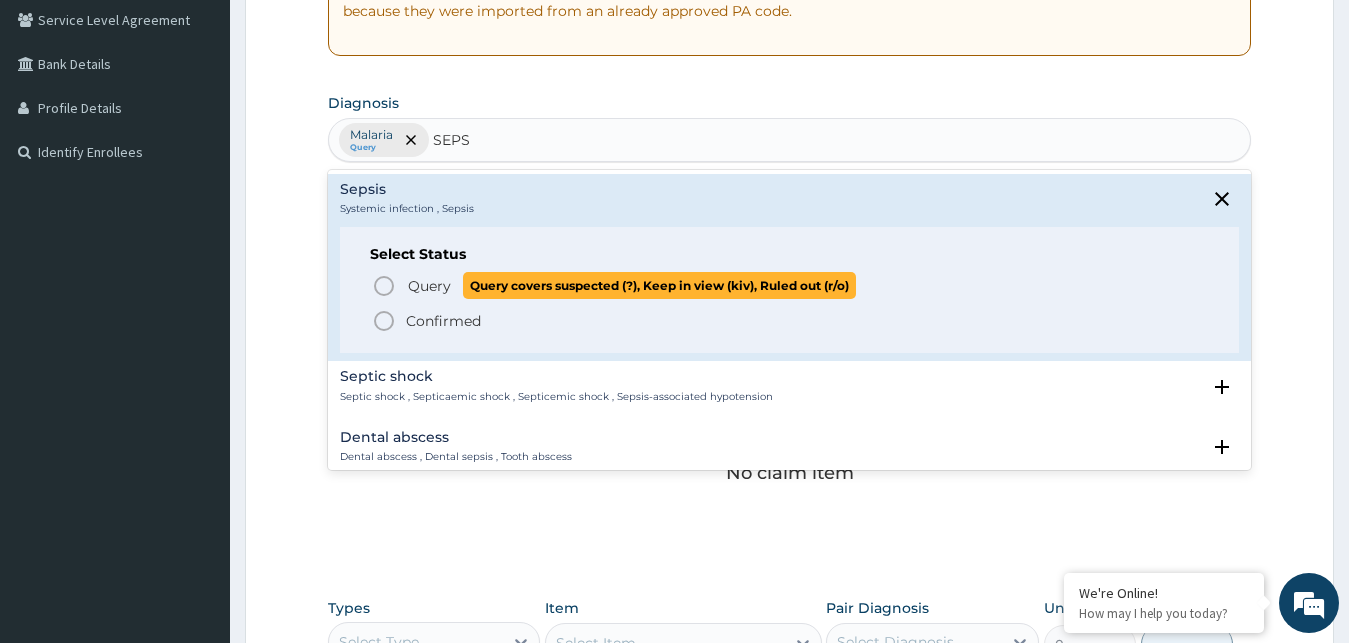 click on "Query covers suspected (?), Keep in view (kiv), Ruled out (r/o)" at bounding box center [659, 285] 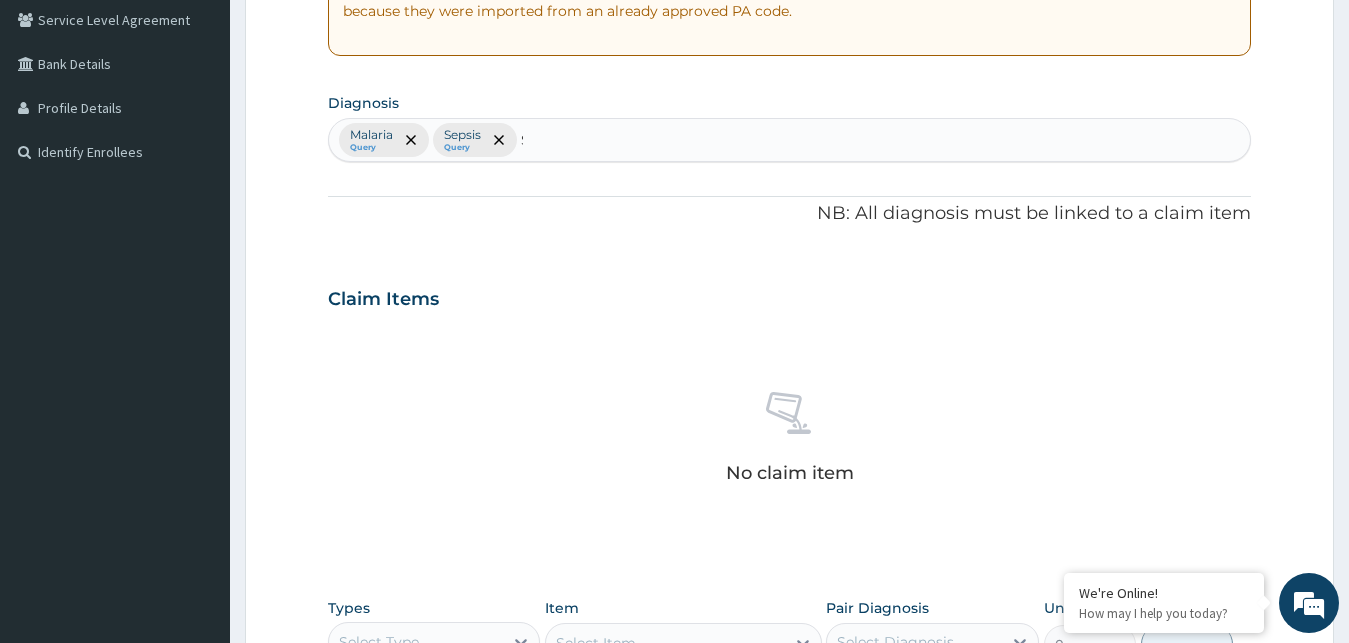 type 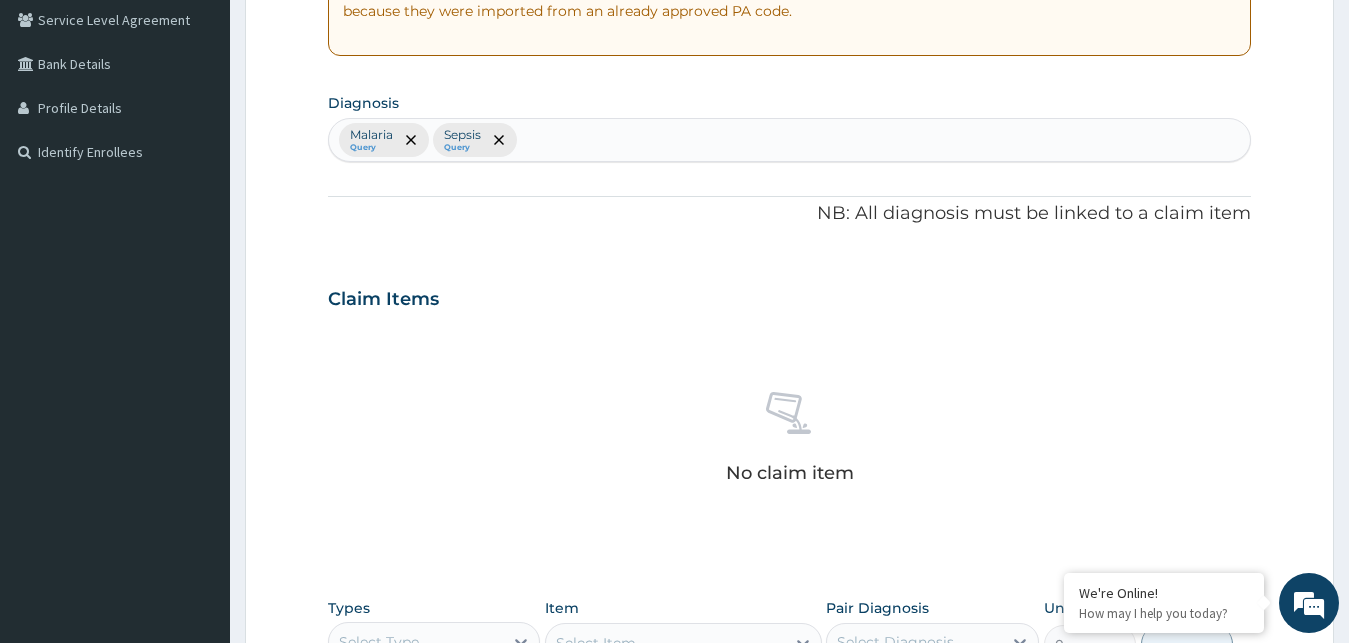 scroll, scrollTop: 799, scrollLeft: 0, axis: vertical 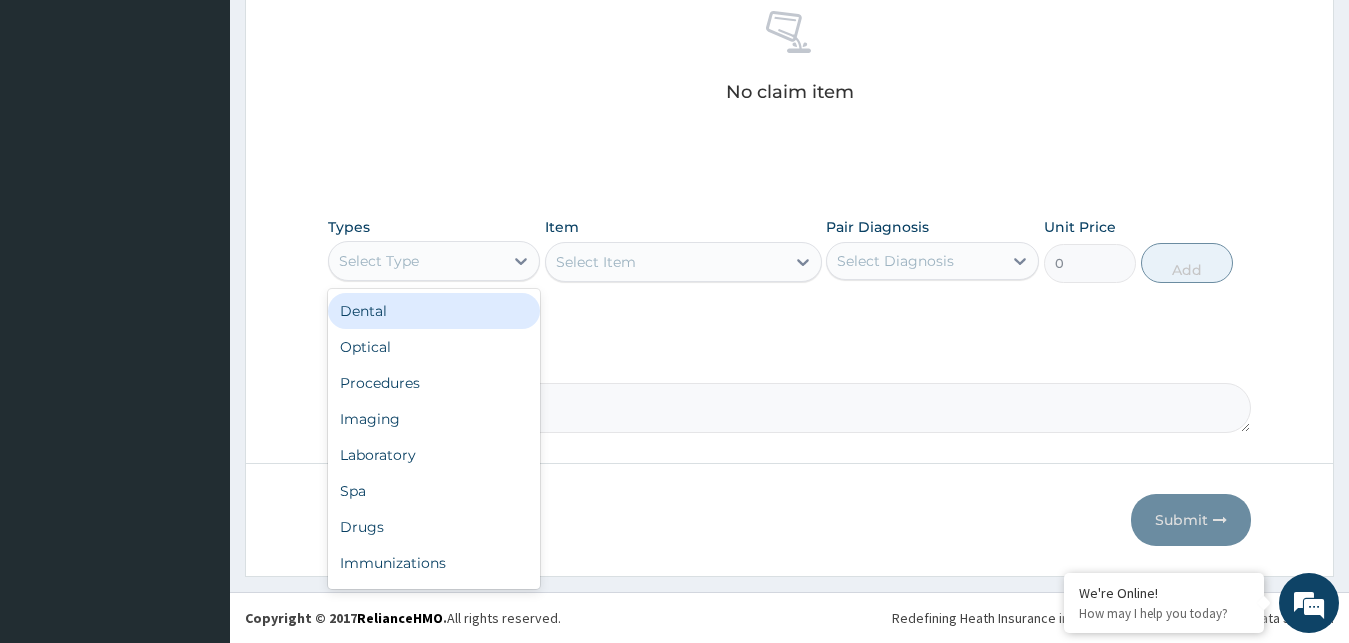 click on "Select Type" at bounding box center (416, 261) 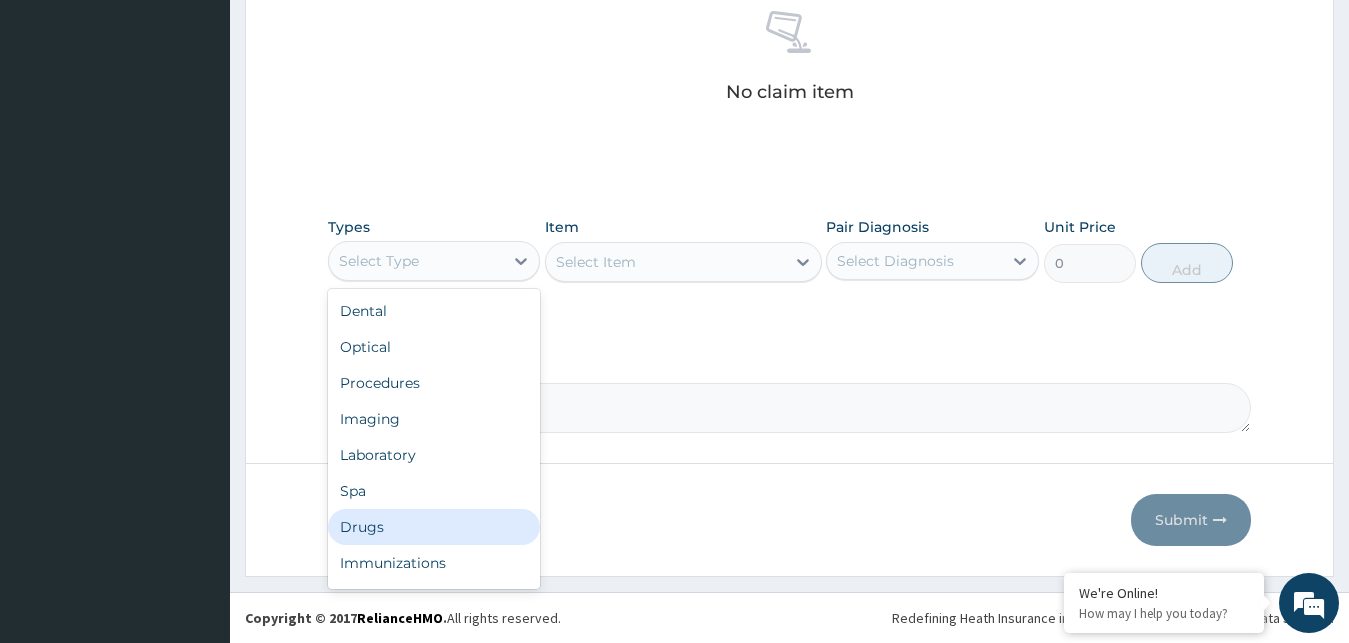 click on "Drugs" at bounding box center [434, 527] 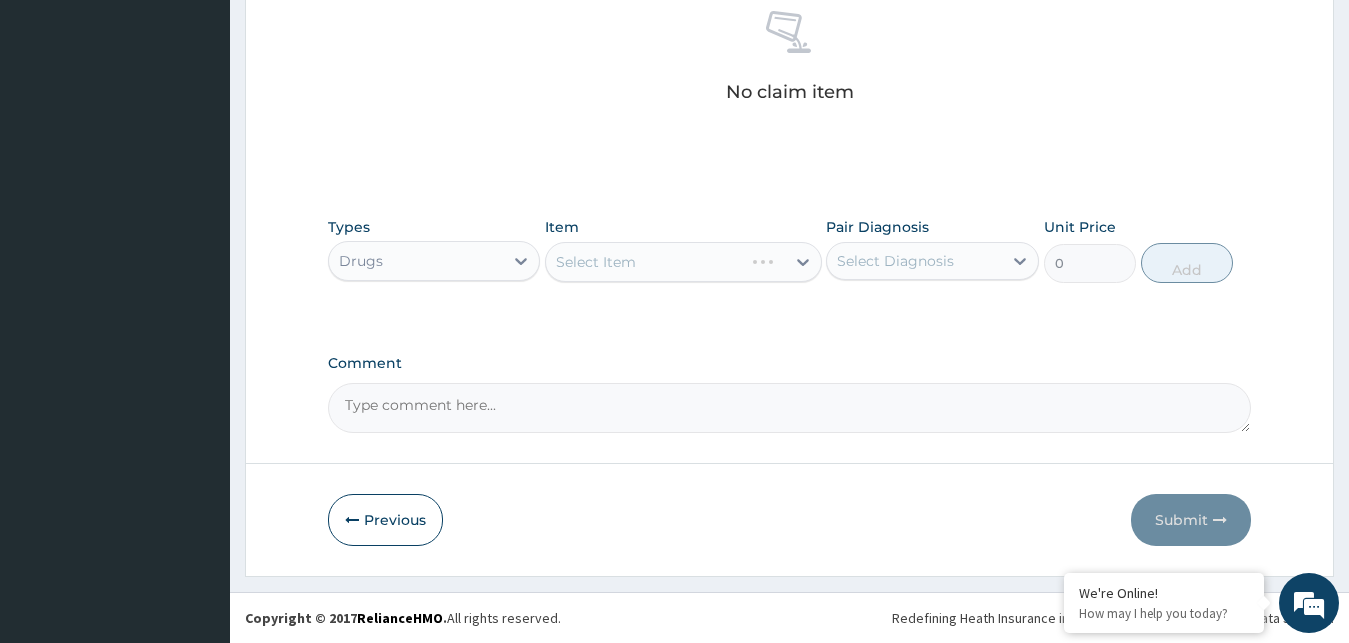 click on "Select Item" at bounding box center [683, 262] 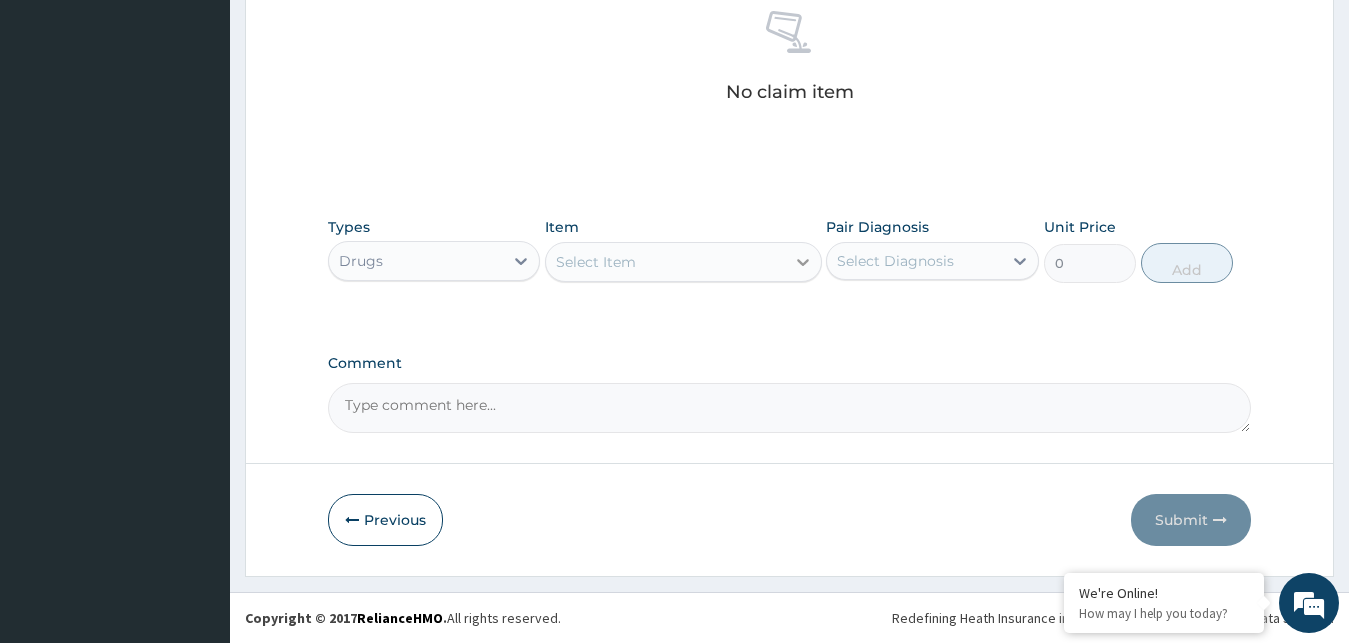 click 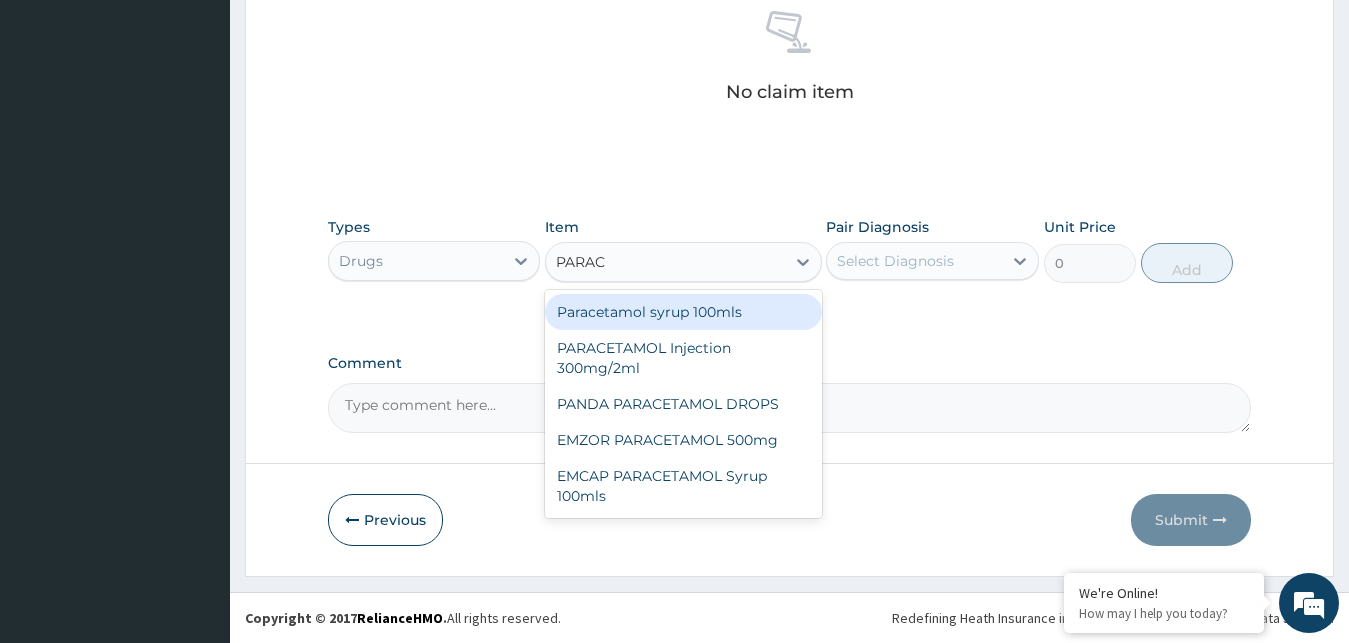 type on "PARACE" 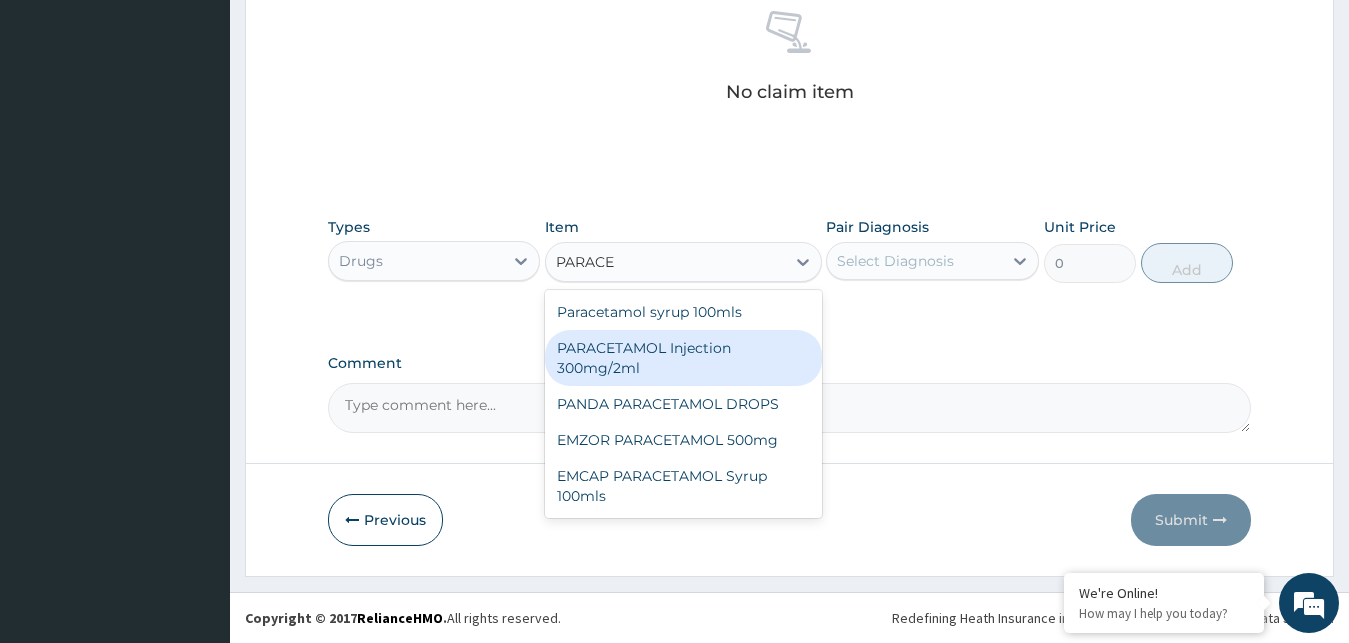 click on "PARACETAMOL Injection 300mg/2ml" at bounding box center (683, 358) 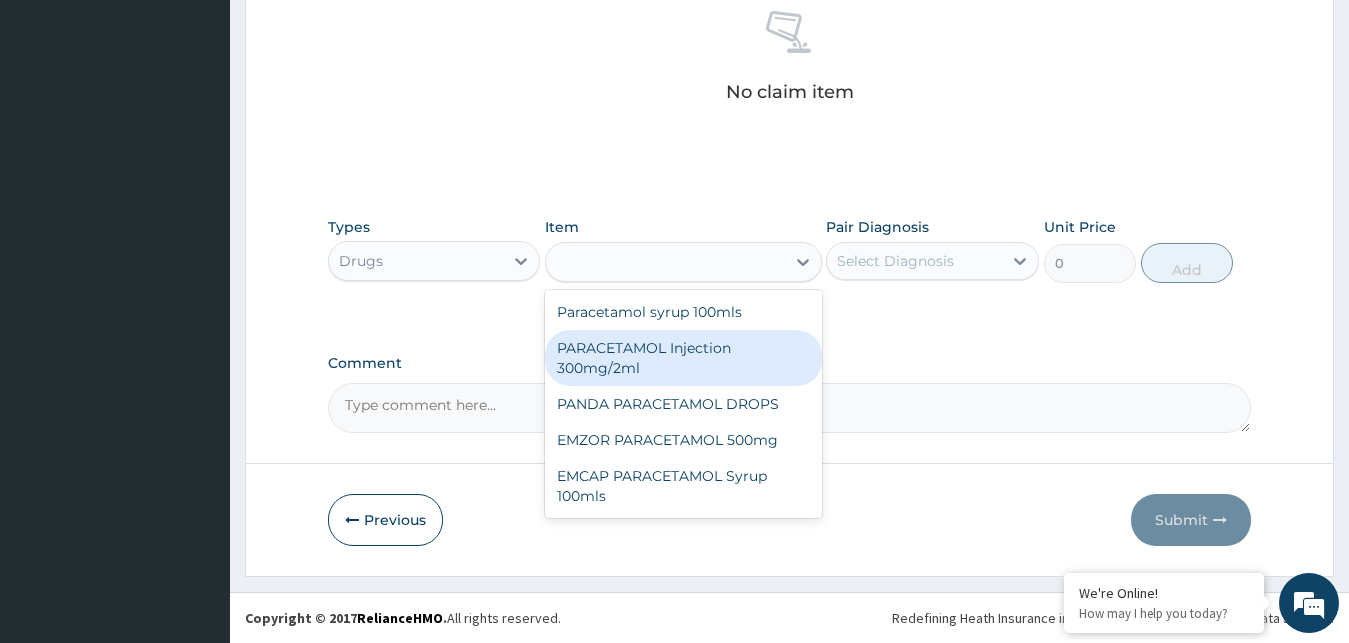 type on "278.3" 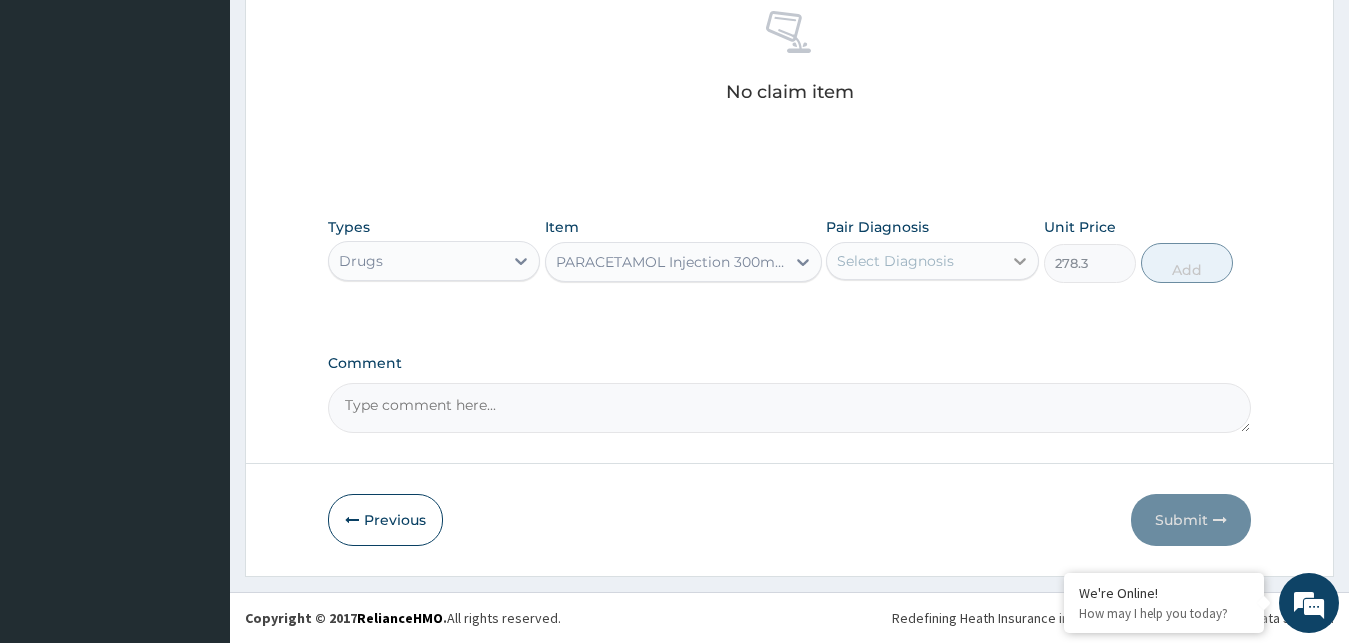 click 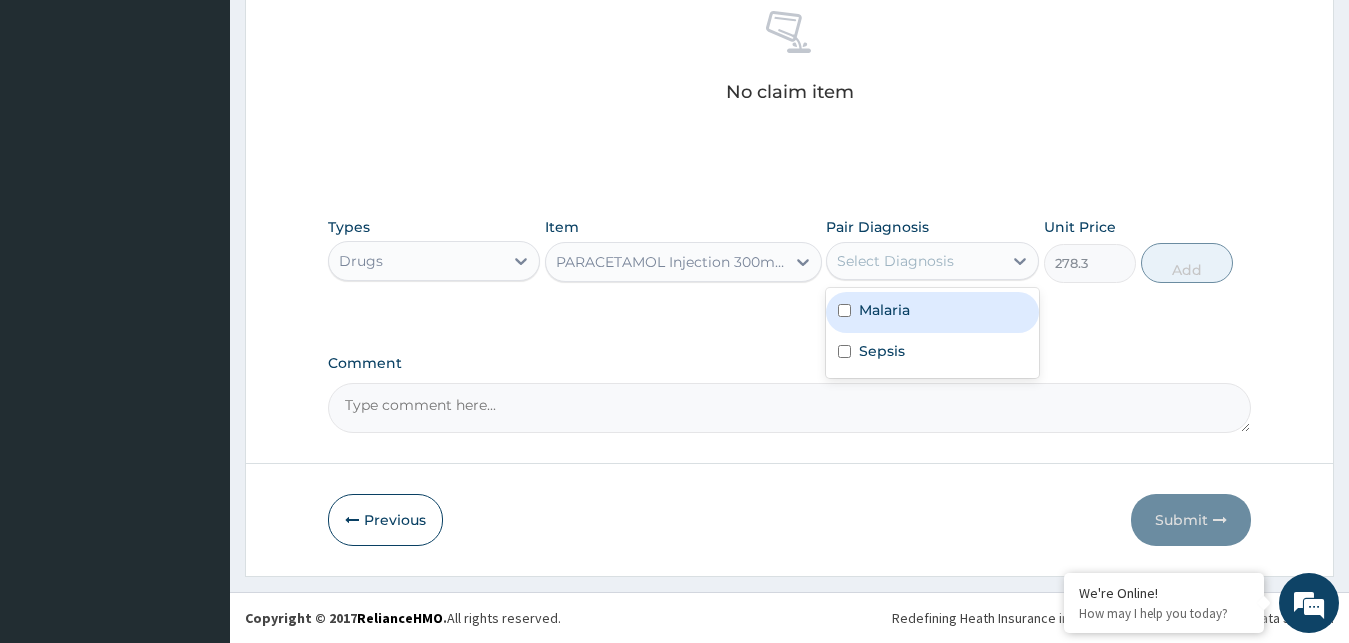 click on "Malaria" at bounding box center (884, 310) 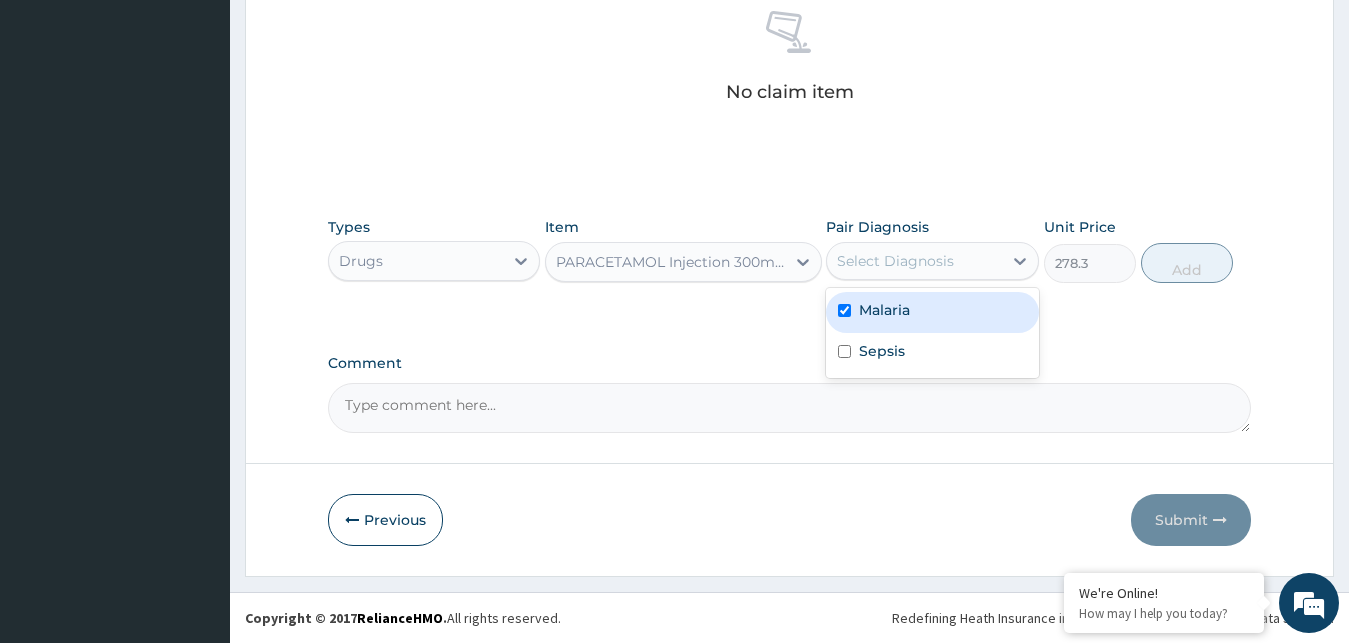 checkbox on "true" 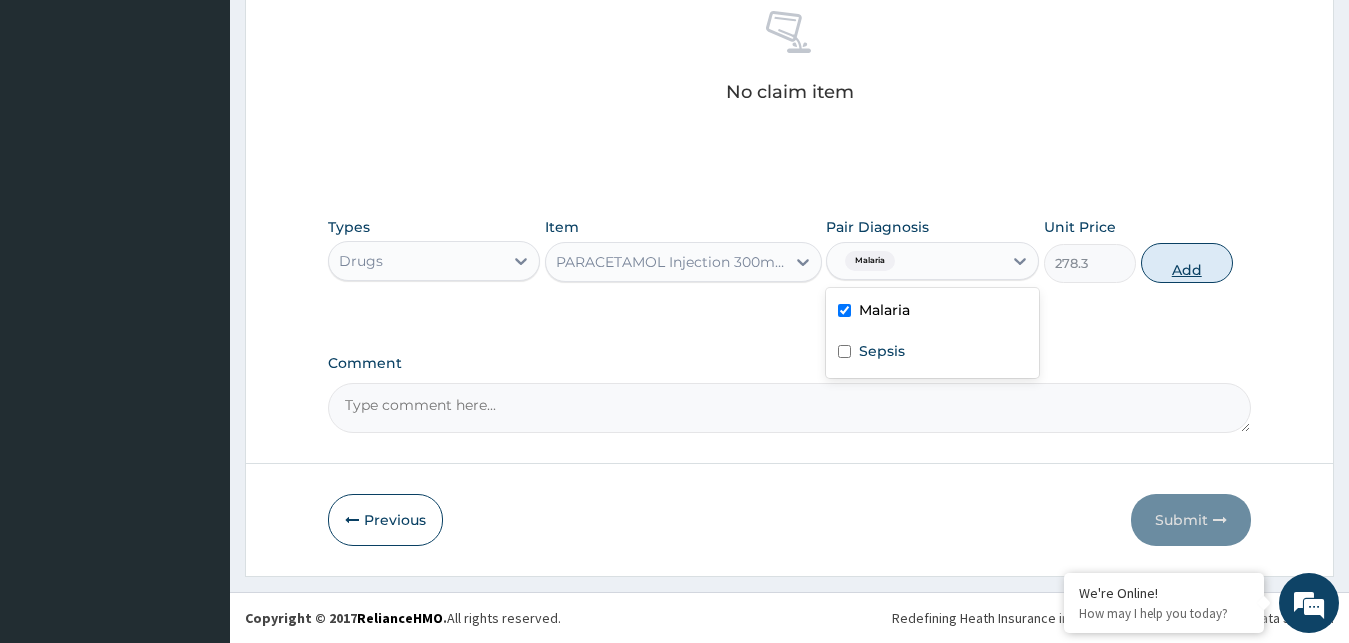 click on "Add" at bounding box center [1187, 263] 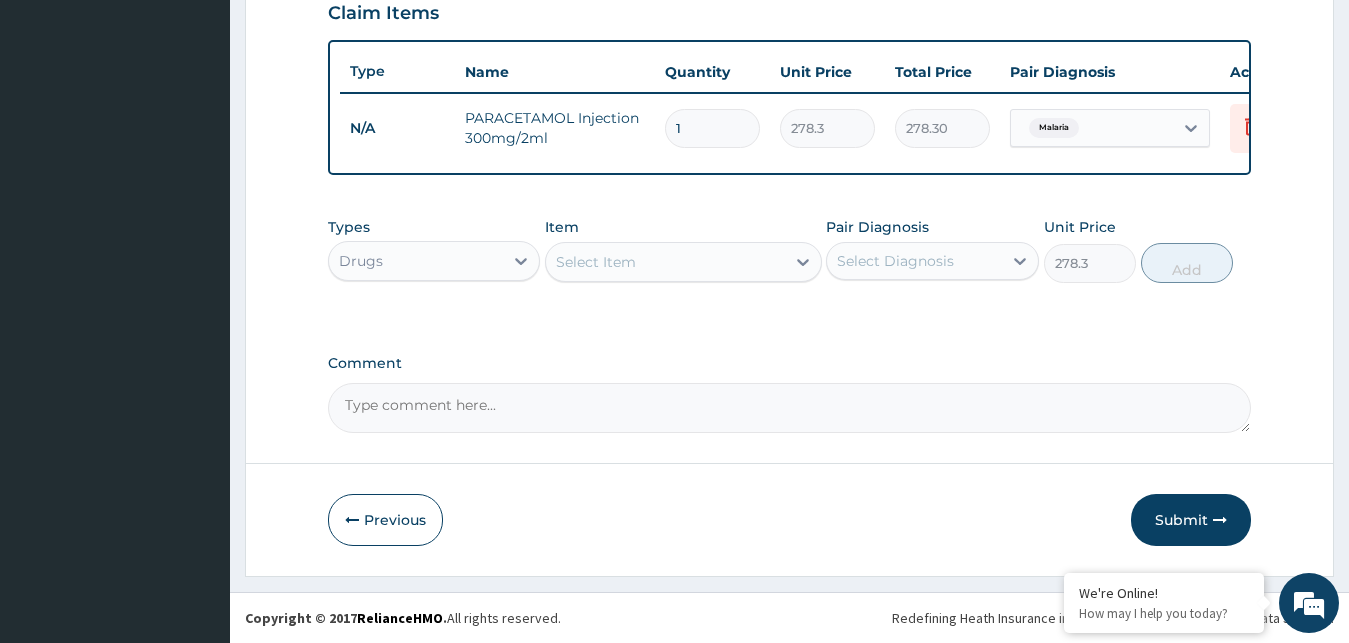 type on "0" 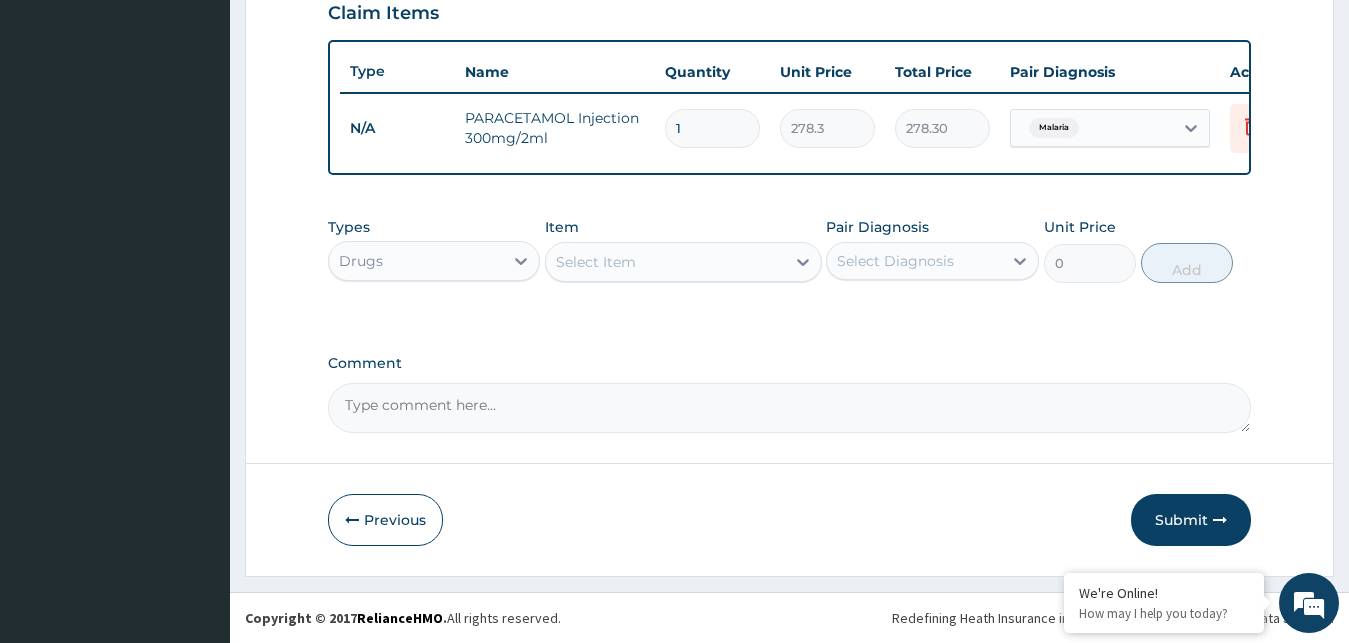 scroll, scrollTop: 721, scrollLeft: 0, axis: vertical 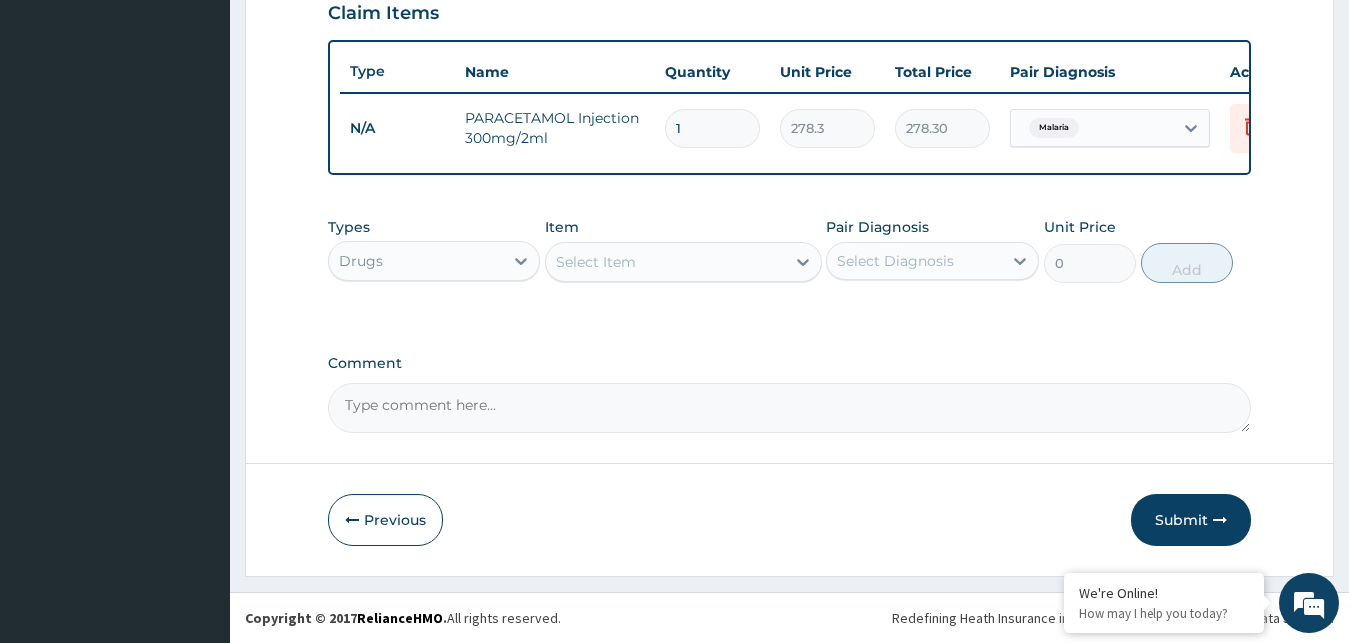click on "Select Item" at bounding box center [665, 262] 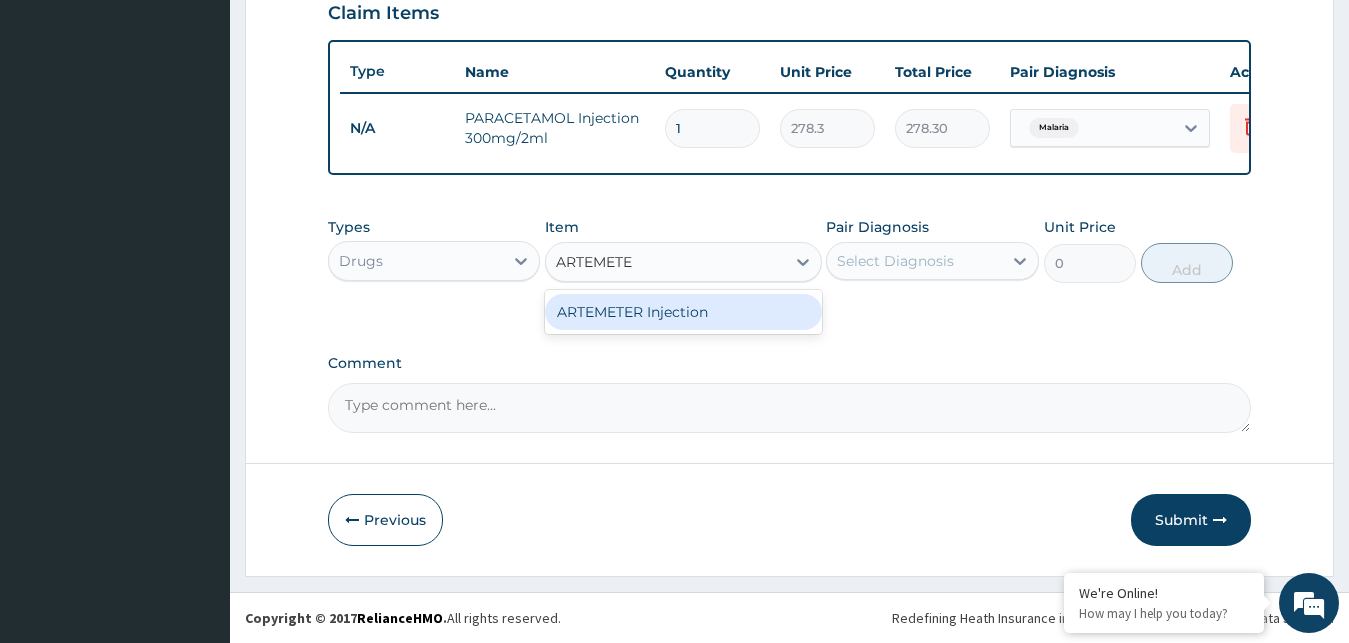 type on "ARTEMETER" 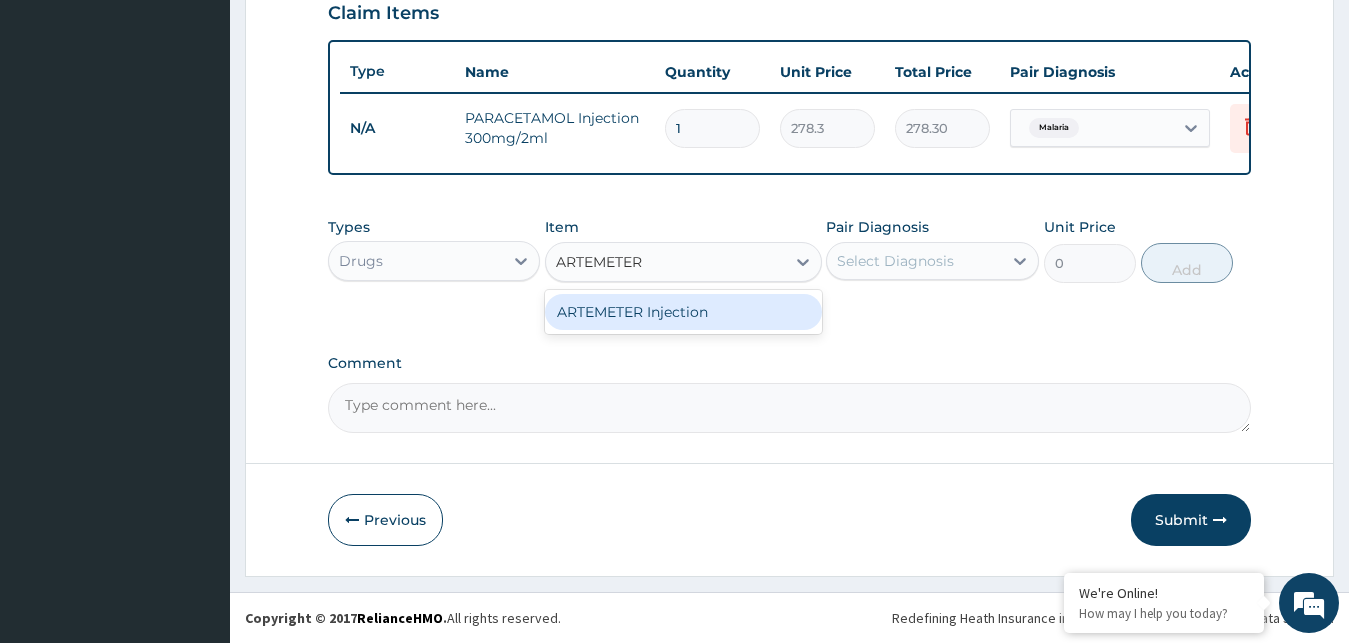 click on "ARTEMETER Injection" at bounding box center (683, 312) 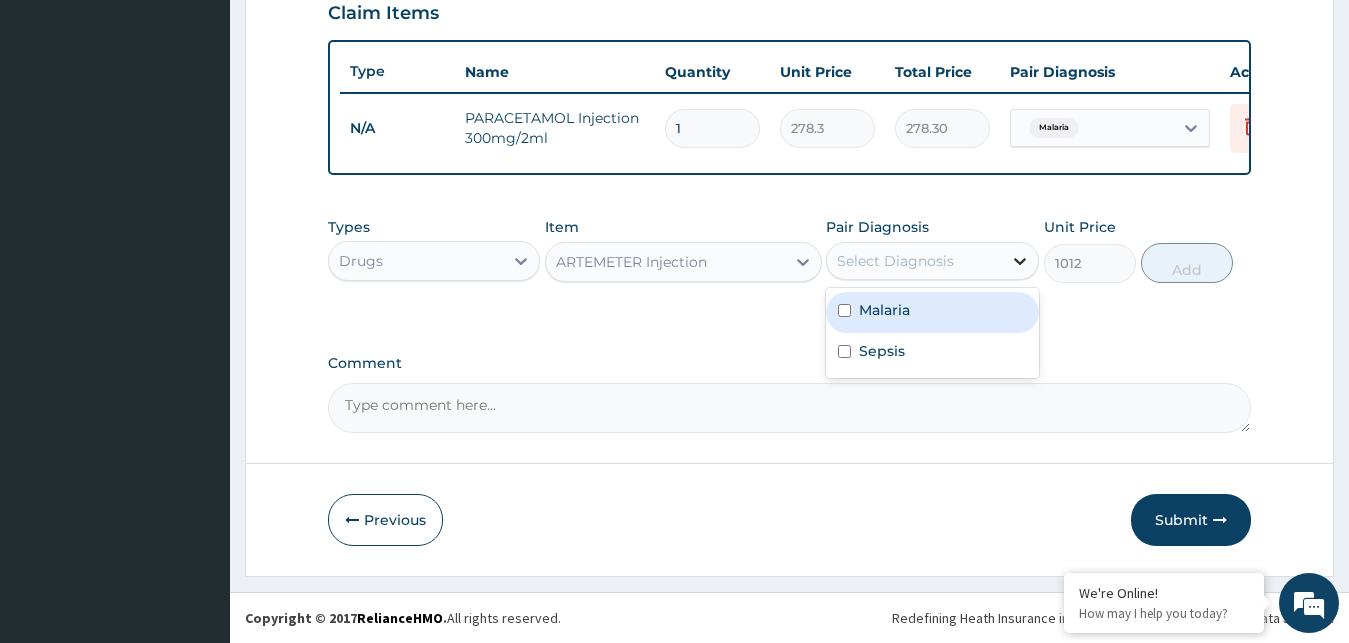 click 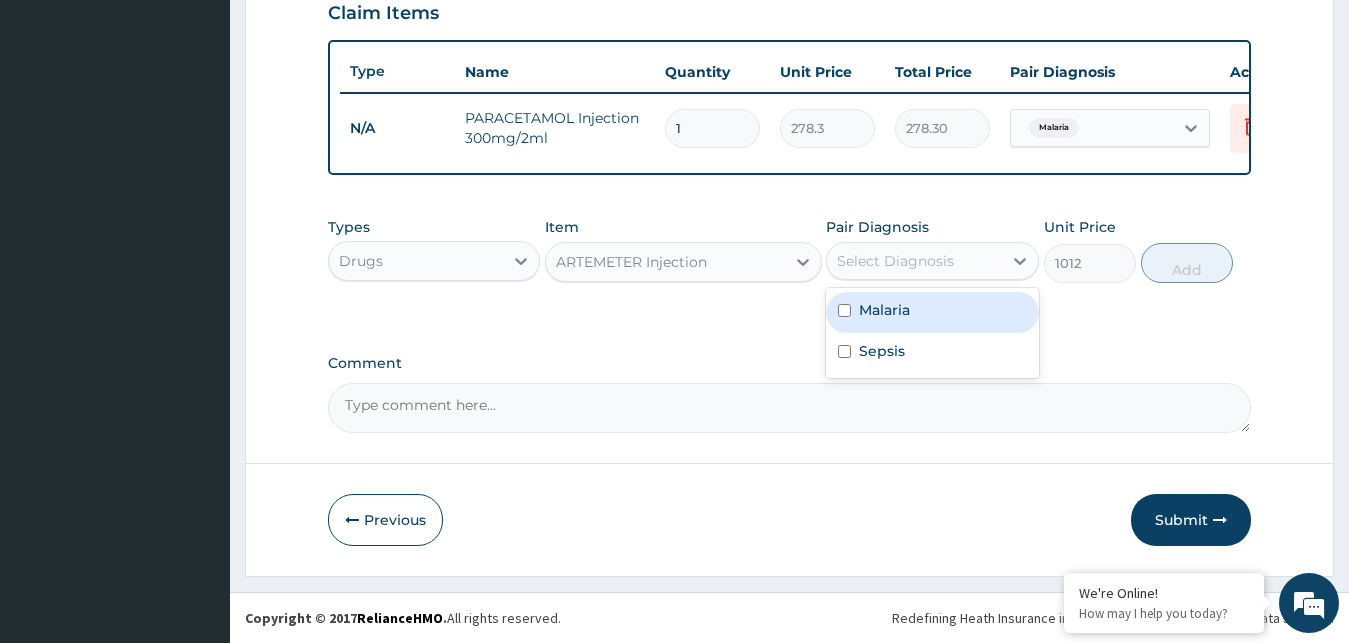 click on "Malaria" at bounding box center (932, 312) 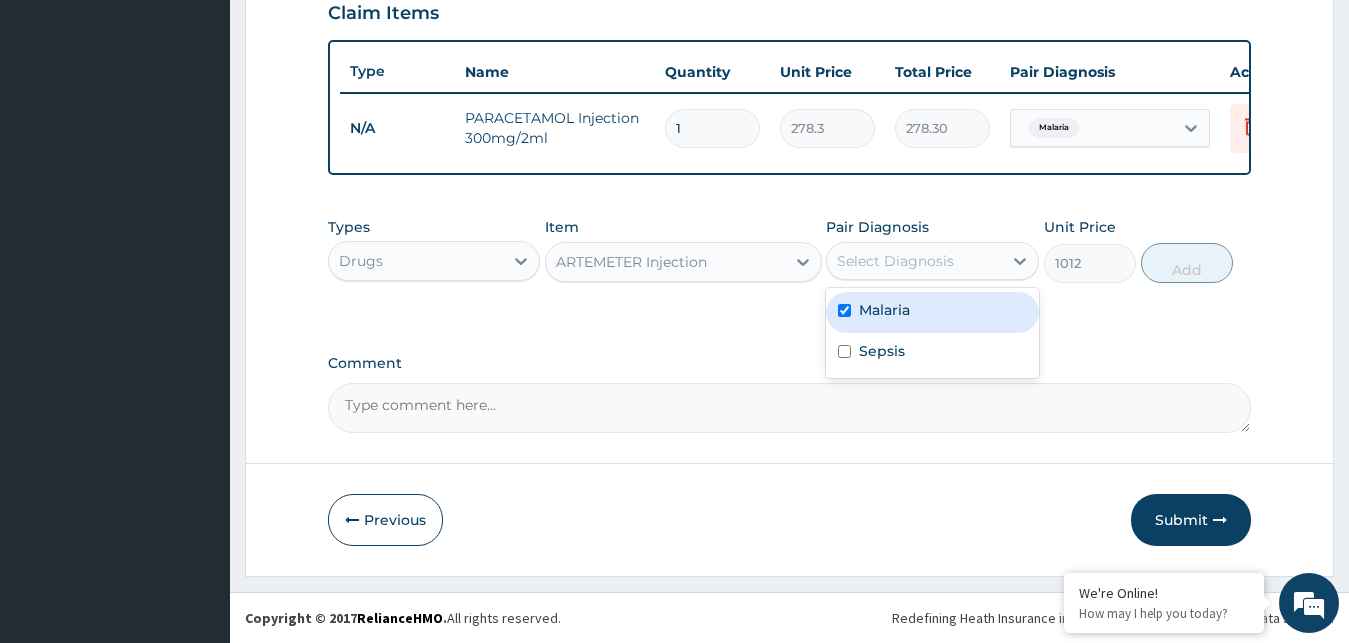 checkbox on "true" 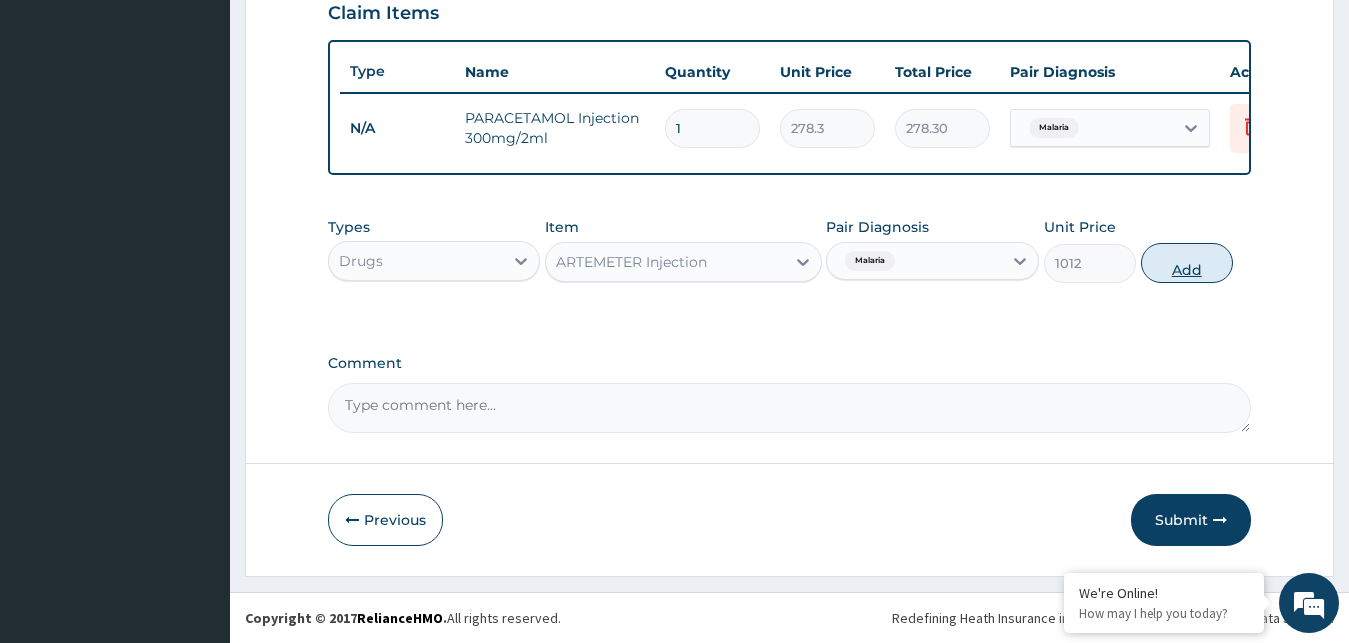 click on "Add" at bounding box center (1187, 263) 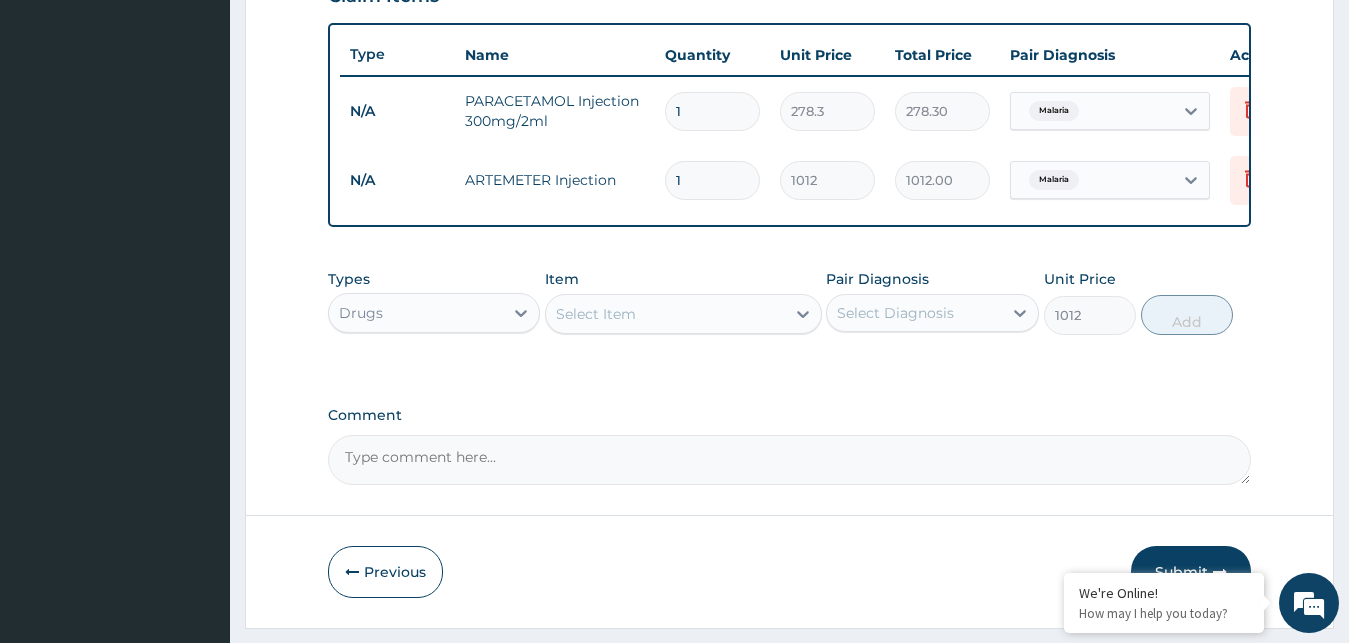 type on "0" 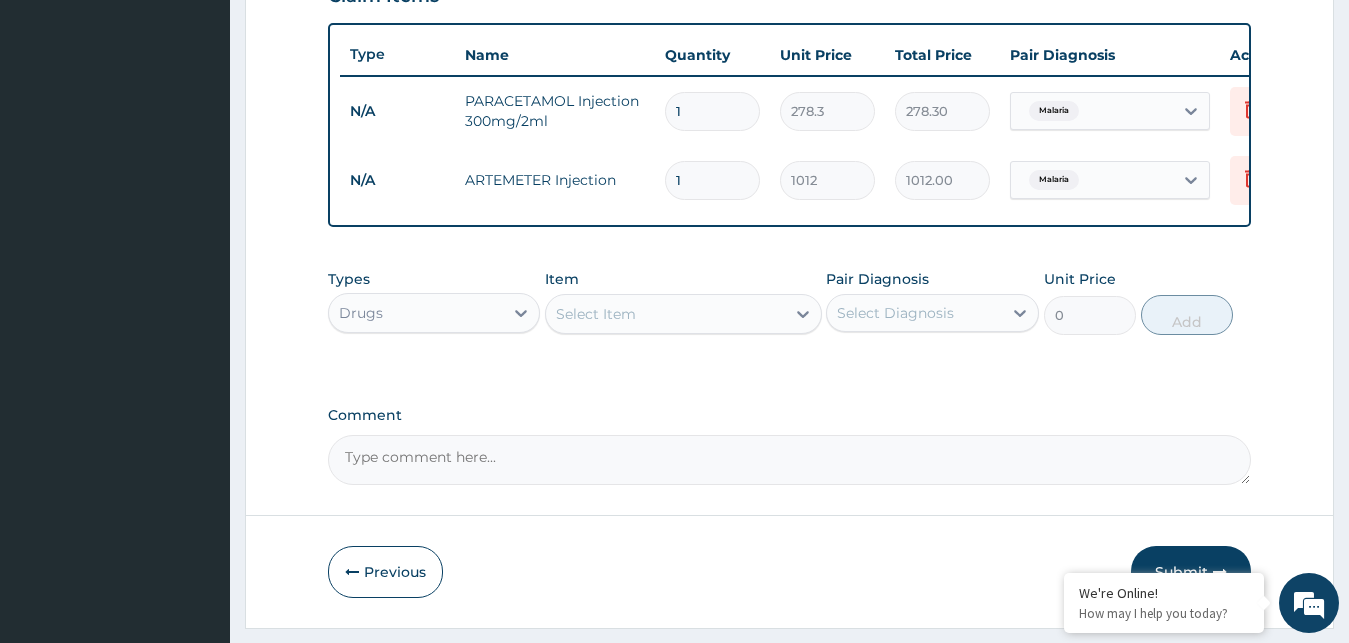 click on "Select Item" at bounding box center [665, 314] 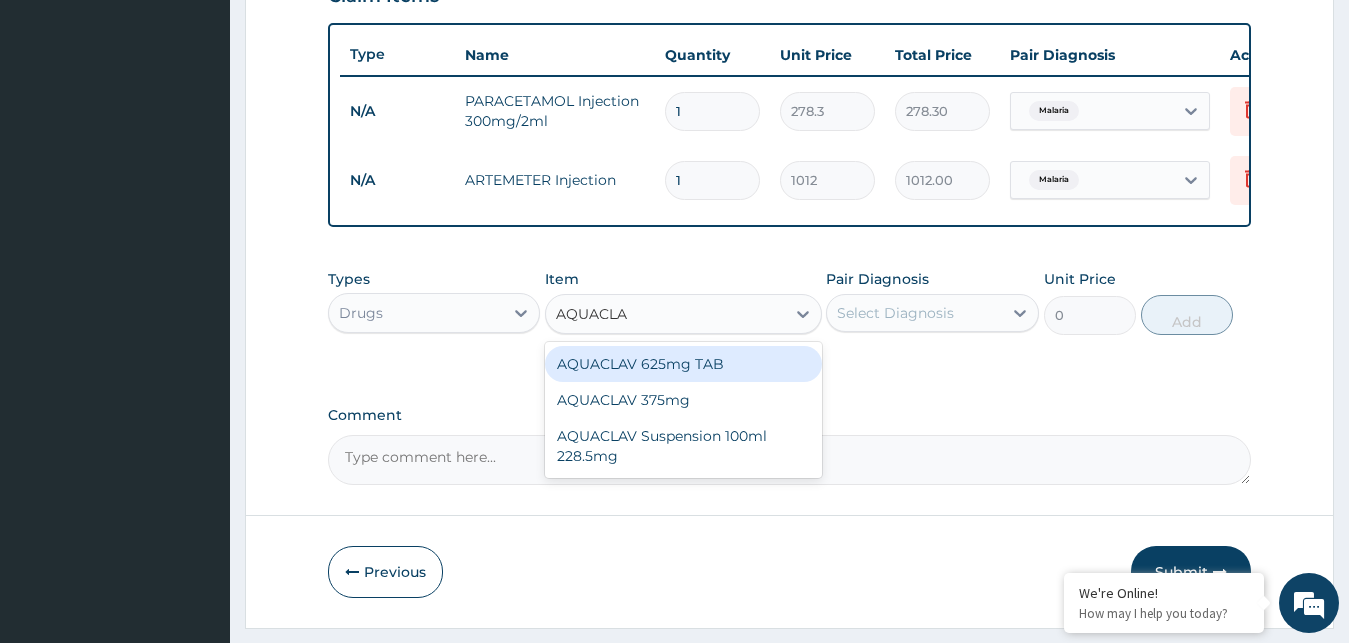 type on "AQUACLAV" 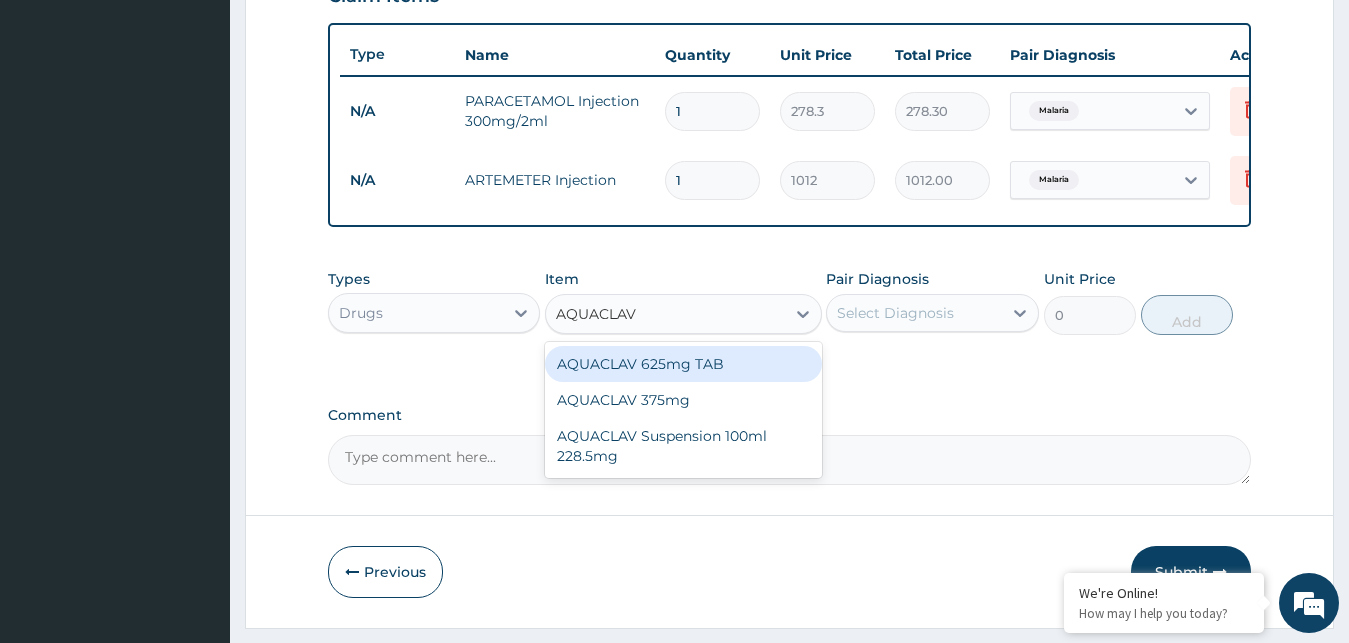 click on "AQUACLAV 625mg TAB" at bounding box center (683, 364) 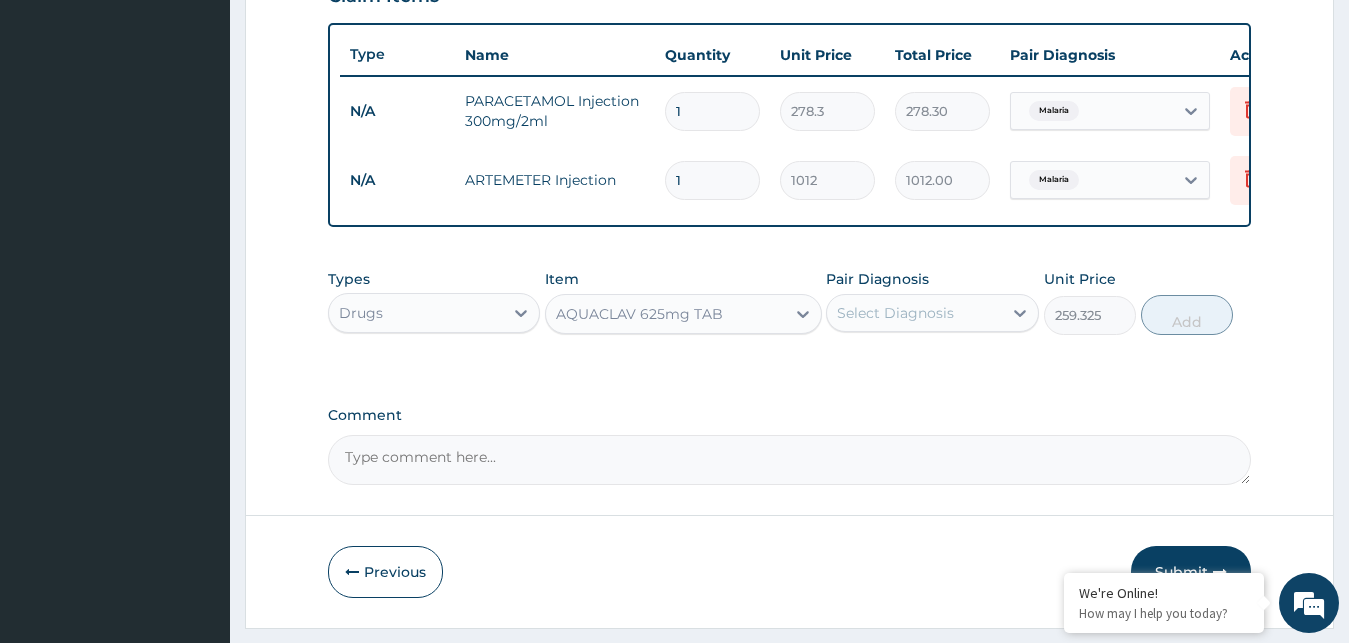 click on "Select Diagnosis" at bounding box center [914, 313] 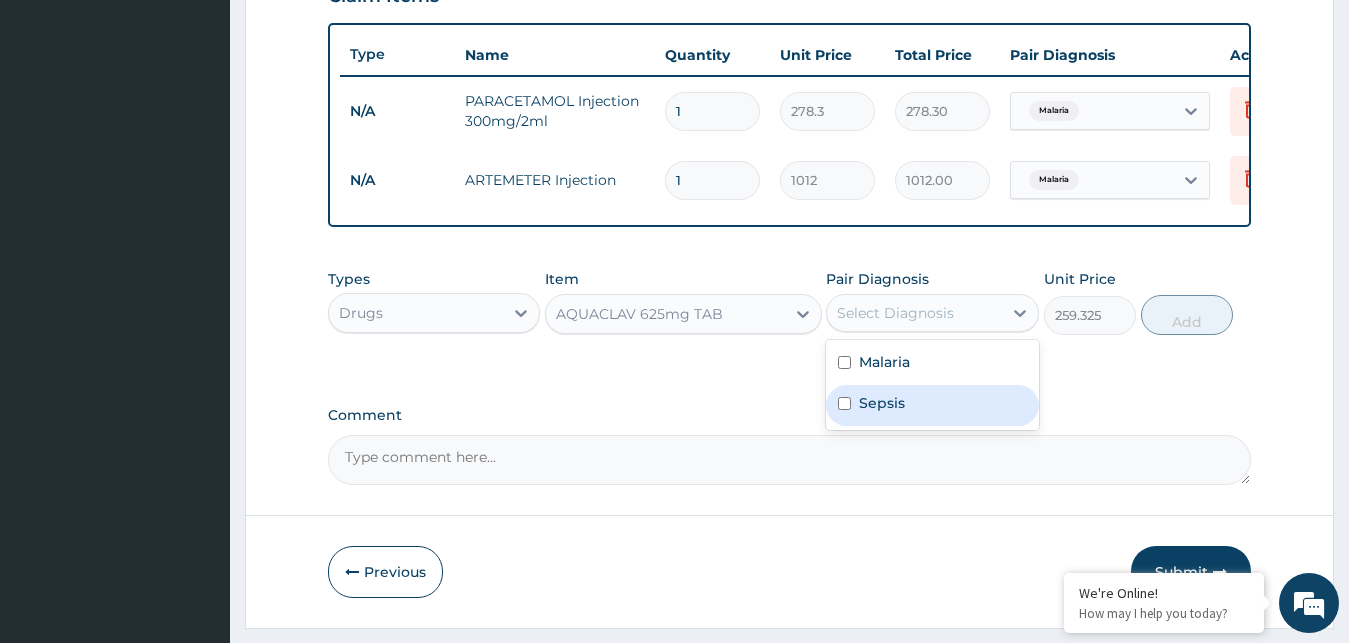 click on "Sepsis" at bounding box center (932, 405) 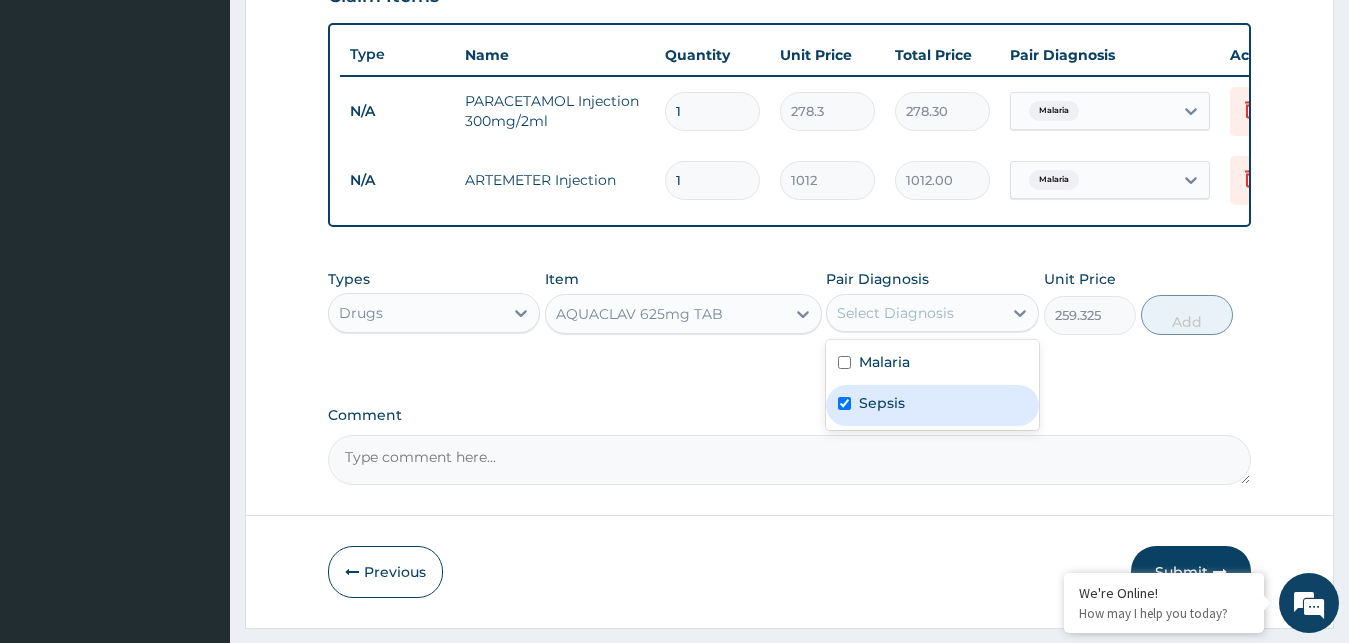 checkbox on "true" 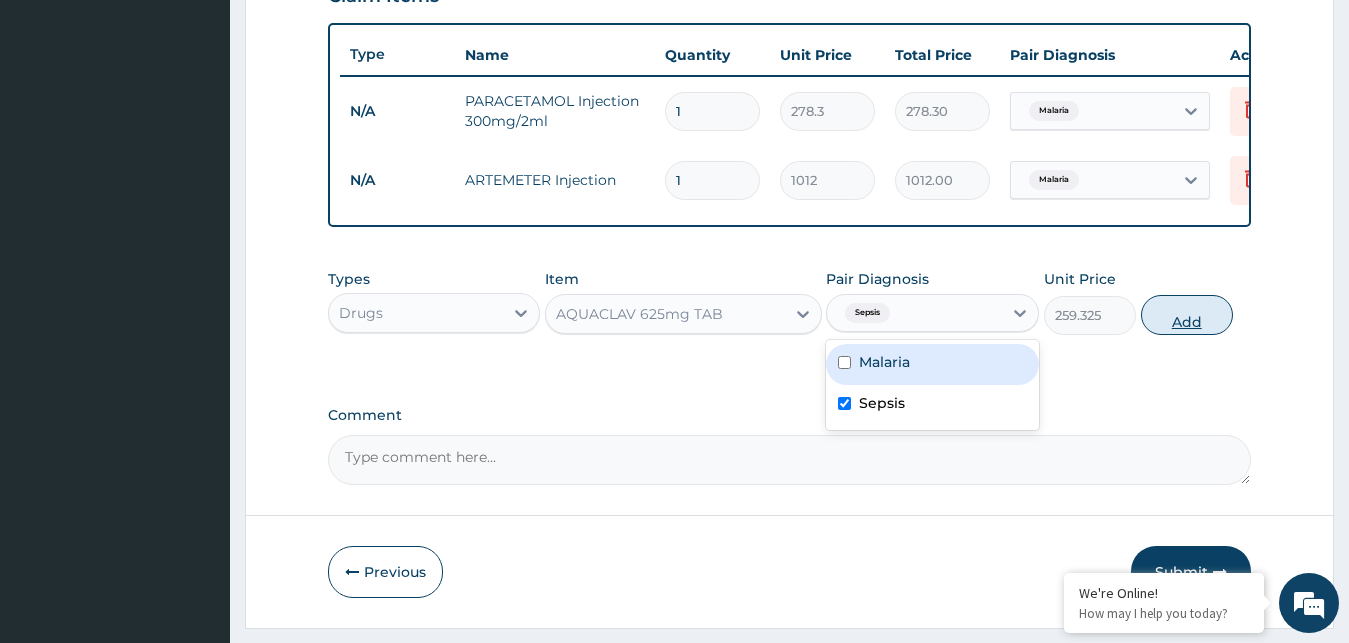 click on "Add" at bounding box center [1187, 315] 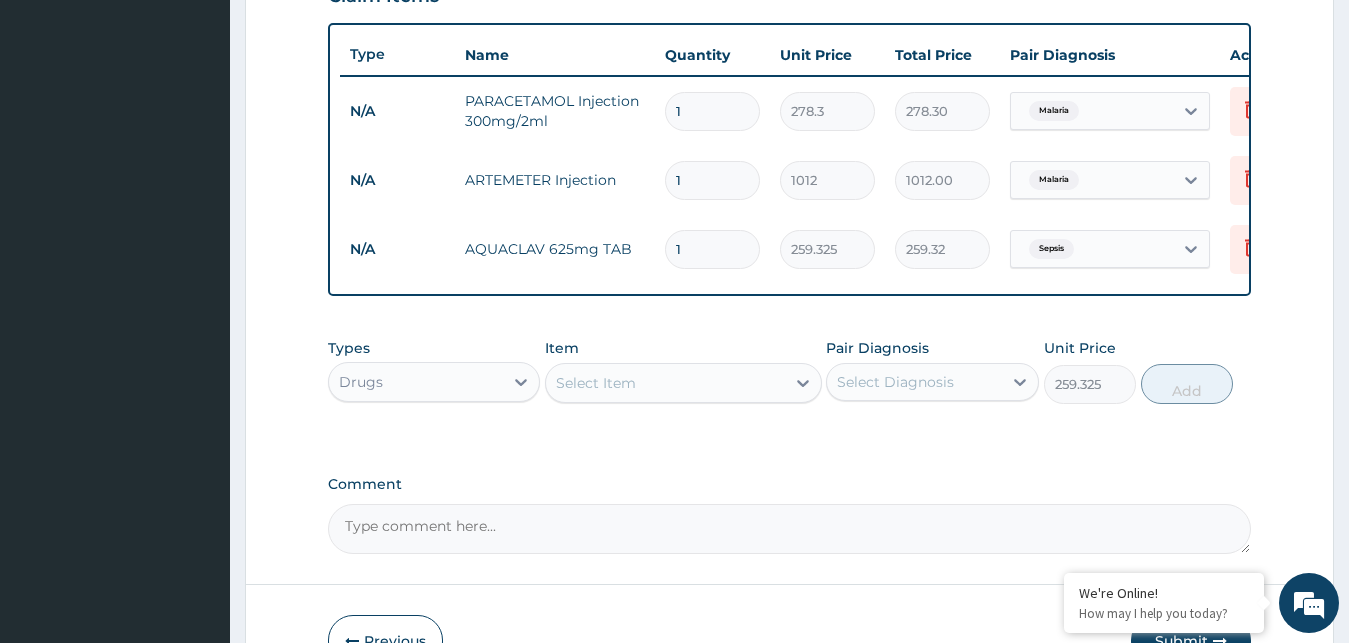 type on "0" 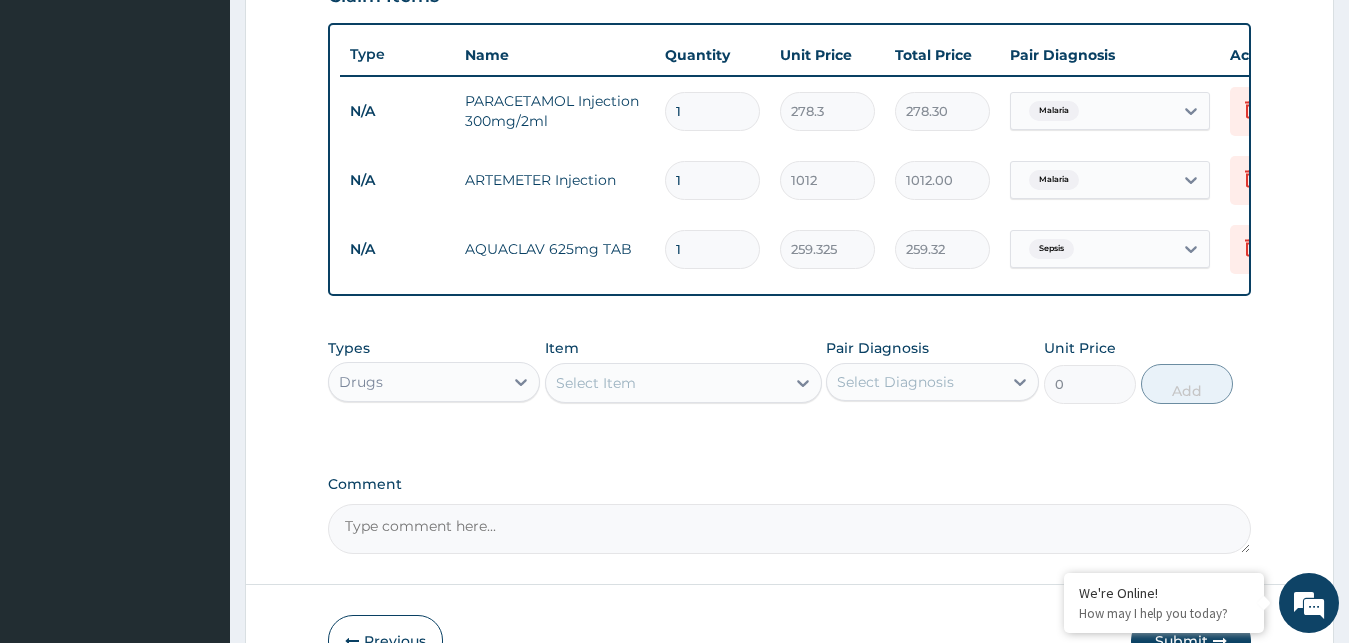 click on "Select Item" at bounding box center [665, 383] 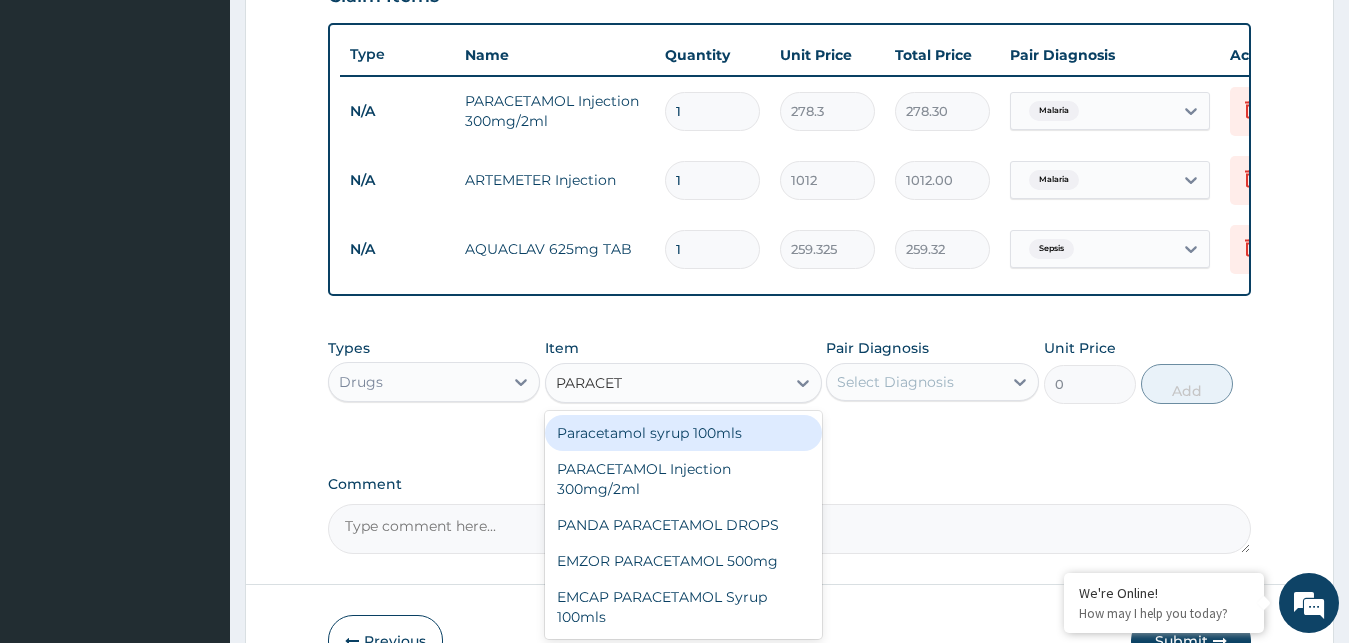 type on "PARACETA" 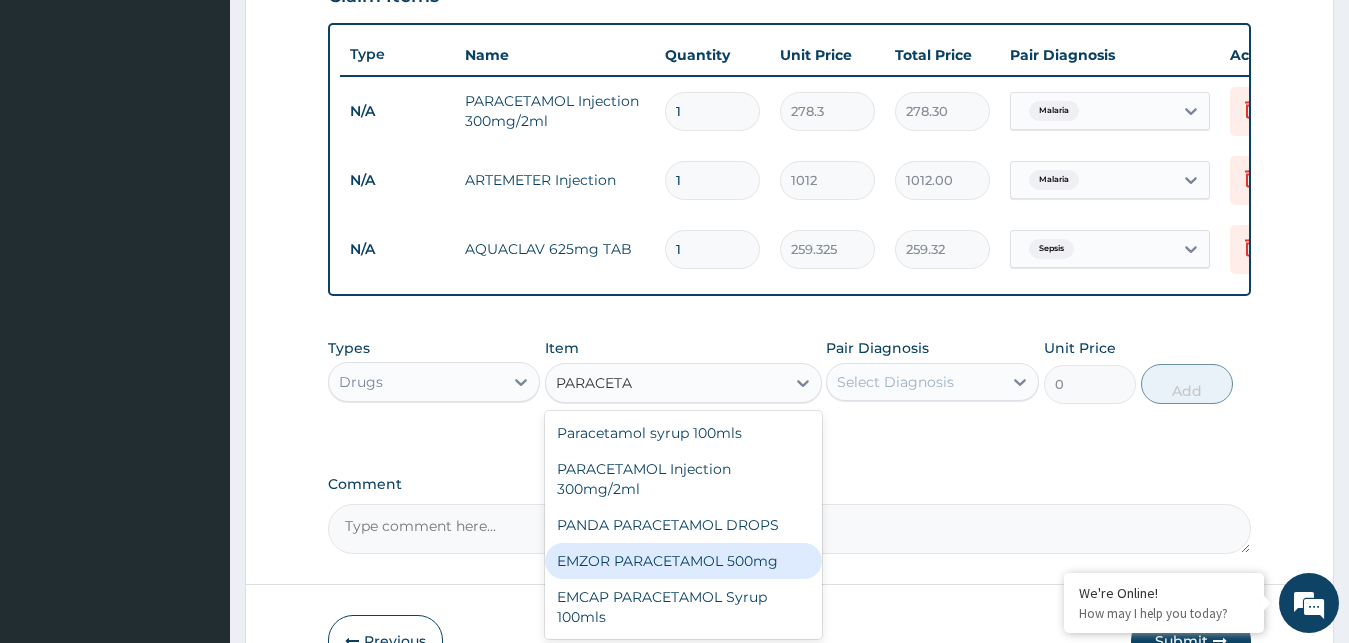 click on "EMZOR PARACETAMOL 500mg" at bounding box center (683, 561) 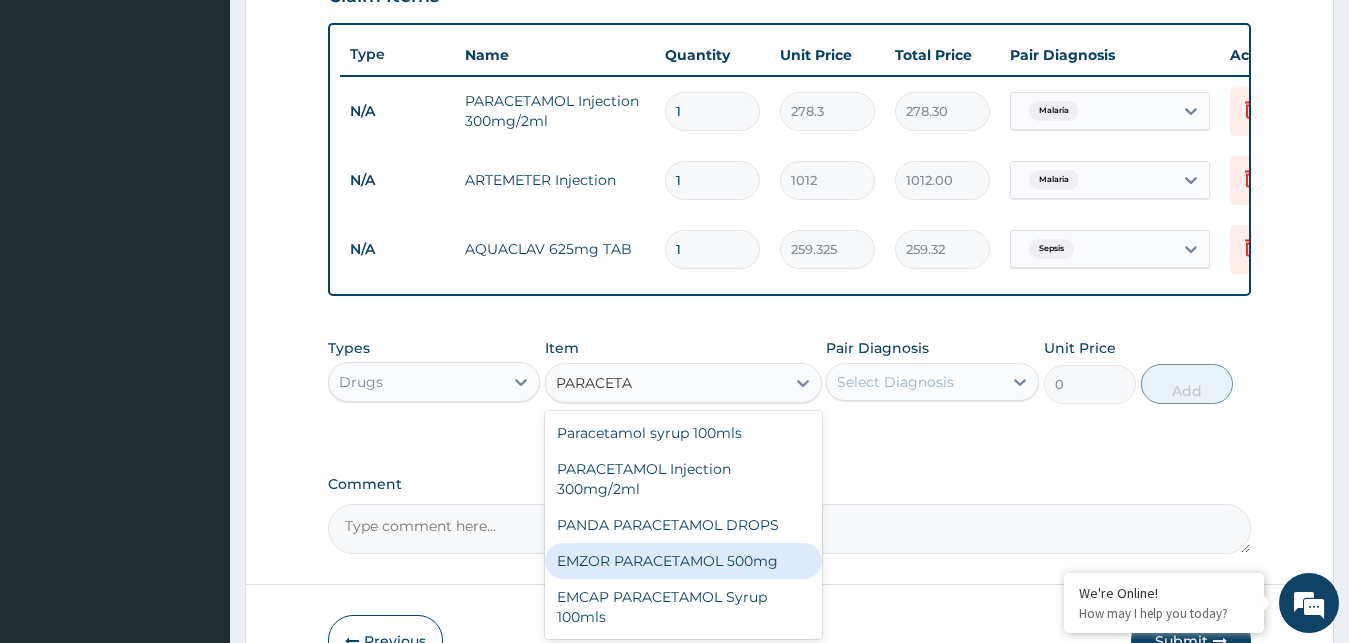 type 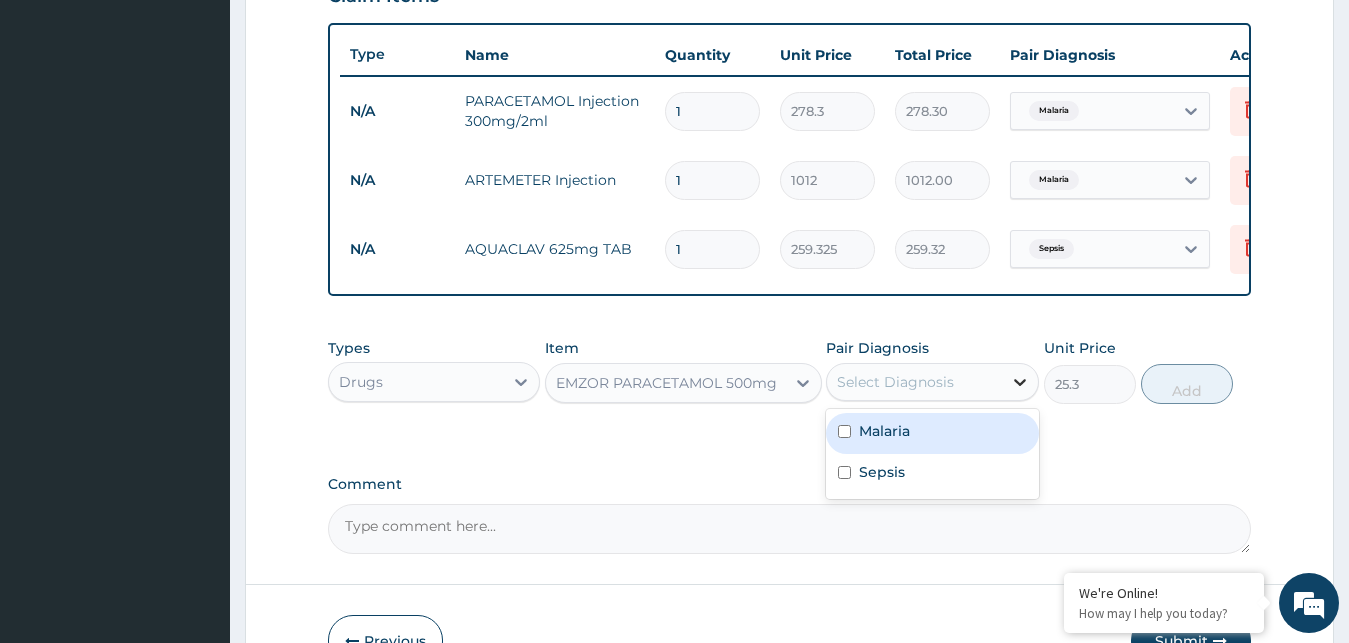 click 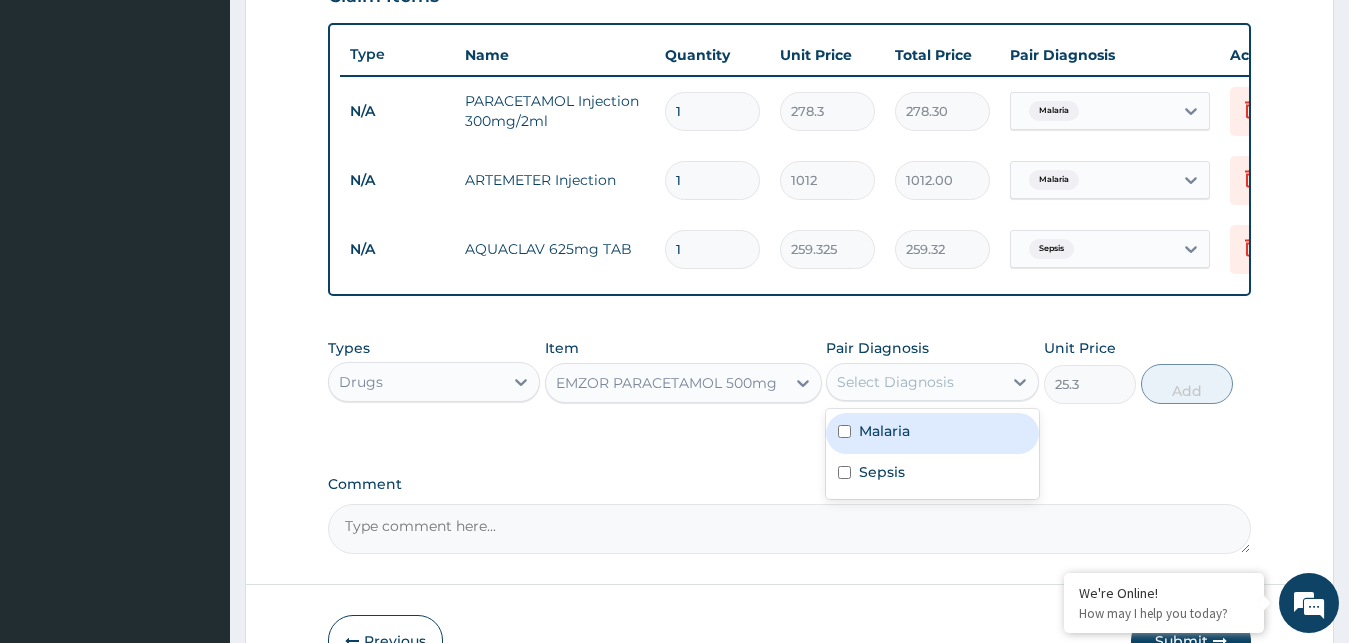 click on "Malaria" at bounding box center [884, 431] 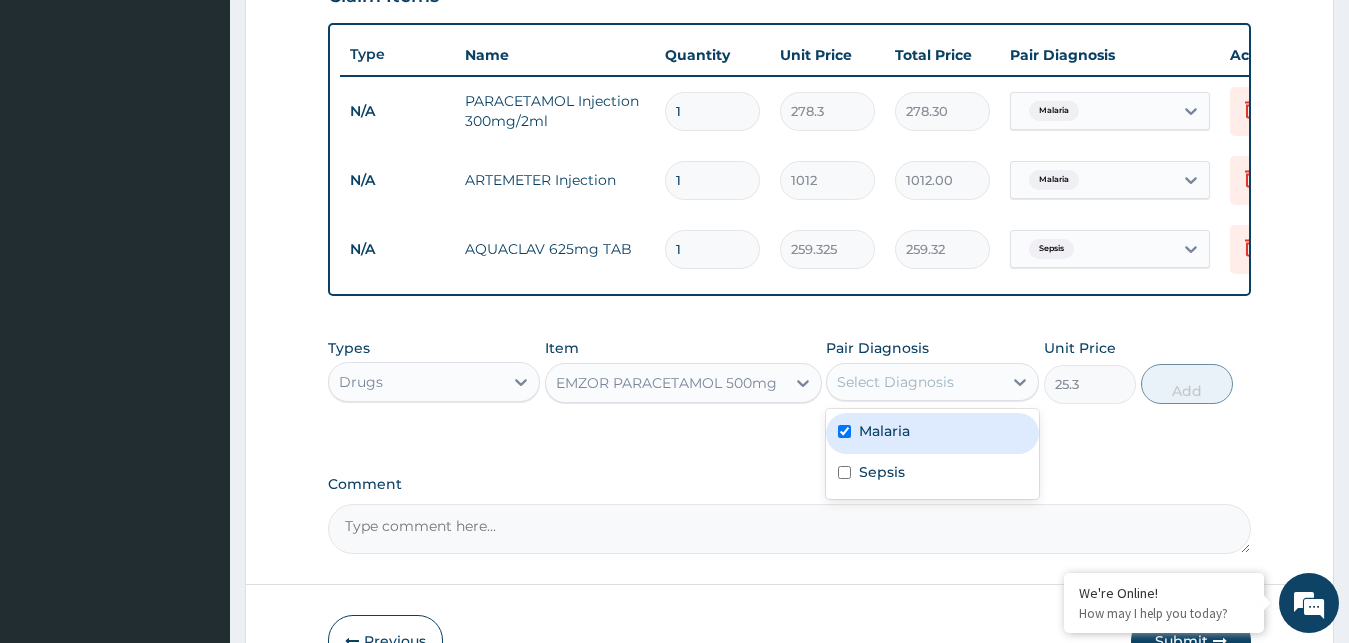 checkbox on "true" 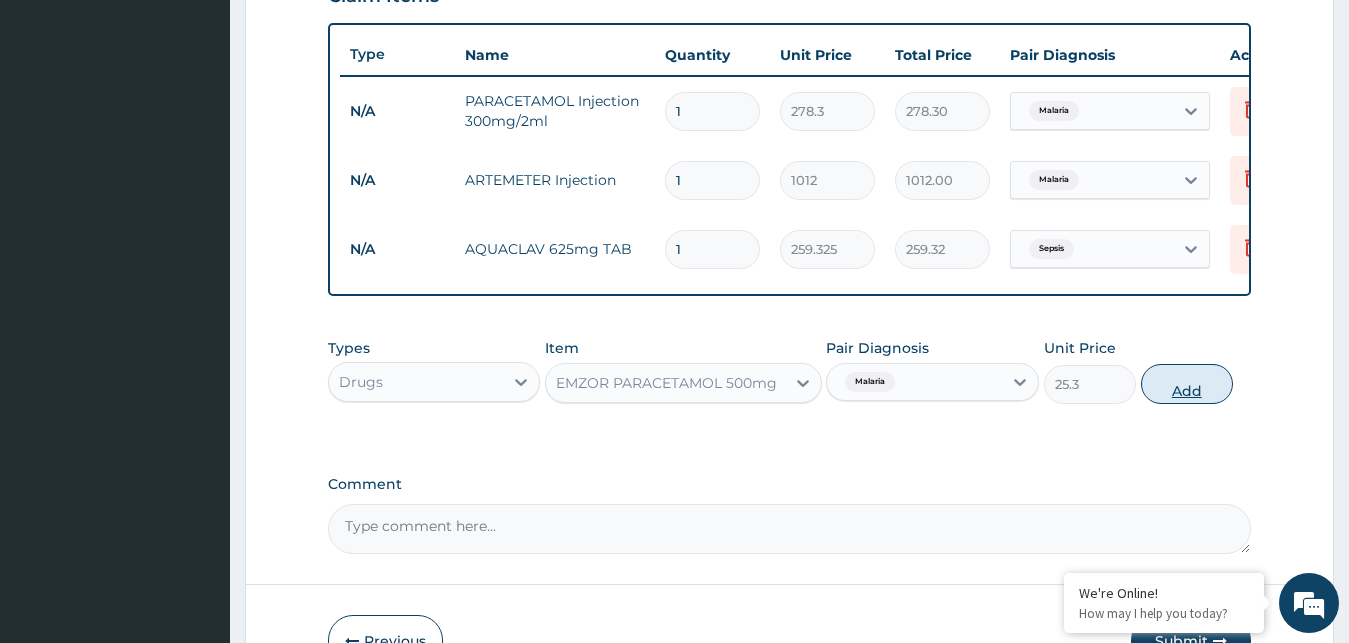 click on "Add" at bounding box center (1187, 384) 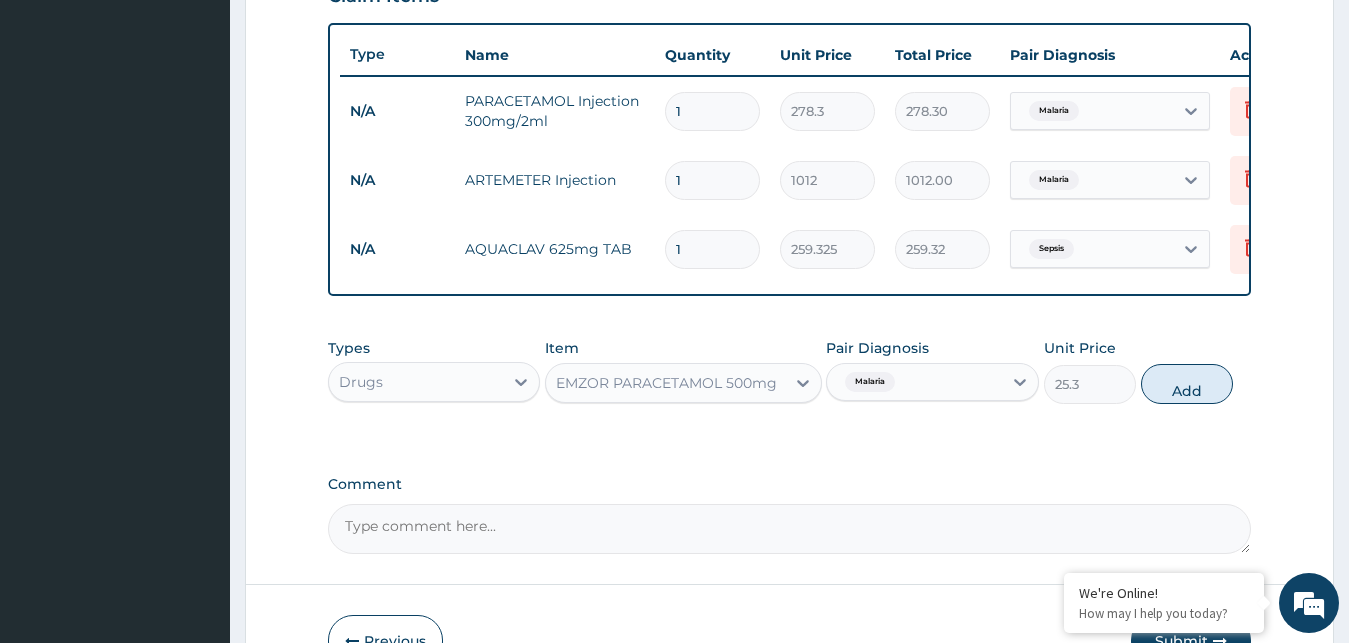 type on "0" 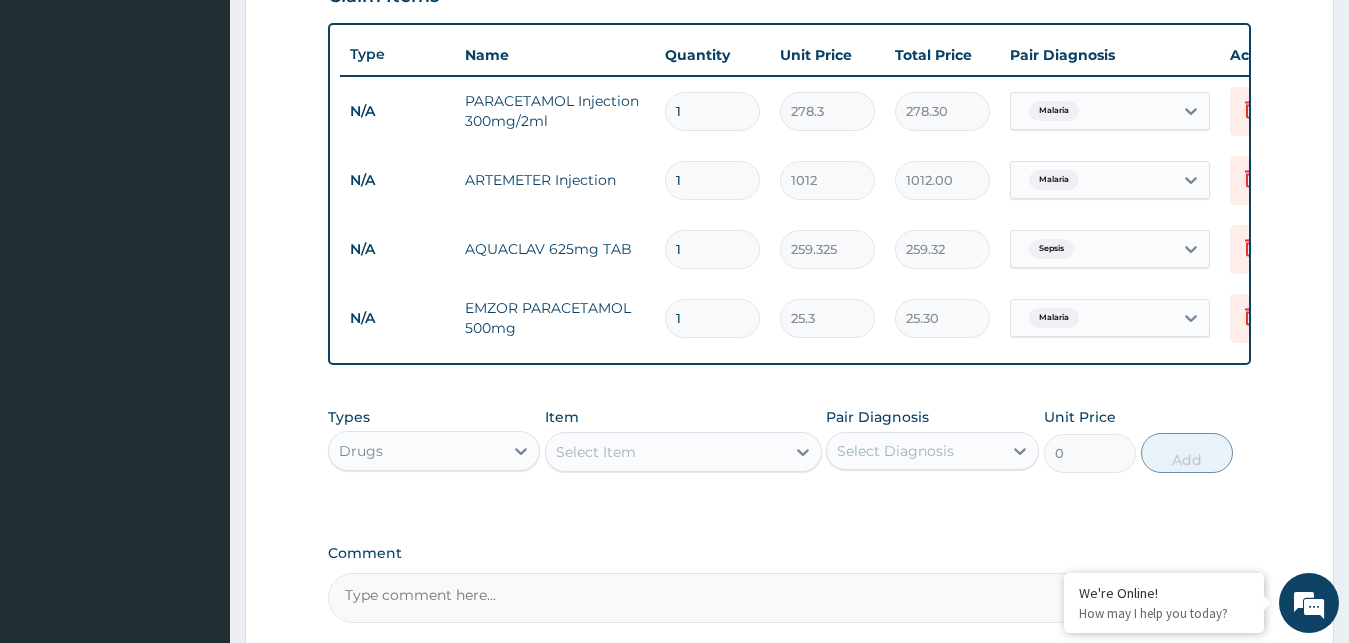 click on "Drugs" at bounding box center [416, 451] 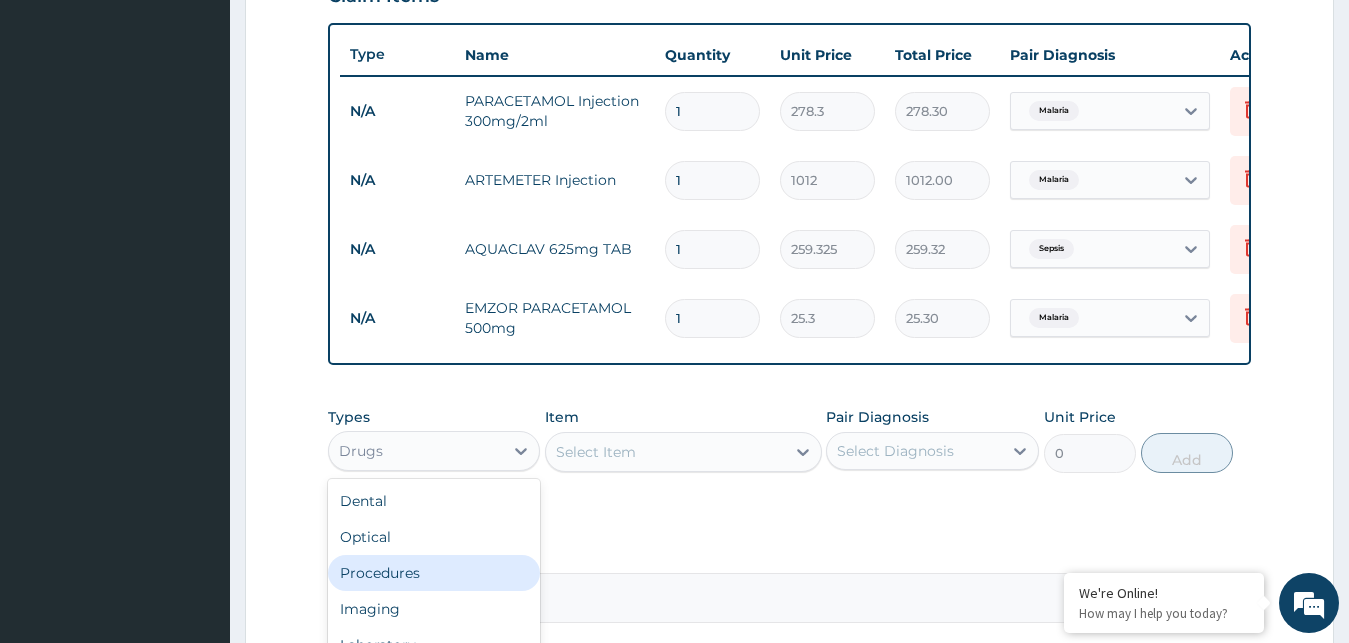 click on "Procedures" at bounding box center (434, 573) 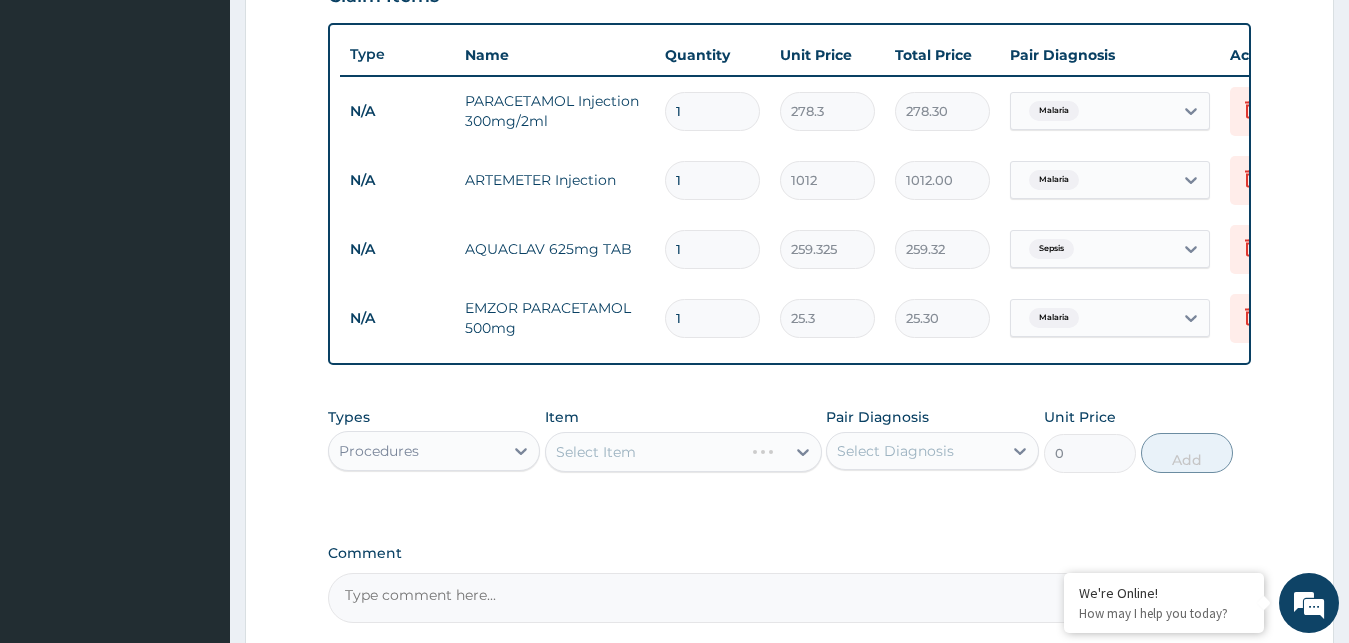 click on "Select Item" at bounding box center [683, 452] 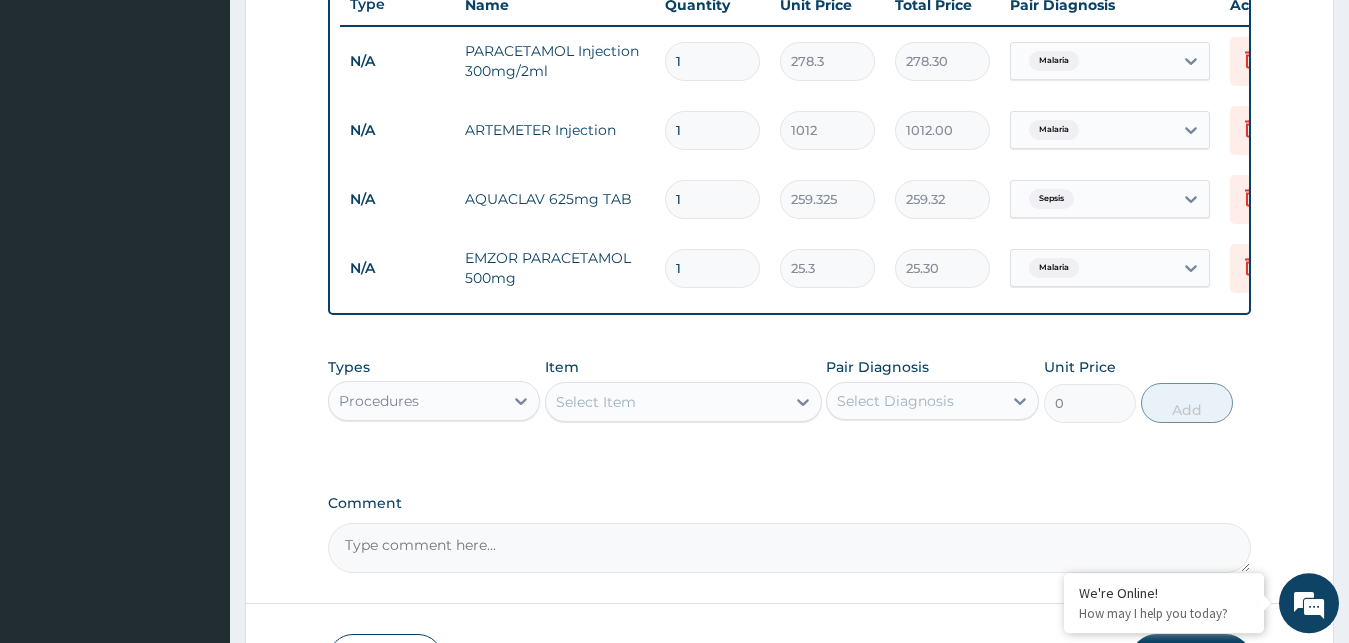 scroll, scrollTop: 788, scrollLeft: 0, axis: vertical 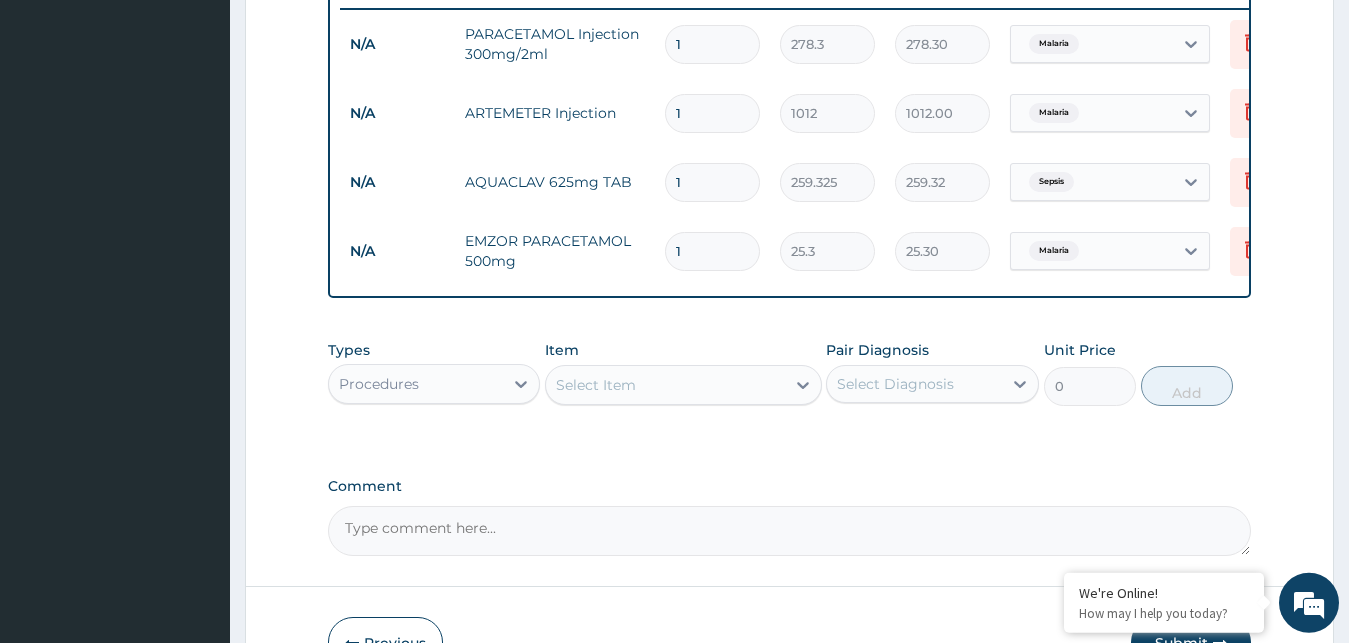 click 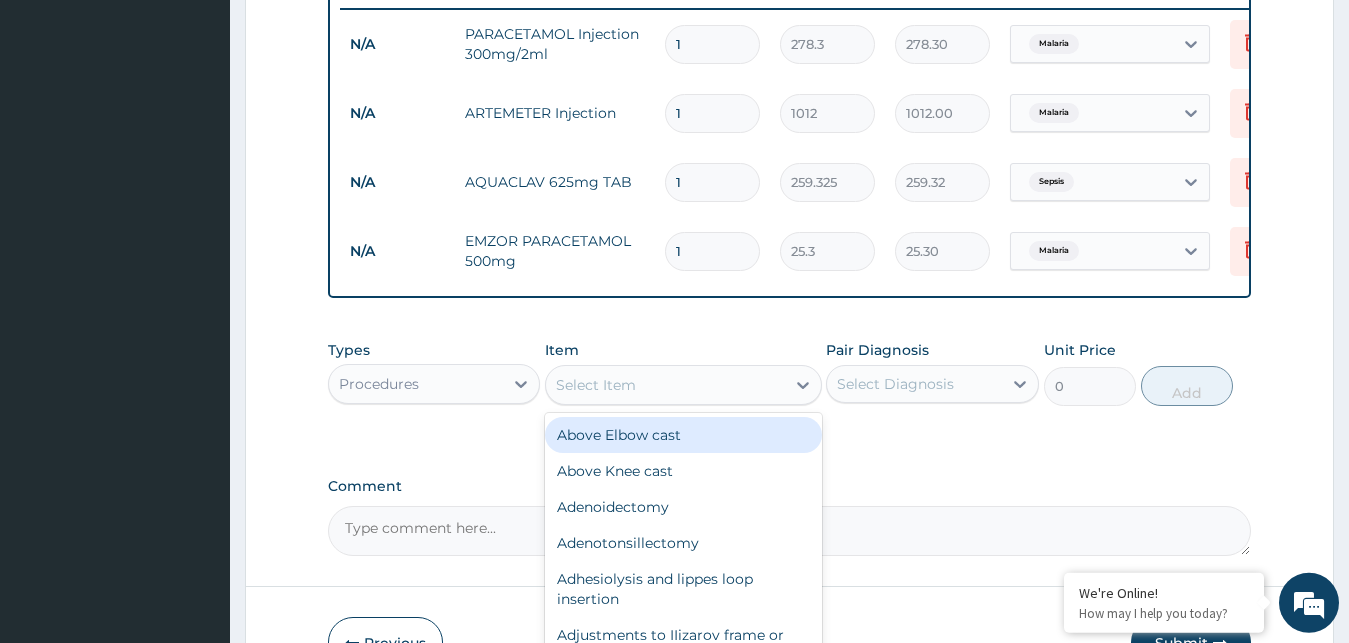 type on "P" 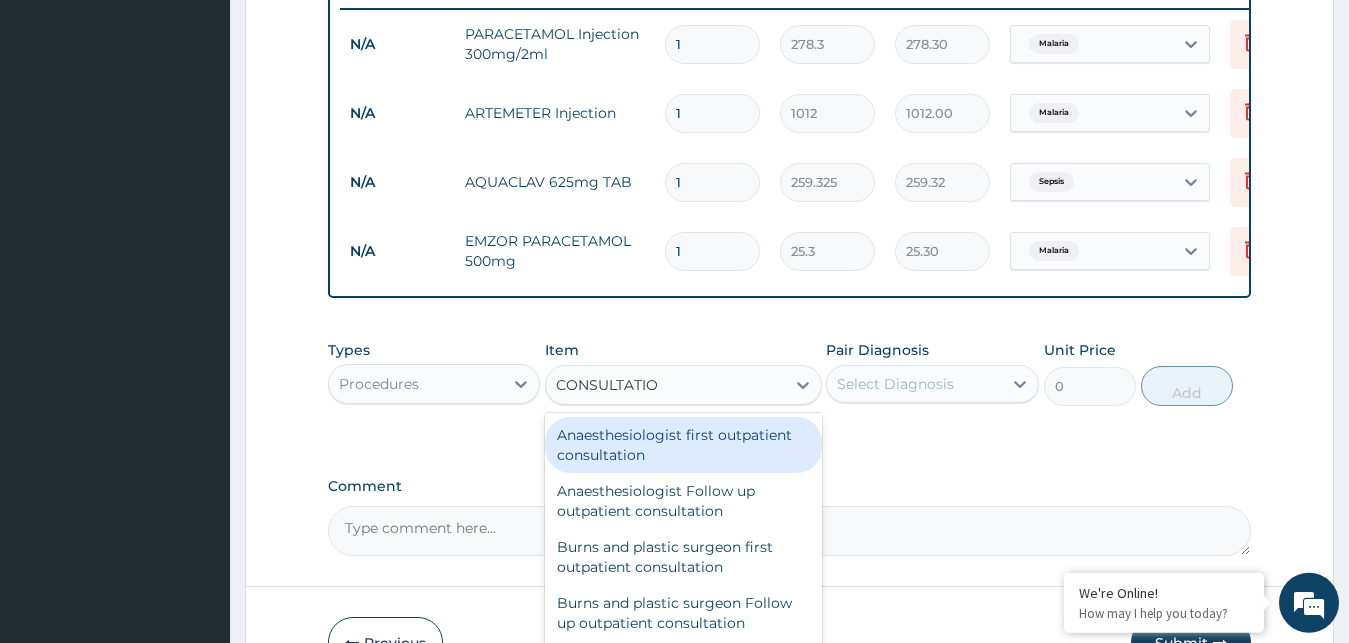type on "CONSULTATION" 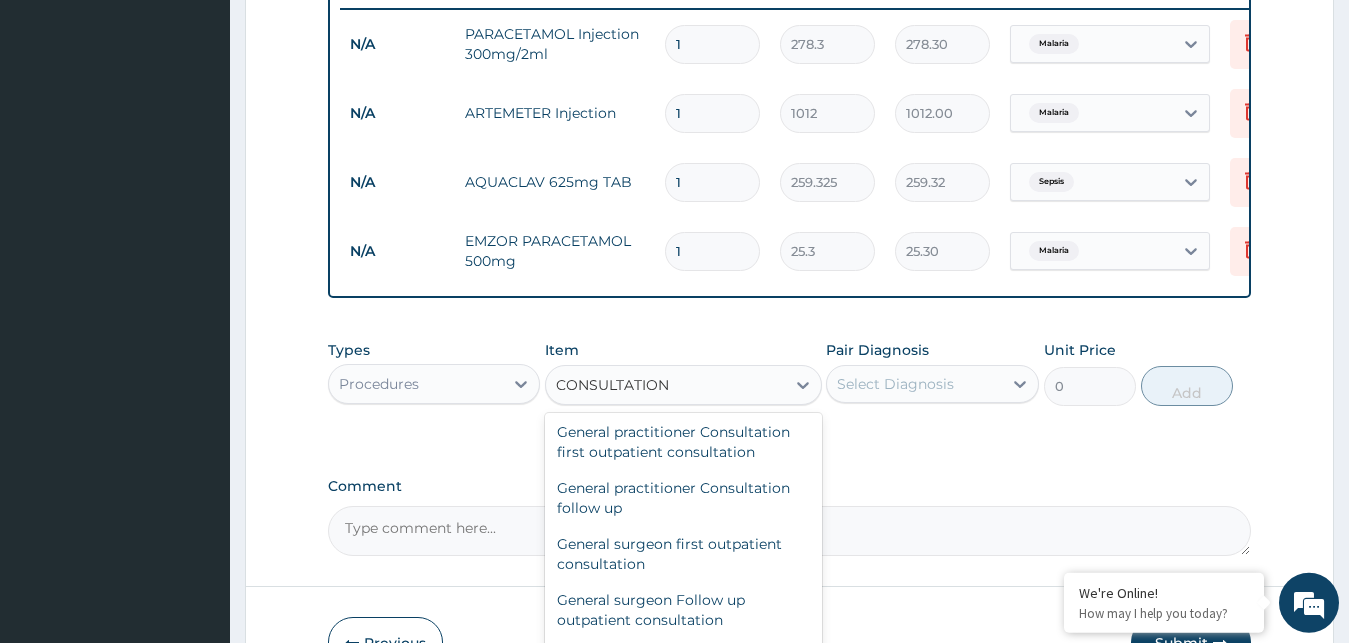 scroll, scrollTop: 1062, scrollLeft: 0, axis: vertical 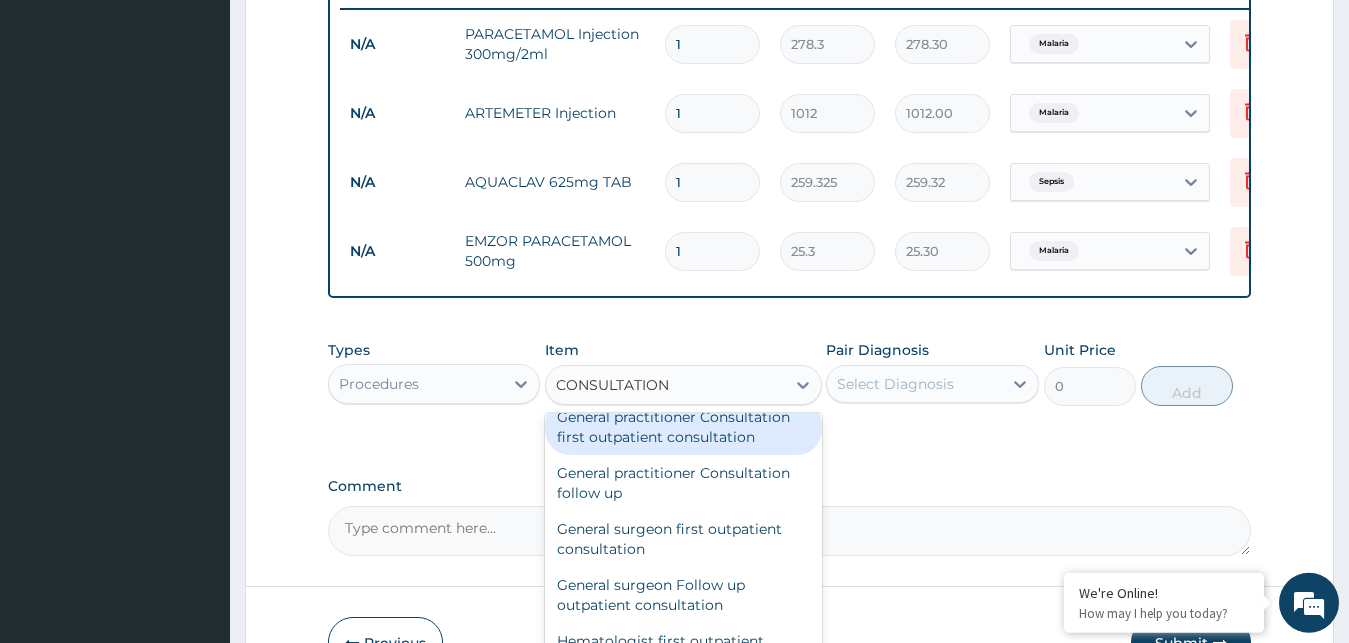 click on "General practitioner Consultation first outpatient consultation" at bounding box center (683, 427) 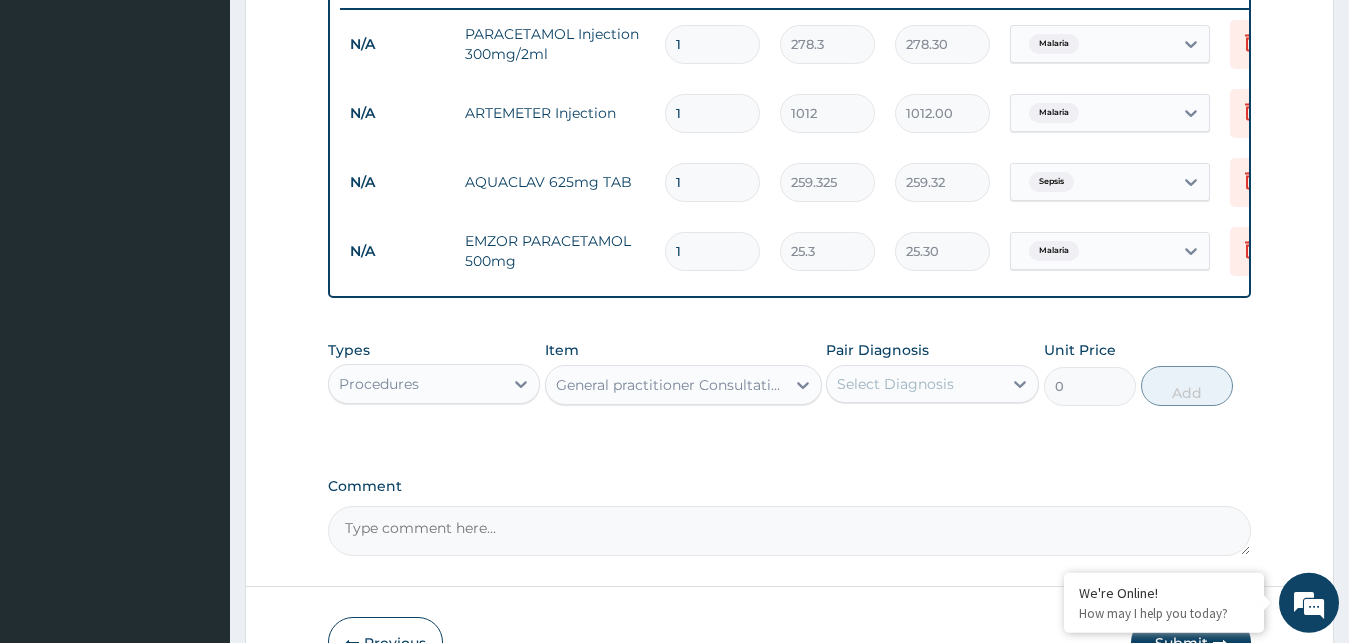 type 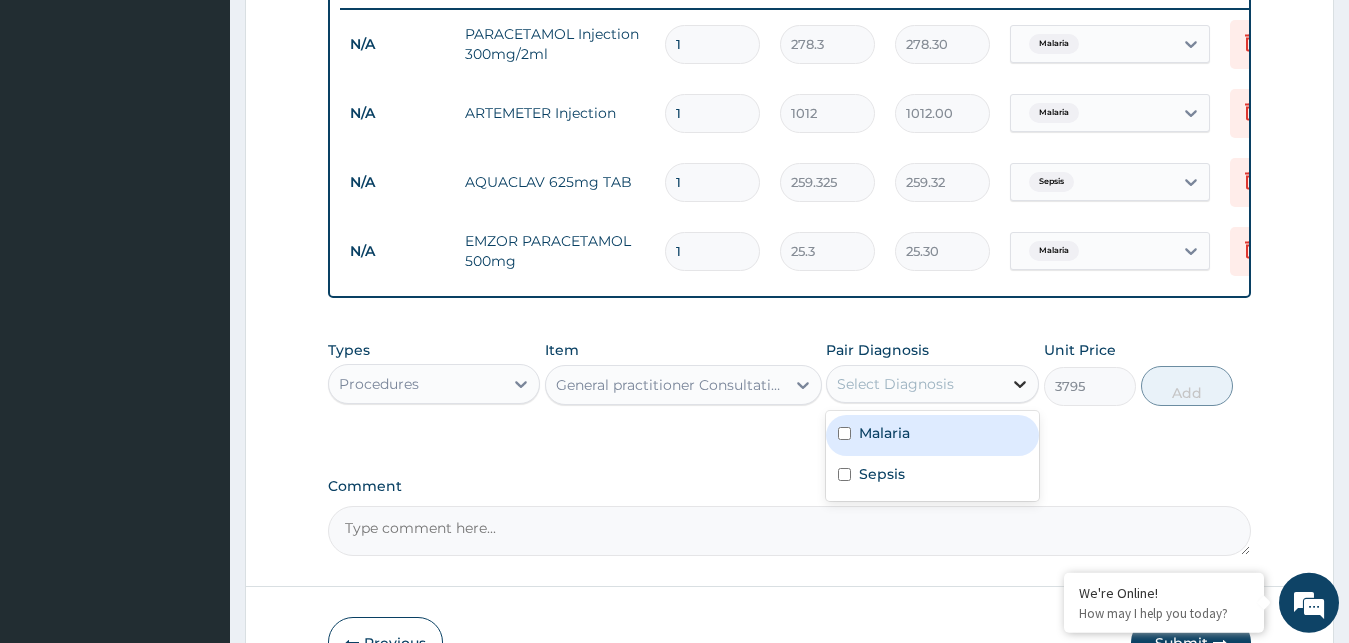 click 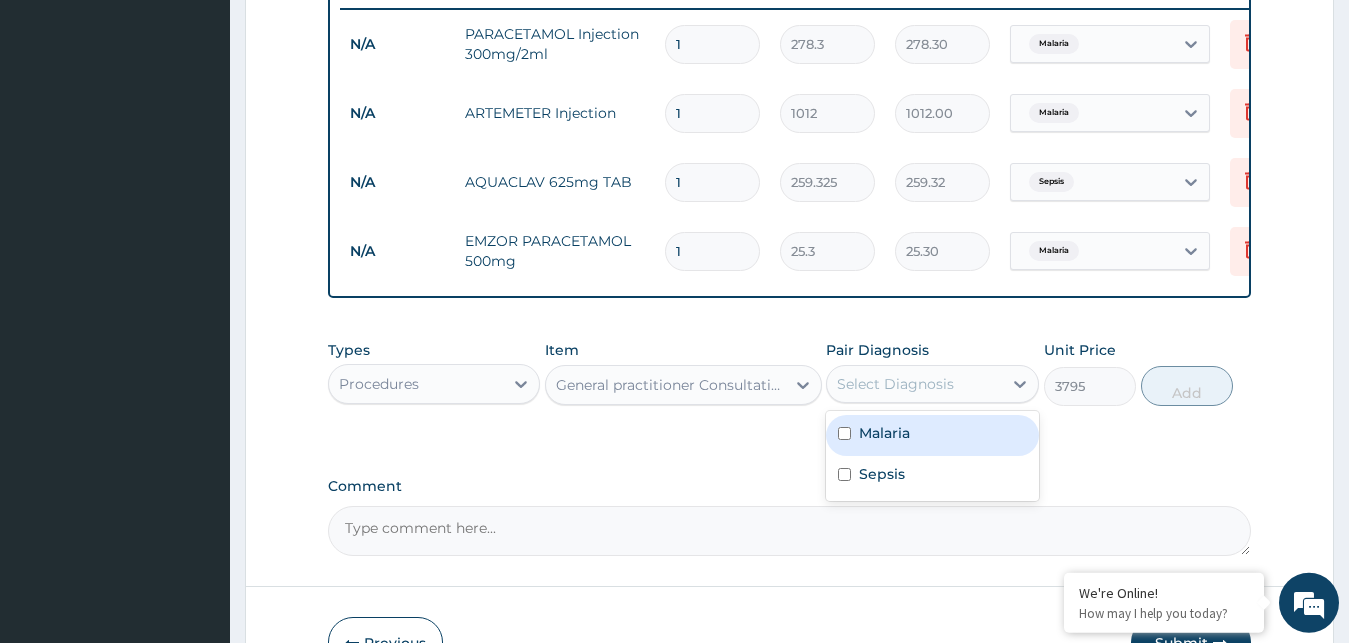 click on "Malaria" at bounding box center [884, 433] 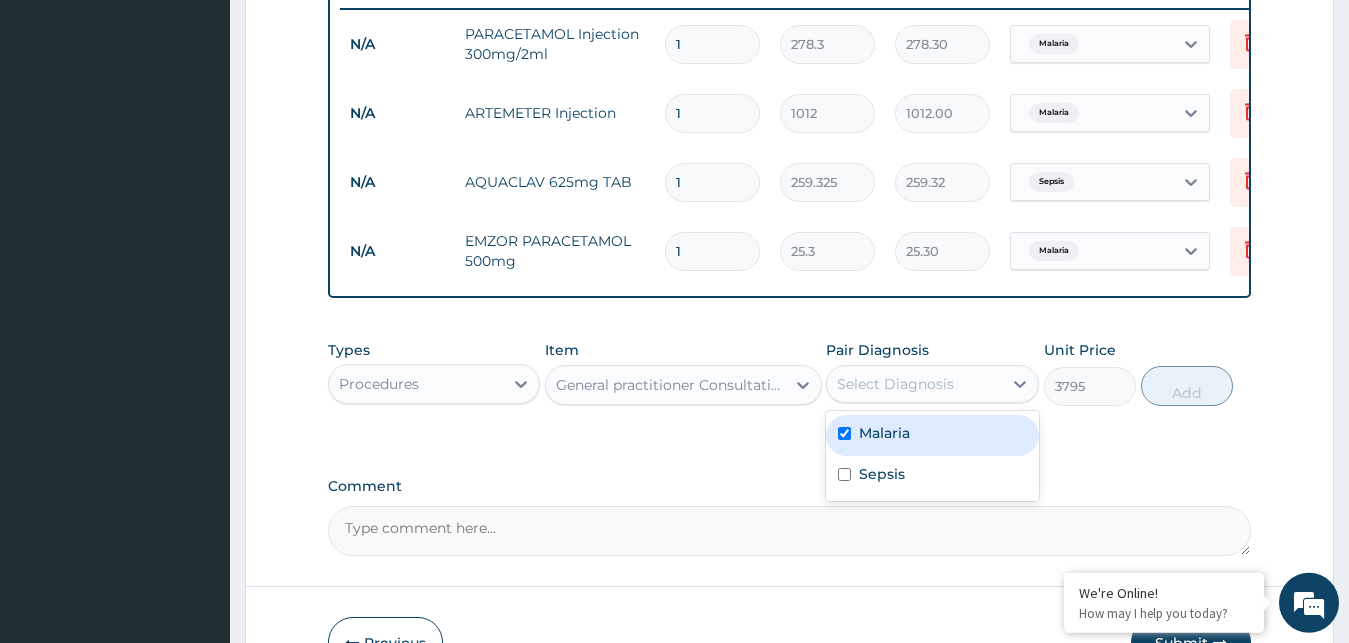 checkbox on "true" 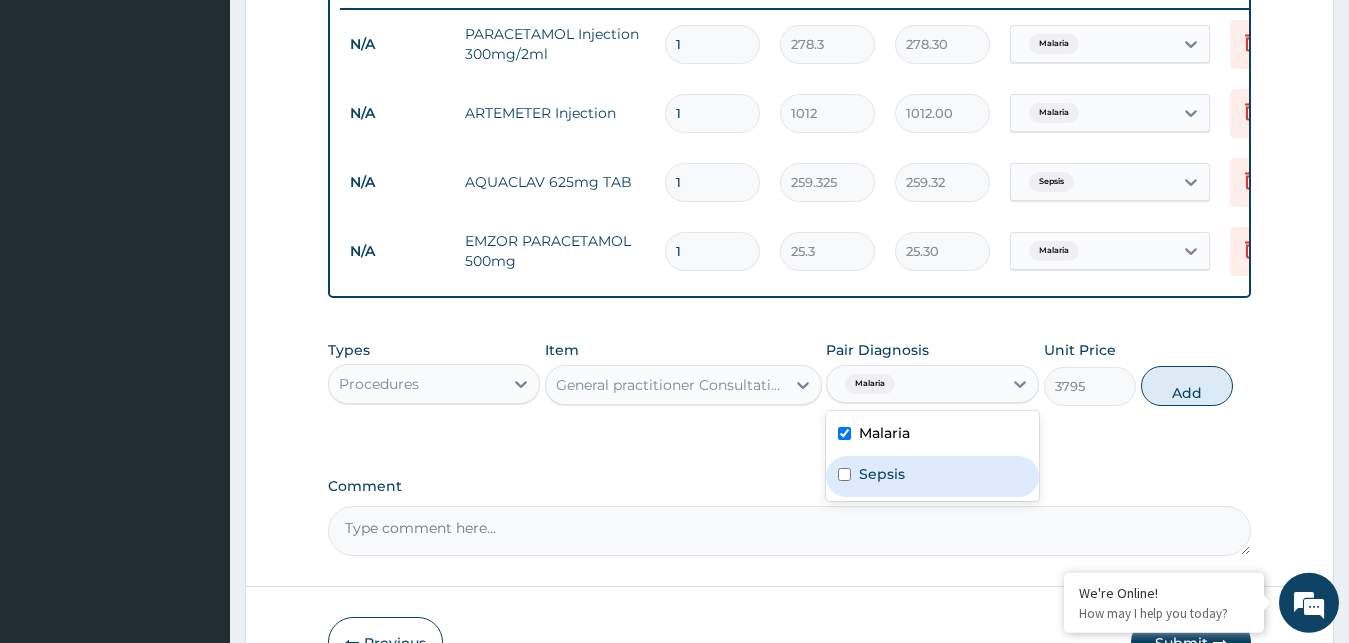 click at bounding box center [844, 474] 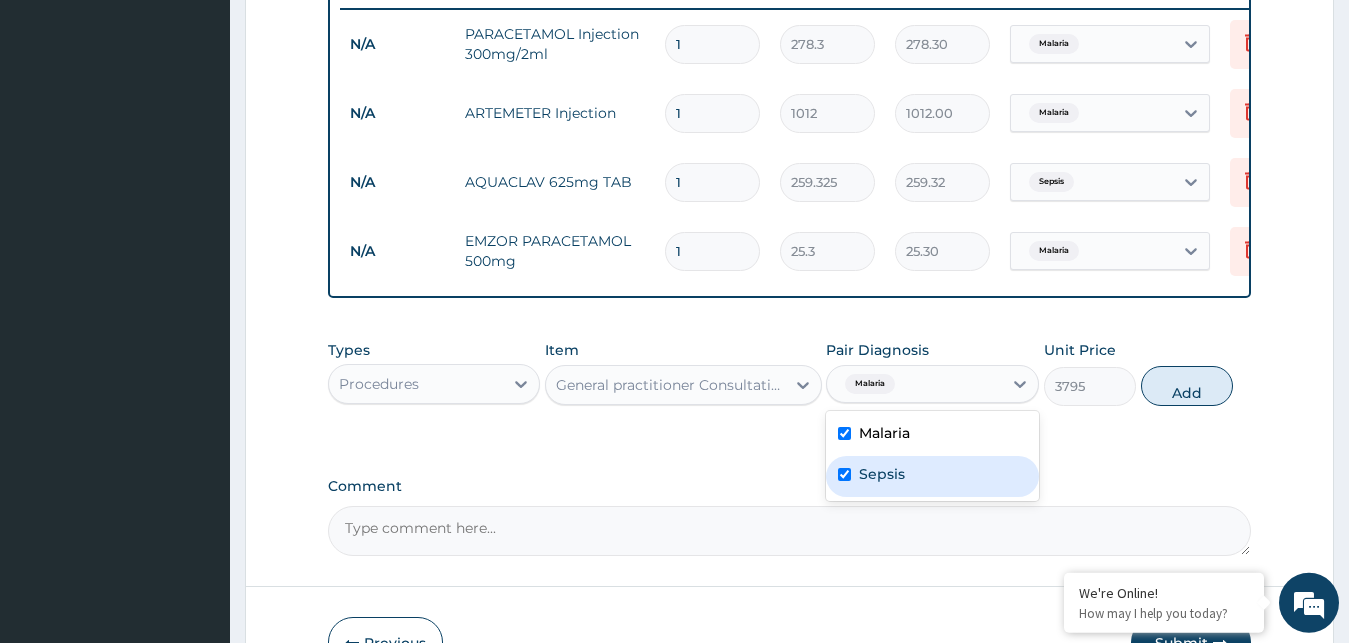 checkbox on "true" 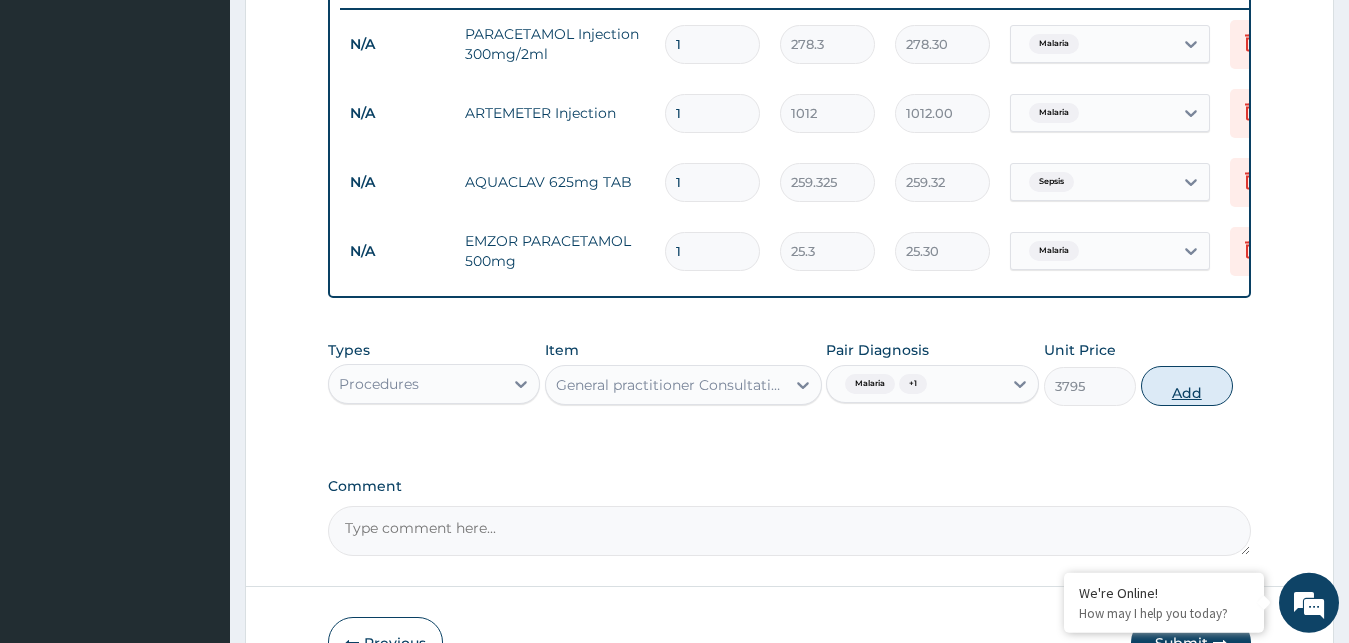 click on "Add" at bounding box center (1187, 386) 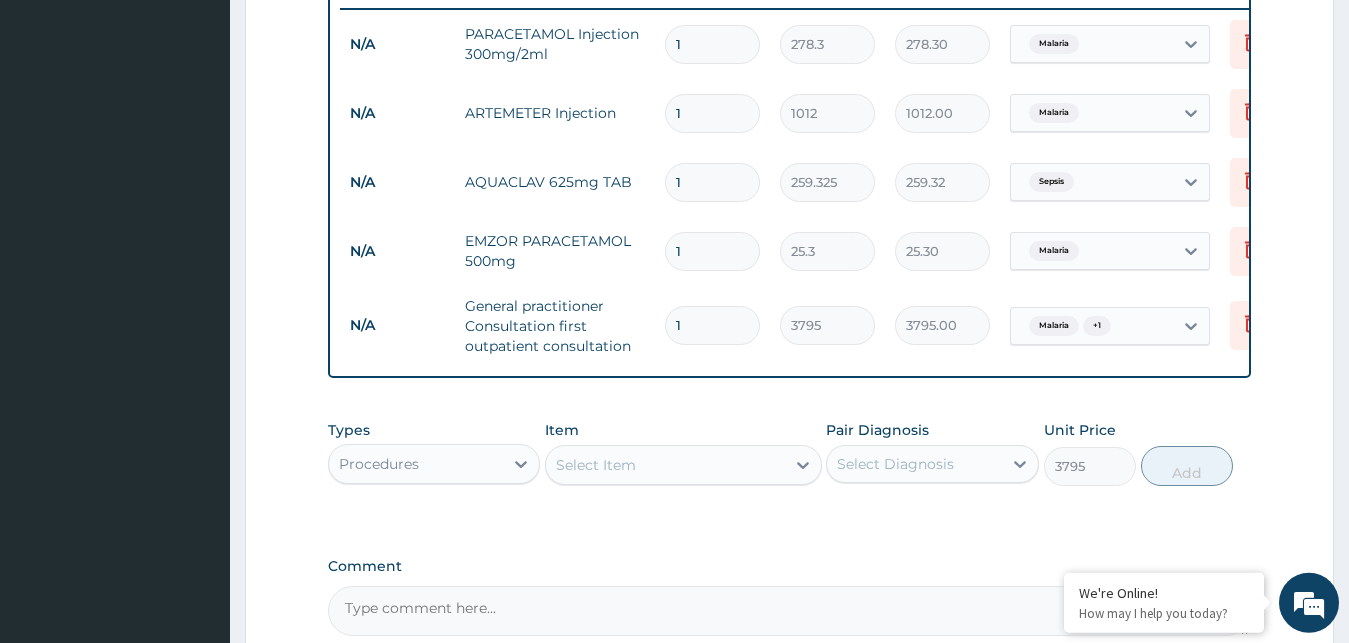 type on "0" 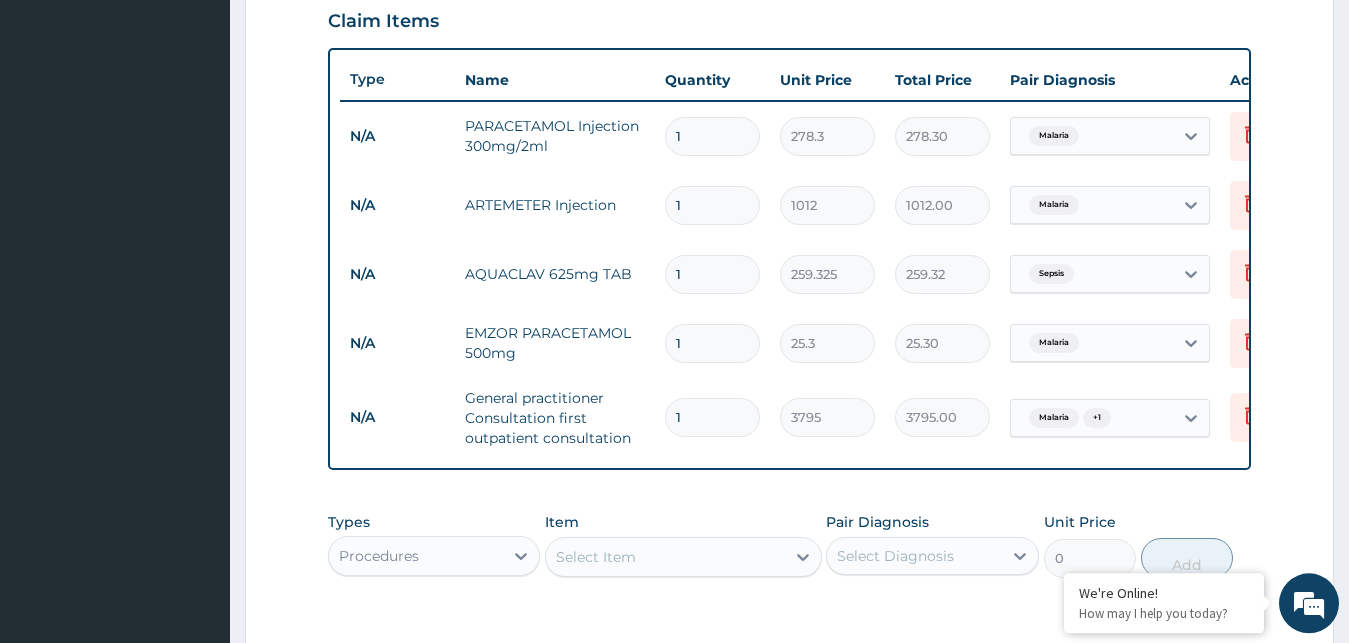 scroll, scrollTop: 675, scrollLeft: 0, axis: vertical 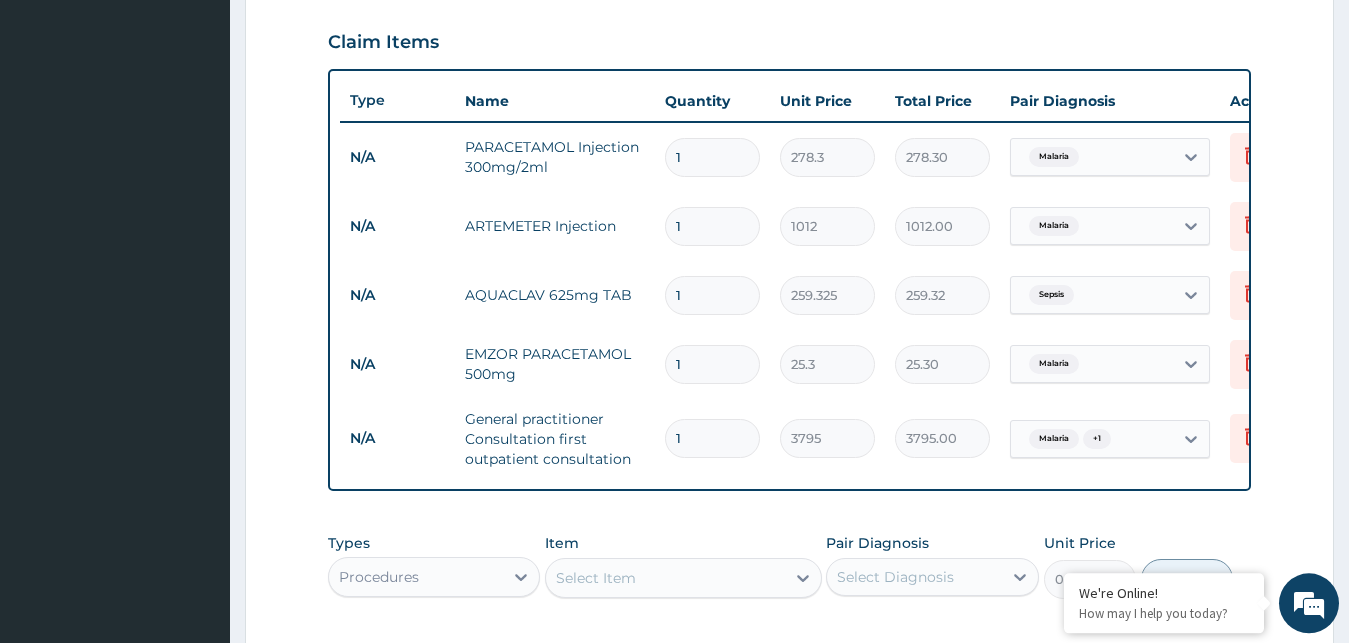 click on "1" at bounding box center (712, 157) 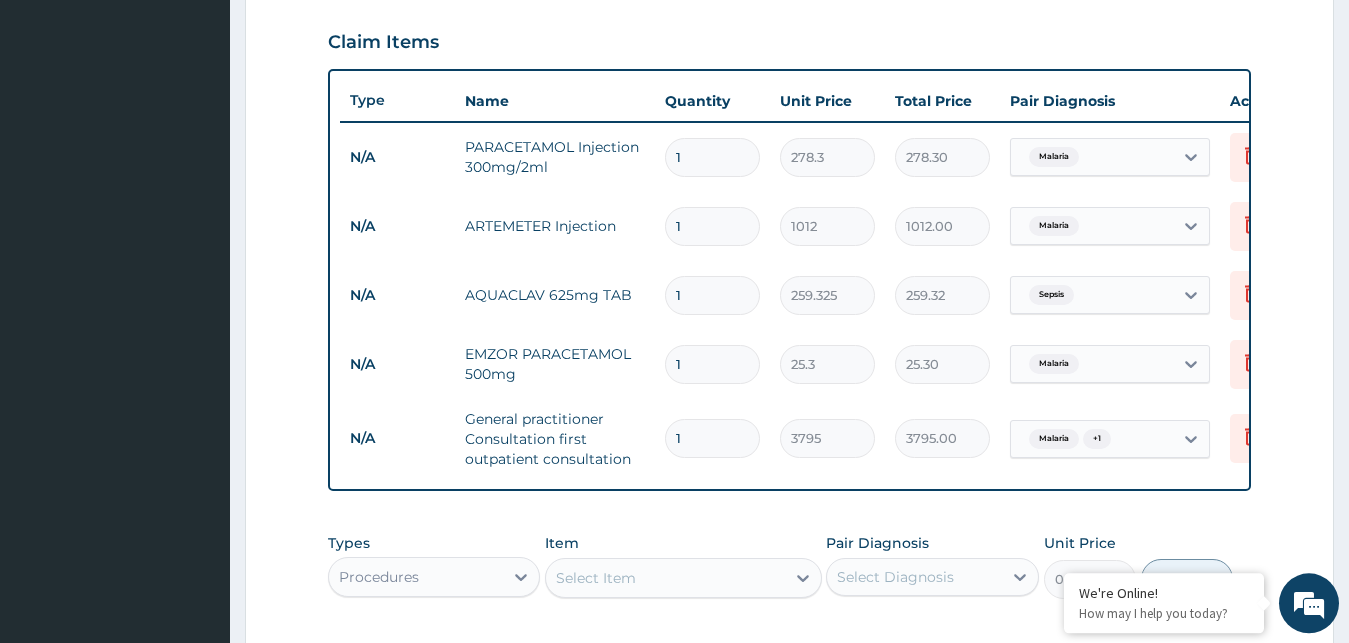 type 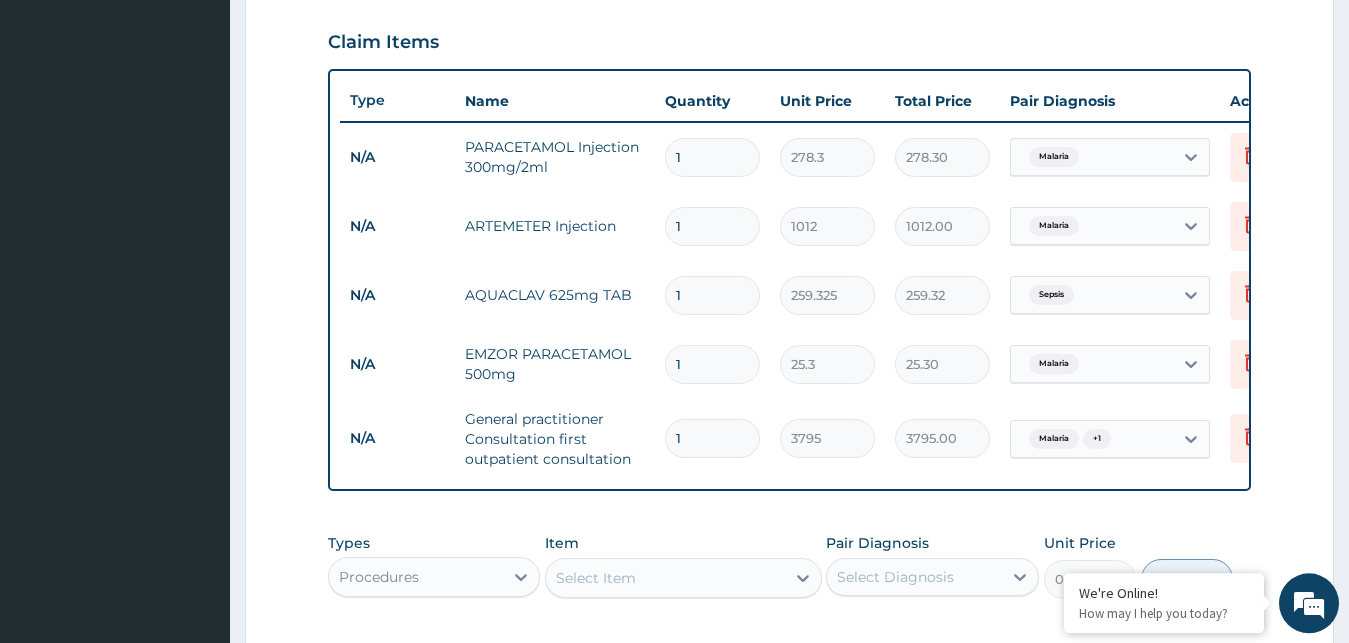 type on "0.00" 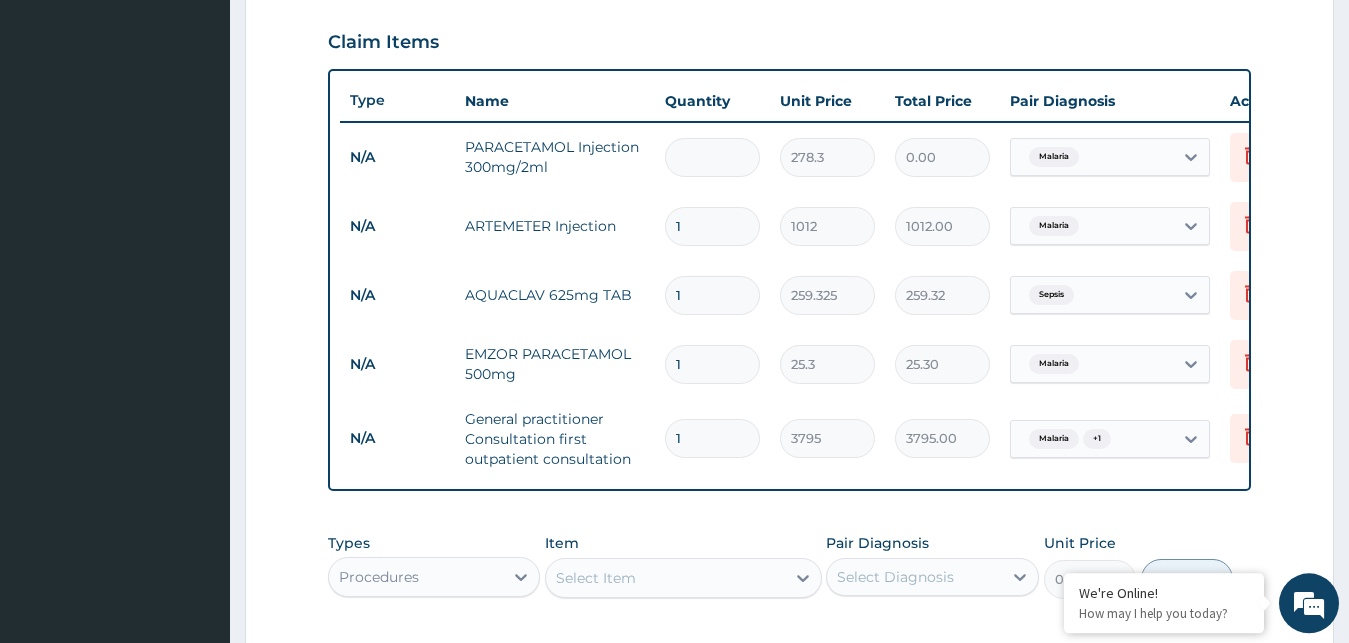 type on "2" 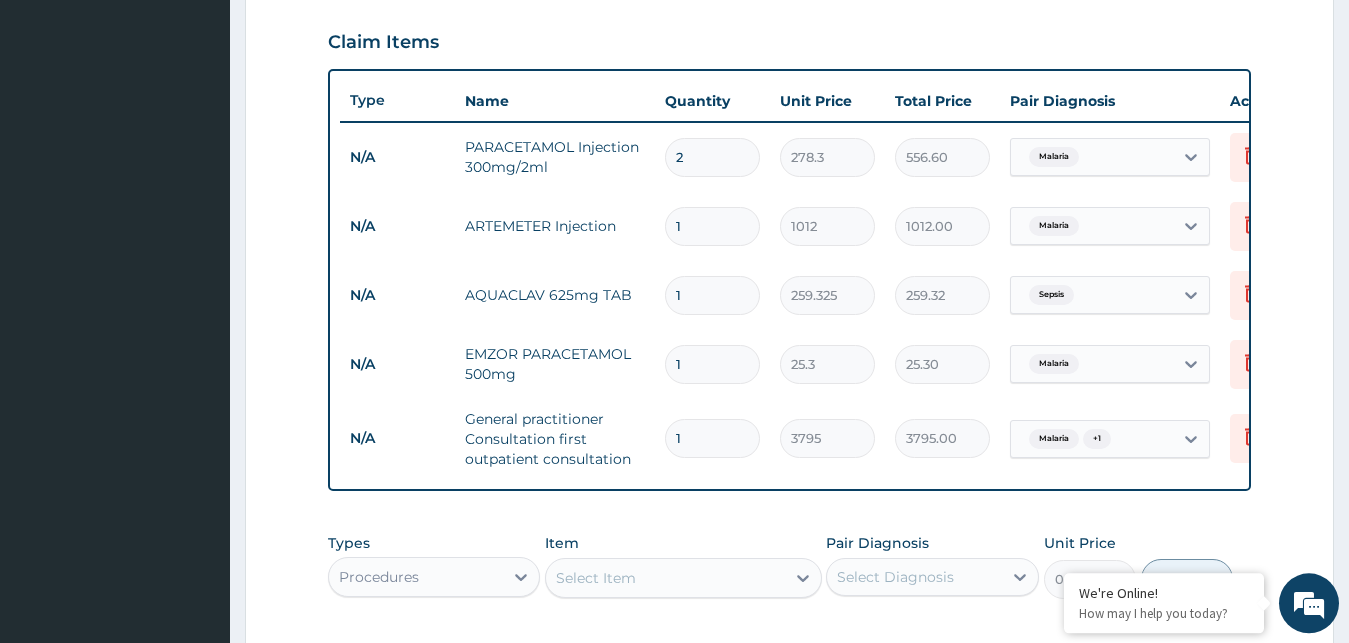 type on "2" 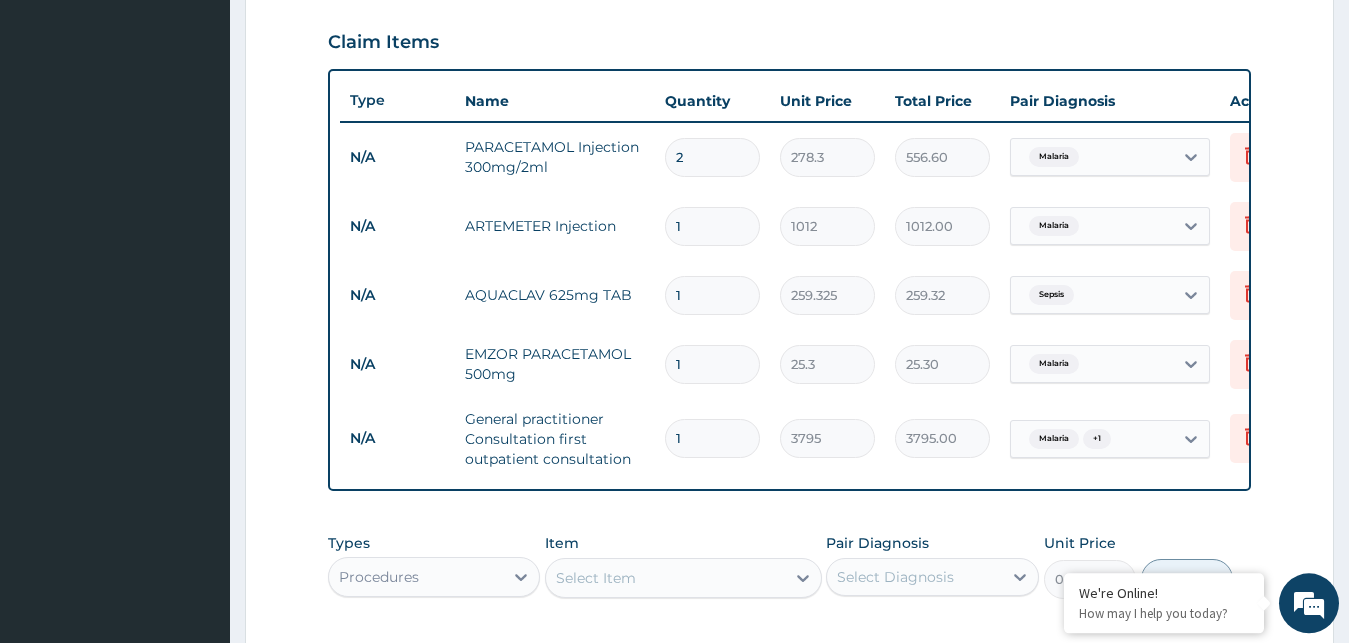 click on "1" at bounding box center [712, 226] 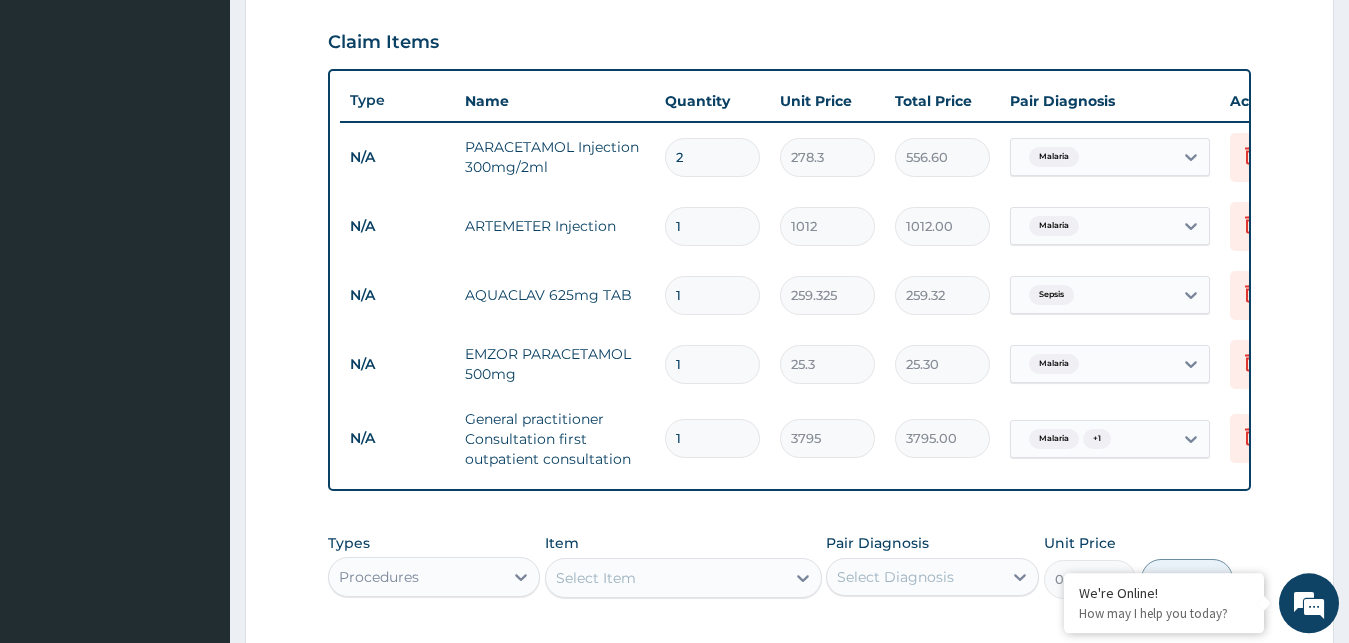 type 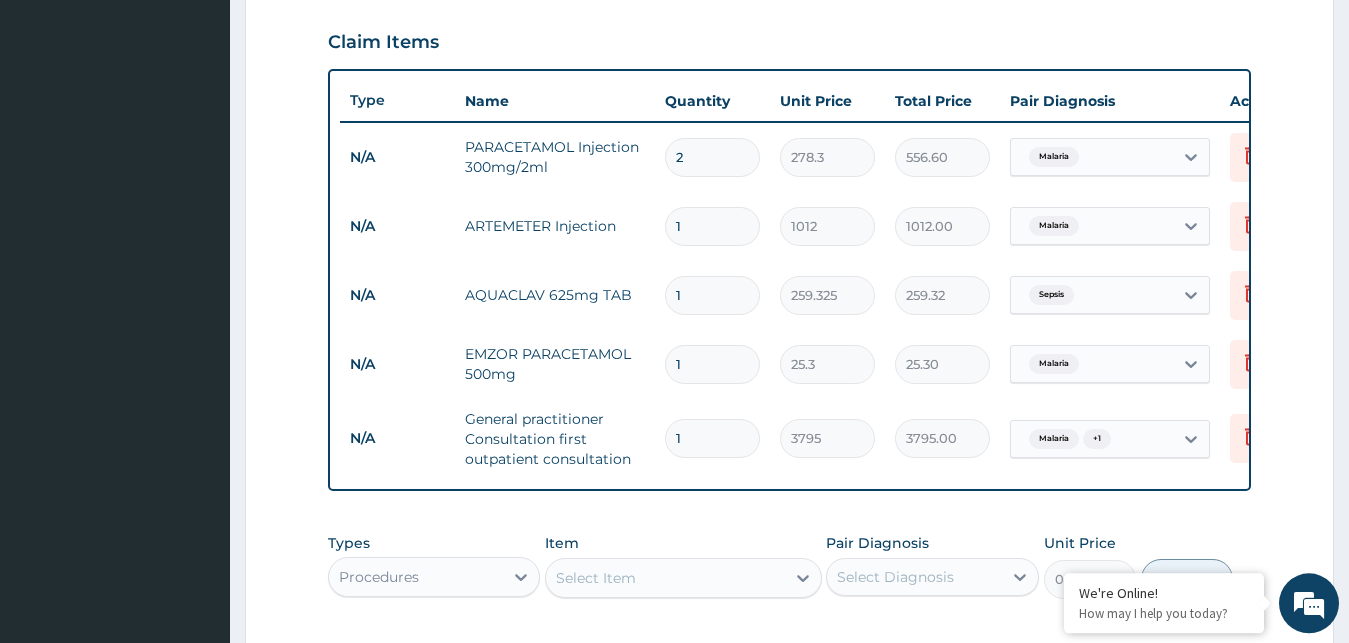 type on "0.00" 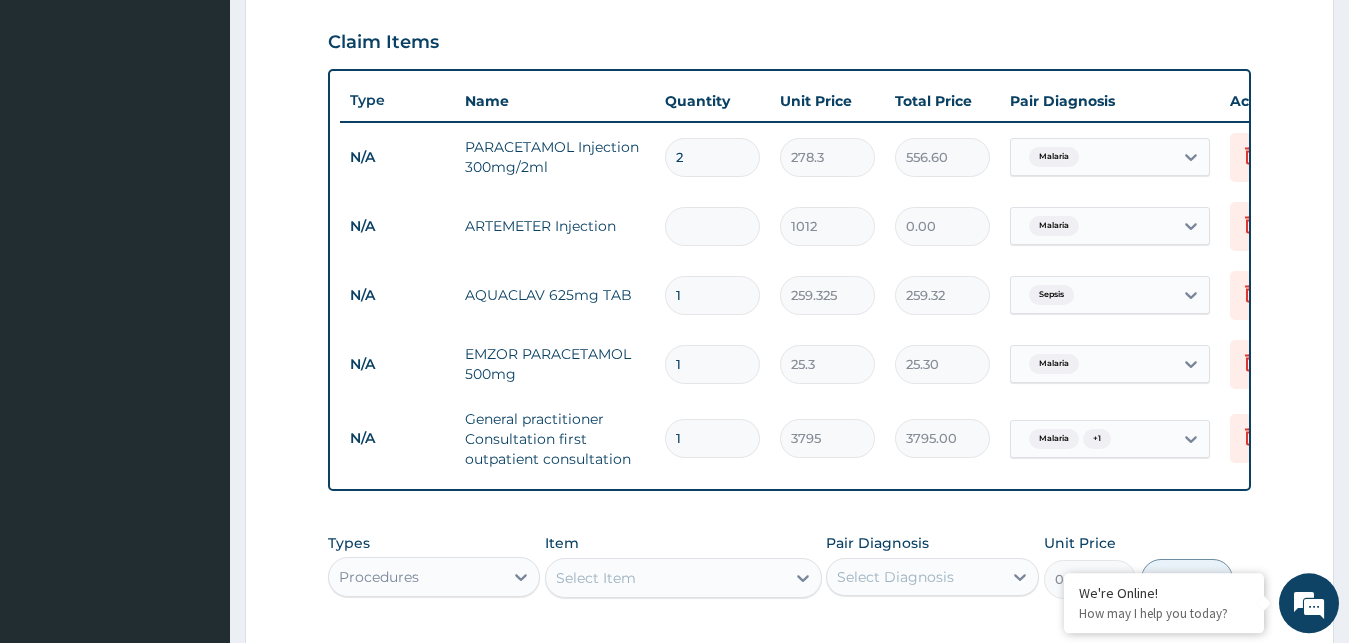 type on "6" 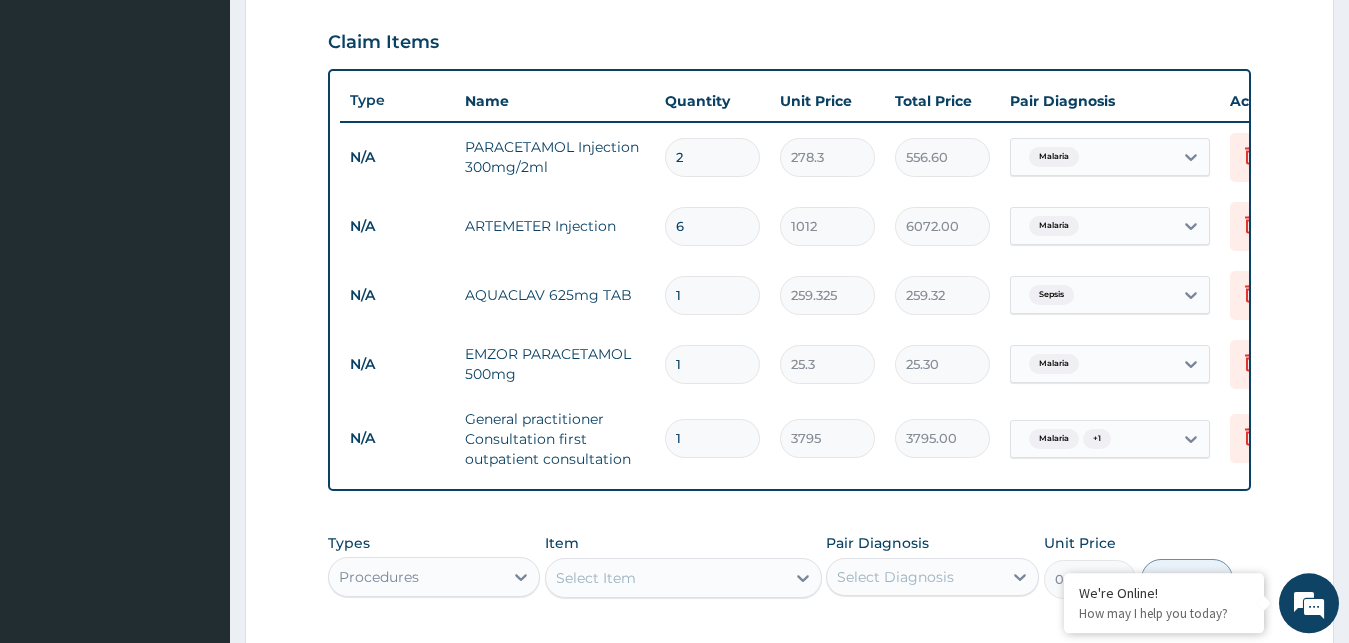 type on "6" 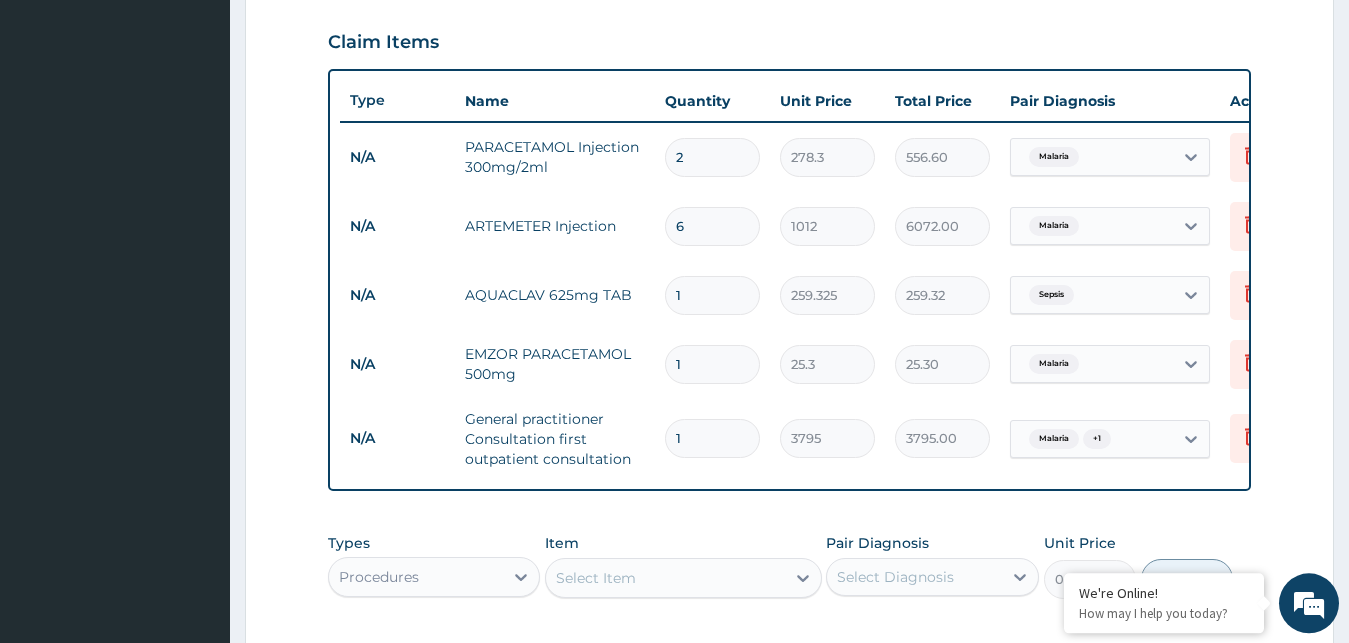 type 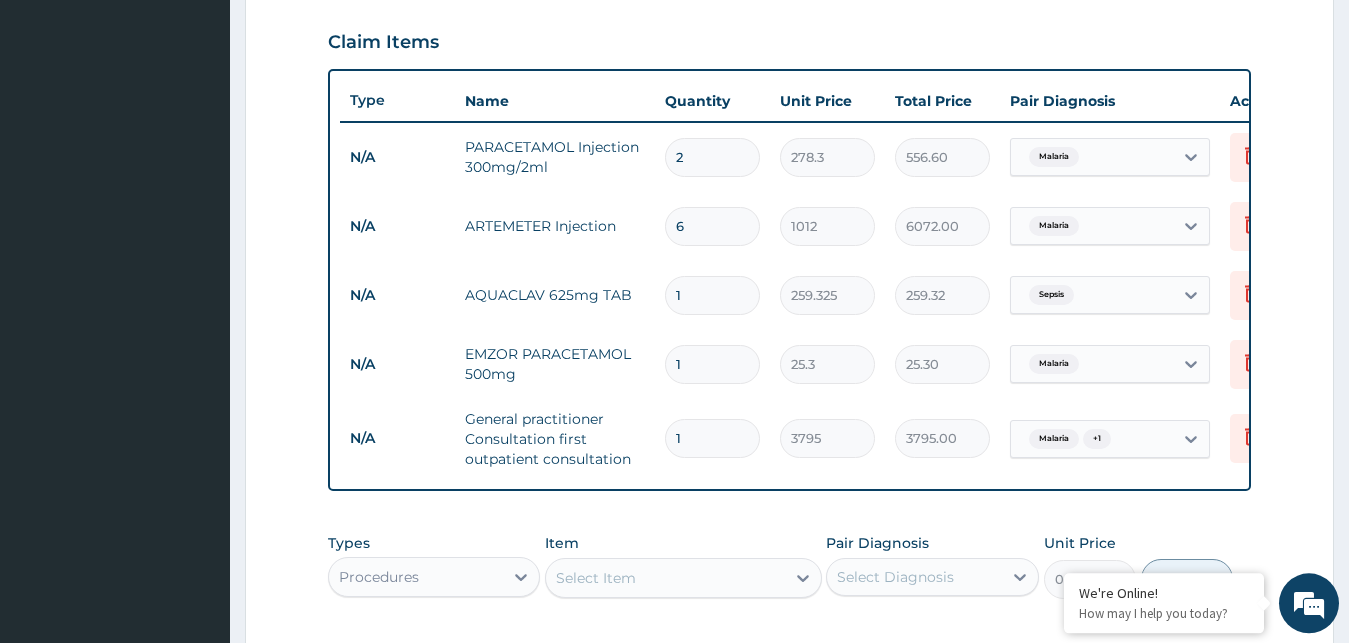 type on "0.00" 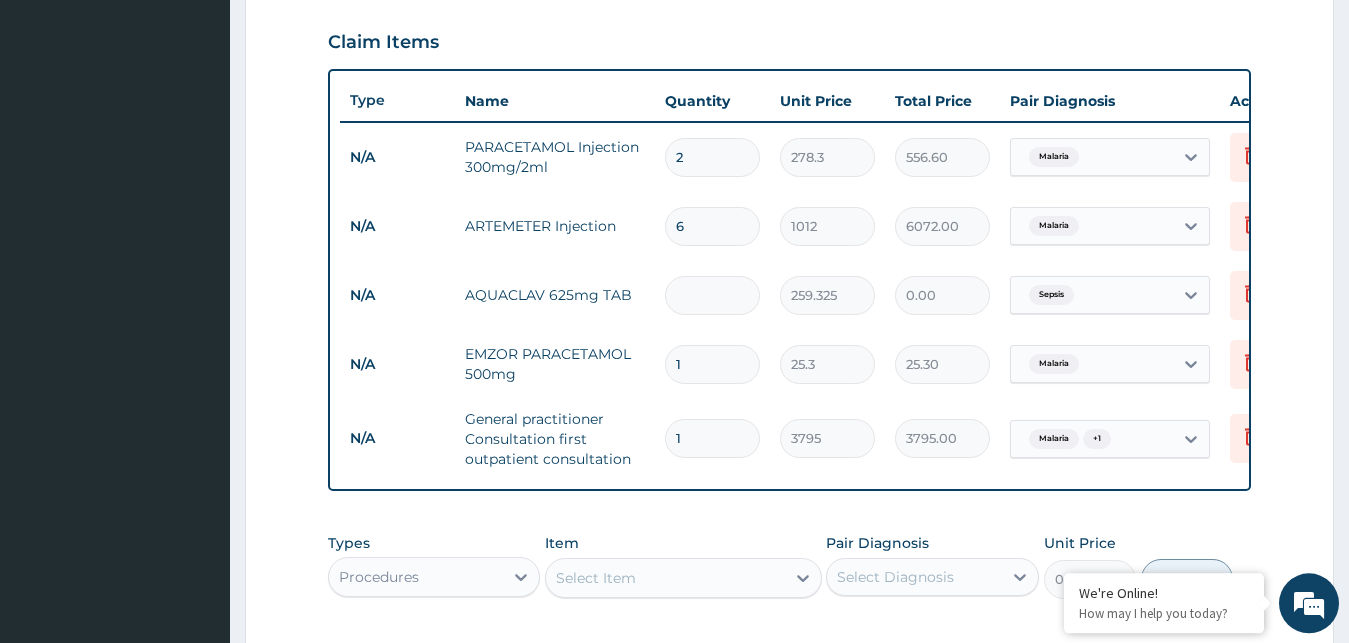 type on "1" 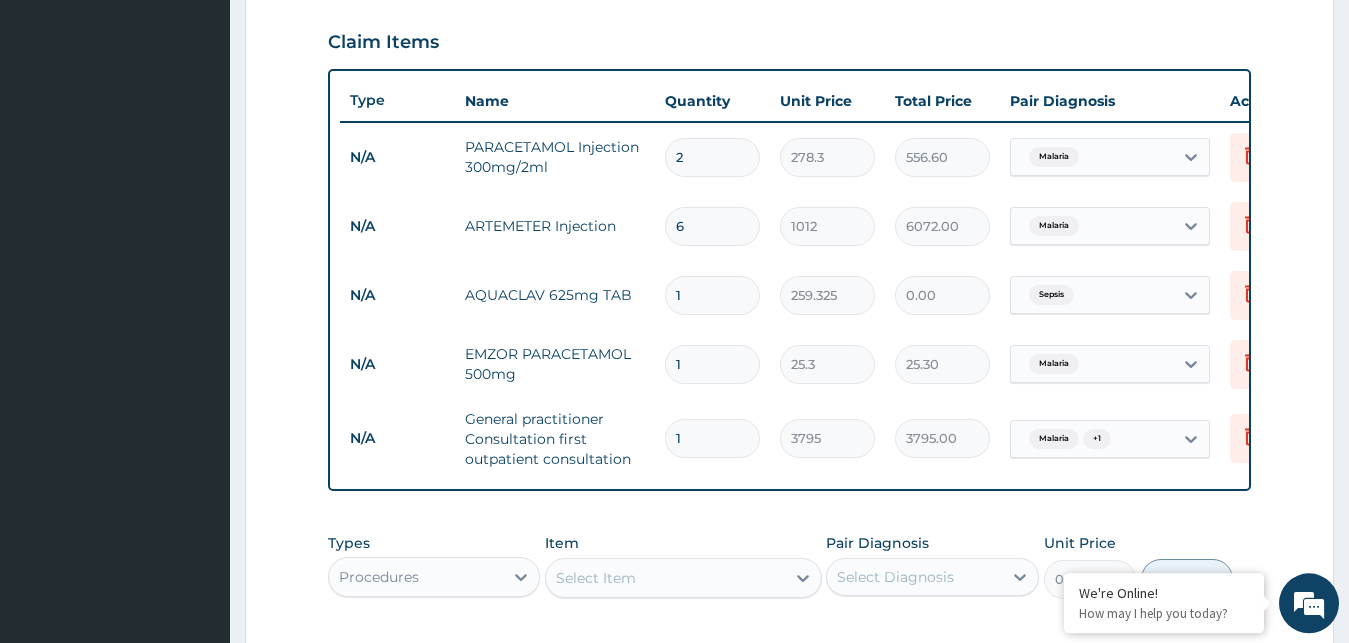 type on "259.32" 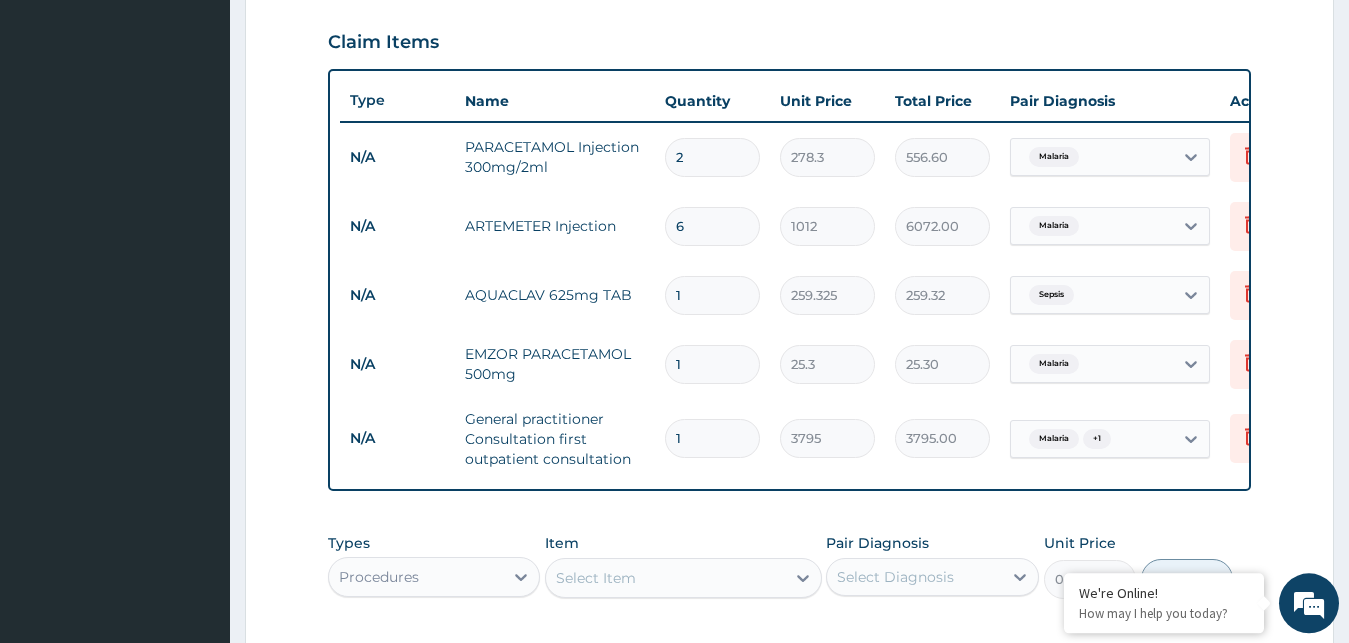 type on "10" 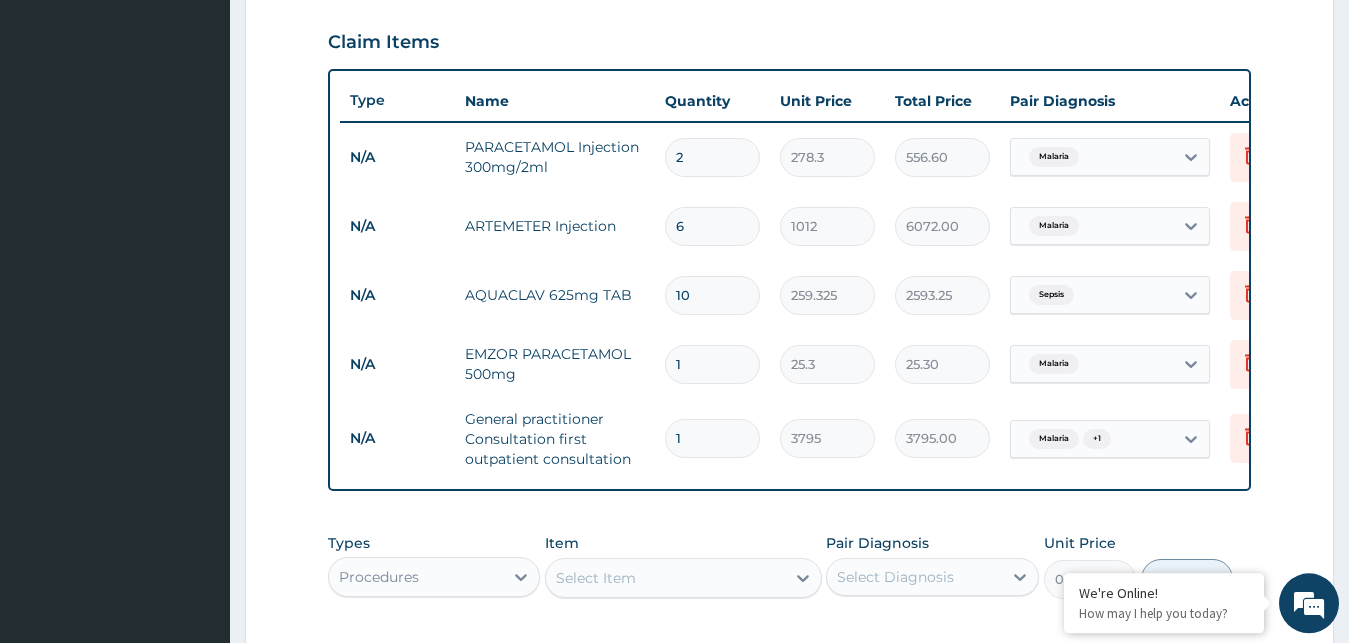 type on "10" 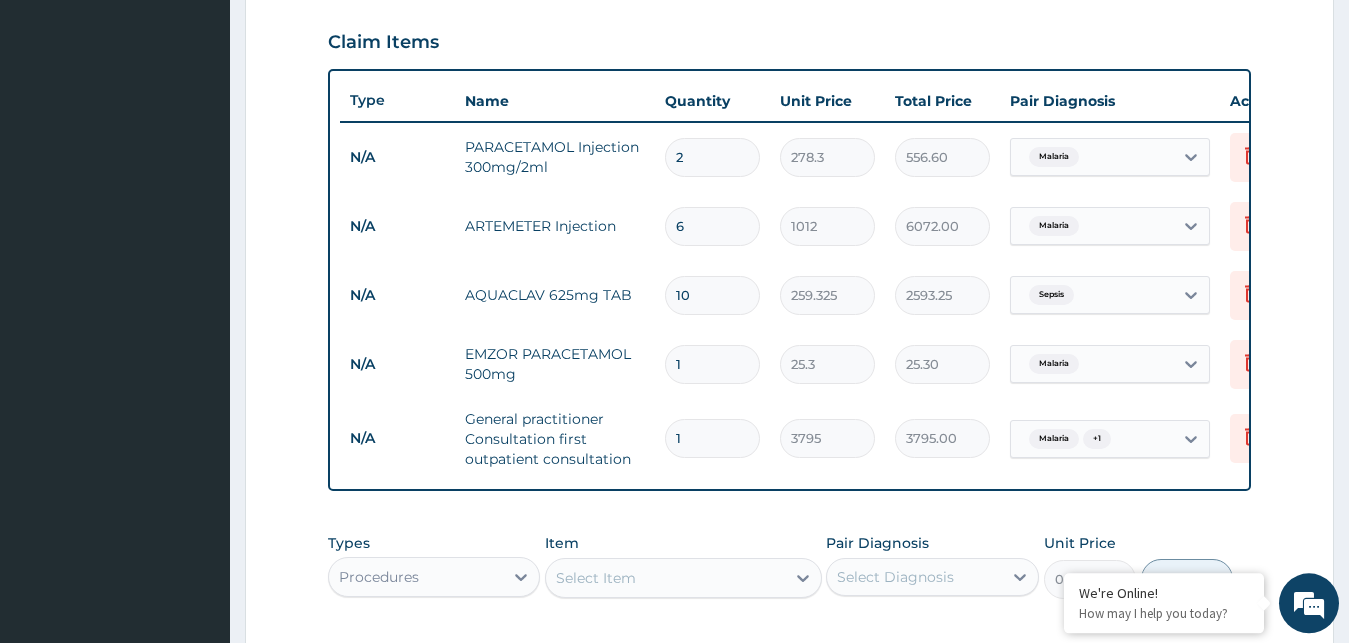 type on "18" 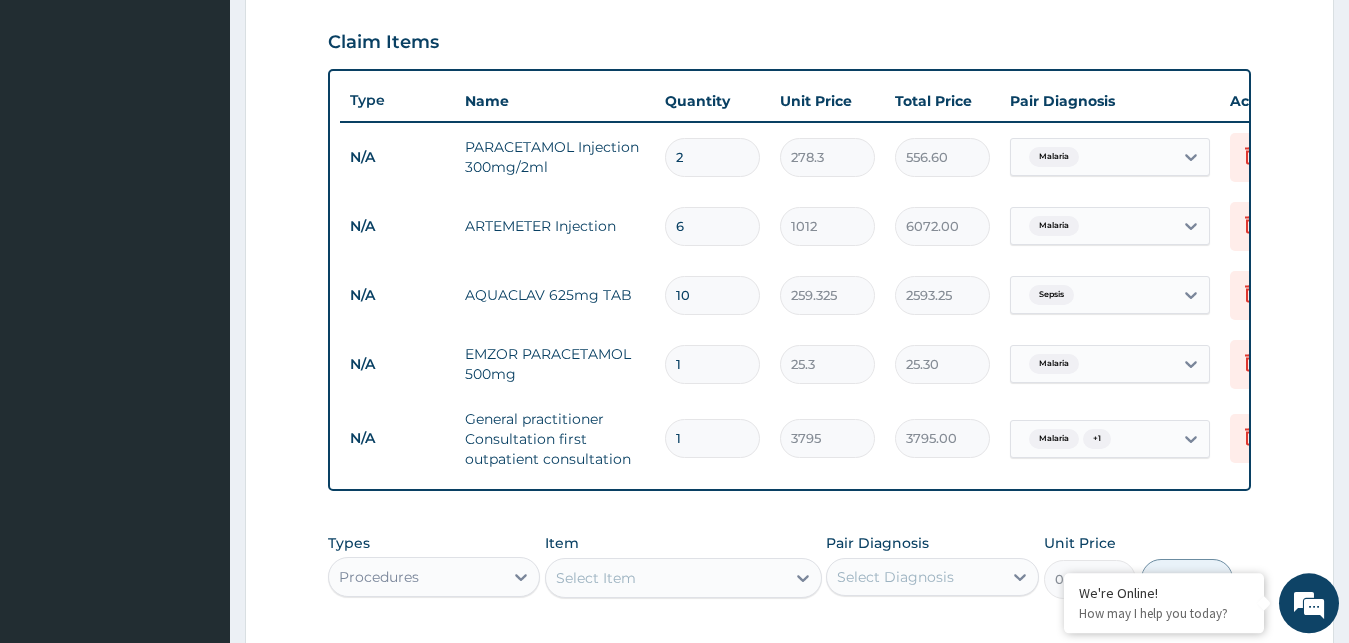 type on "455.40" 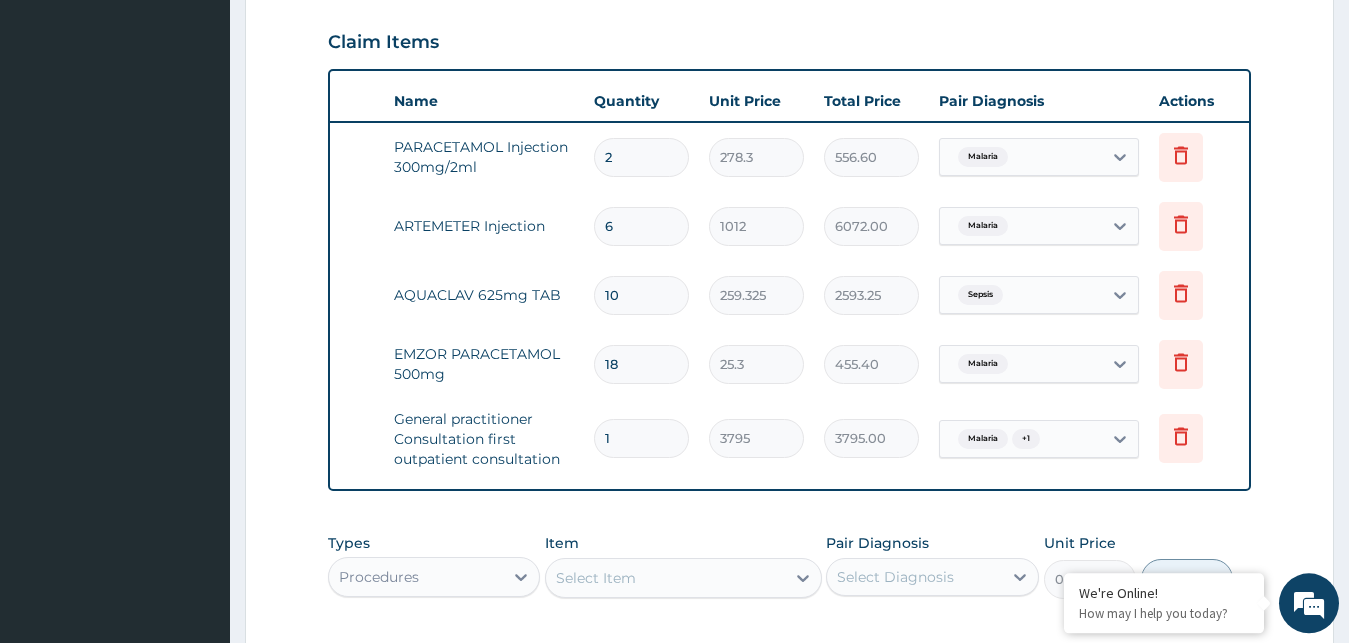 scroll, scrollTop: 0, scrollLeft: 0, axis: both 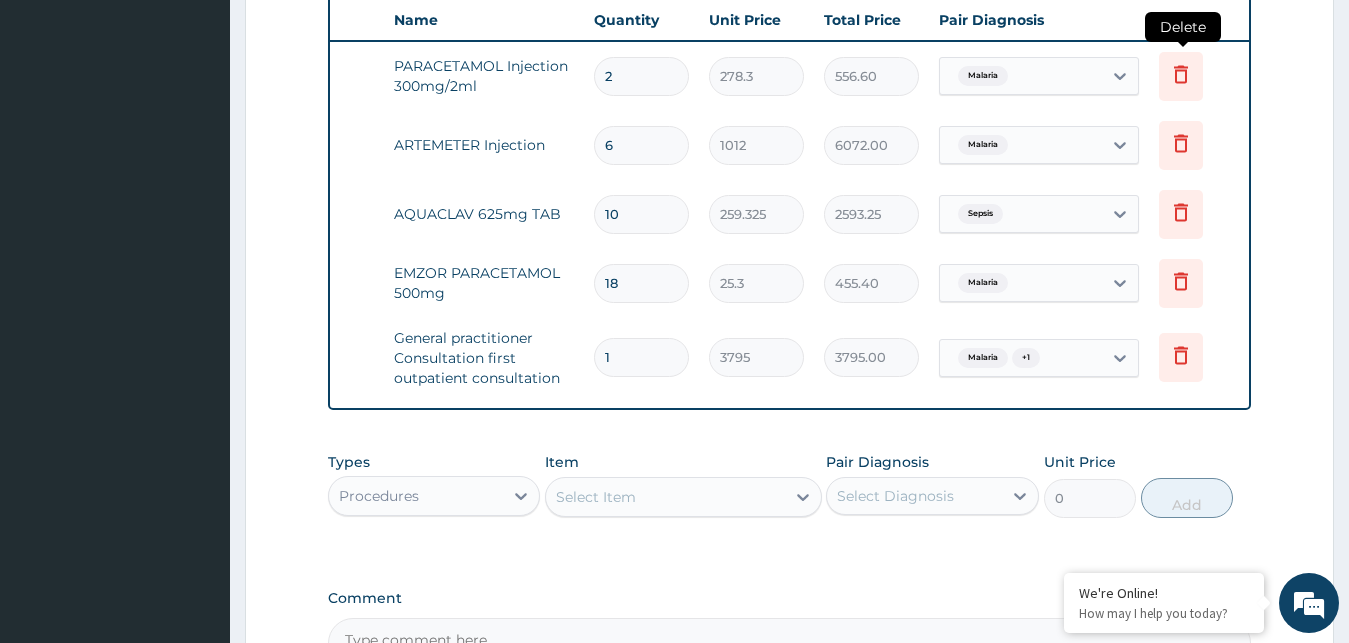 type on "18" 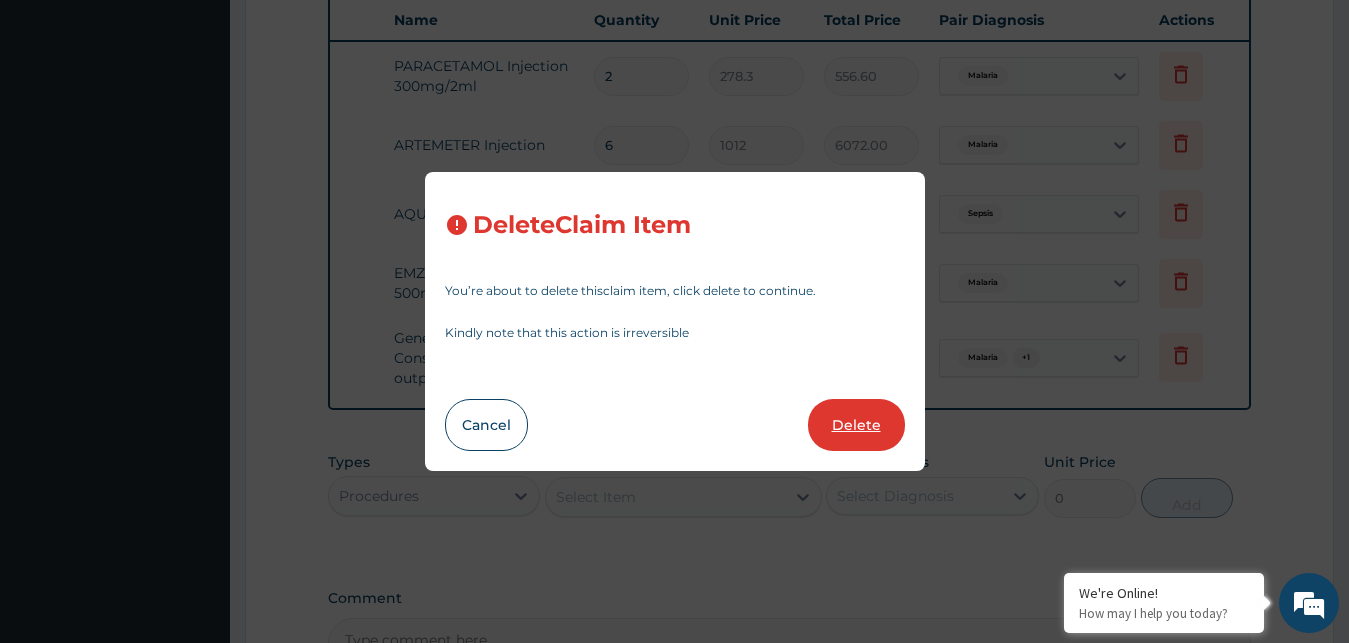 click on "Delete" at bounding box center [856, 425] 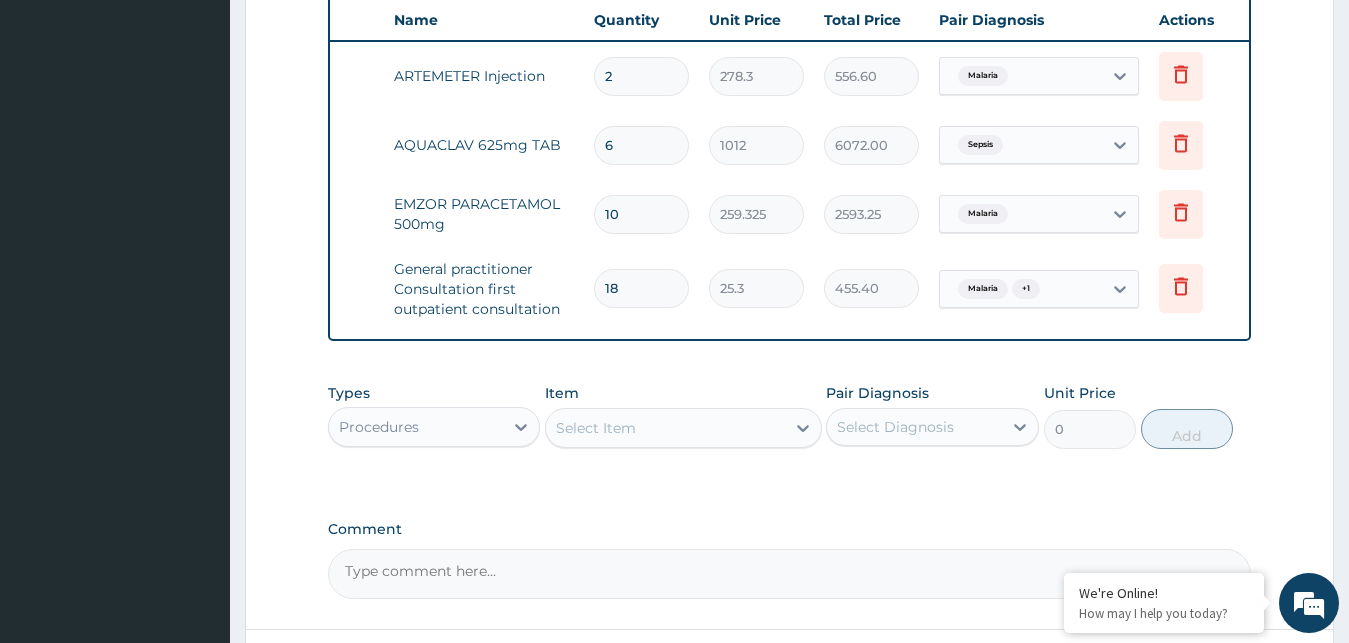type on "6" 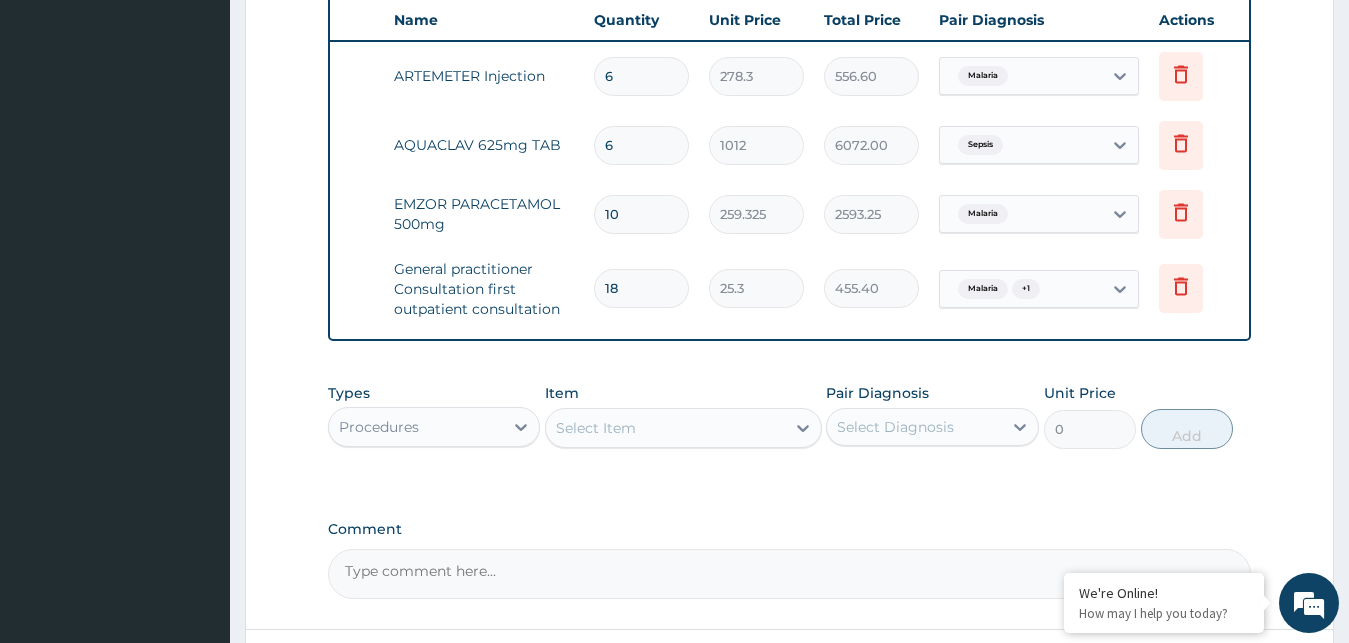 type on "1012" 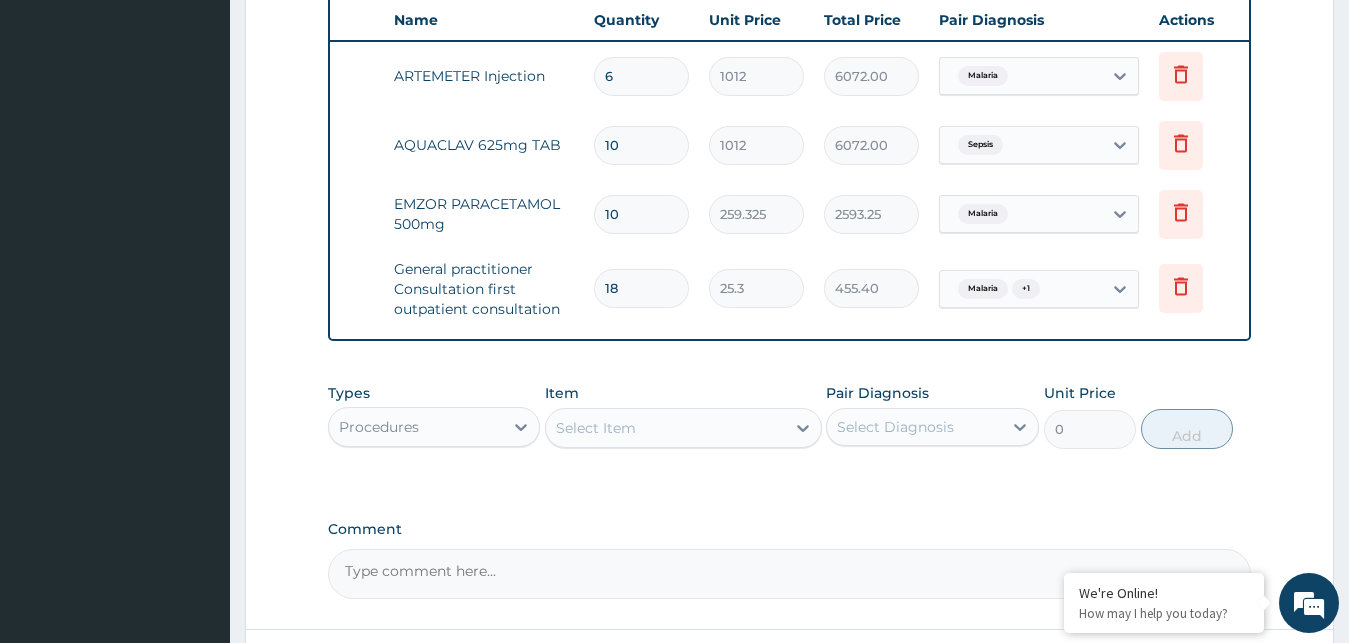 type on "259.325" 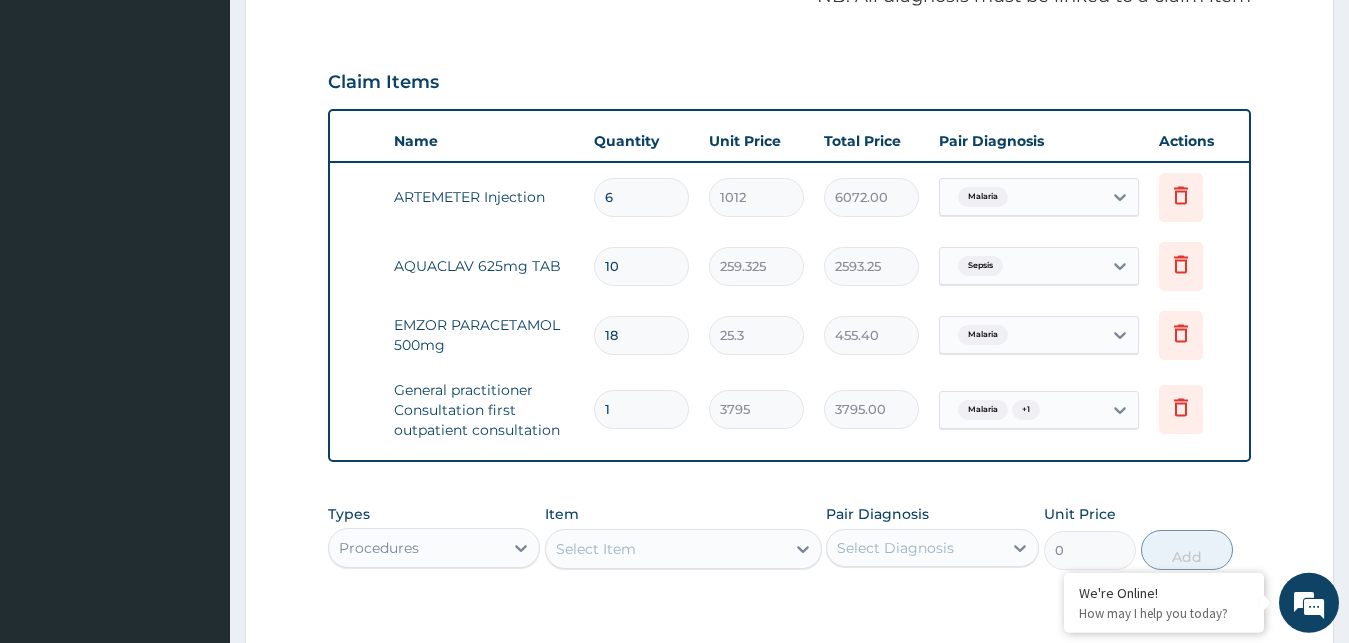 scroll, scrollTop: 625, scrollLeft: 0, axis: vertical 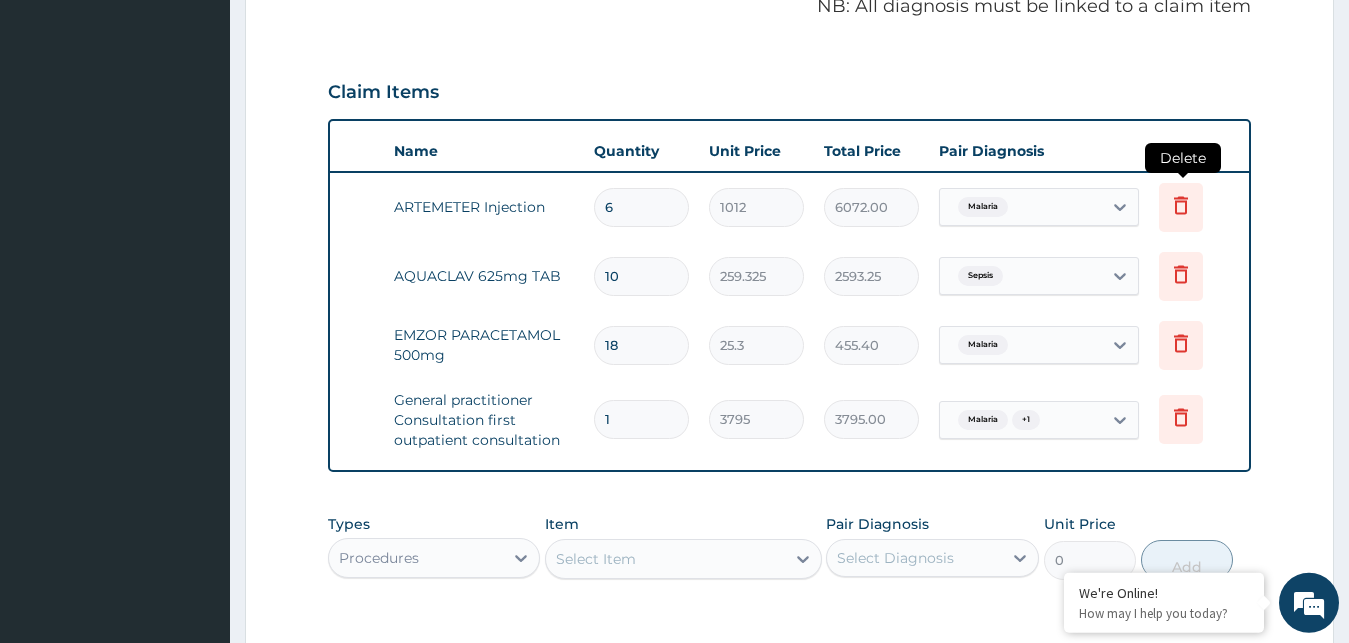 click 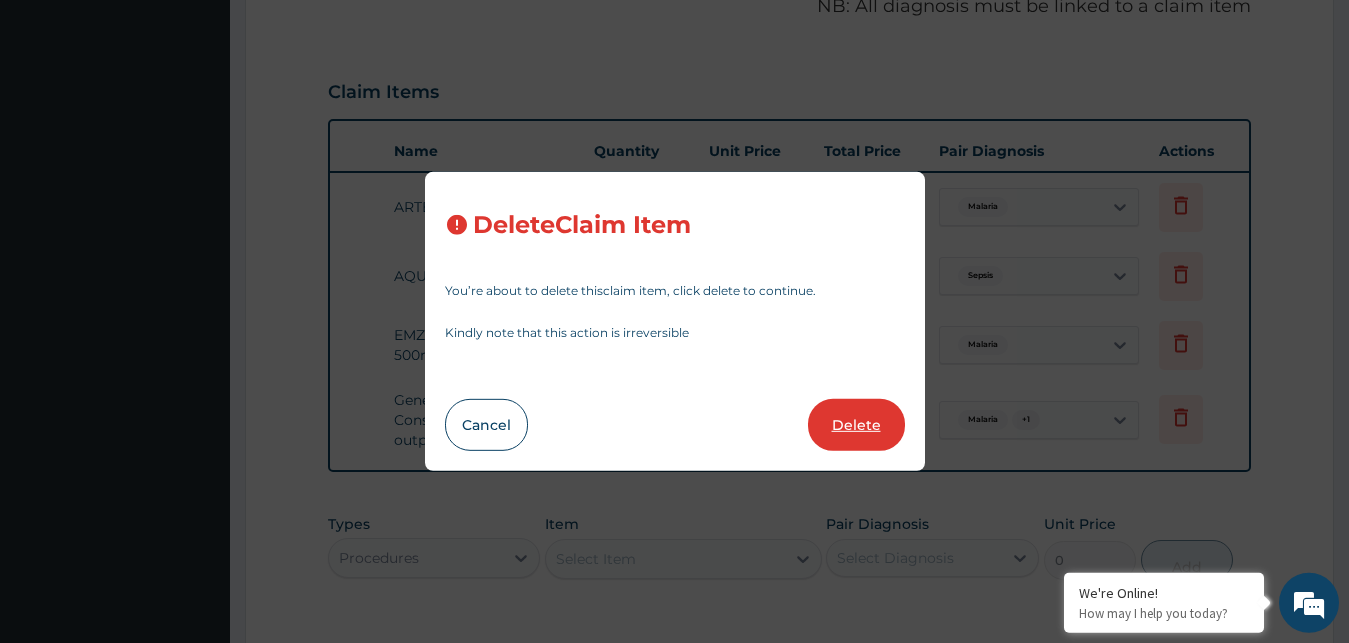 click on "Delete" at bounding box center [856, 425] 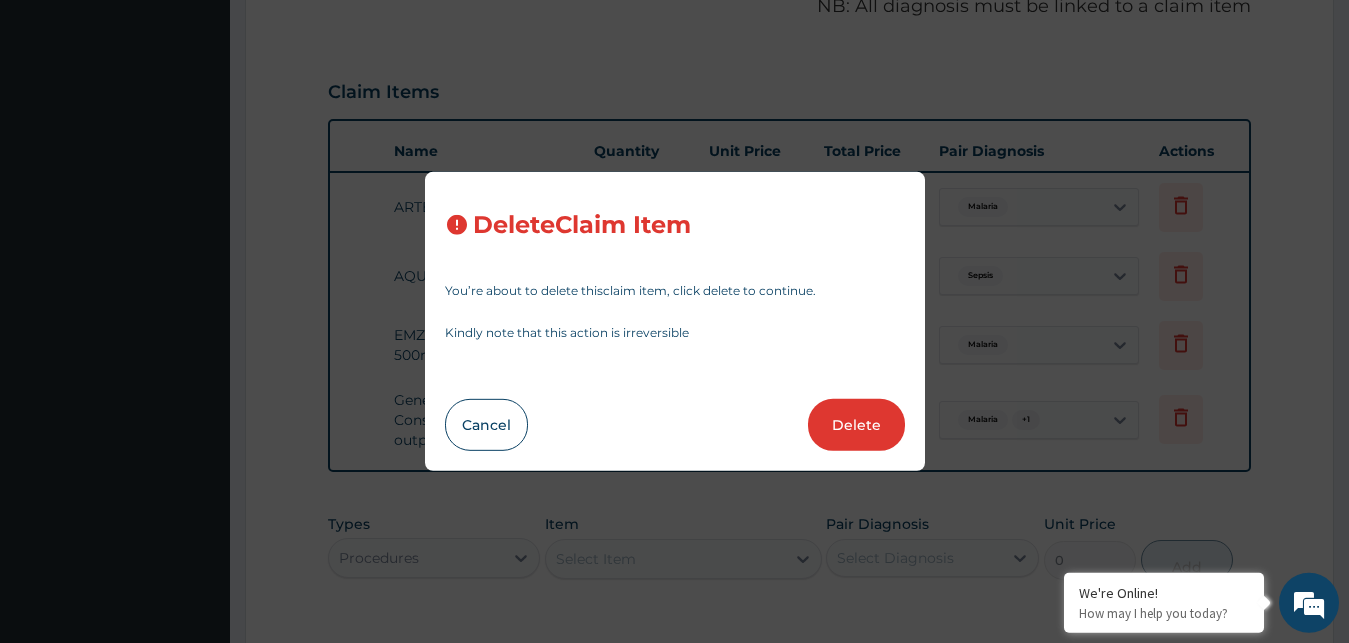 type on "10" 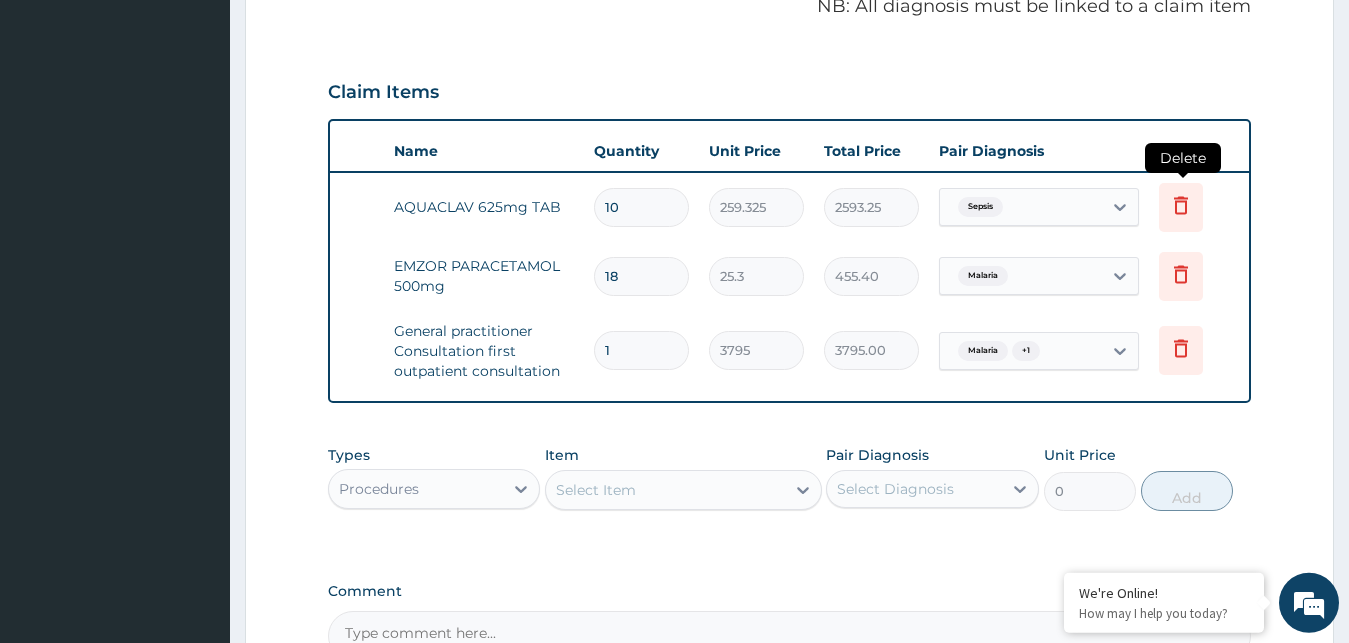 click 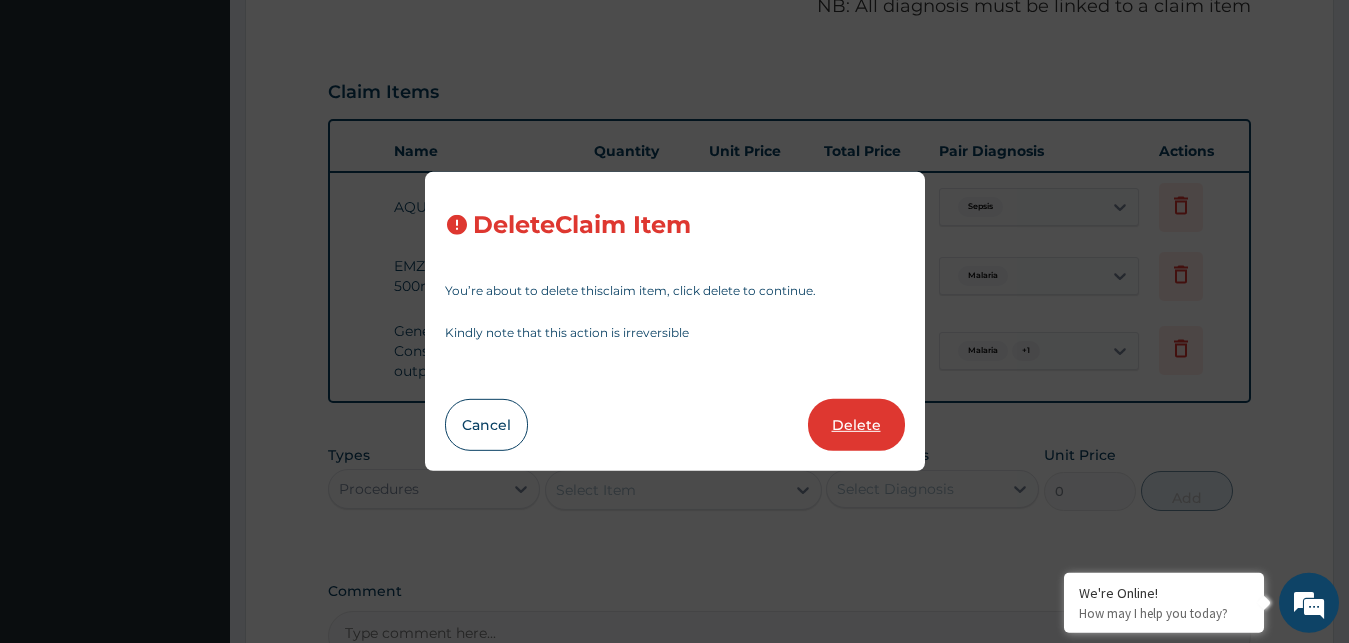click on "Delete" at bounding box center [856, 425] 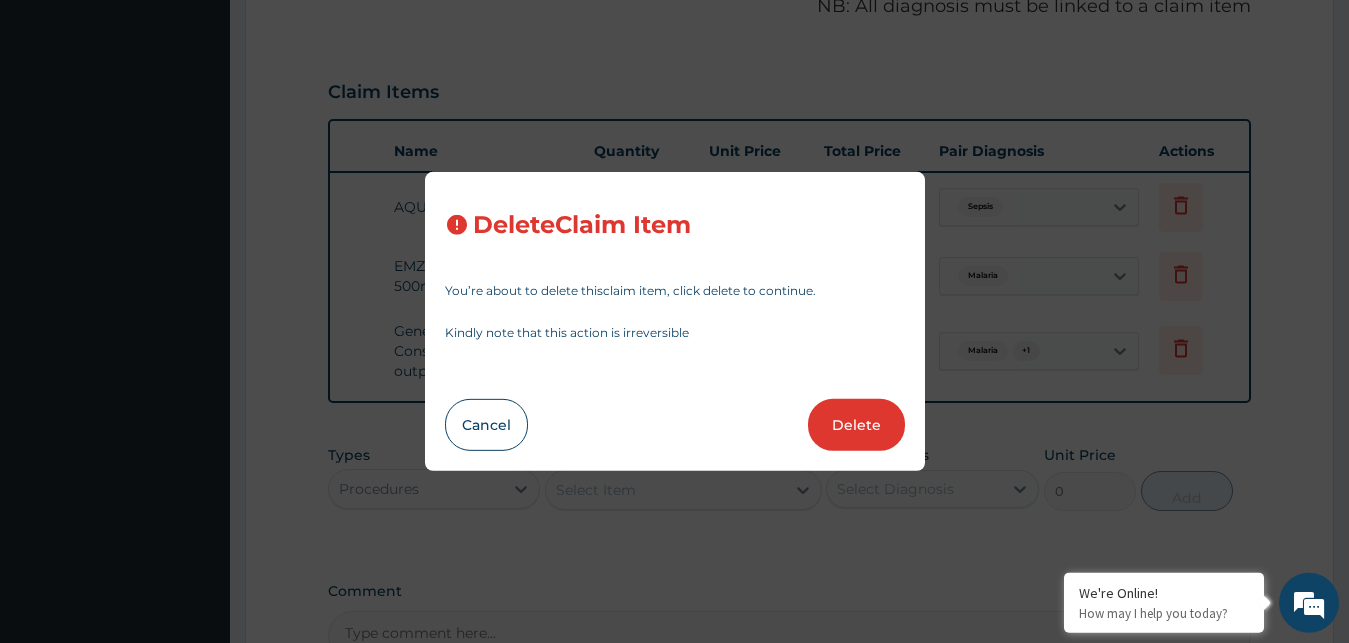 type on "18" 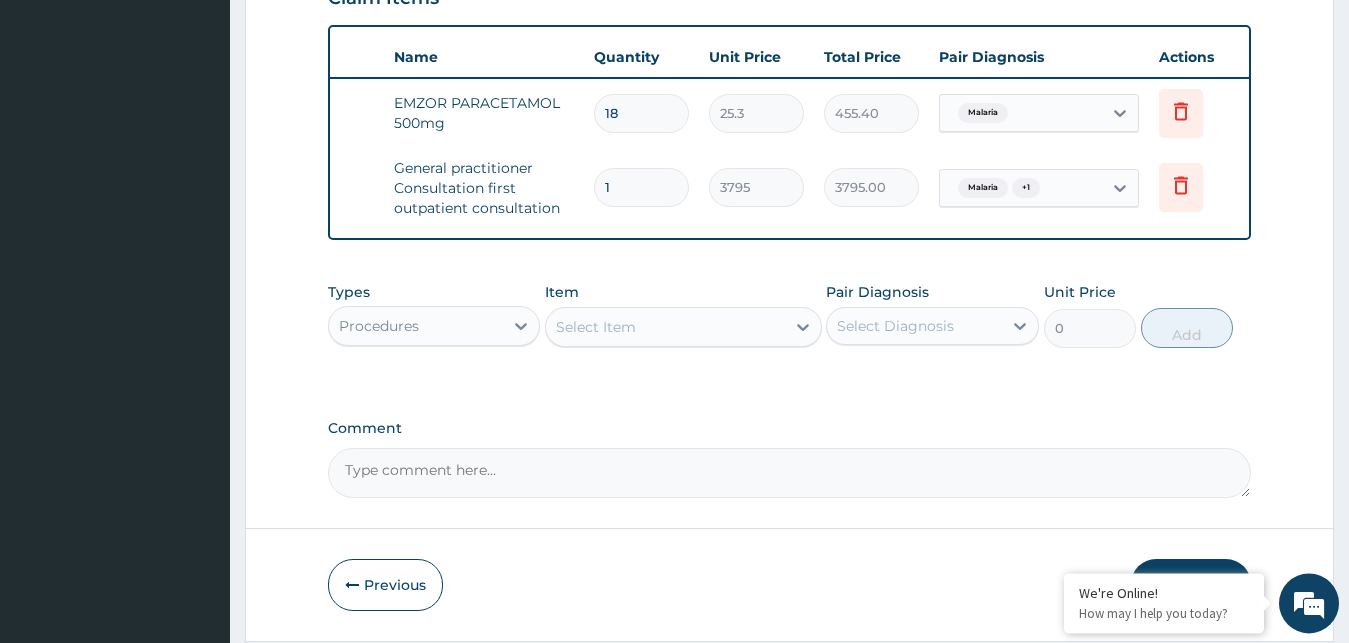 scroll, scrollTop: 723, scrollLeft: 0, axis: vertical 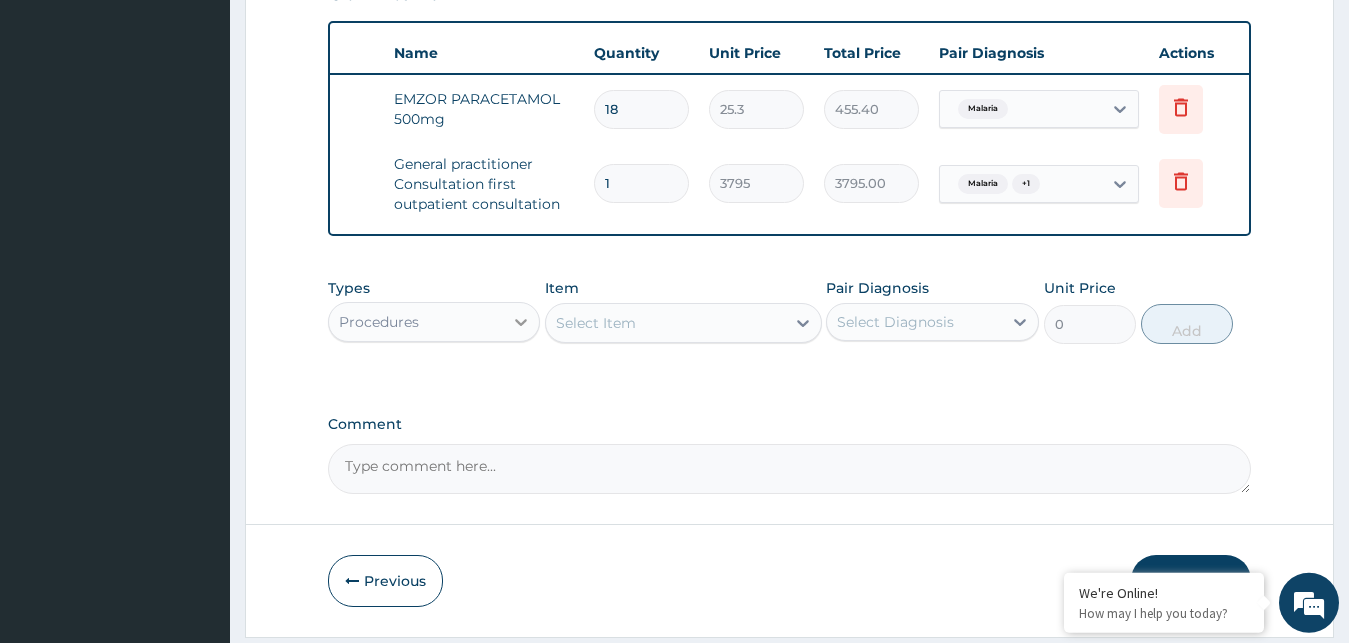 click 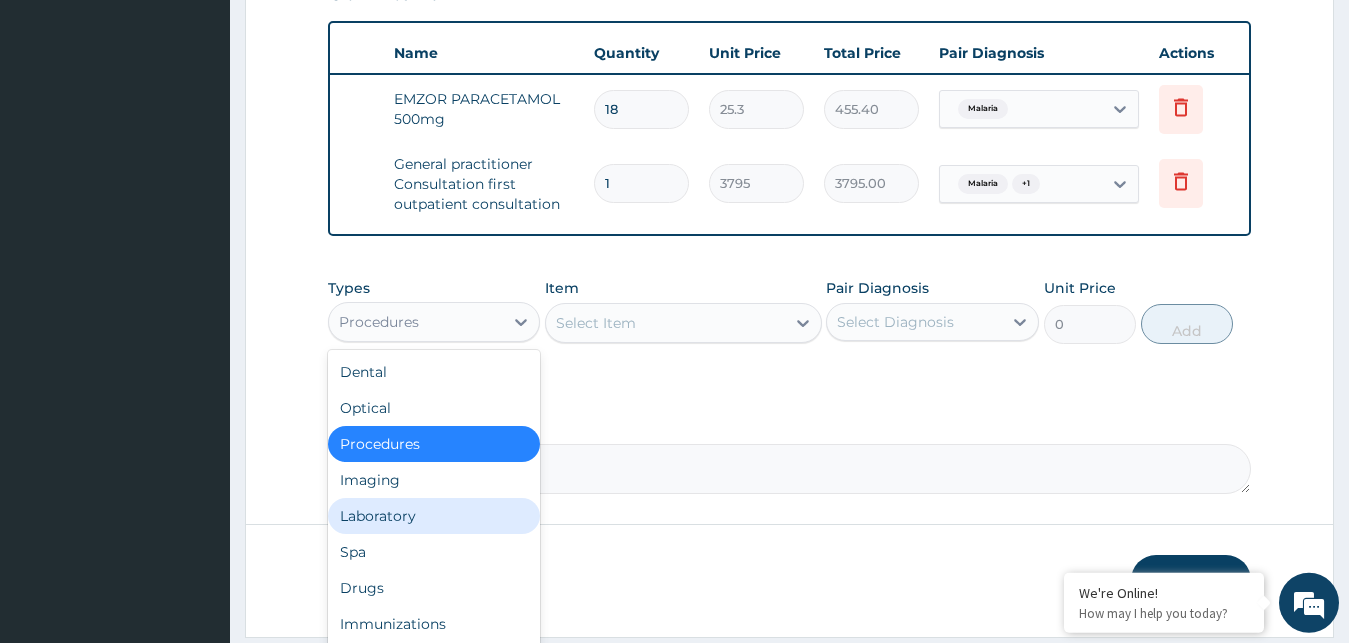 click on "Laboratory" at bounding box center [434, 516] 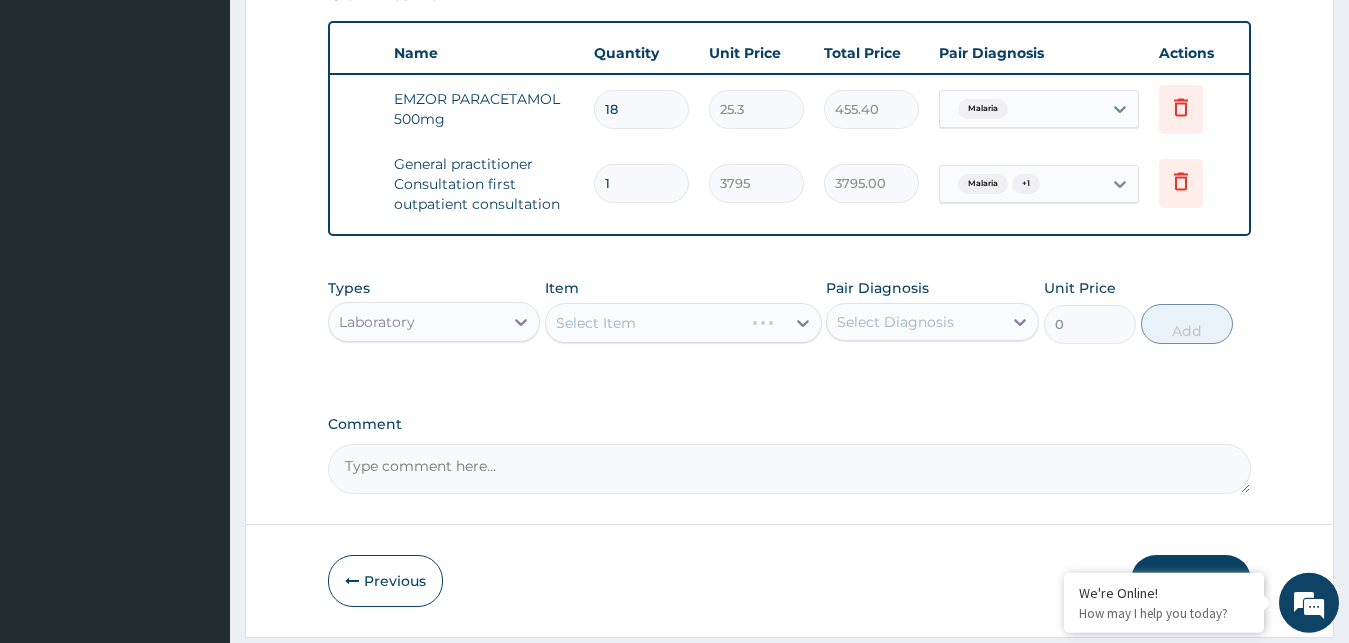 click on "Select Item" at bounding box center [683, 323] 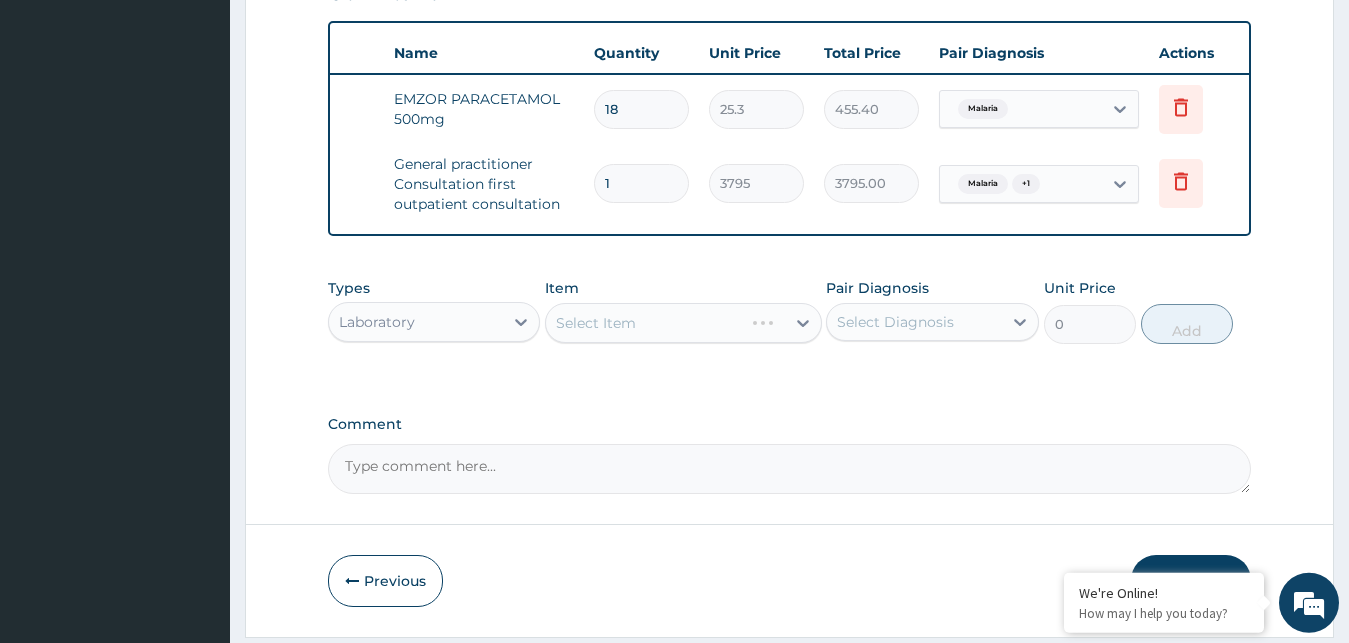 click on "Select Item" at bounding box center [683, 323] 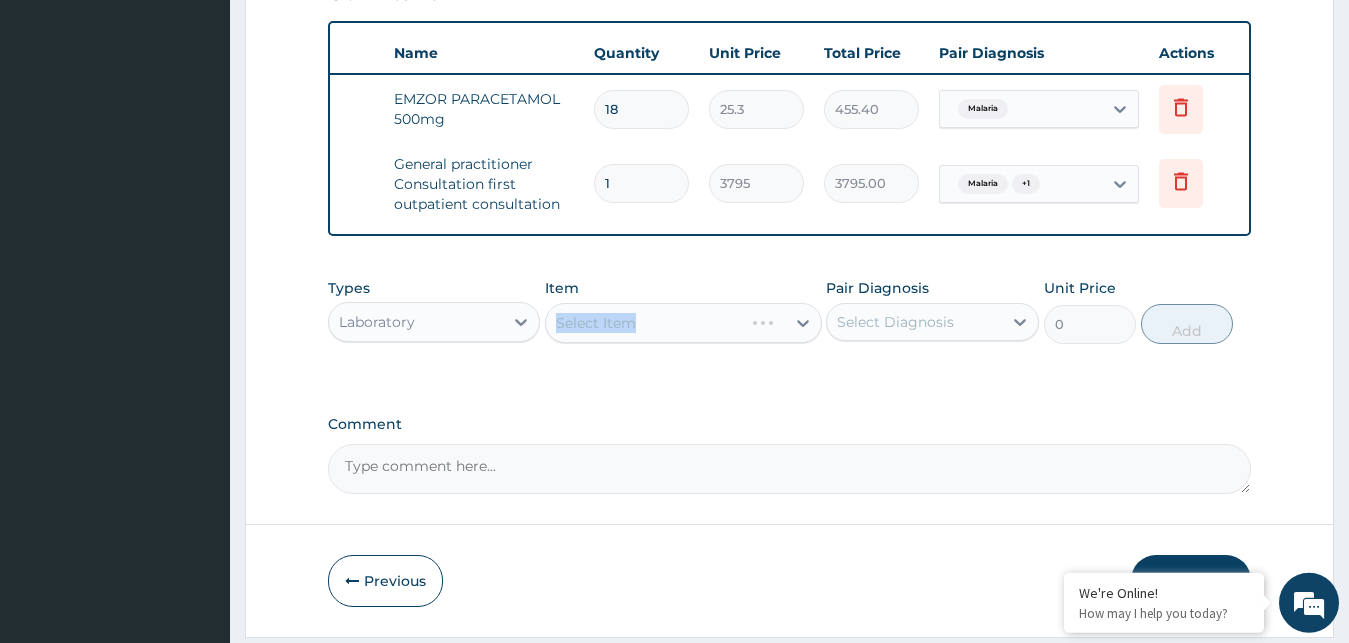 click on "Select Item" at bounding box center (683, 323) 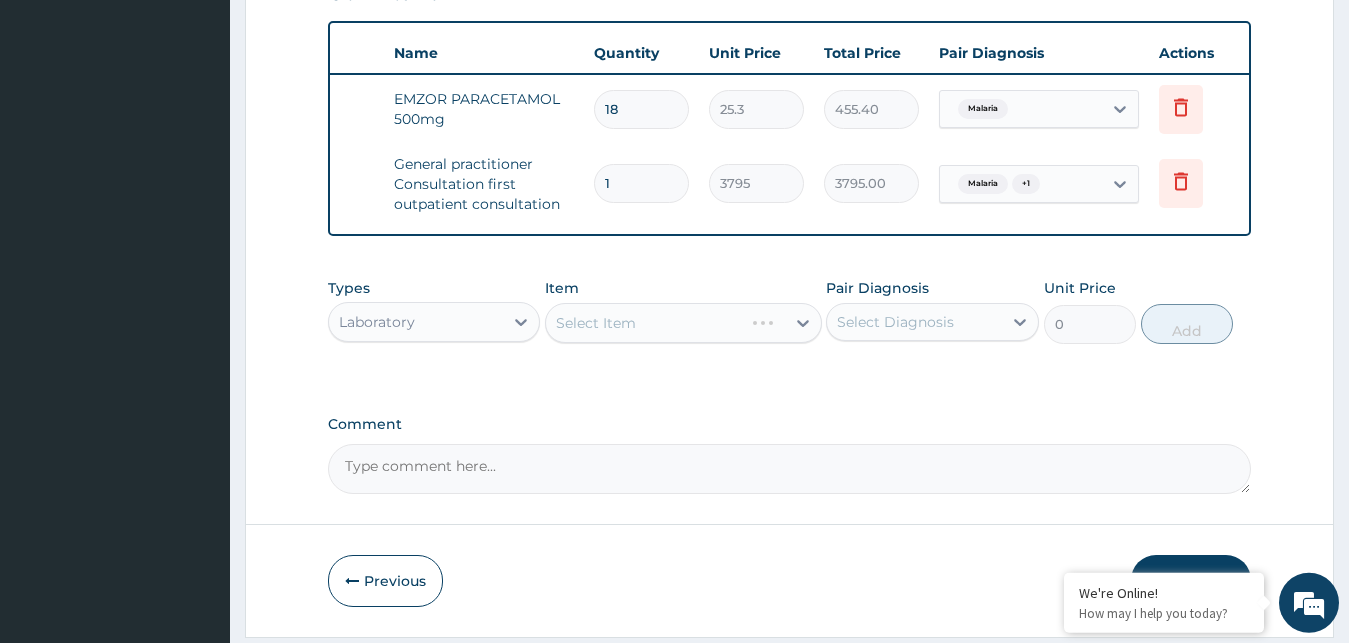 click on "Select Item" at bounding box center [683, 323] 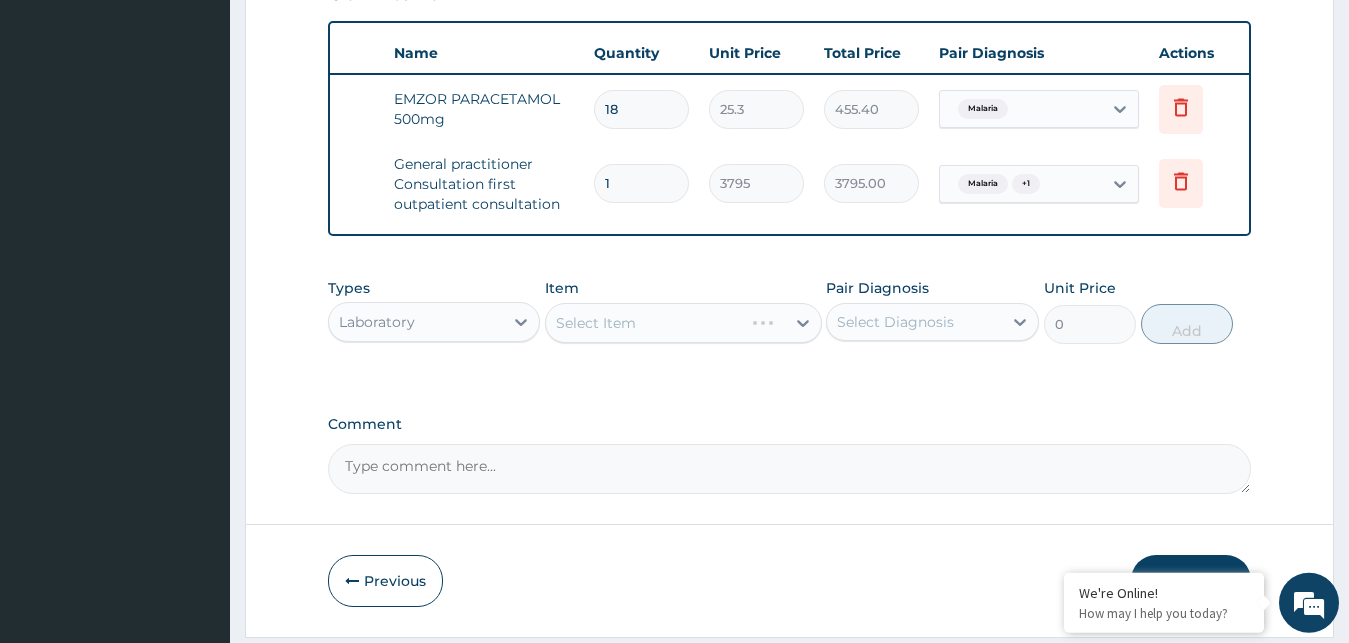 click on "Select Item" at bounding box center [683, 323] 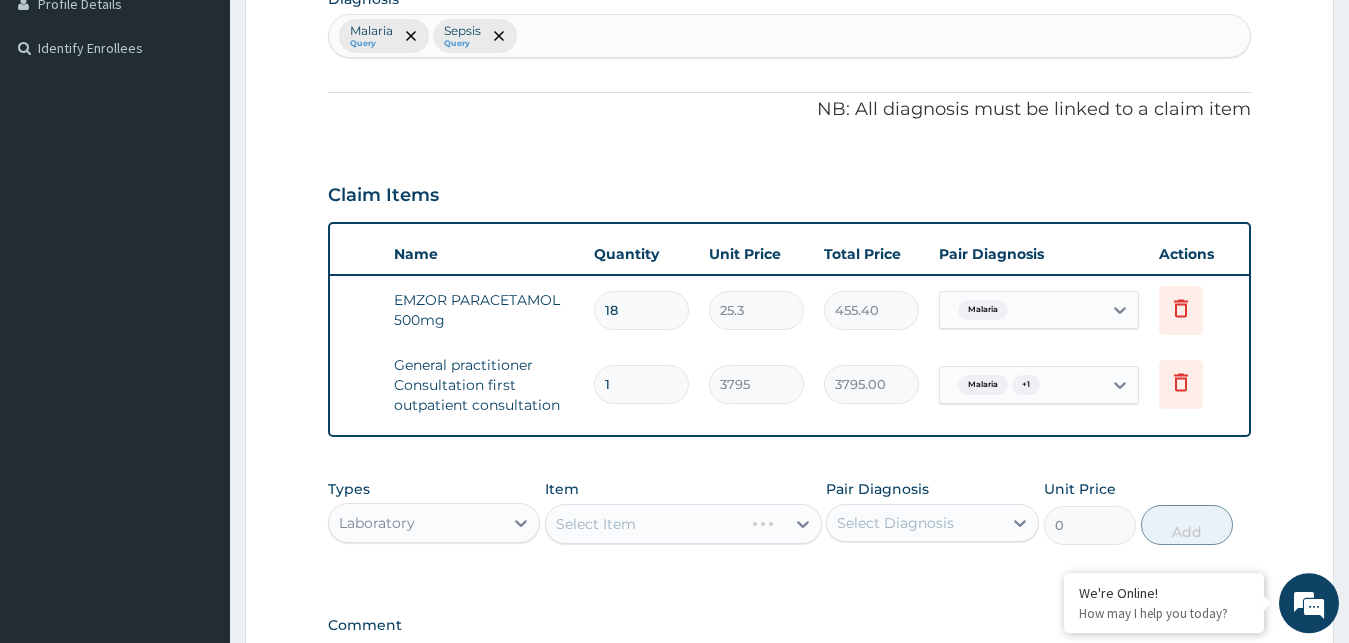 scroll, scrollTop: 526, scrollLeft: 0, axis: vertical 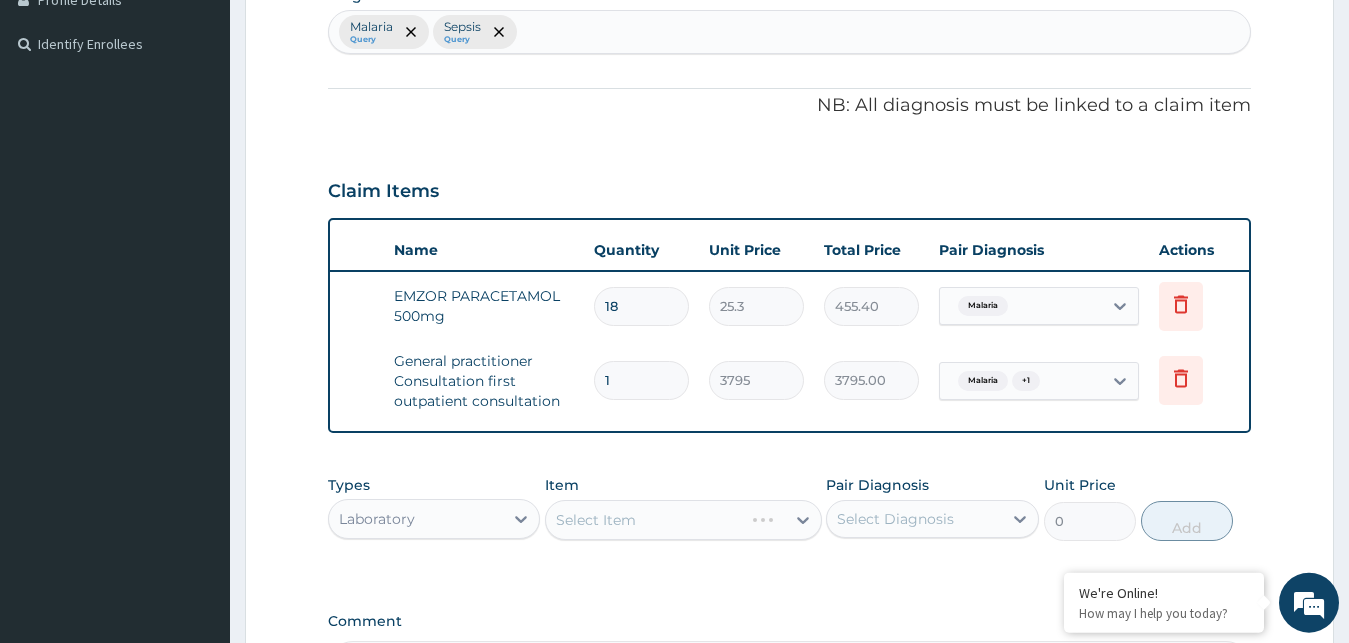 click on "Select Item" at bounding box center [683, 520] 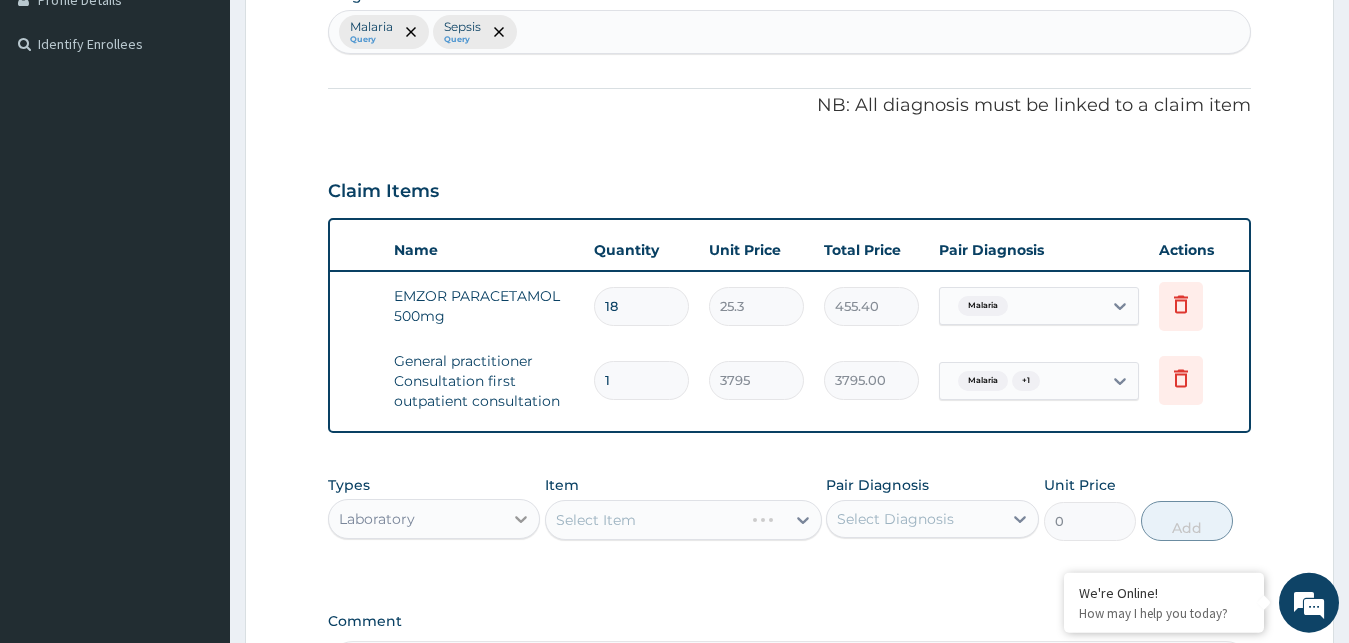 click 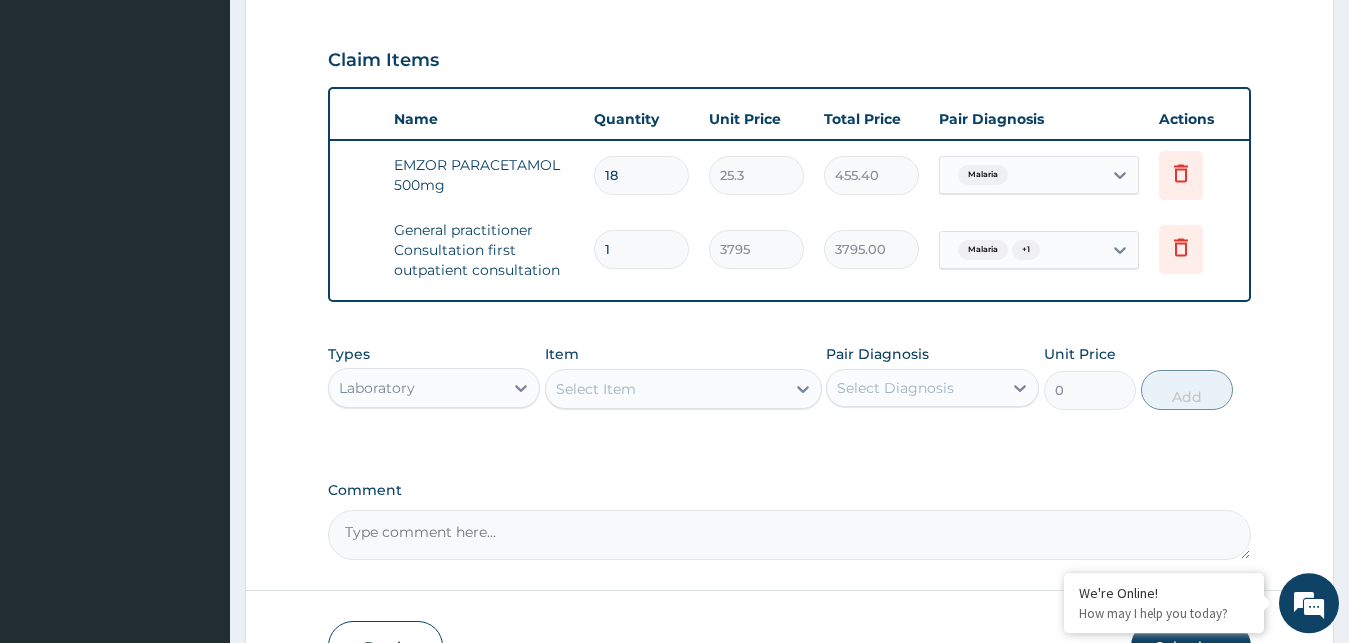 scroll, scrollTop: 659, scrollLeft: 0, axis: vertical 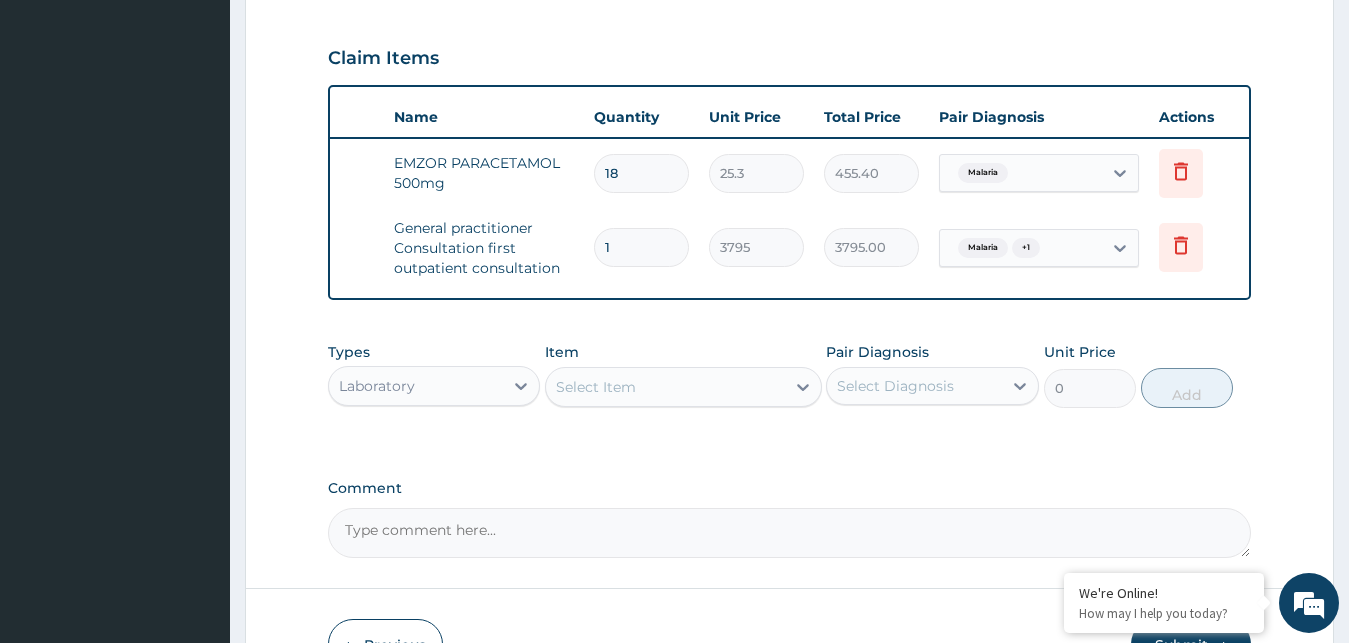 click on "Select Item" at bounding box center (665, 387) 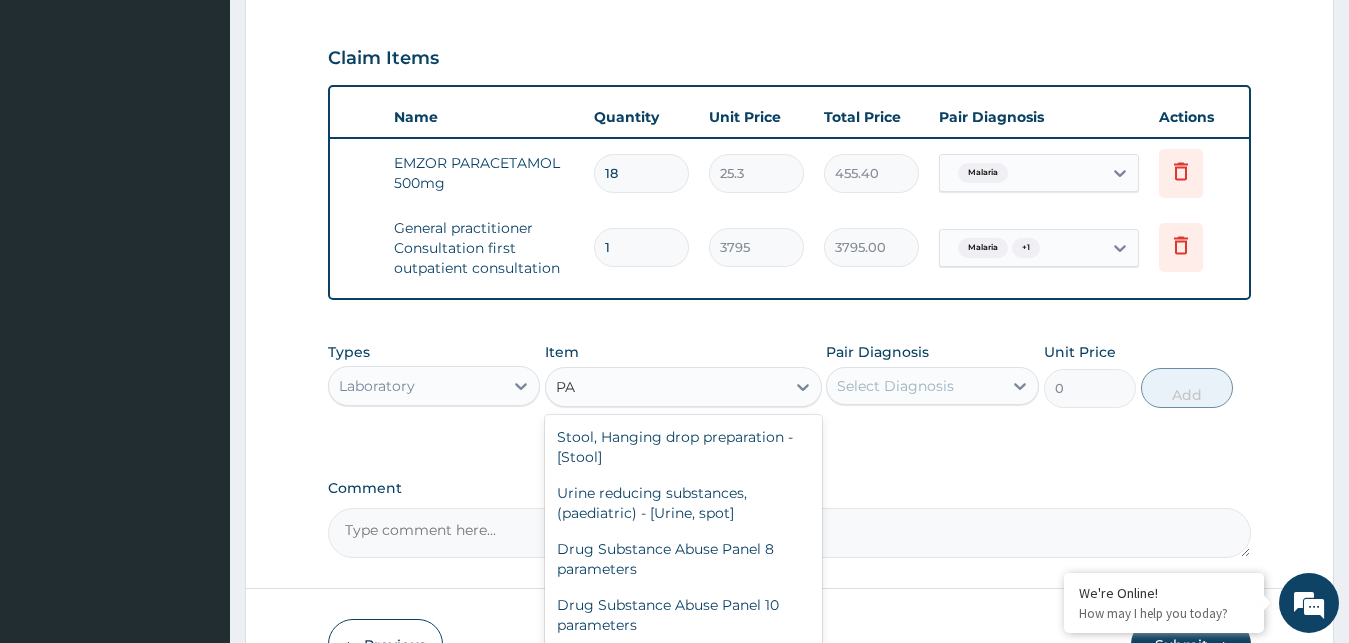 type on "P" 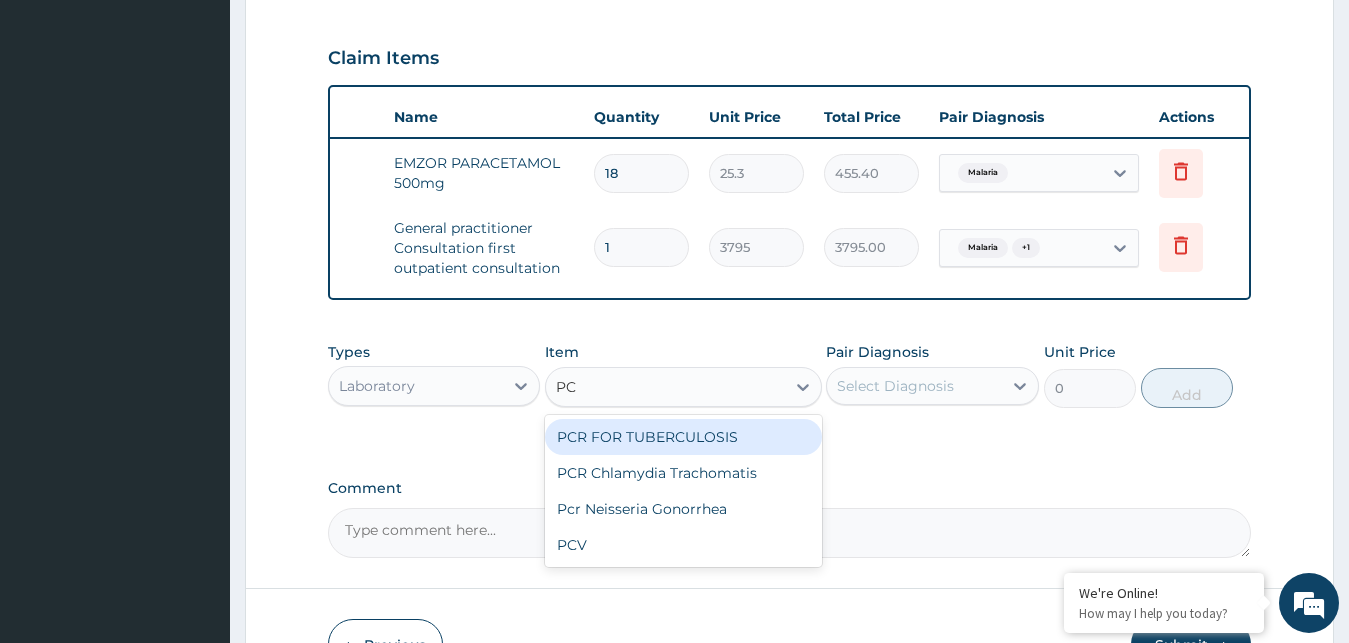 type on "PCV" 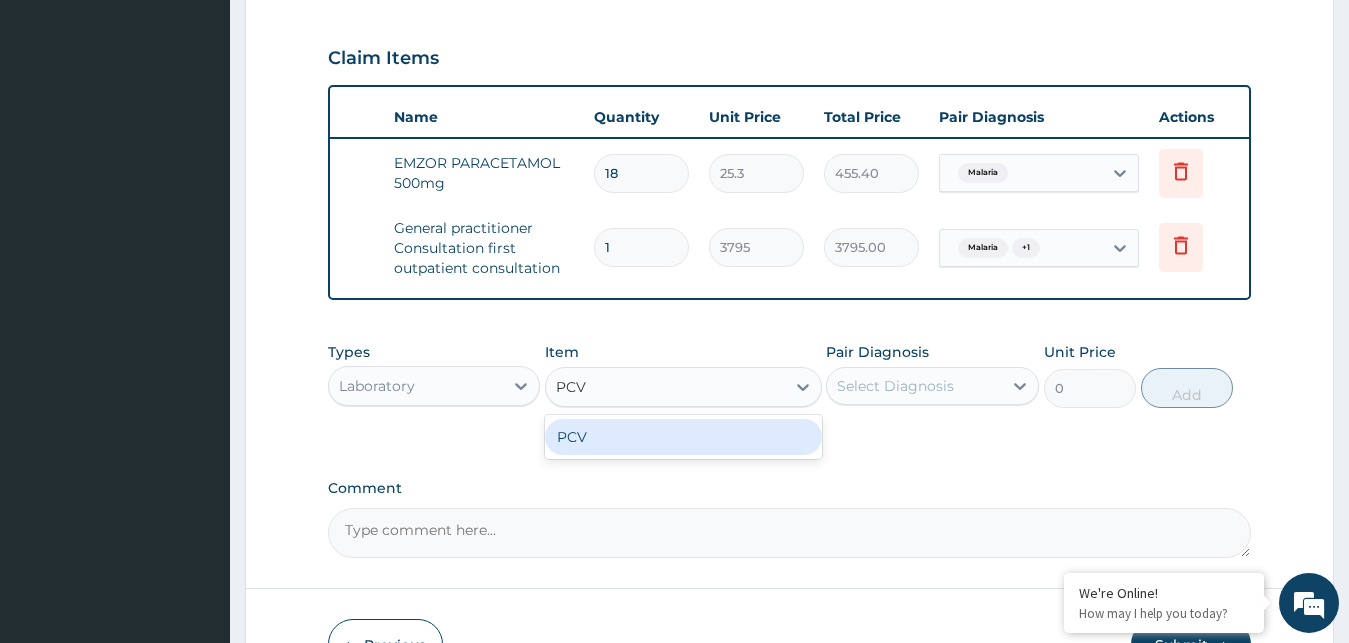 click on "PCV" at bounding box center [683, 437] 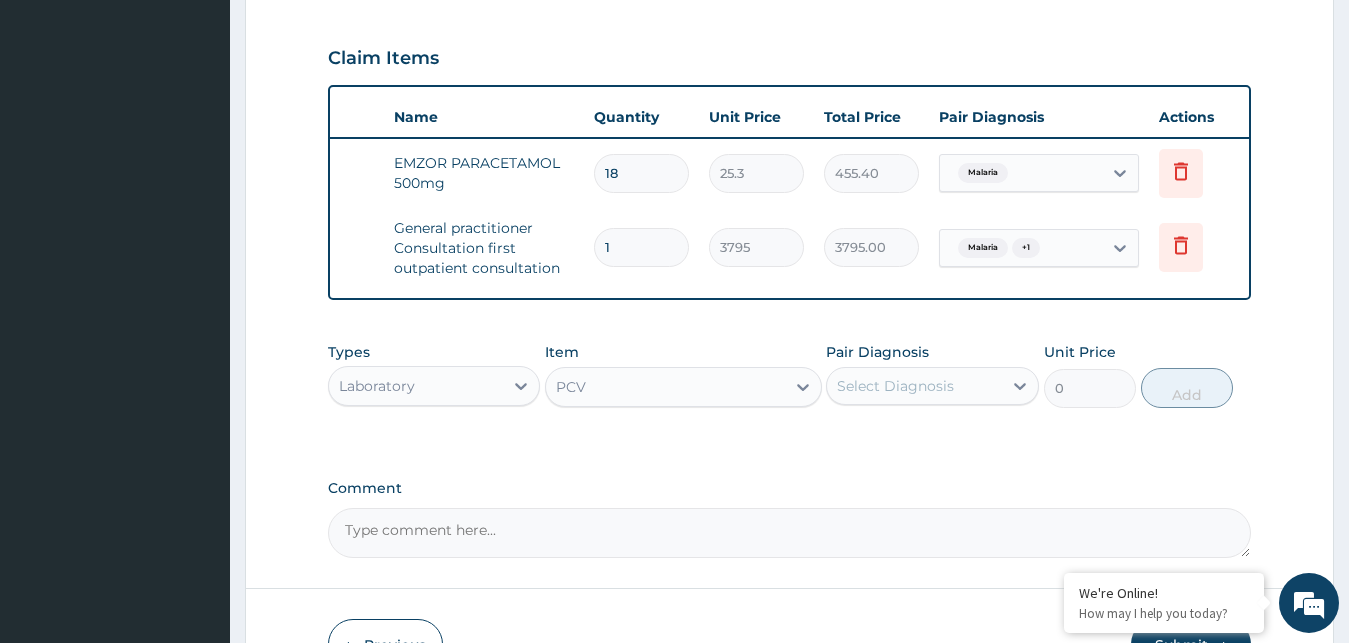 type 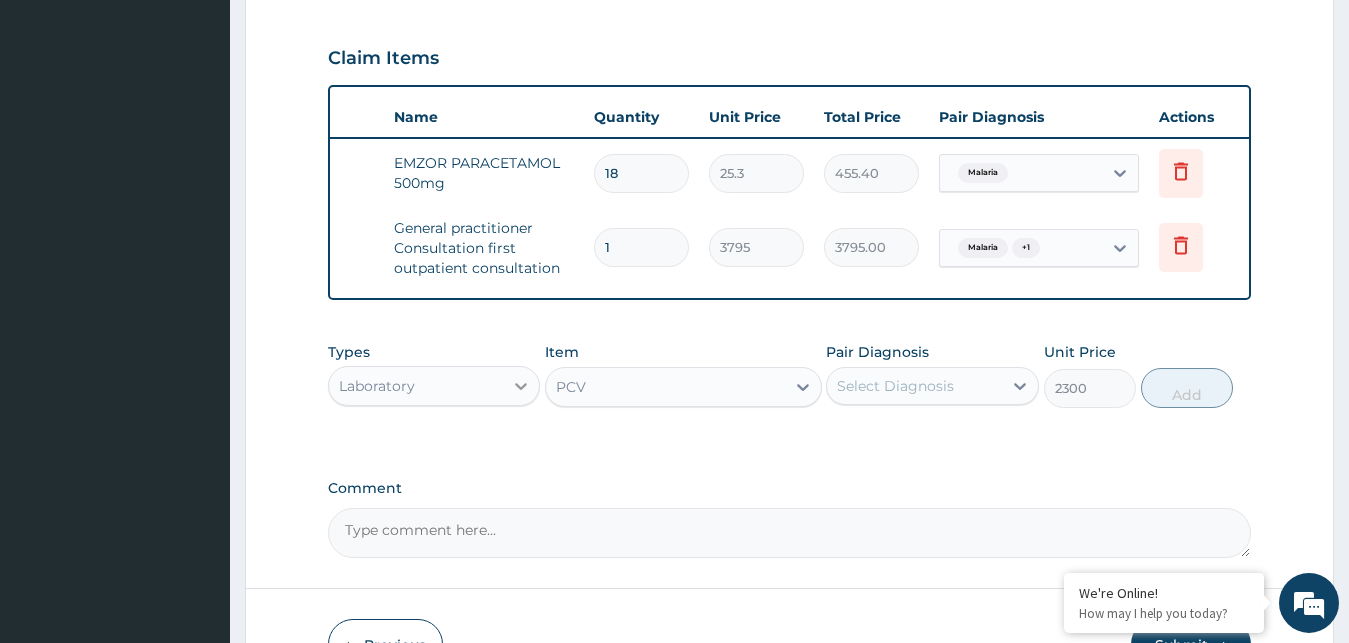 click 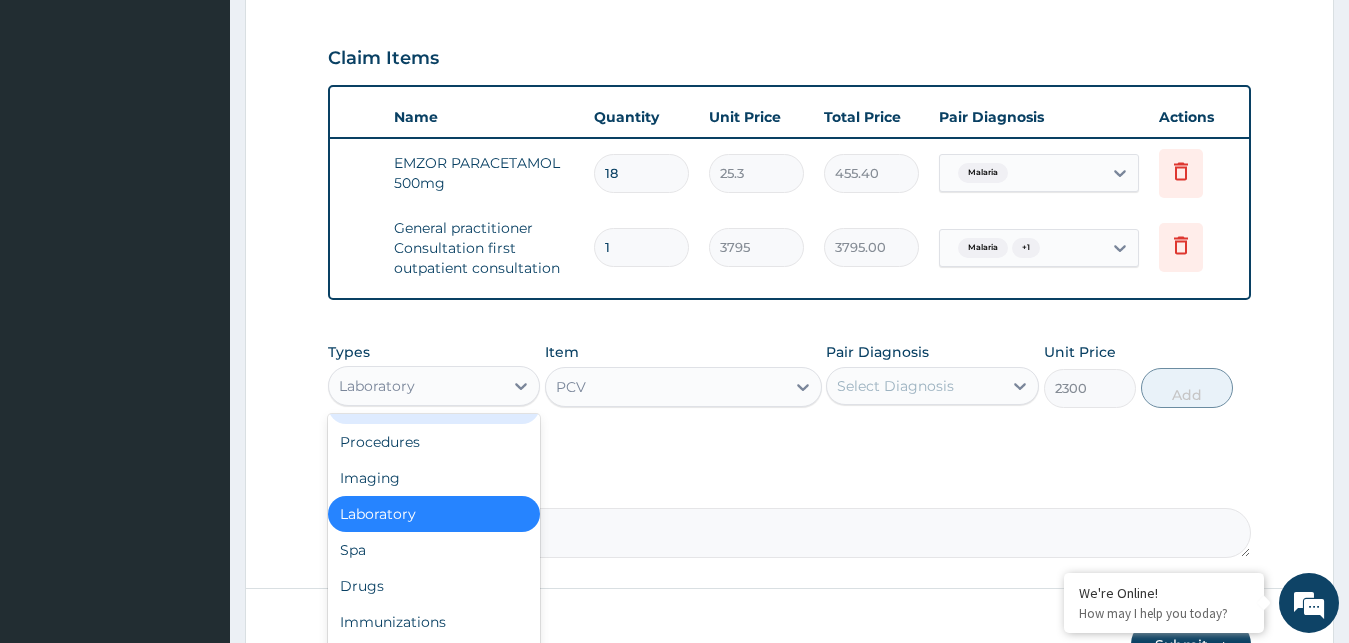 scroll, scrollTop: 68, scrollLeft: 0, axis: vertical 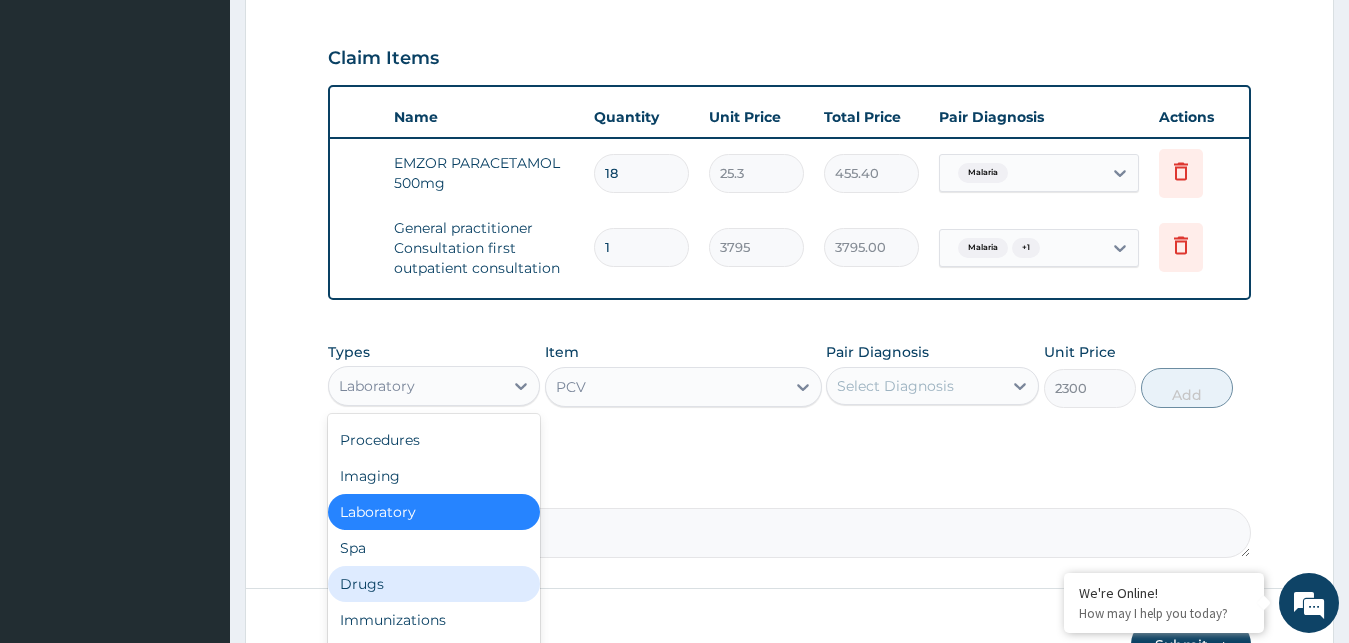 click on "Drugs" at bounding box center [434, 584] 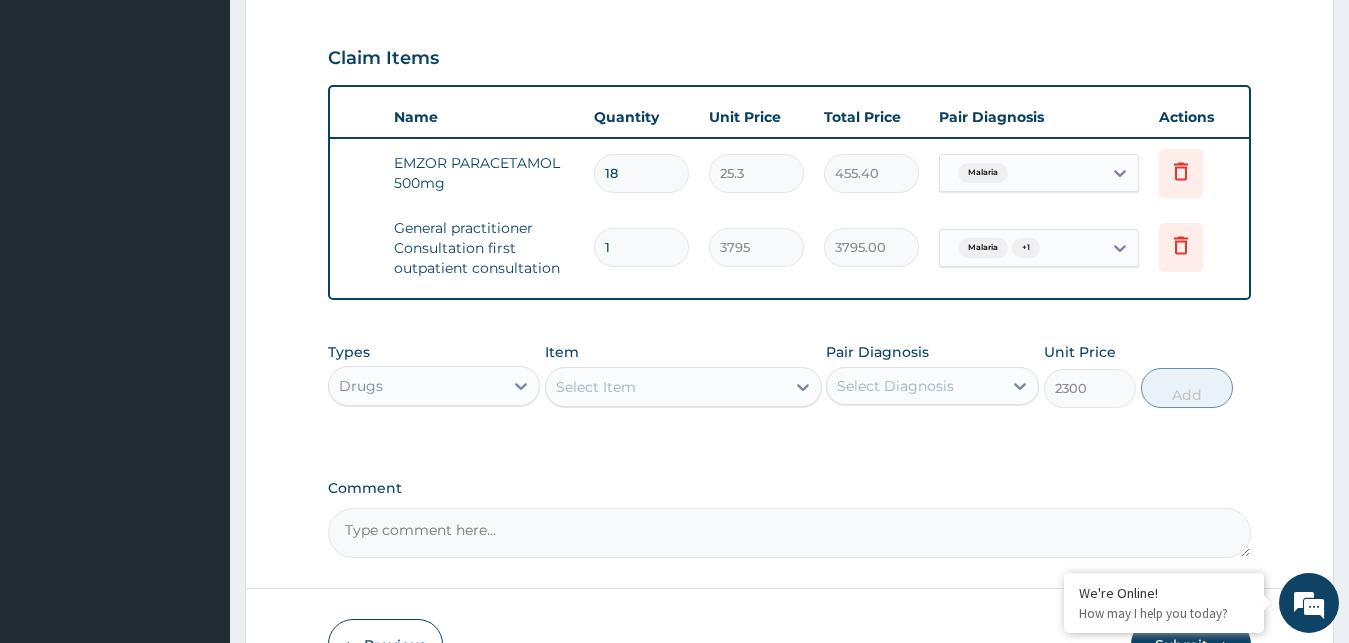 type on "0" 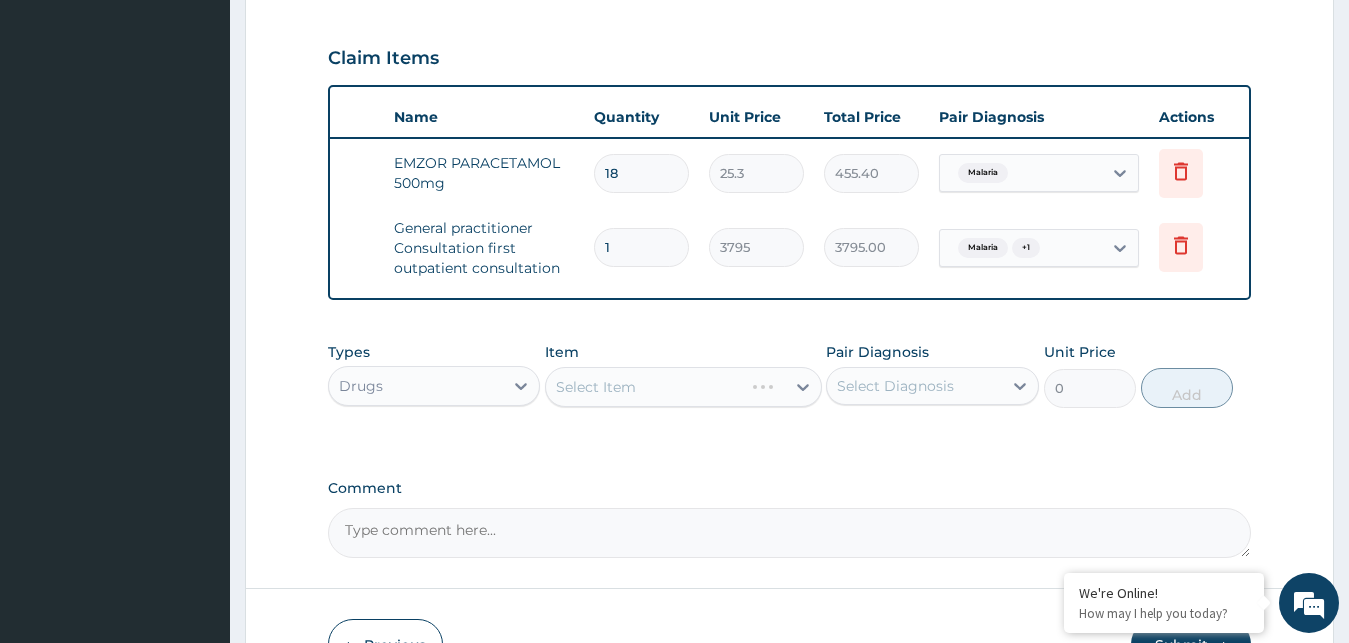 click on "Select Item" at bounding box center (683, 387) 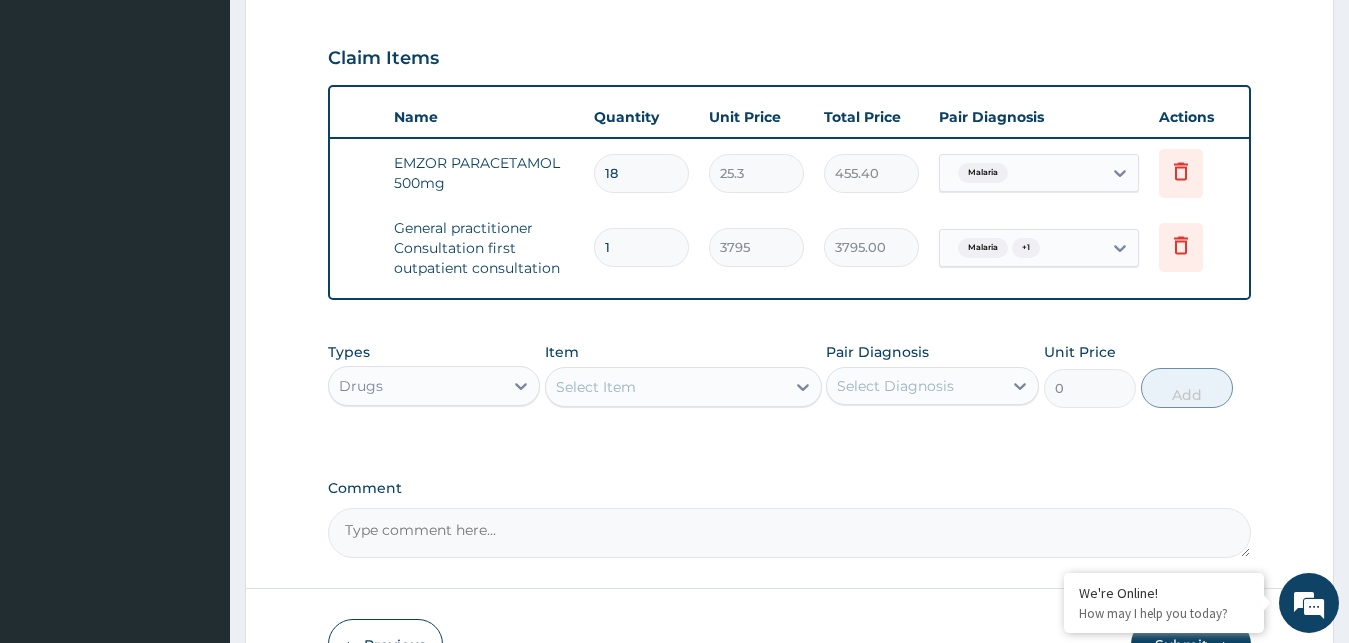 click on "Select Item" at bounding box center (665, 387) 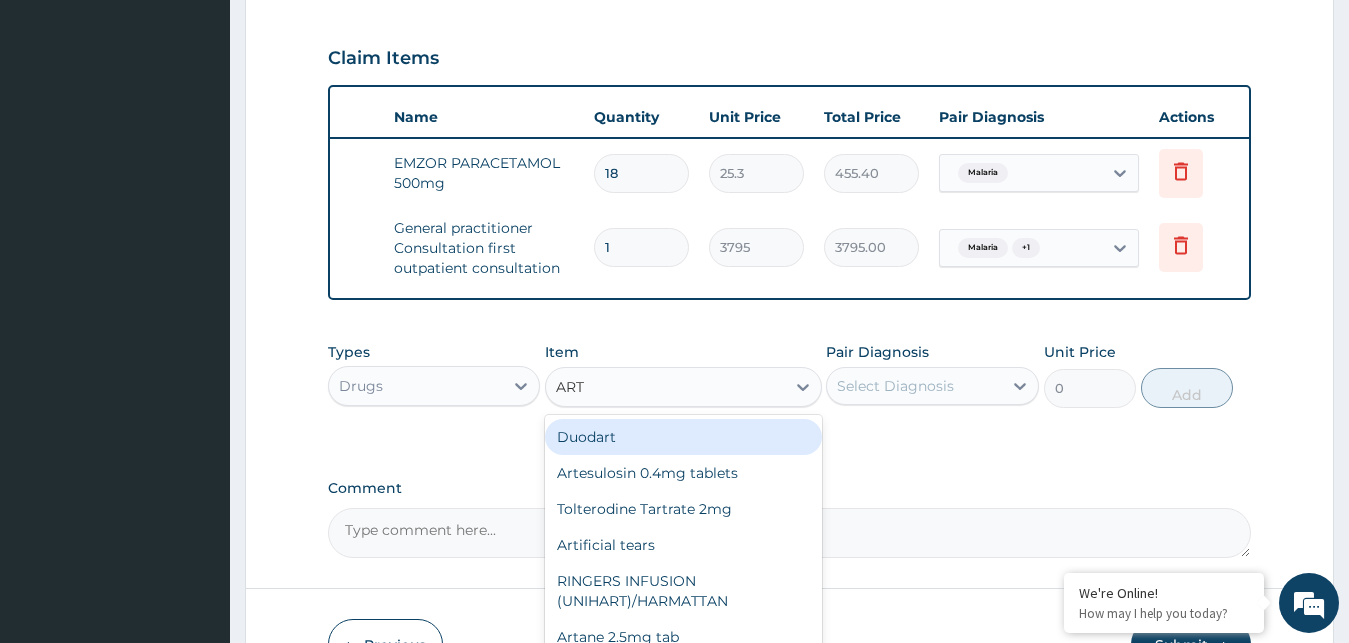 type on "ARTE" 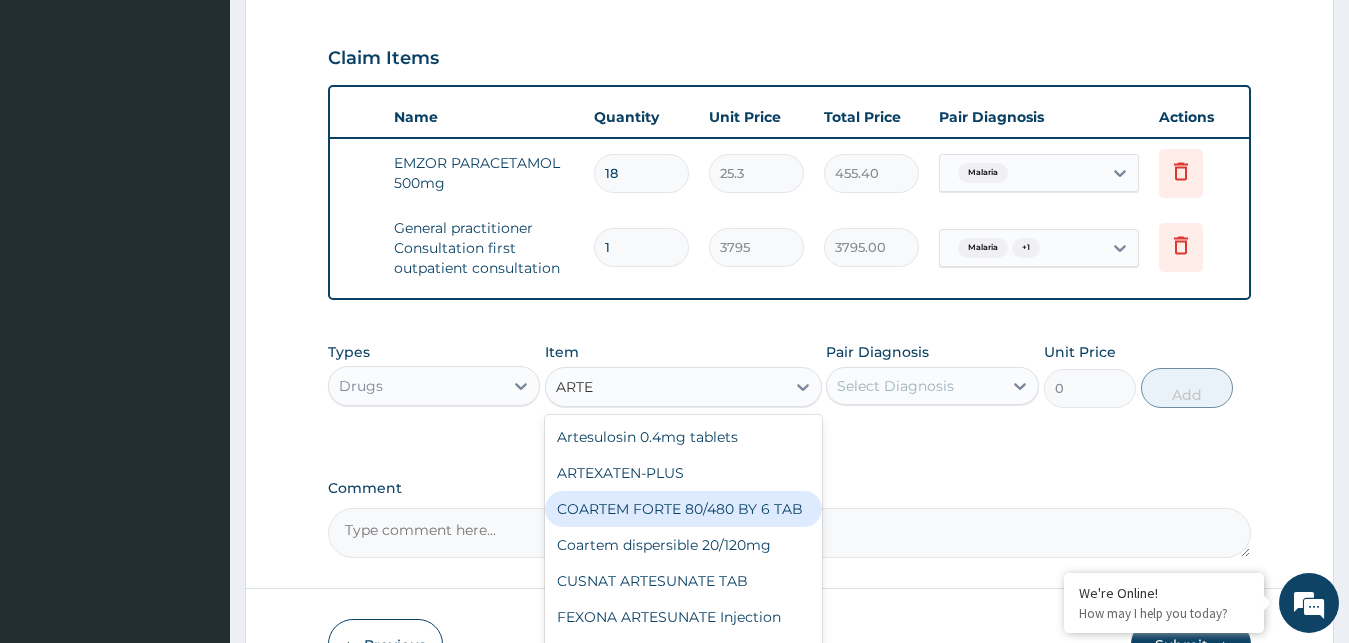 click on "COARTEM FORTE 80/480 BY 6 TAB" at bounding box center (683, 509) 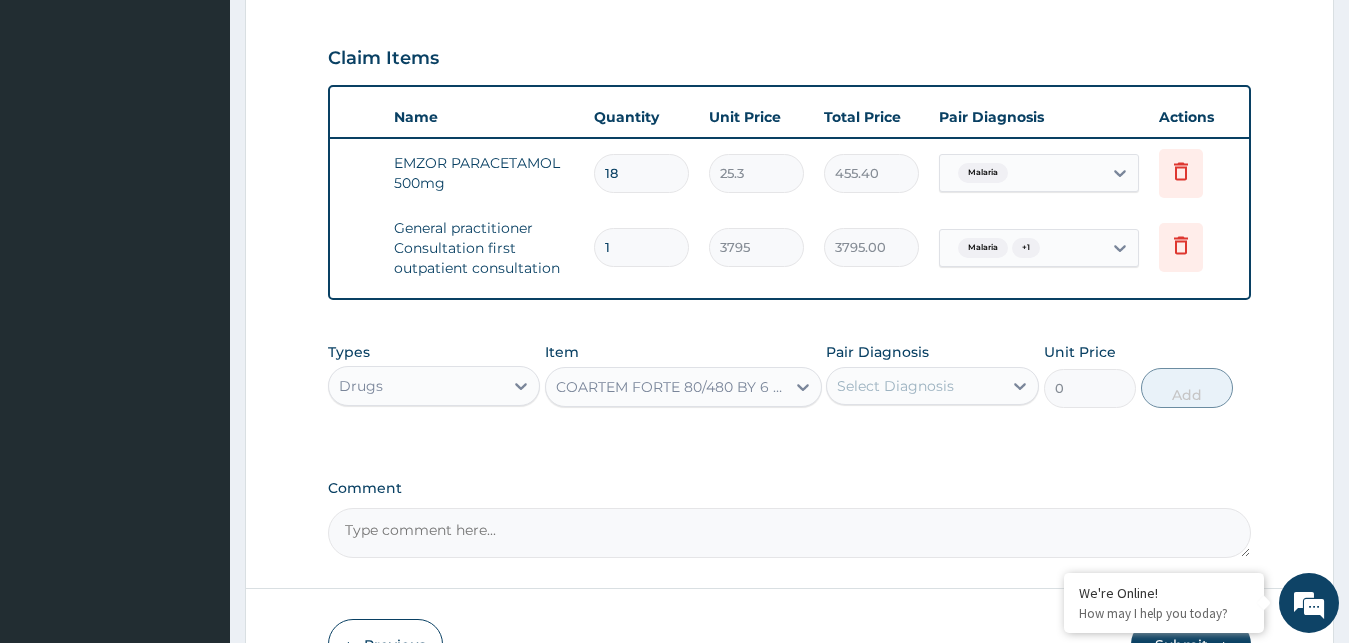 type 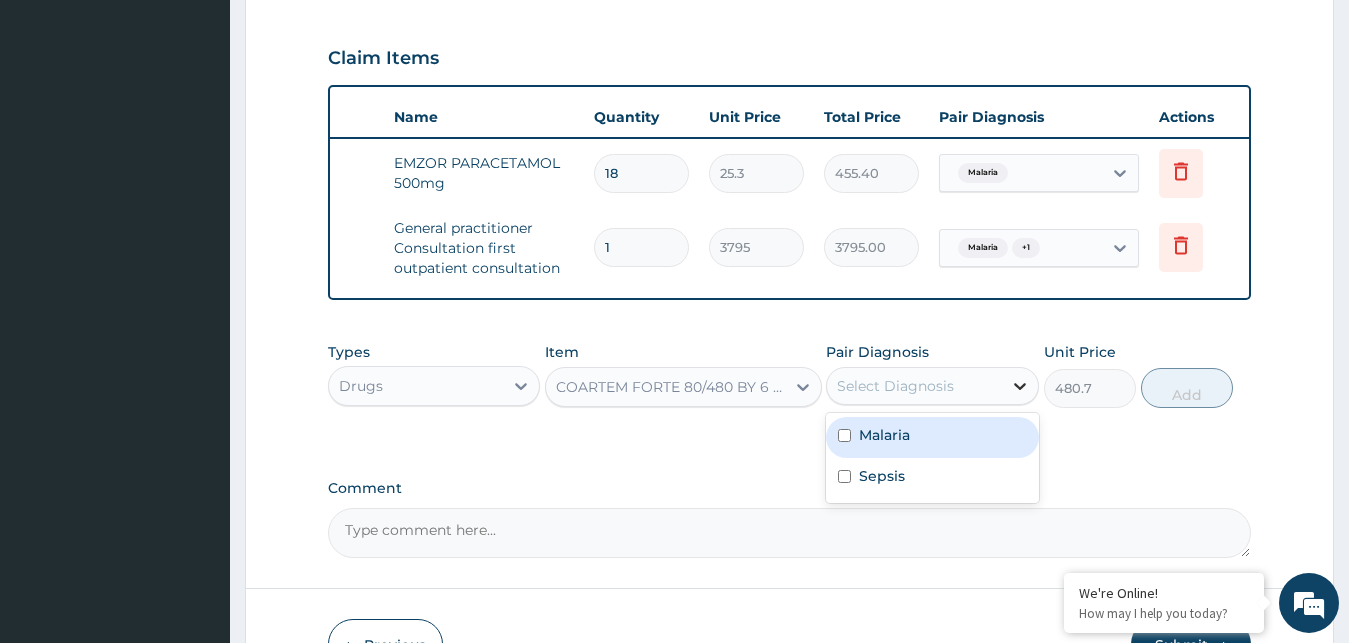click at bounding box center (1020, 386) 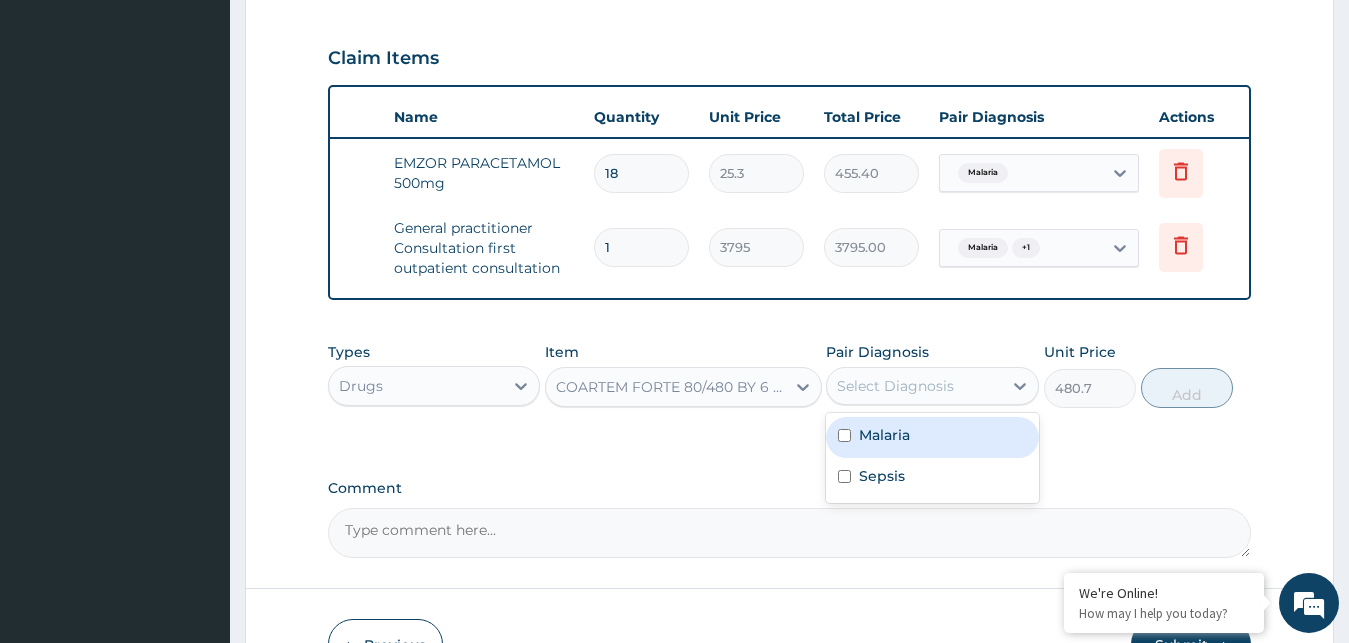 click on "Malaria" at bounding box center [932, 437] 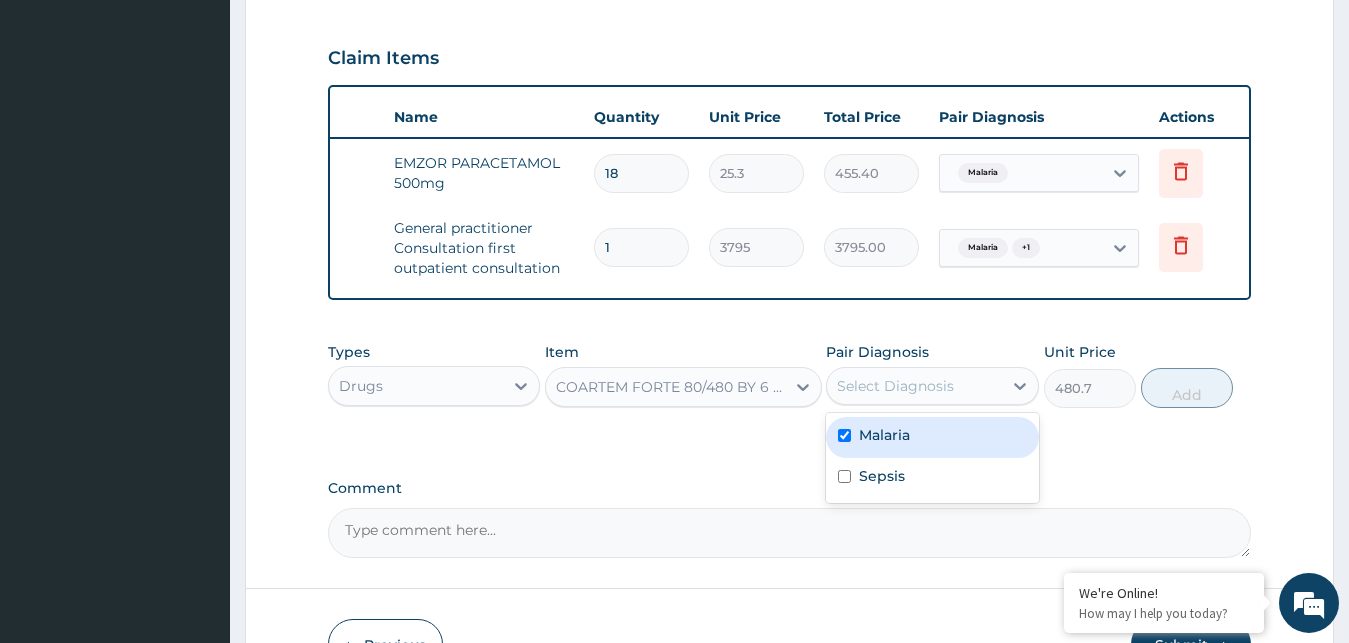 checkbox on "true" 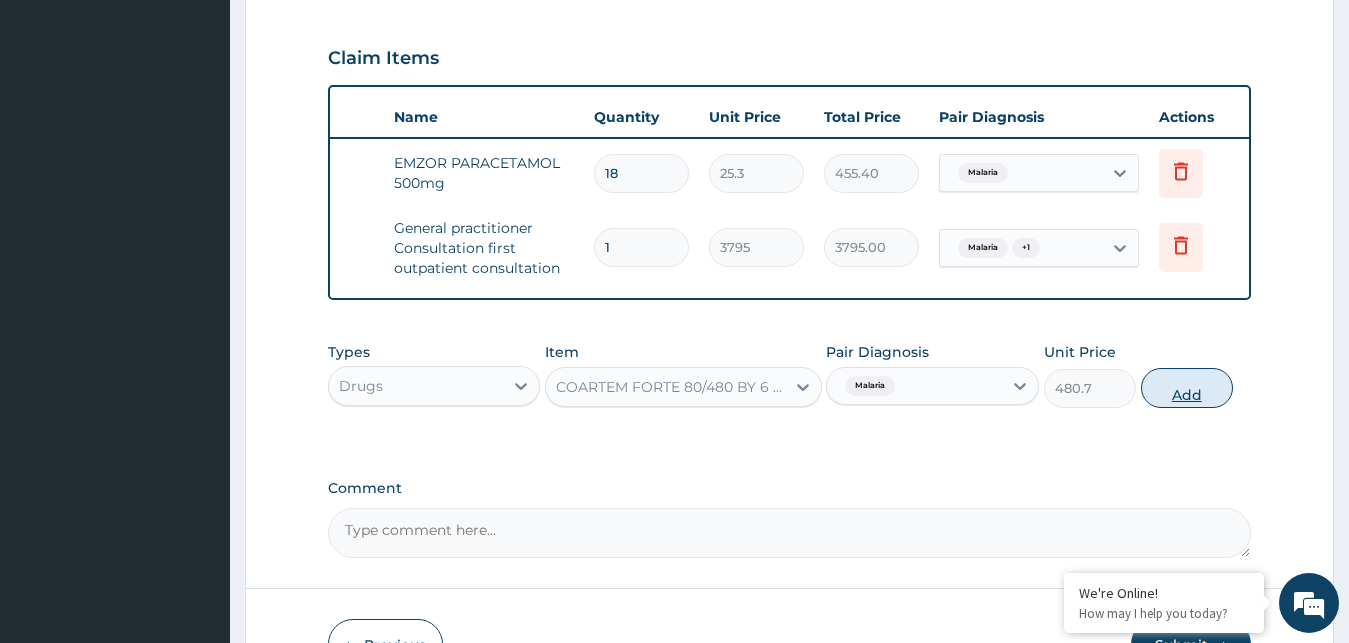 click on "Add" at bounding box center [1187, 388] 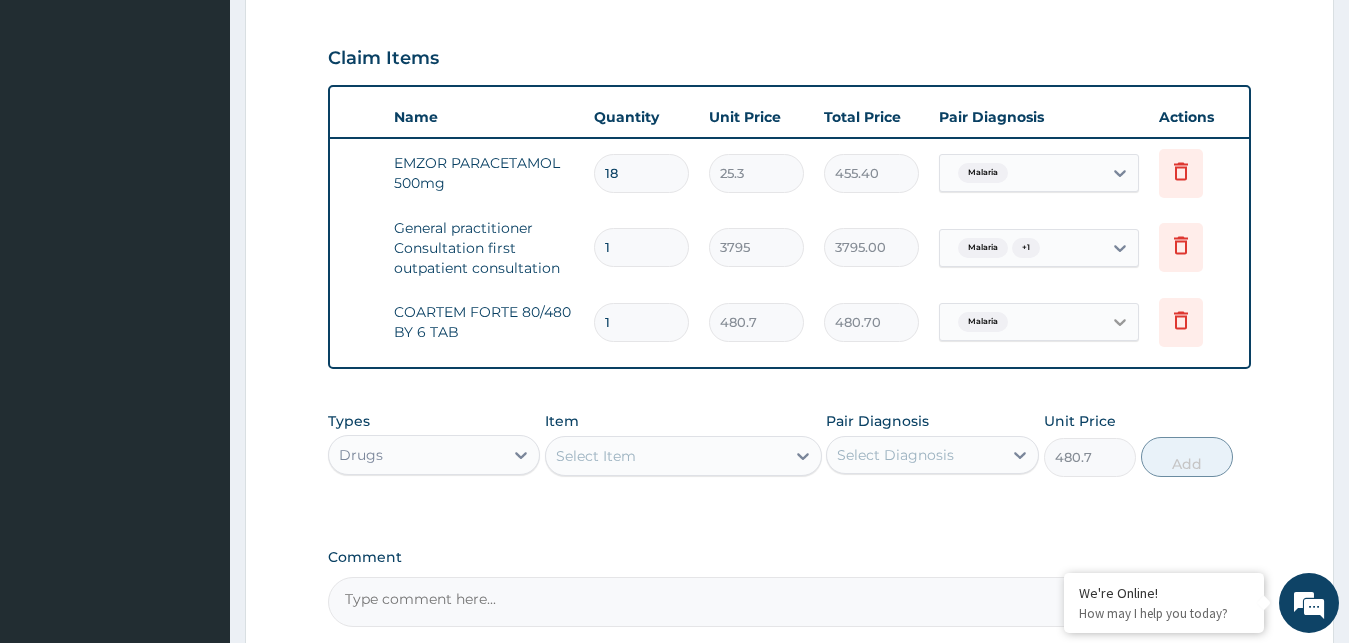type on "0" 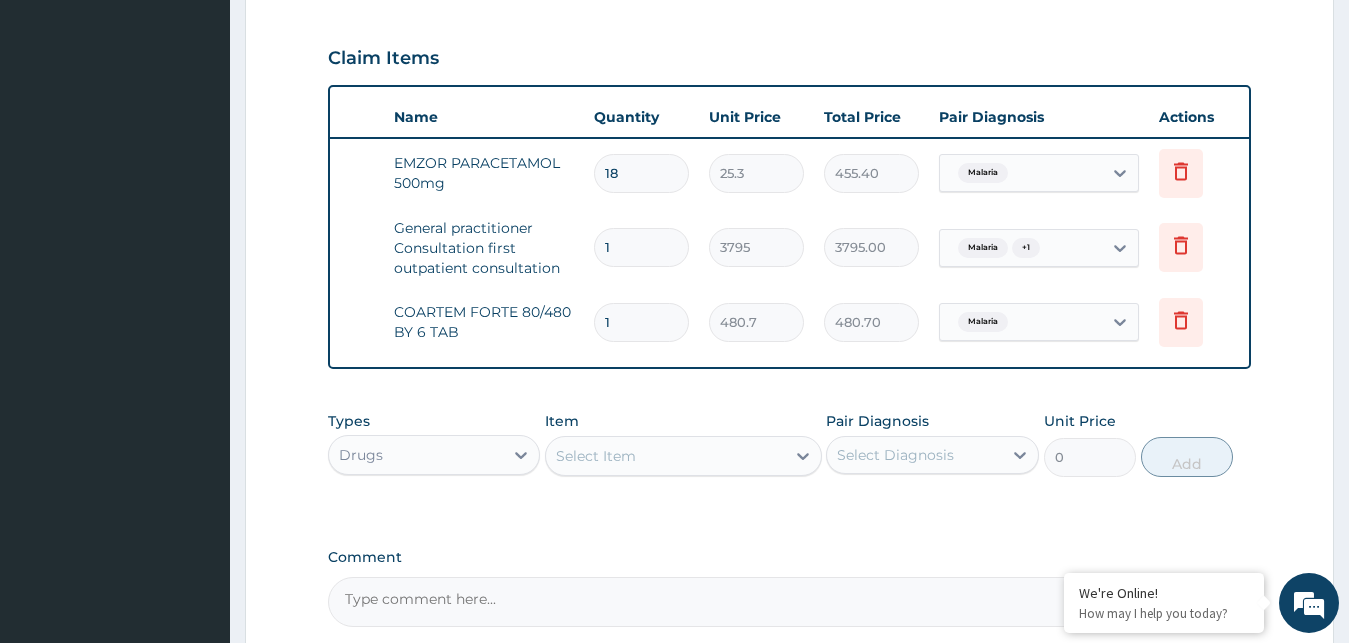 type 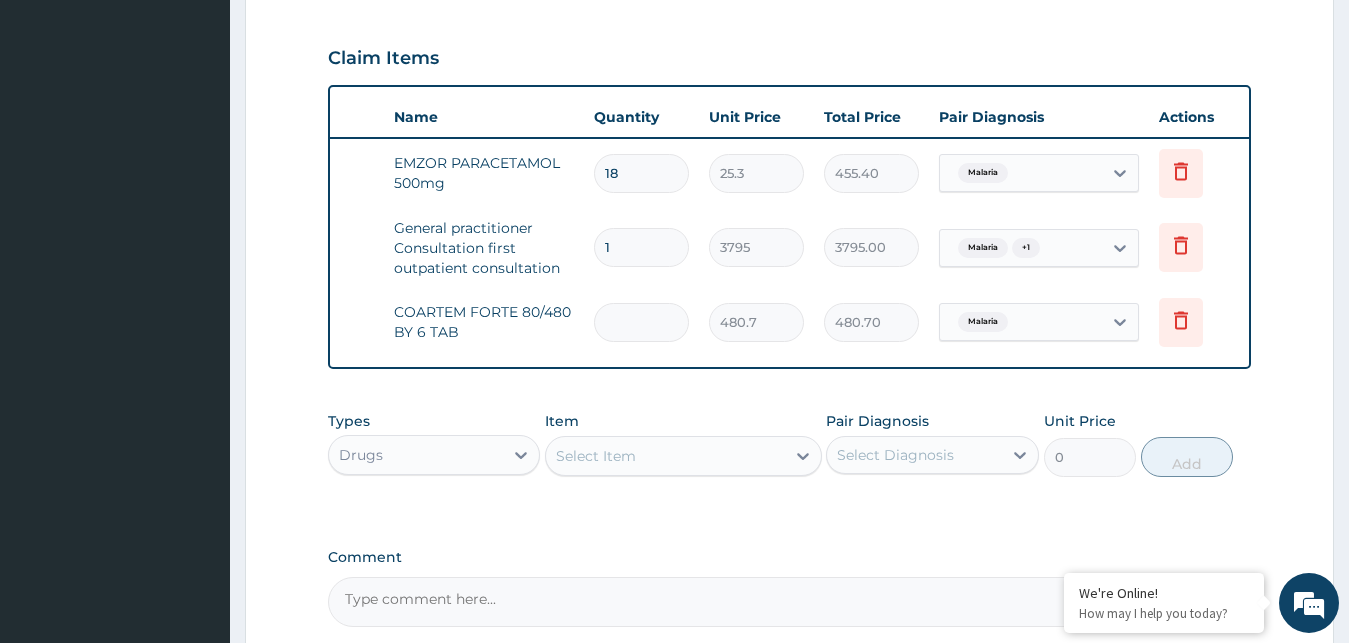 type on "0.00" 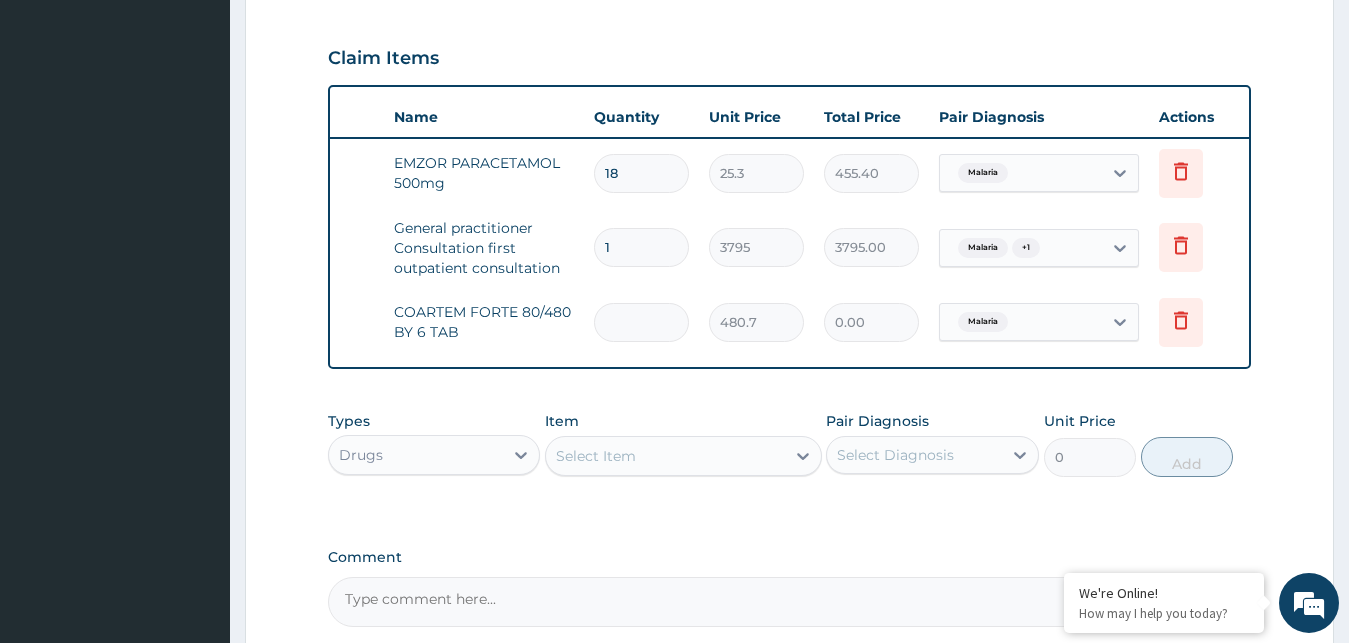 type on "6" 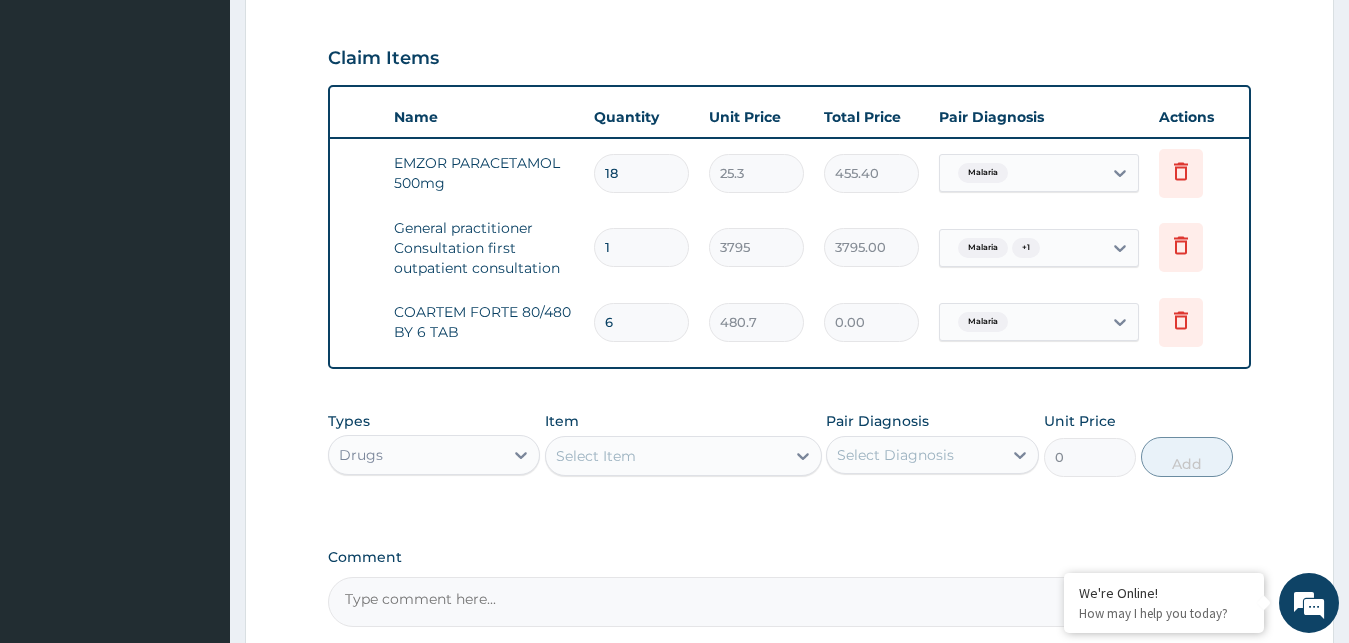type on "2884.20" 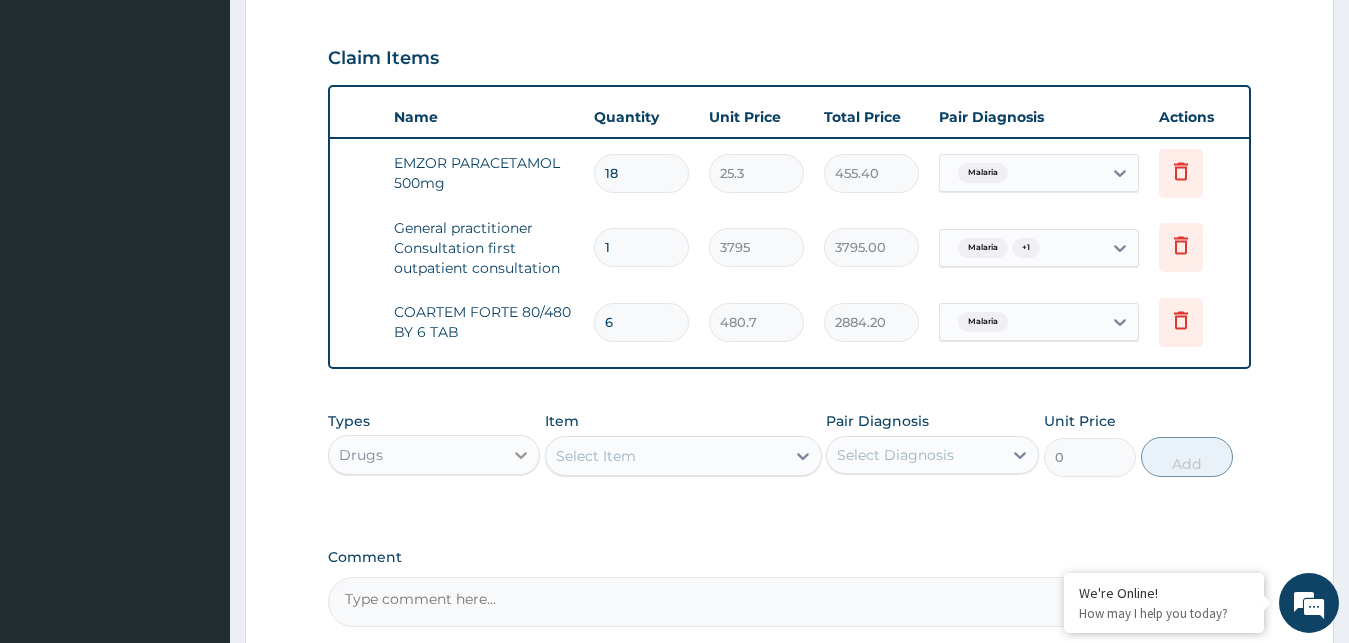 type on "6" 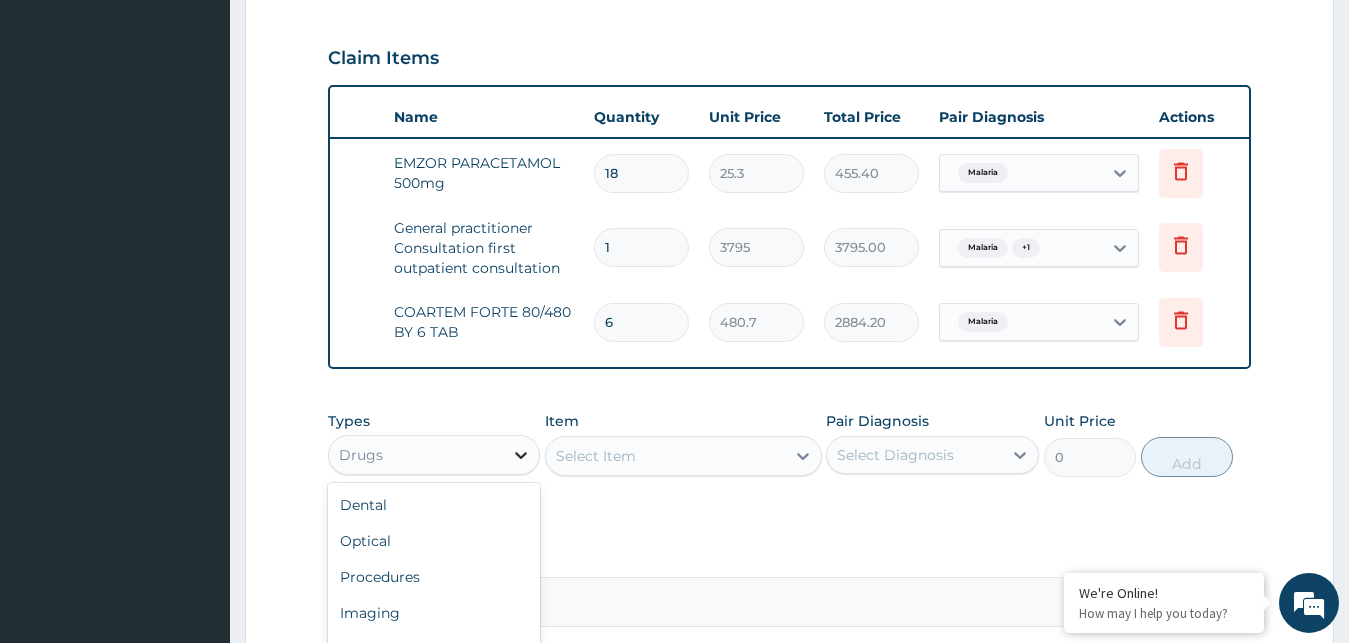click 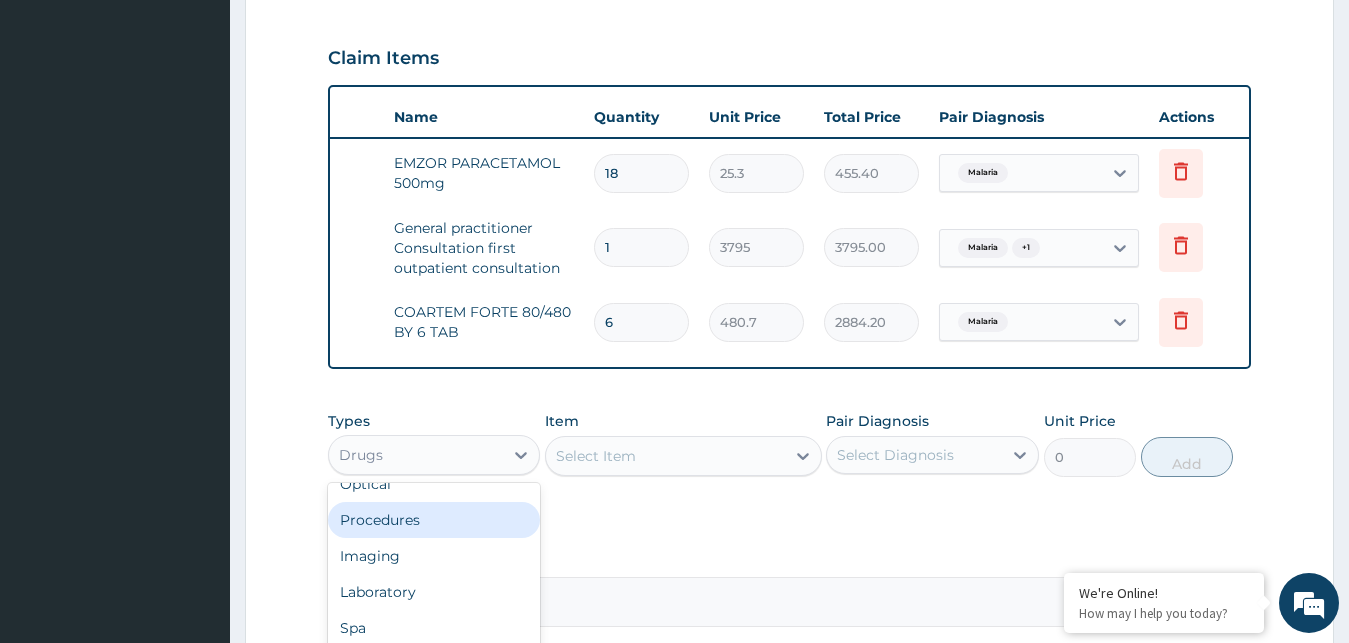 scroll, scrollTop: 59, scrollLeft: 0, axis: vertical 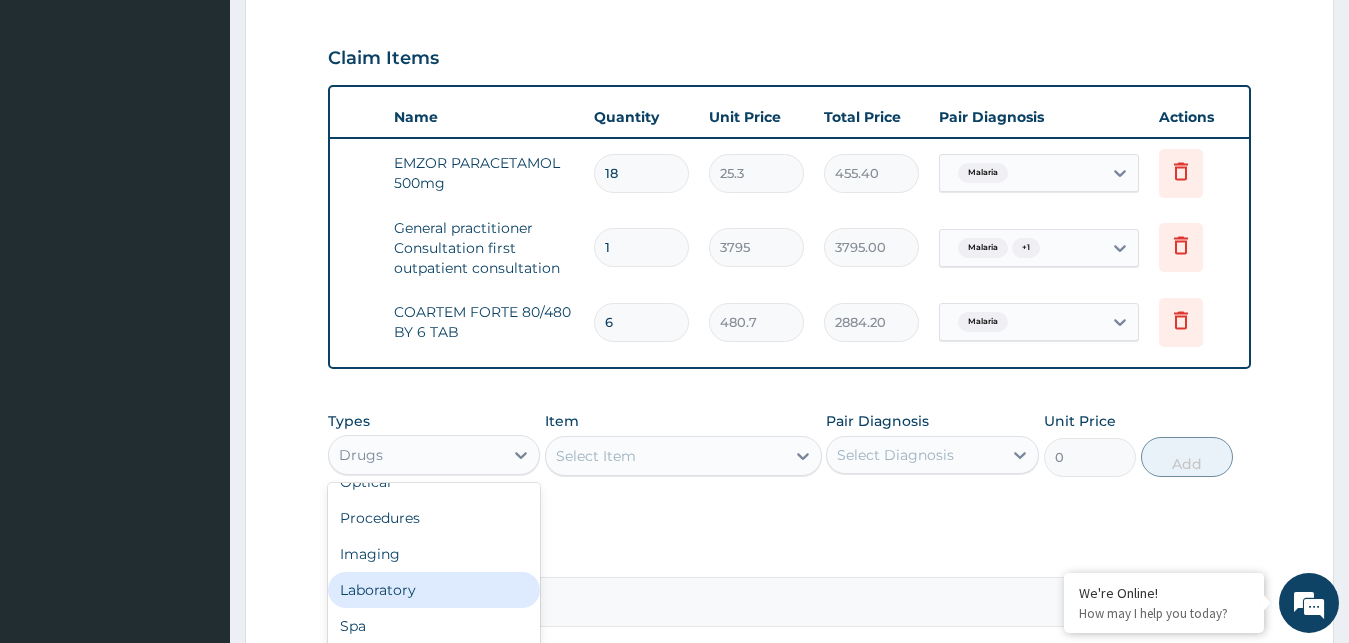click on "Laboratory" at bounding box center (434, 590) 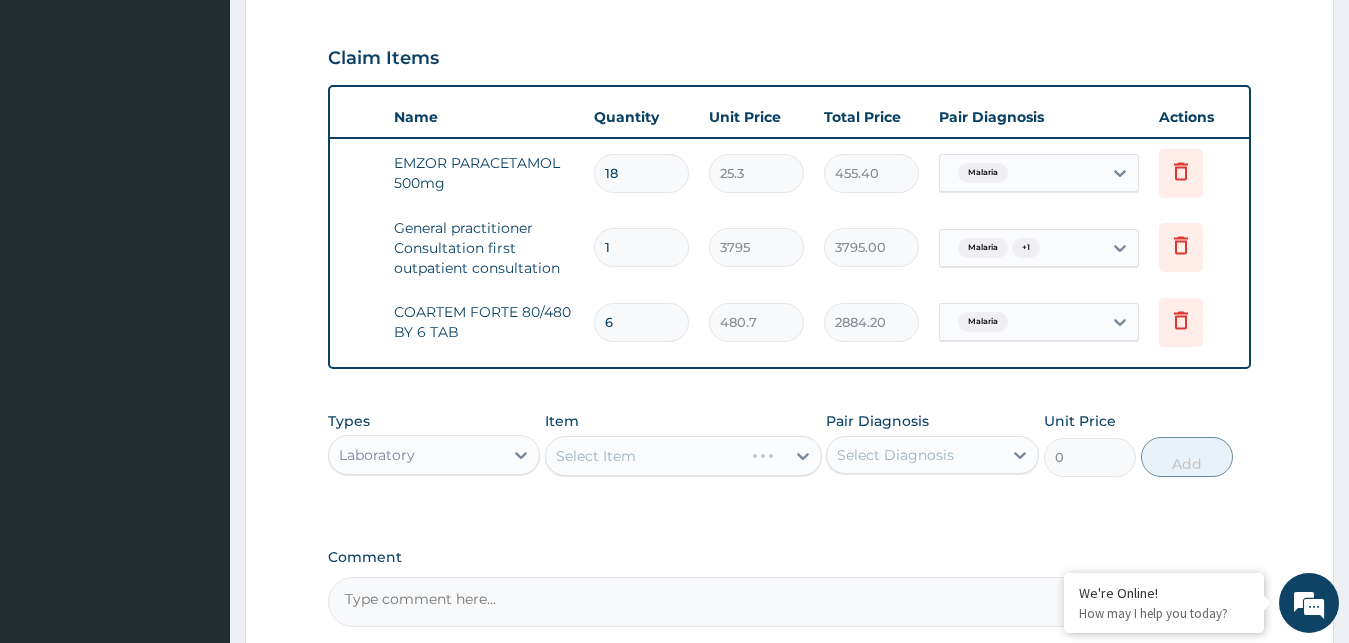 scroll, scrollTop: 723, scrollLeft: 0, axis: vertical 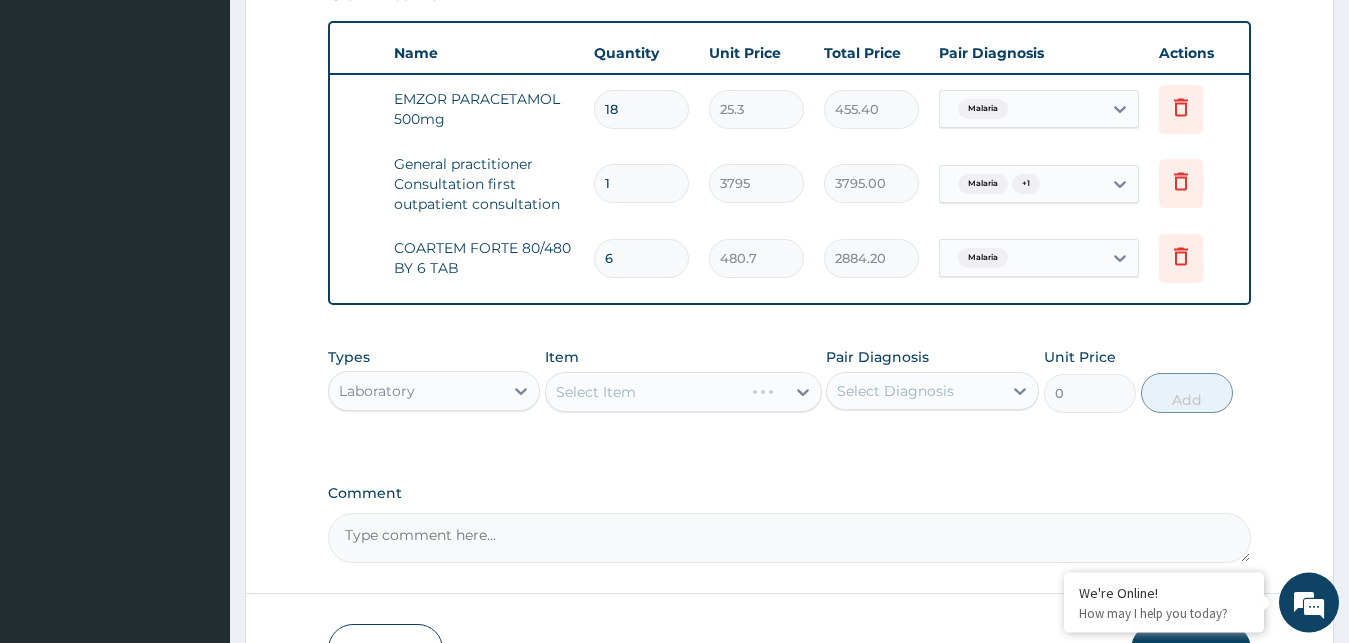 click on "Select Item" at bounding box center [683, 392] 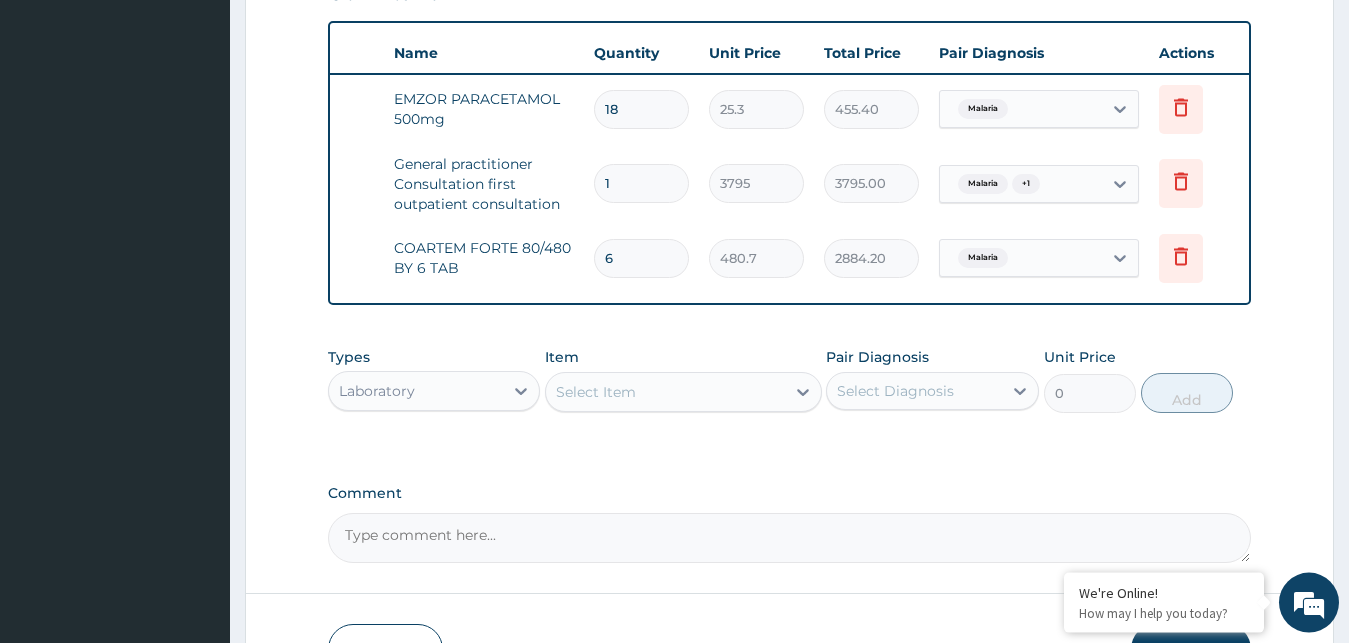 click on "Select Item" at bounding box center (665, 392) 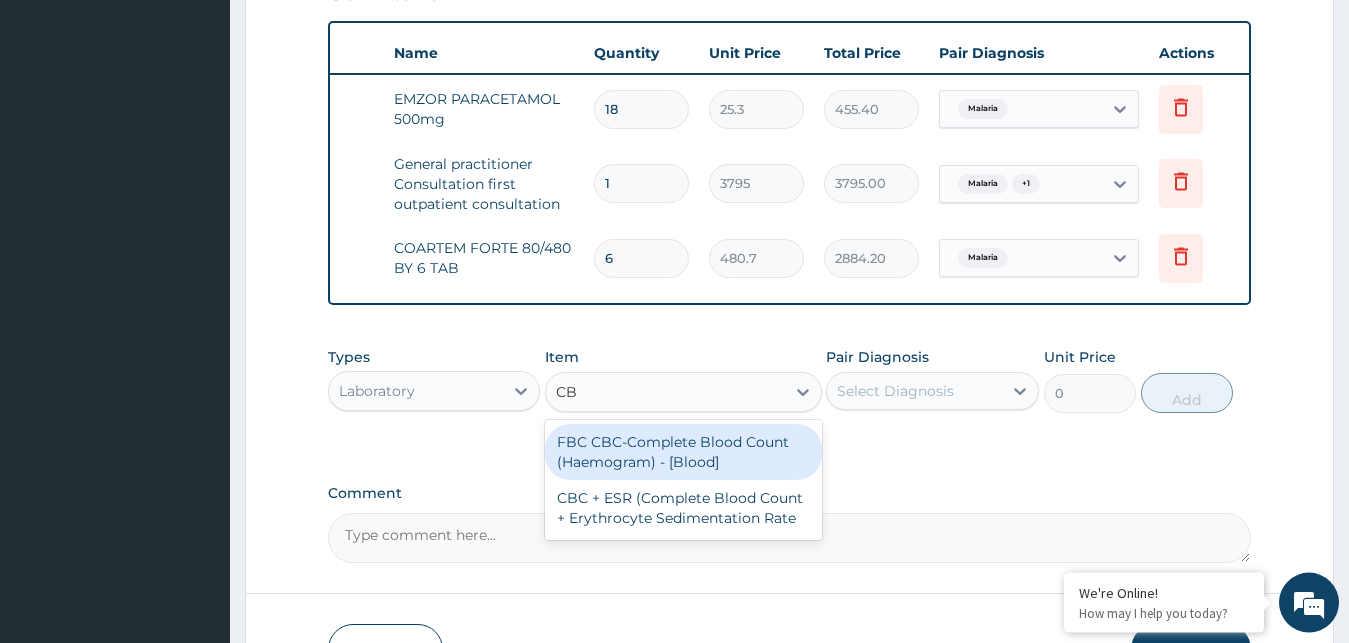 type on "CBC" 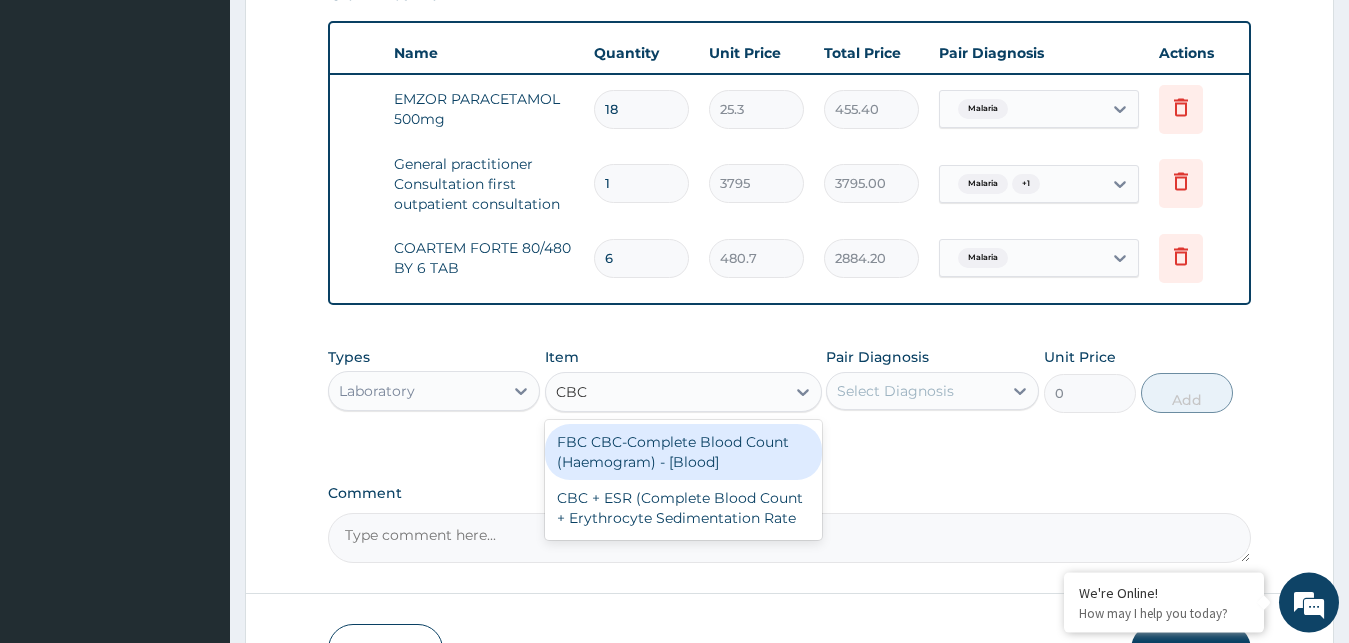 click on "FBC CBC-Complete Blood Count (Haemogram) - [Blood]" at bounding box center [683, 452] 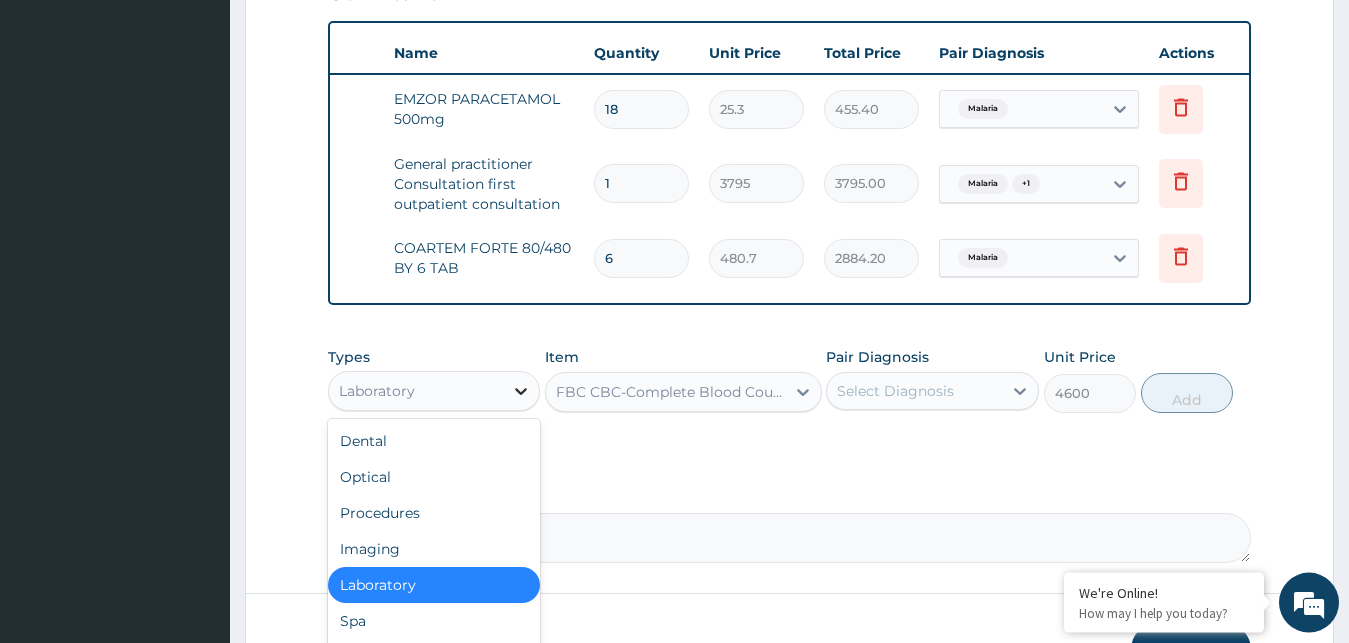 click at bounding box center [521, 391] 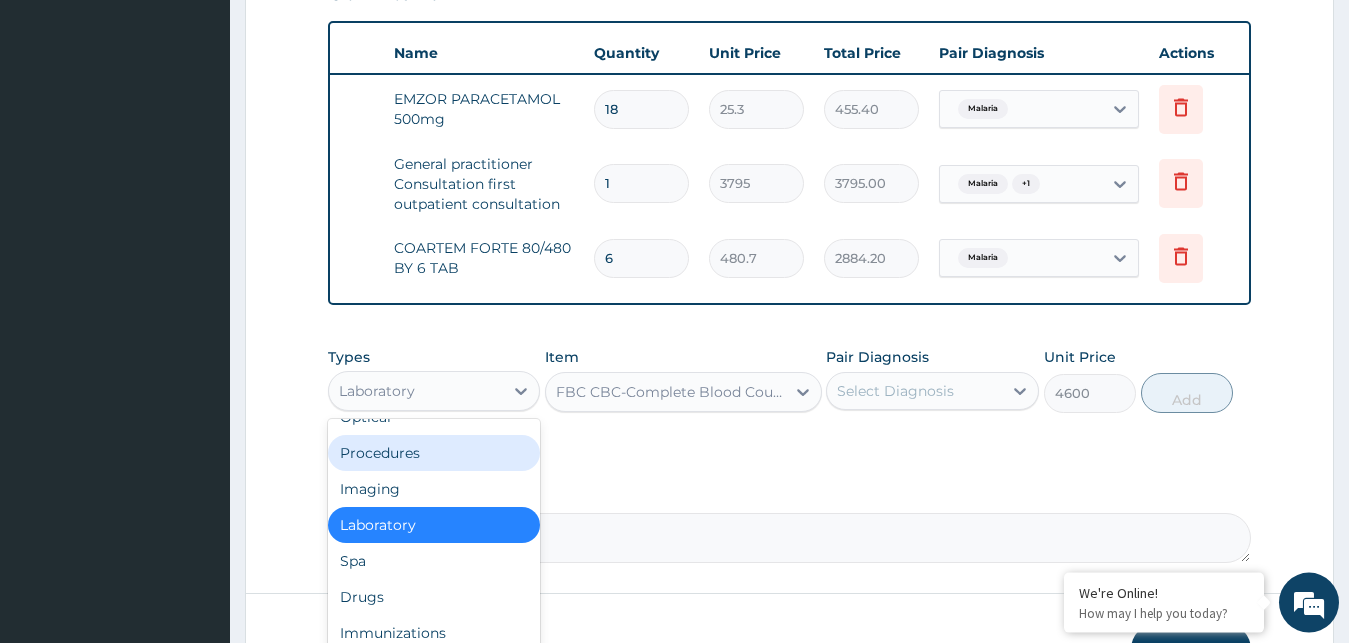 scroll, scrollTop: 68, scrollLeft: 0, axis: vertical 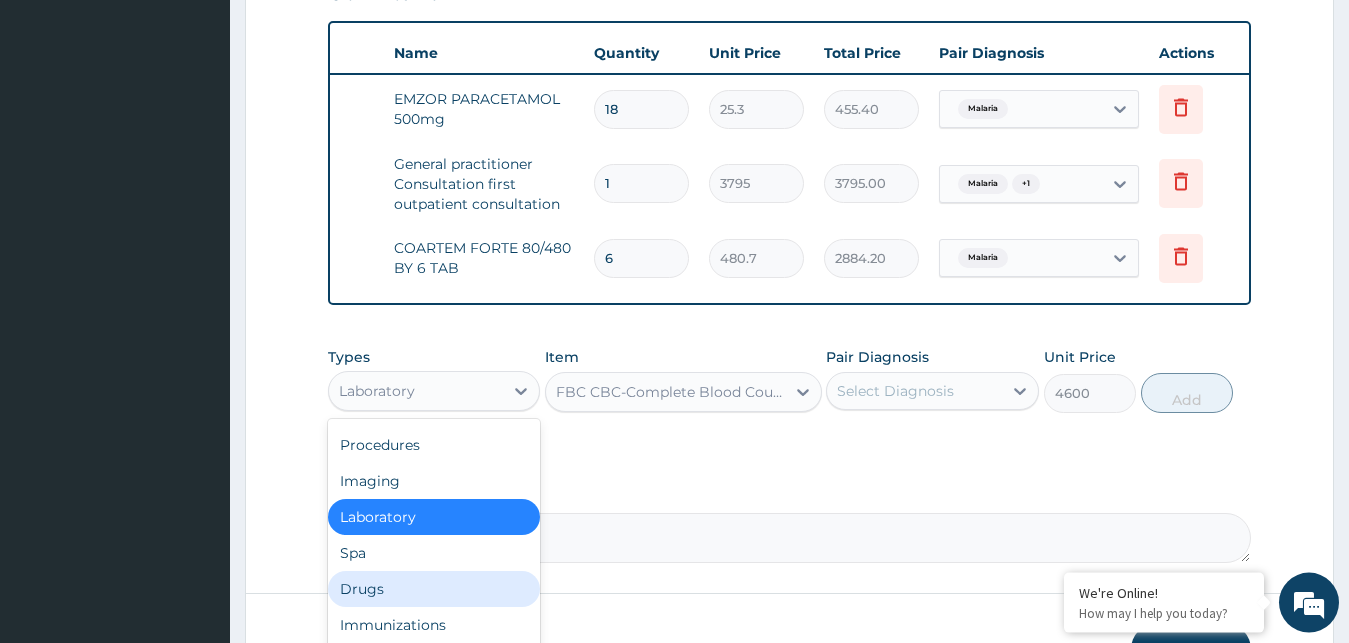 click on "Drugs" at bounding box center (434, 589) 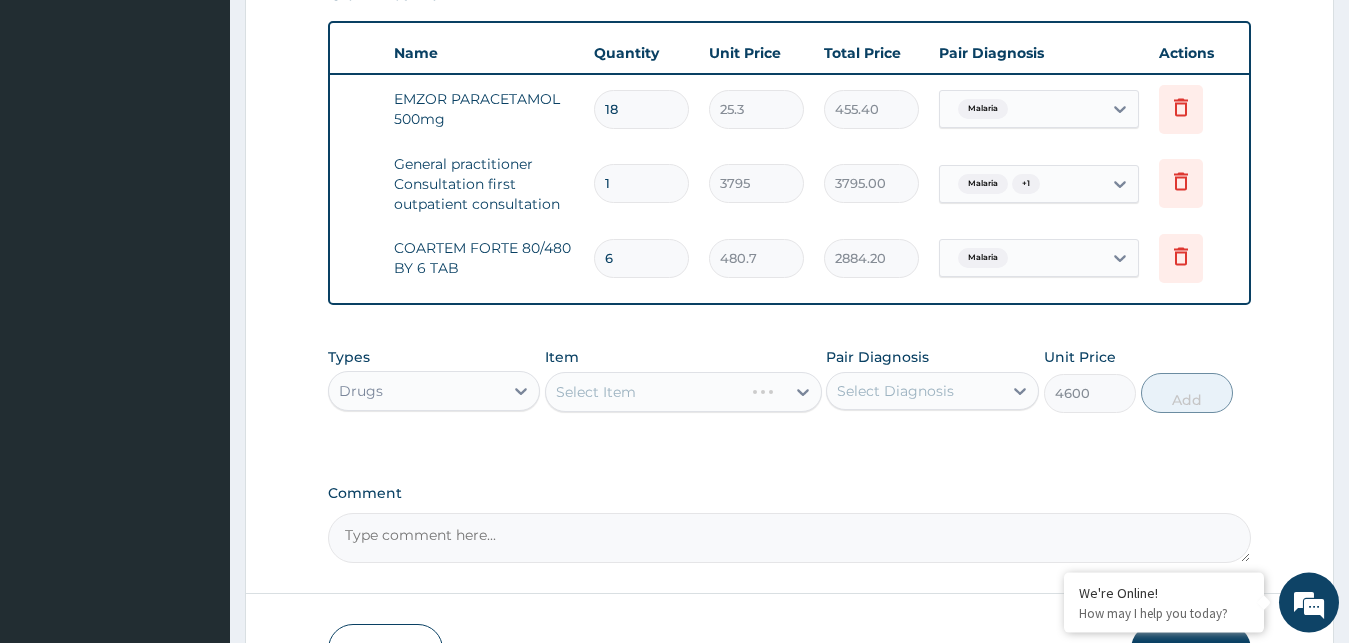 type on "0" 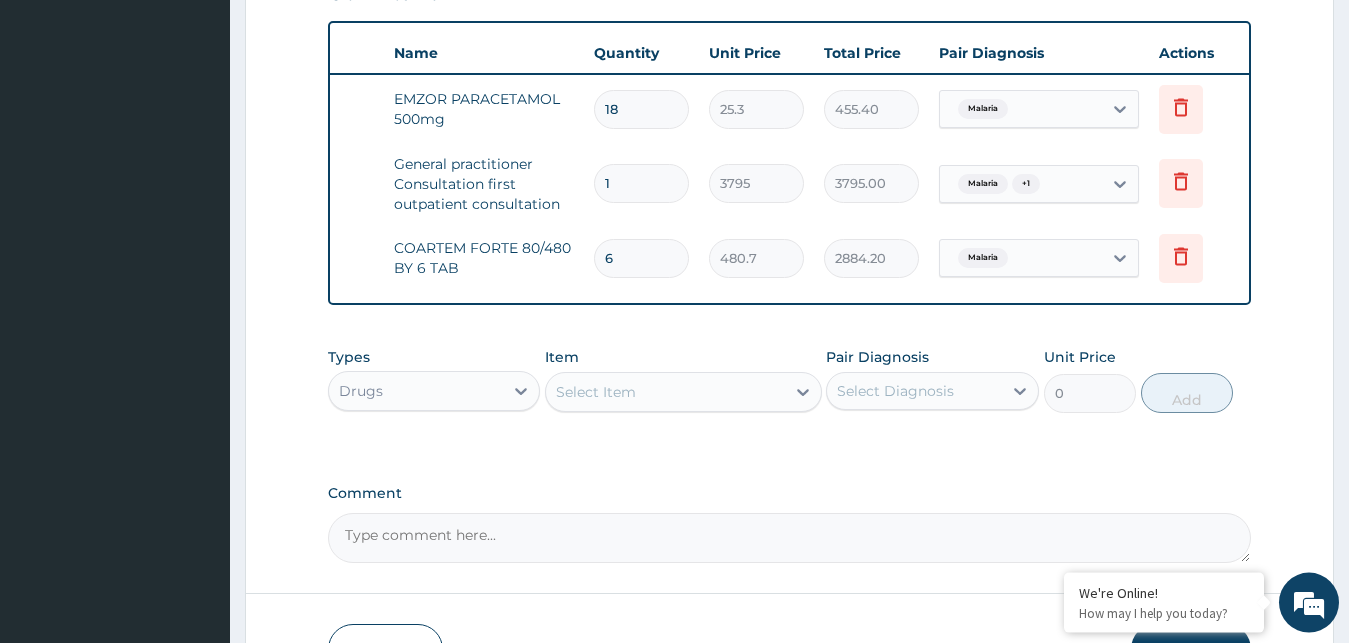 click on "Select Item" at bounding box center [665, 392] 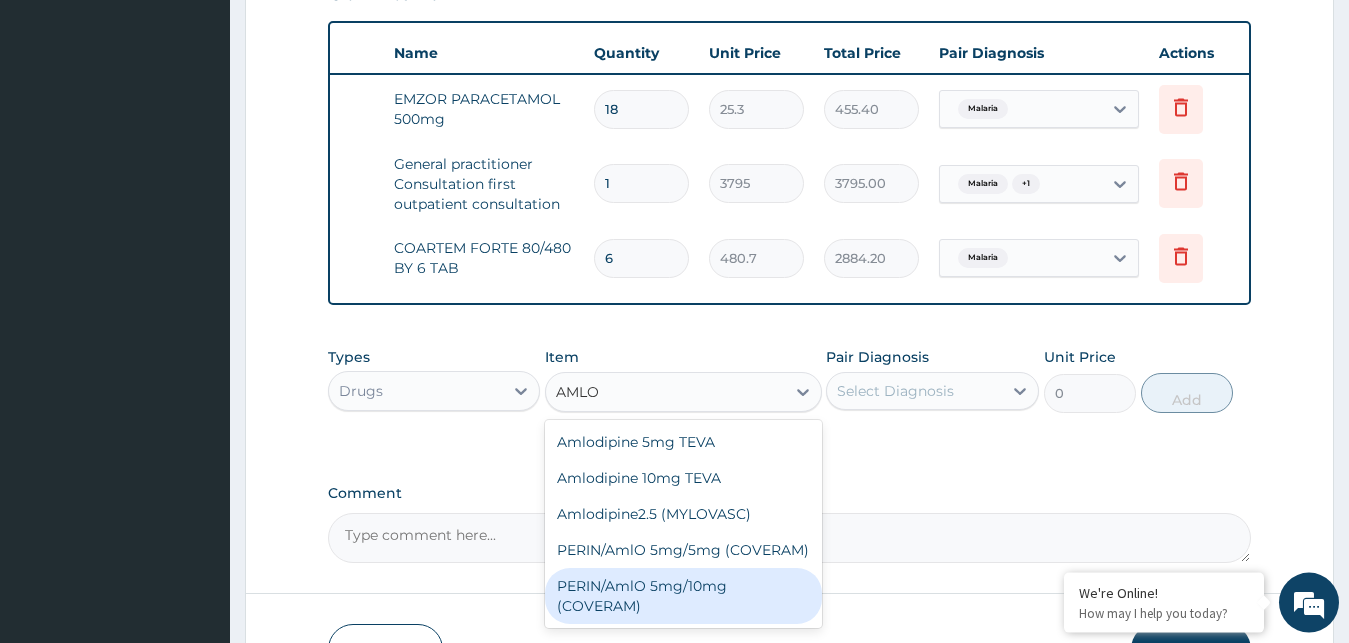 type on "AMLO" 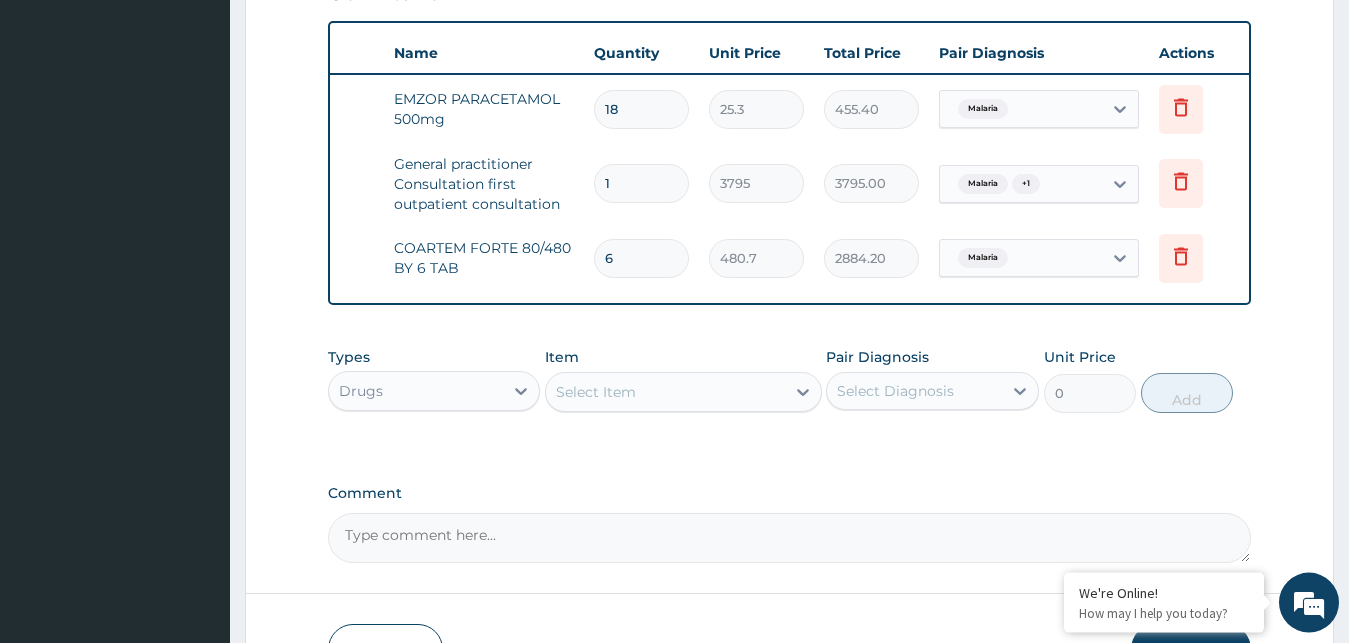 drag, startPoint x: 659, startPoint y: 407, endPoint x: 700, endPoint y: 394, distance: 43.011627 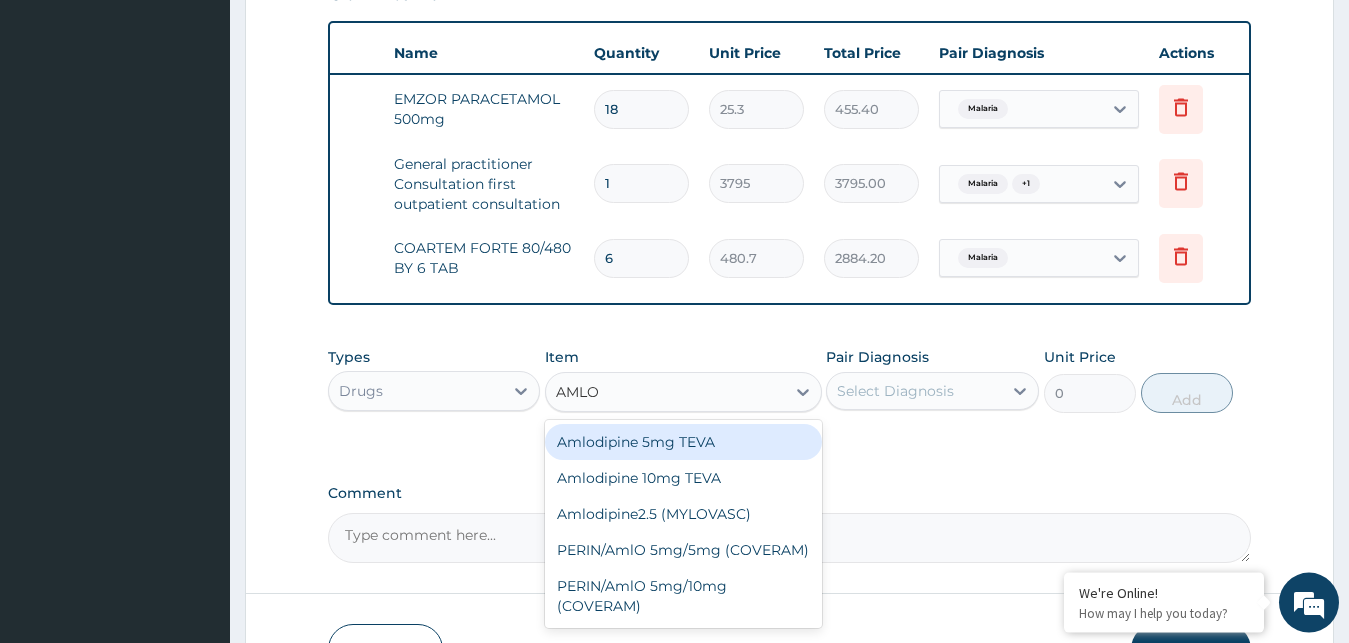 type on "AMLOD" 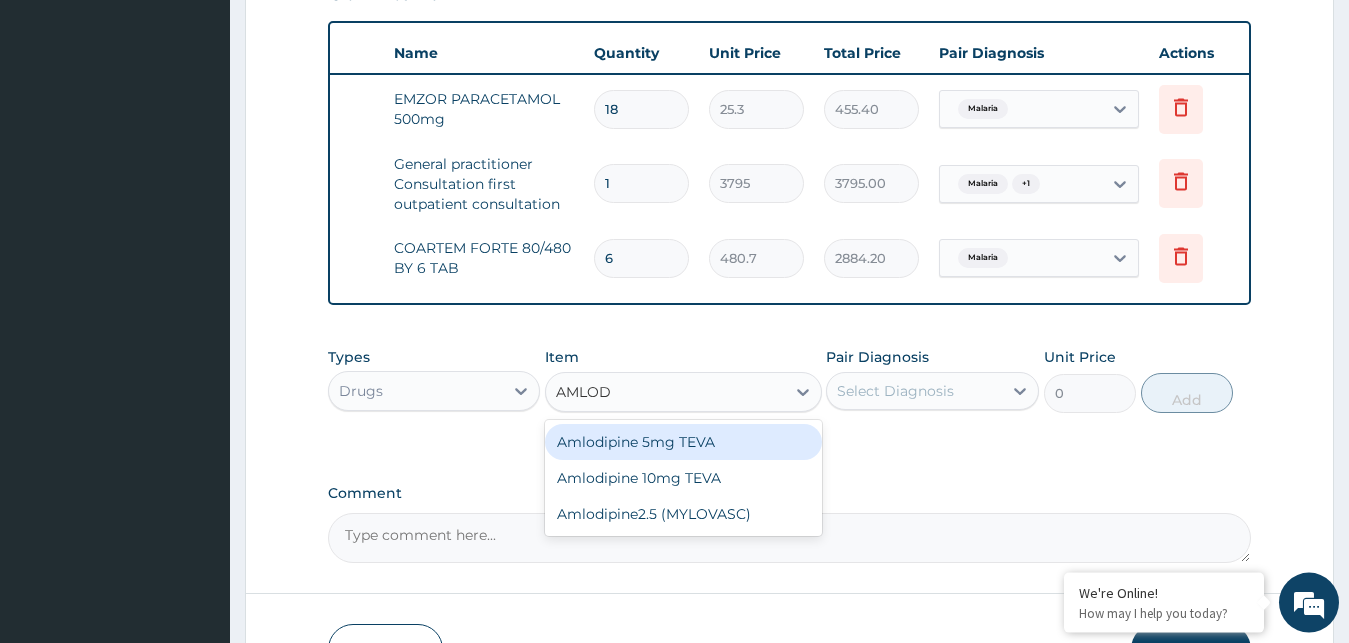 click on "Amlodipine 5mg TEVA" at bounding box center (683, 442) 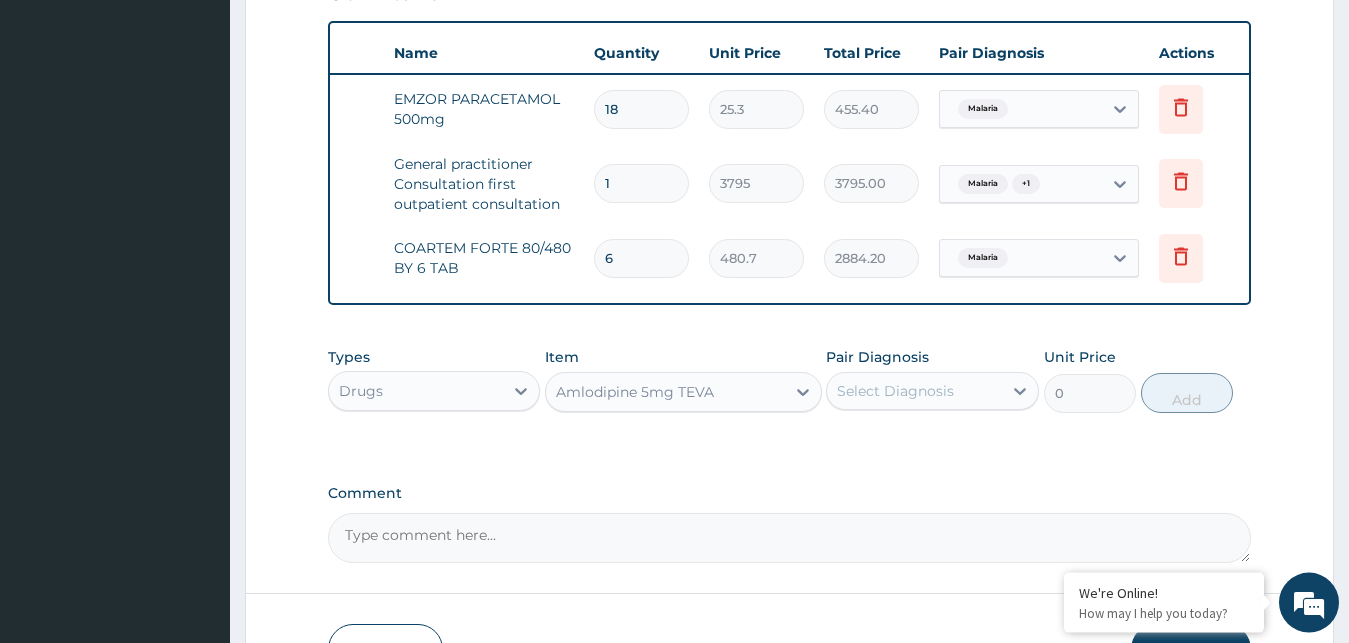 type 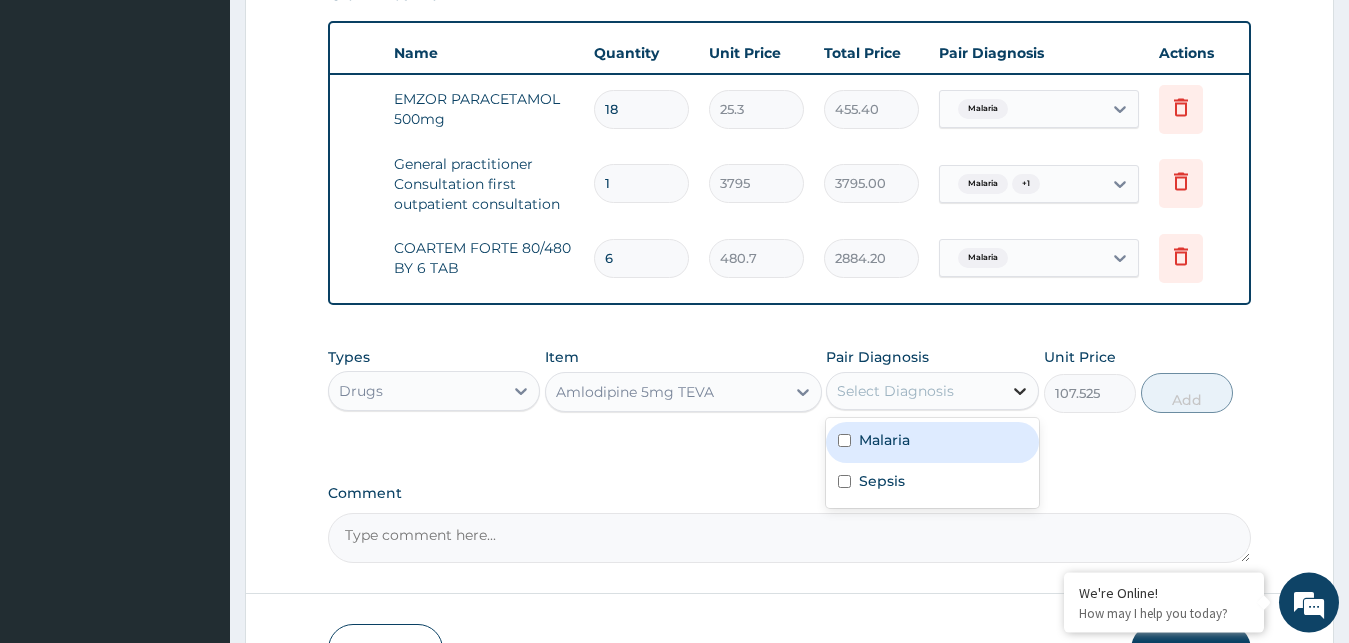 click 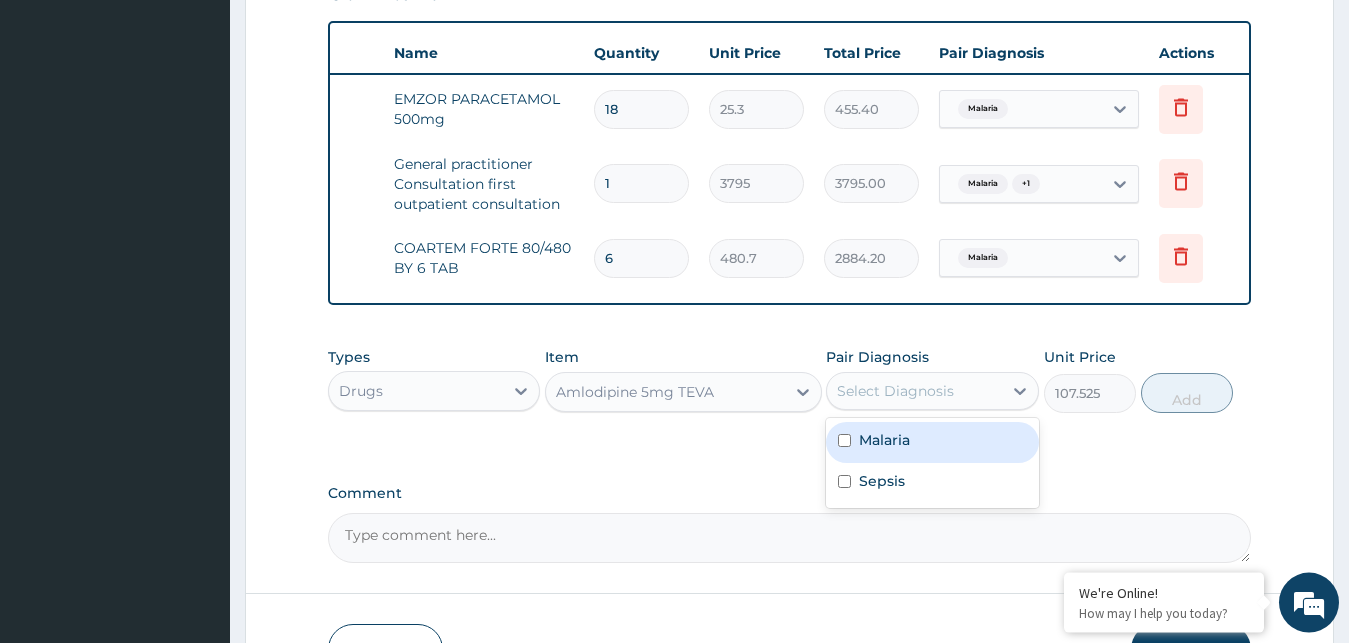 click on "Malaria" at bounding box center (884, 440) 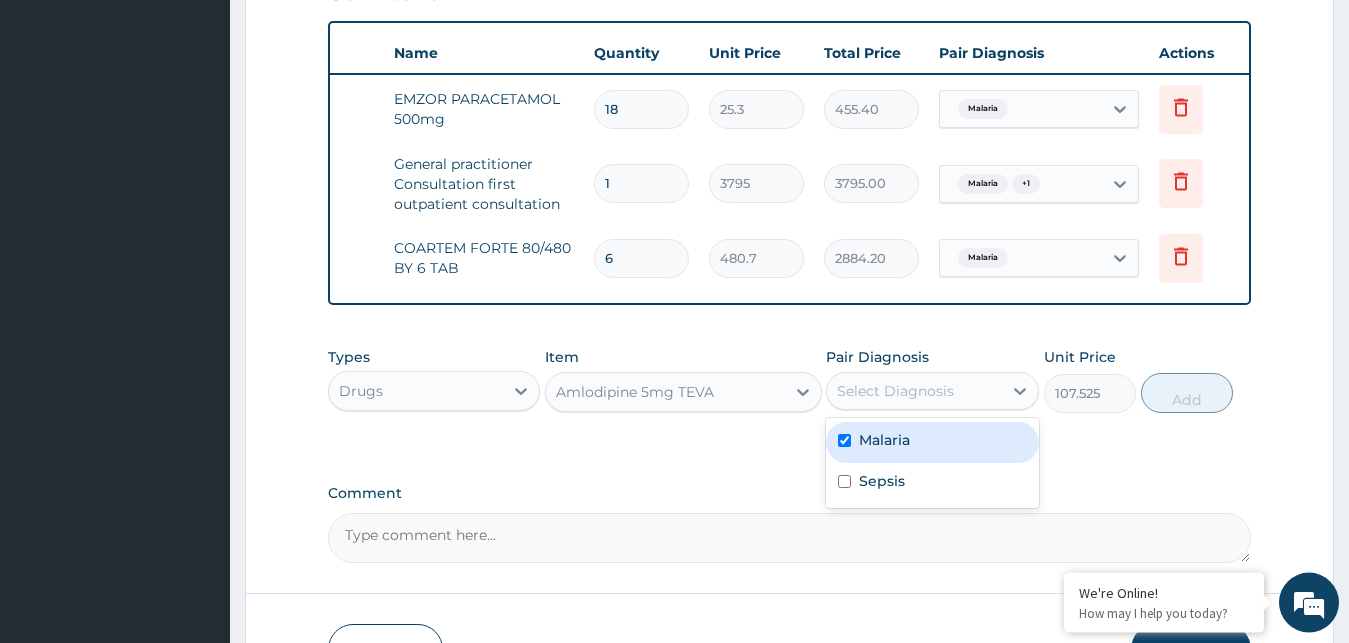 checkbox on "true" 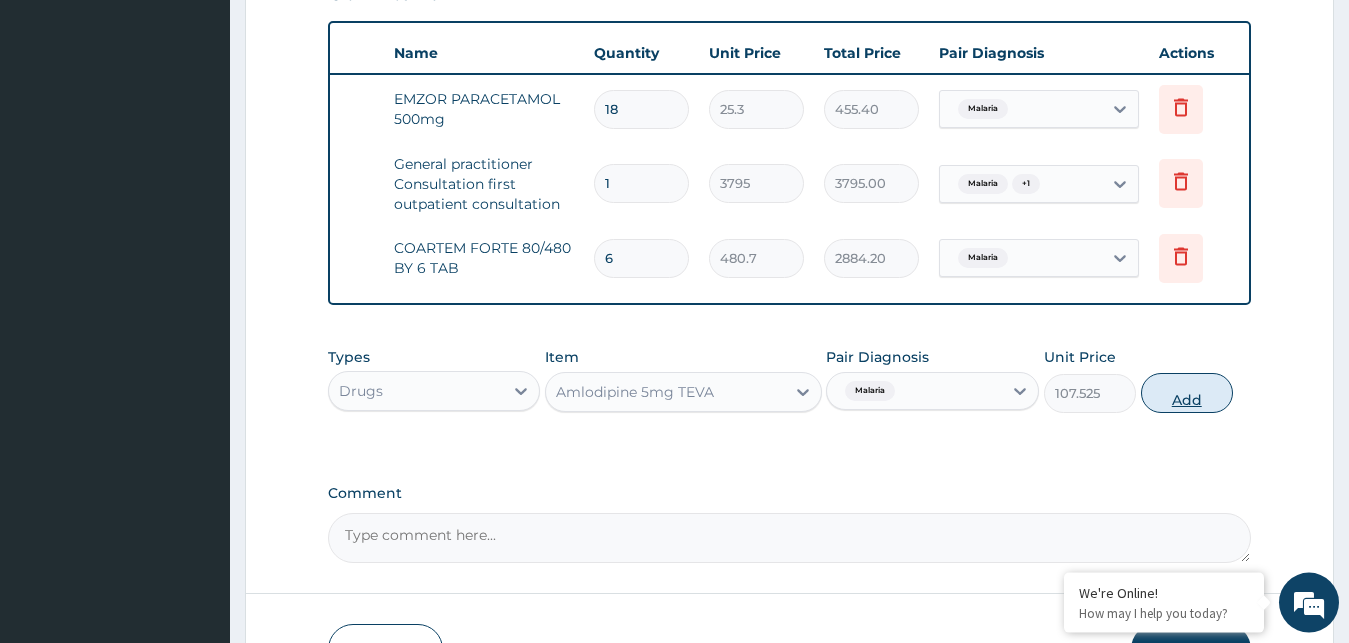 click on "Add" at bounding box center [1187, 393] 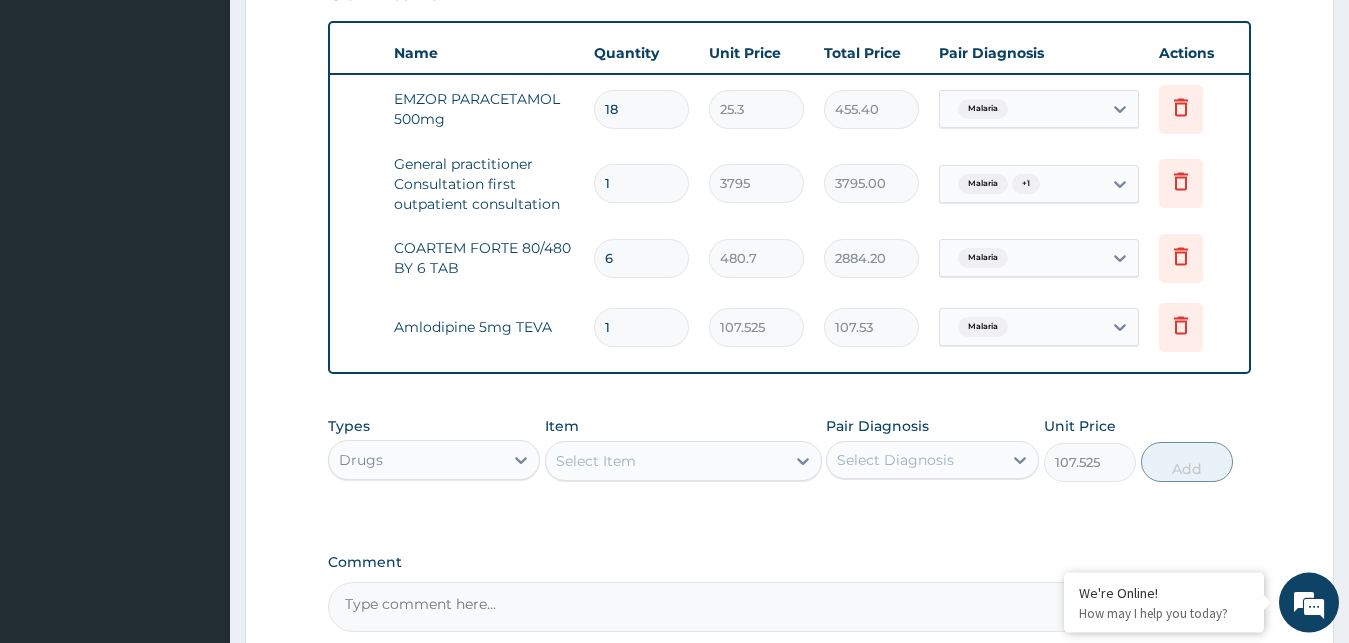 type on "0" 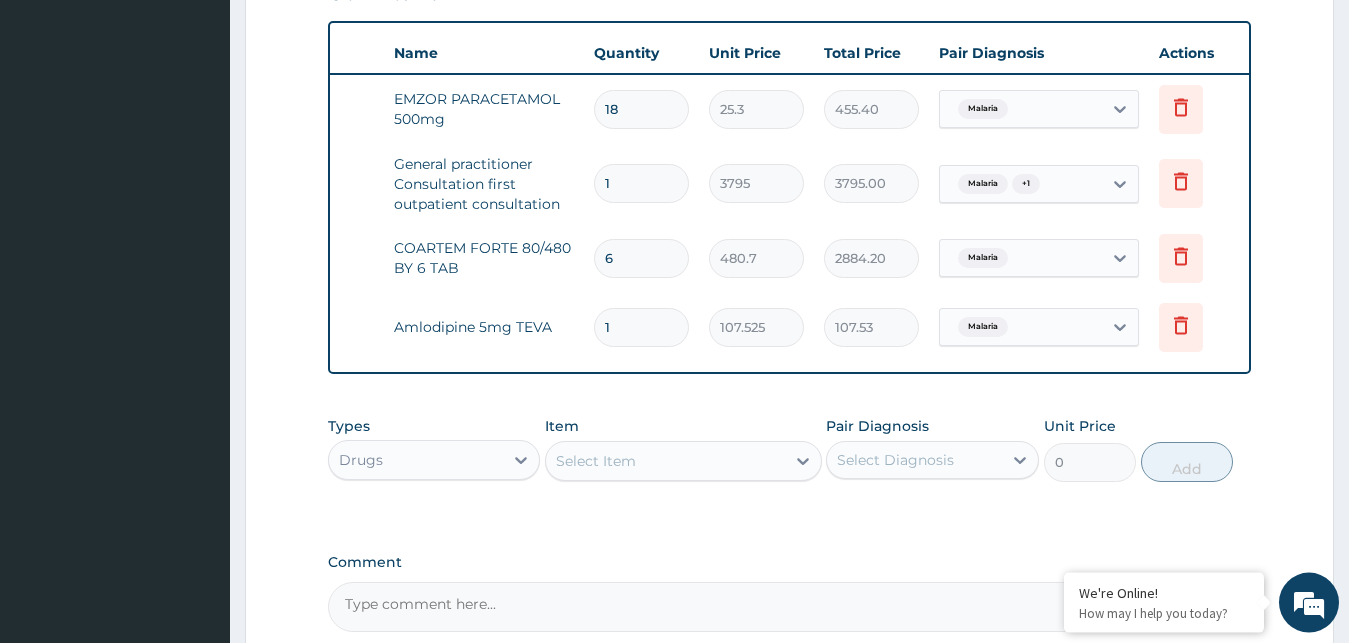 type 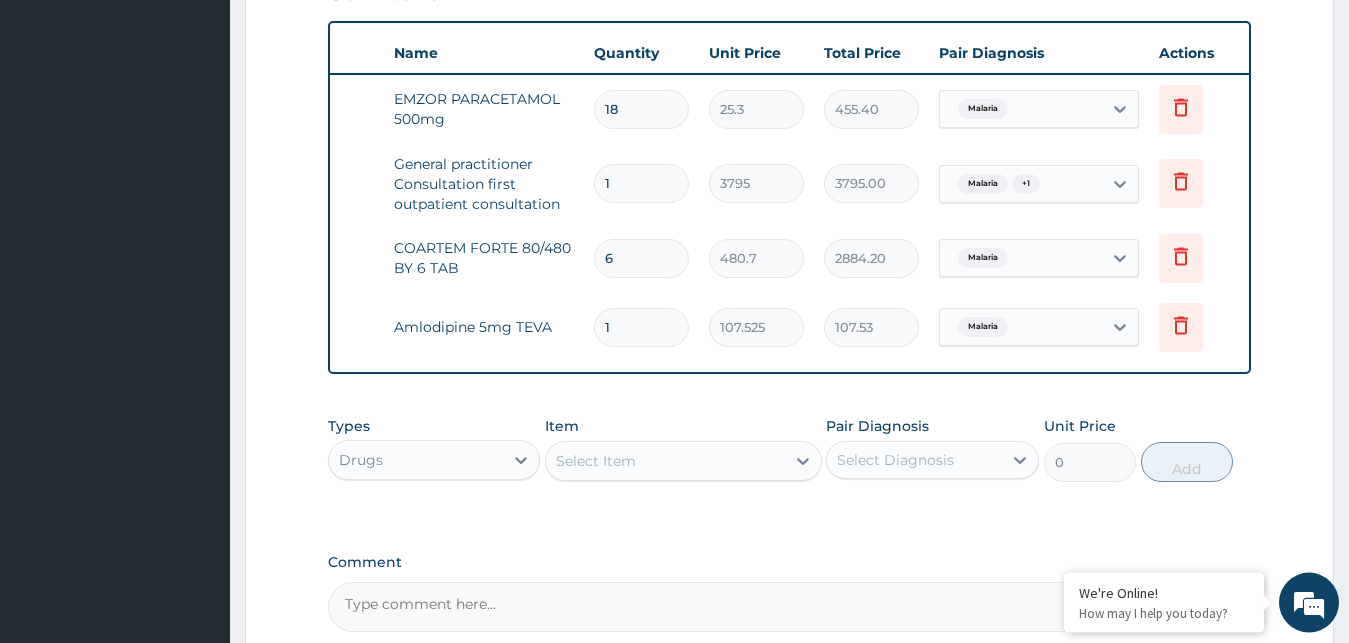type on "0.00" 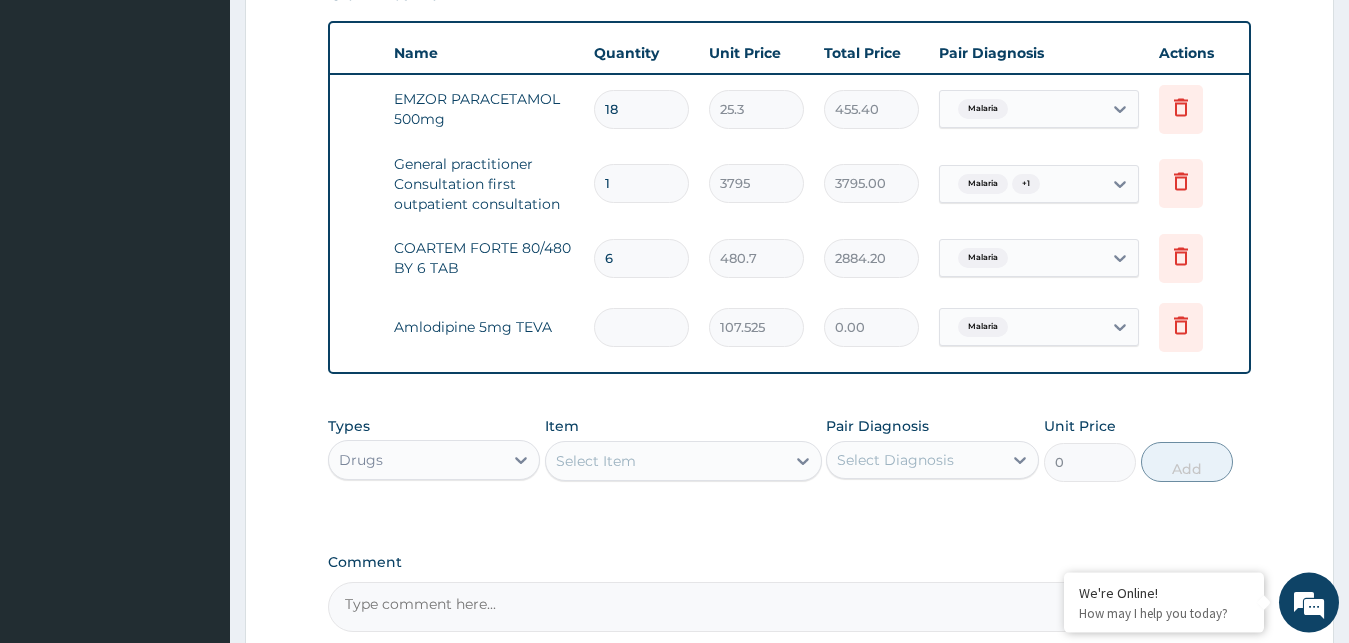 type on "3" 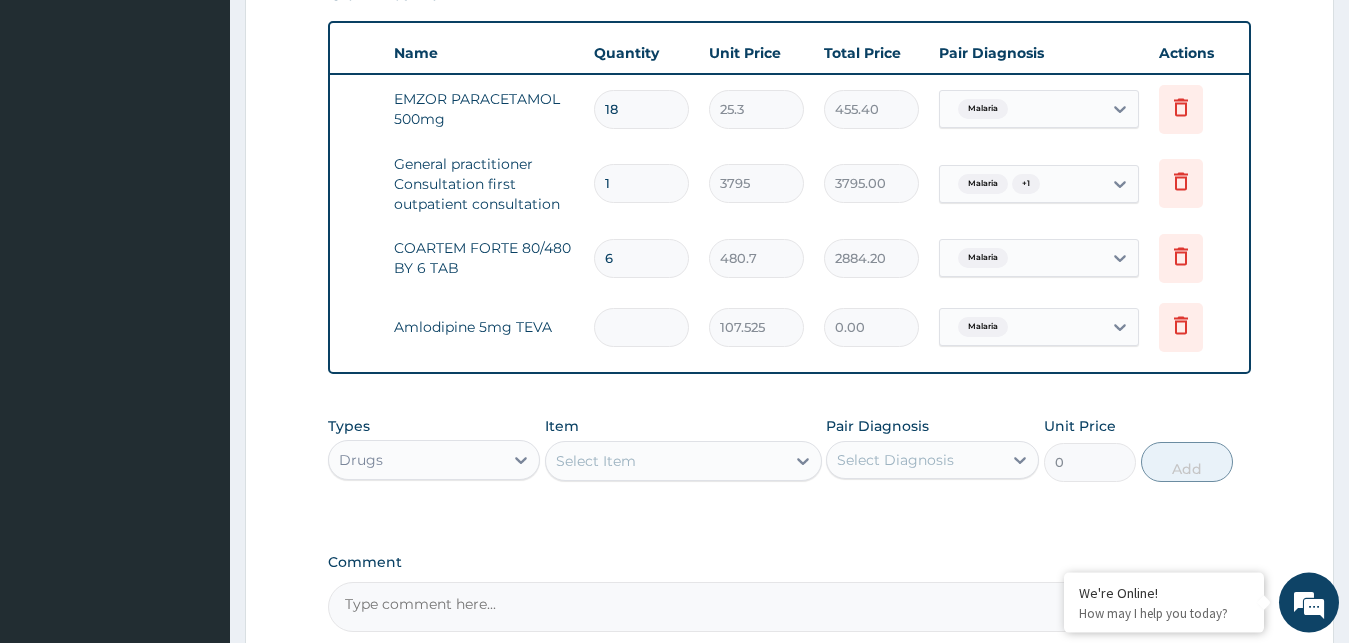 type on "322.58" 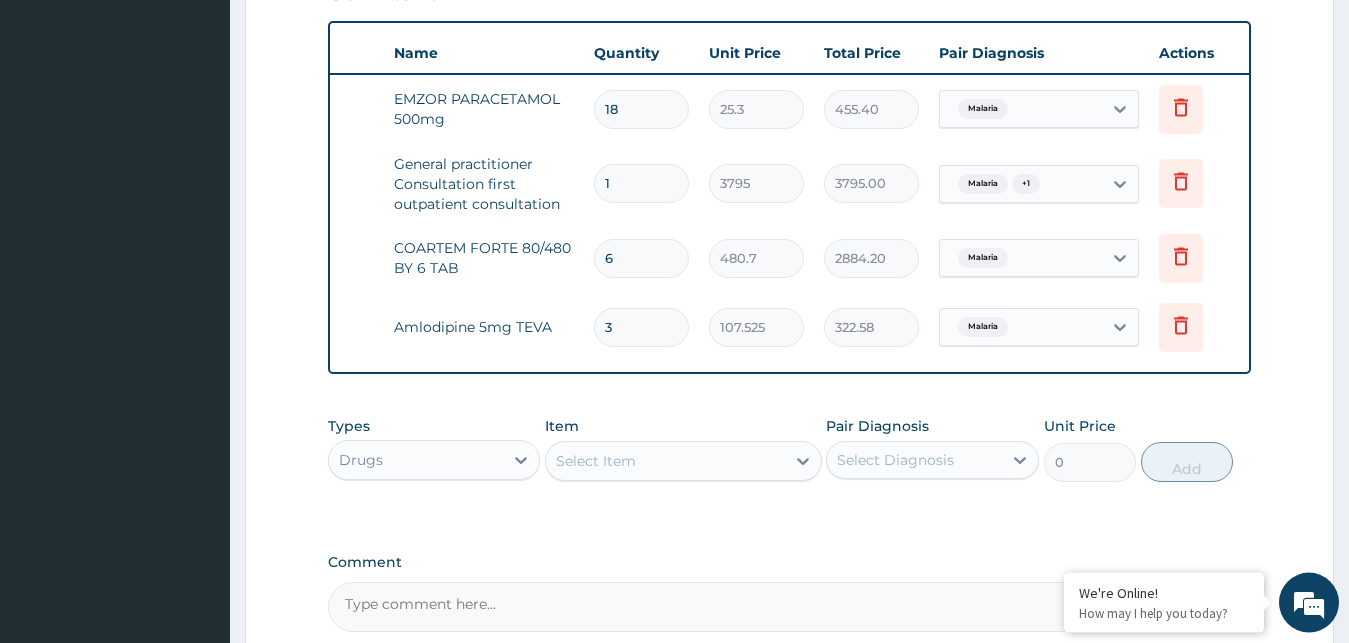 type on "30" 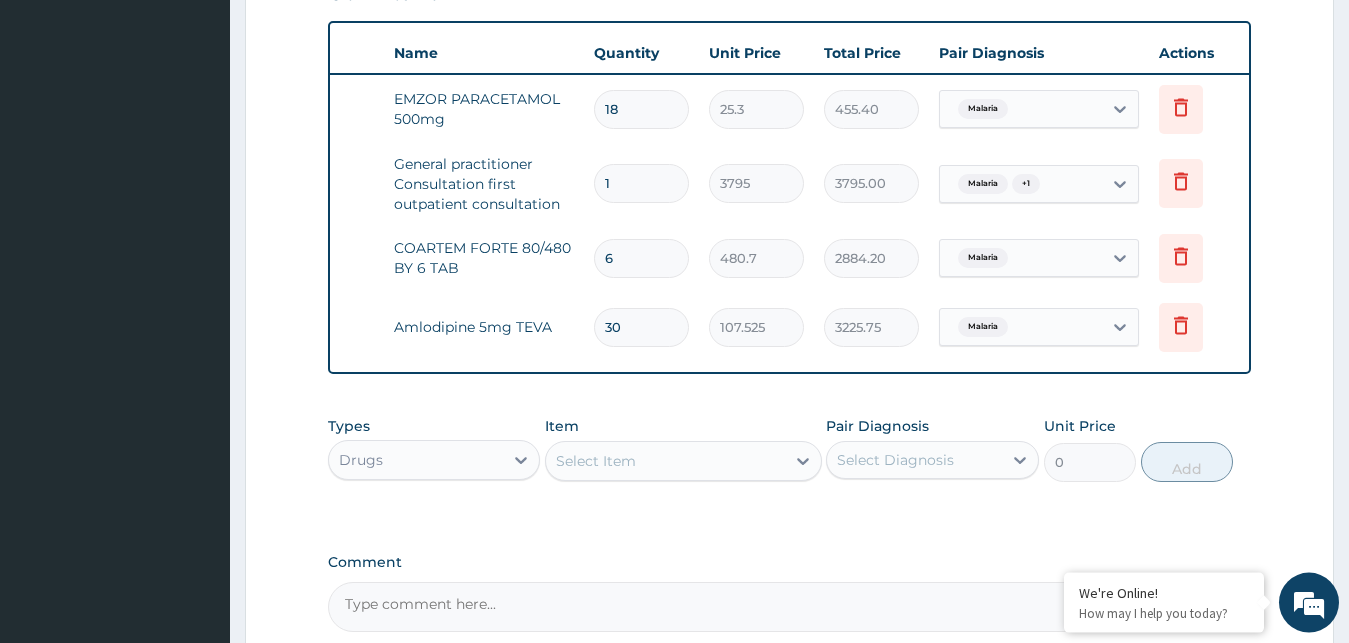 type on "30" 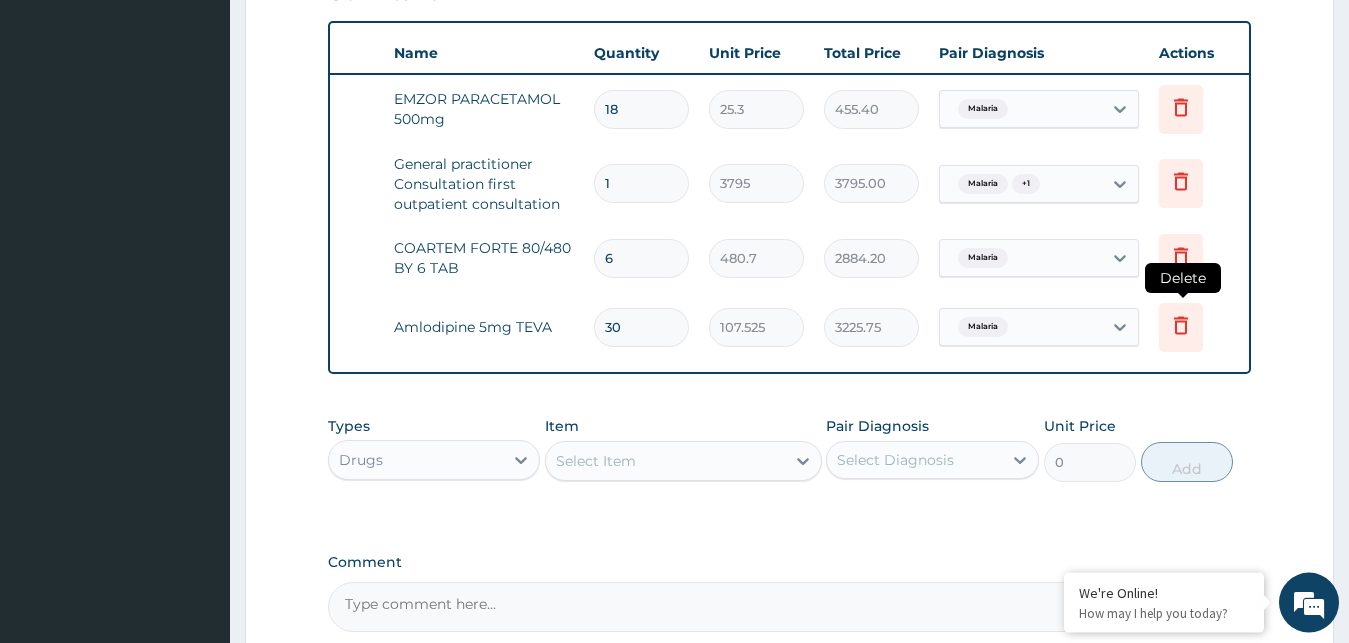 click 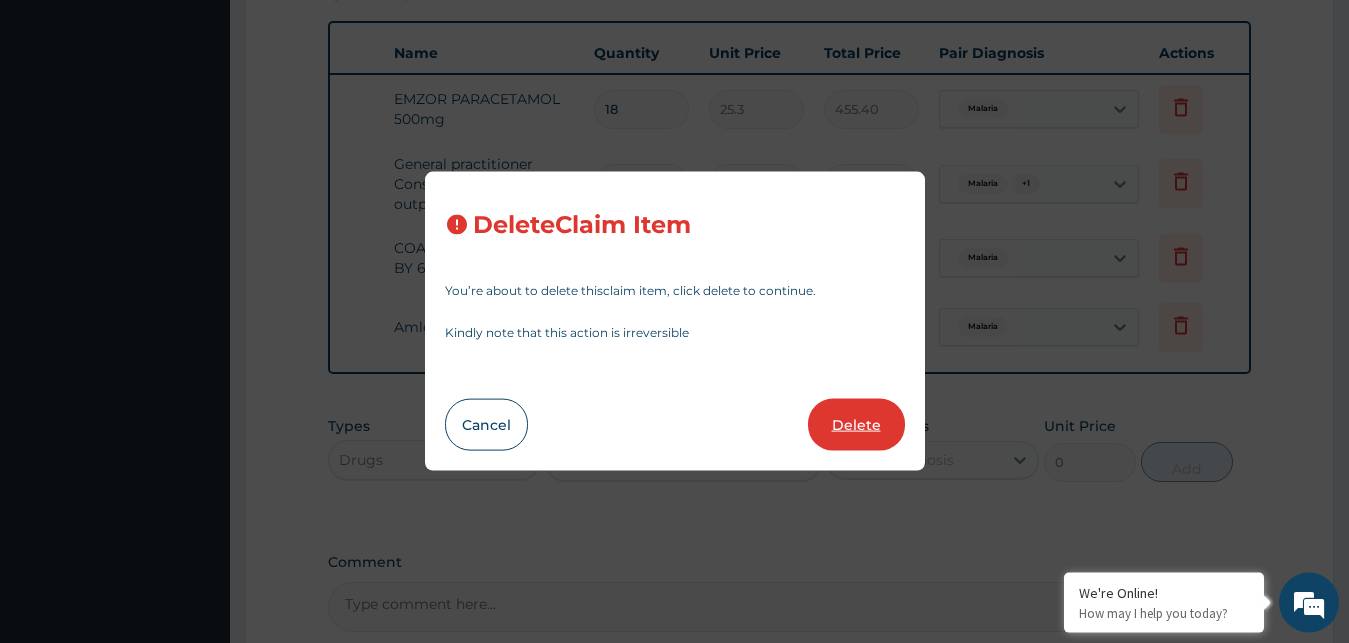 click on "Delete" at bounding box center [856, 425] 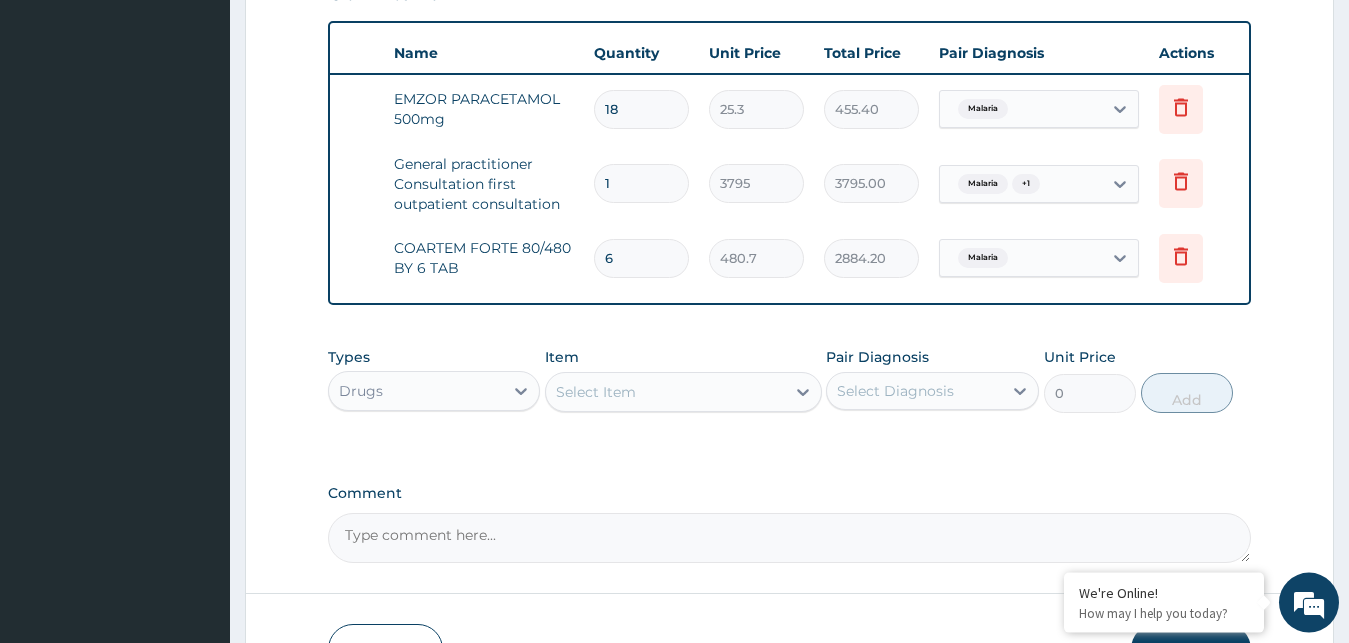click on "Select Item" at bounding box center [665, 392] 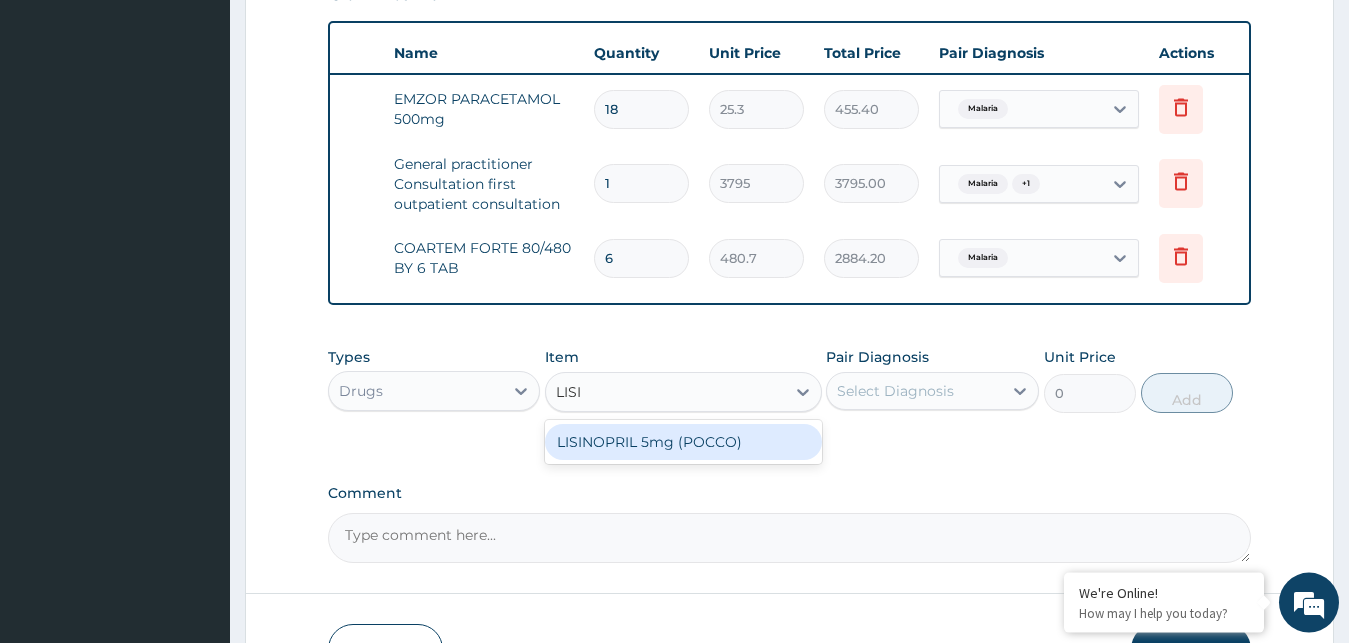 type on "LISIN" 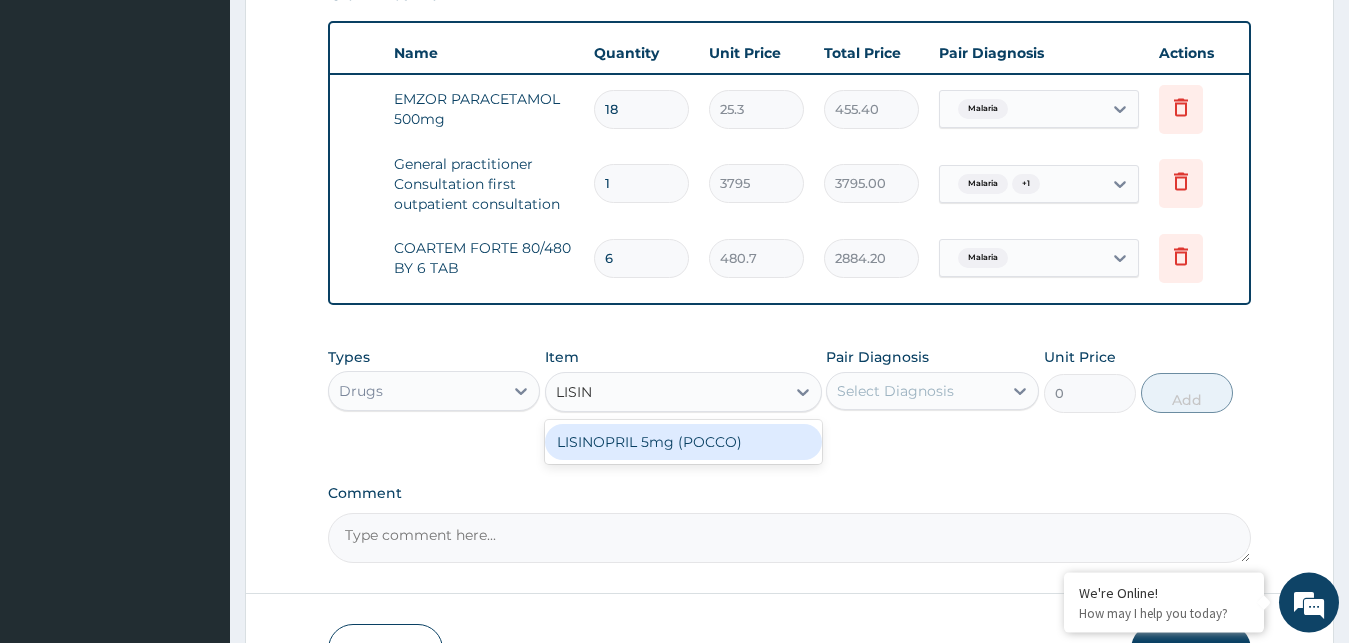 click on "LISINOPRIL 5mg (POCCO)" at bounding box center [683, 442] 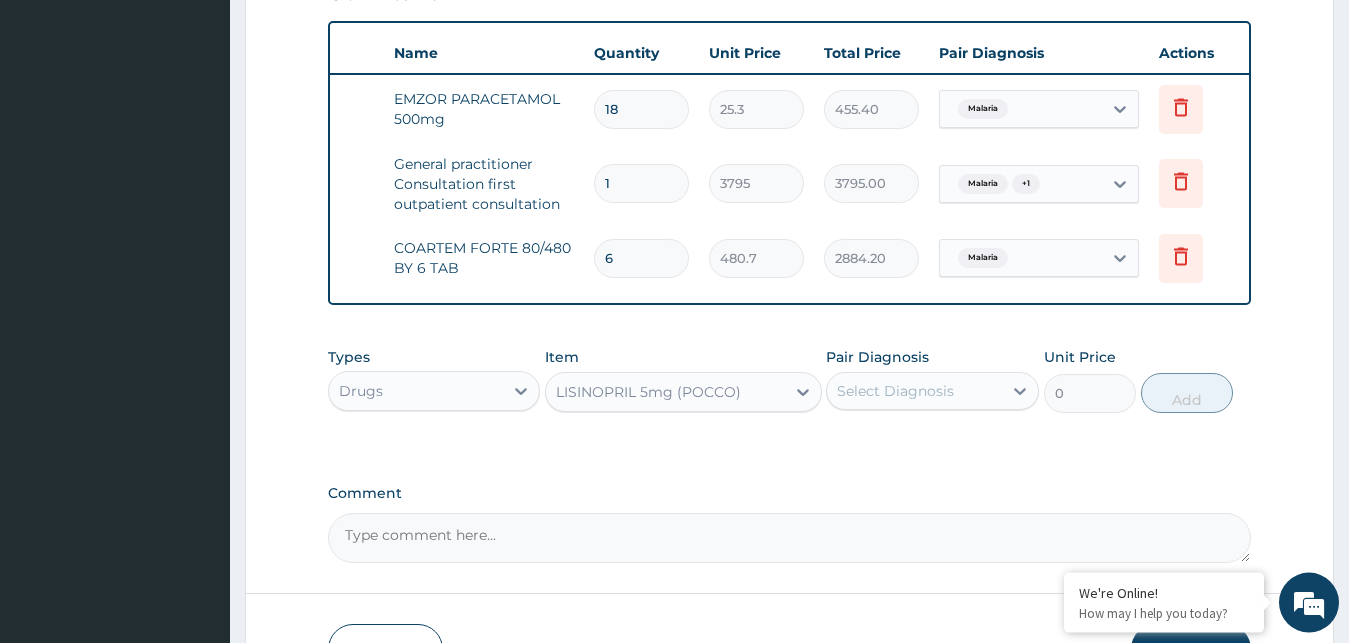 type 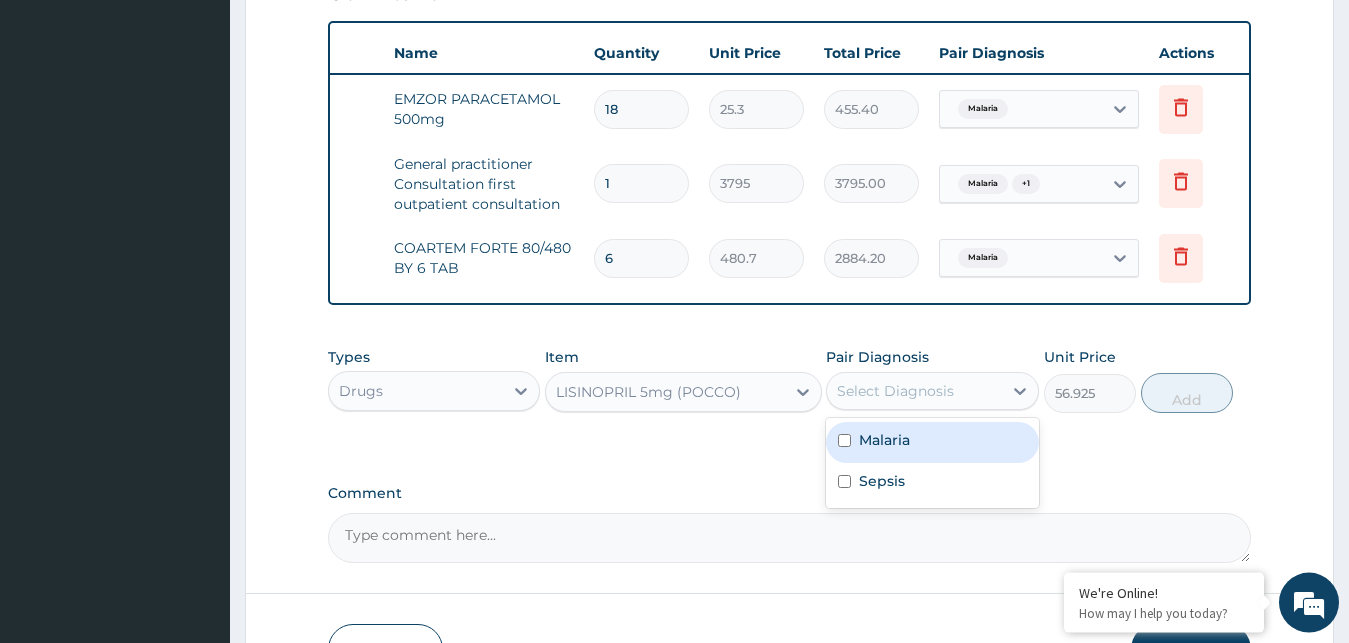 click on "Select Diagnosis" at bounding box center [914, 391] 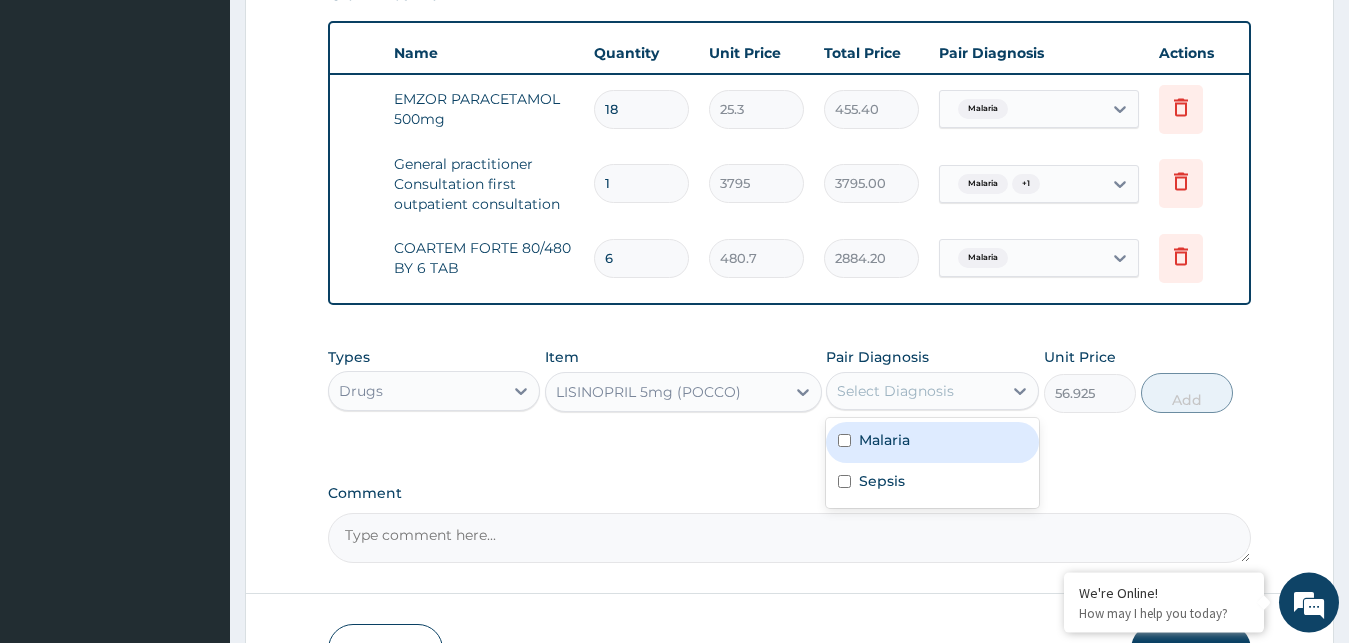 click on "Malaria" at bounding box center [884, 440] 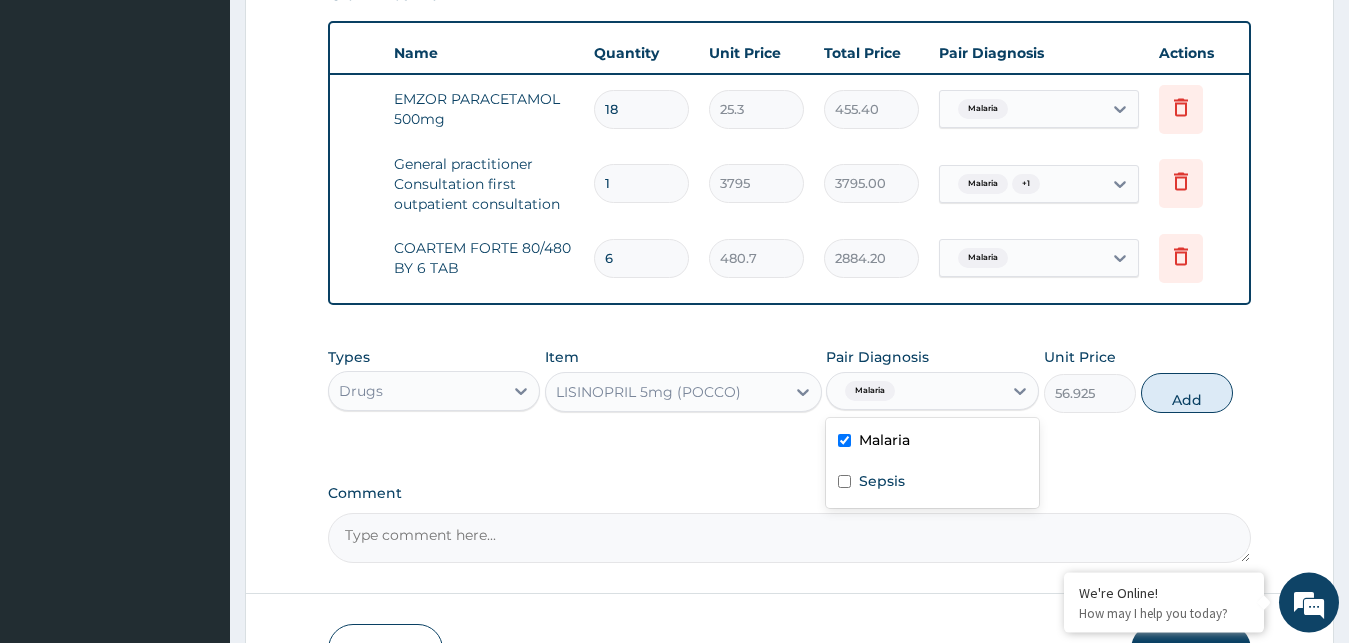 checkbox on "true" 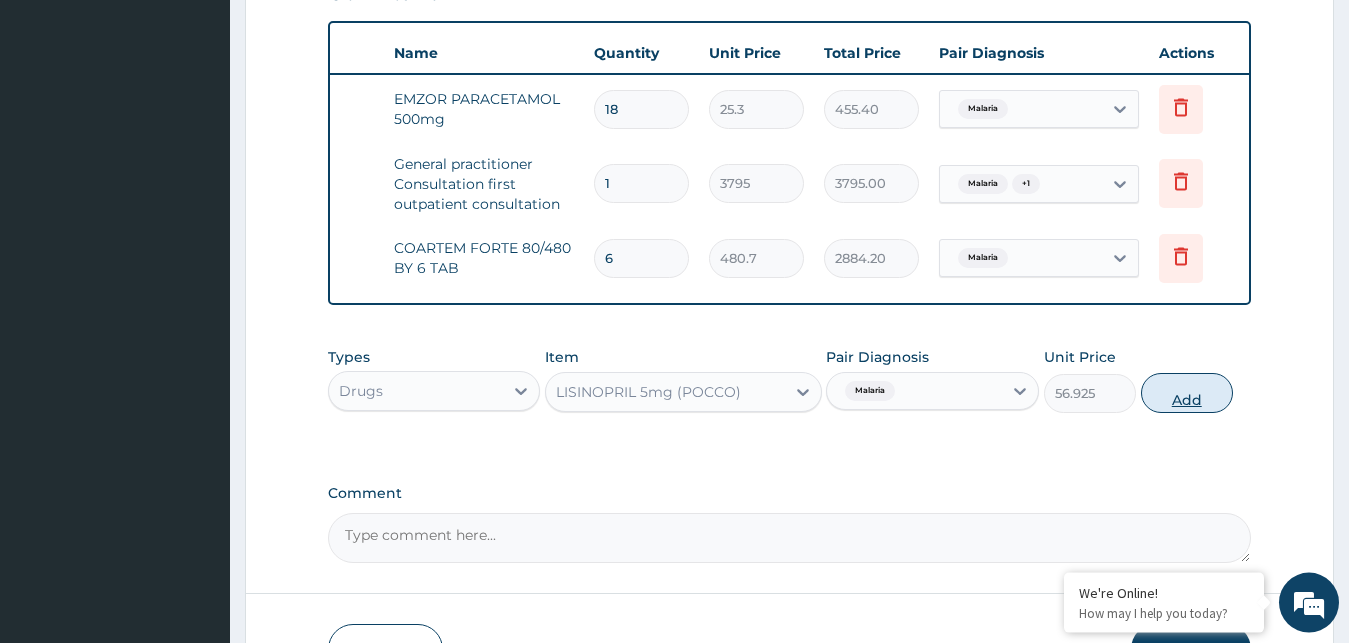 click on "Add" at bounding box center (1187, 393) 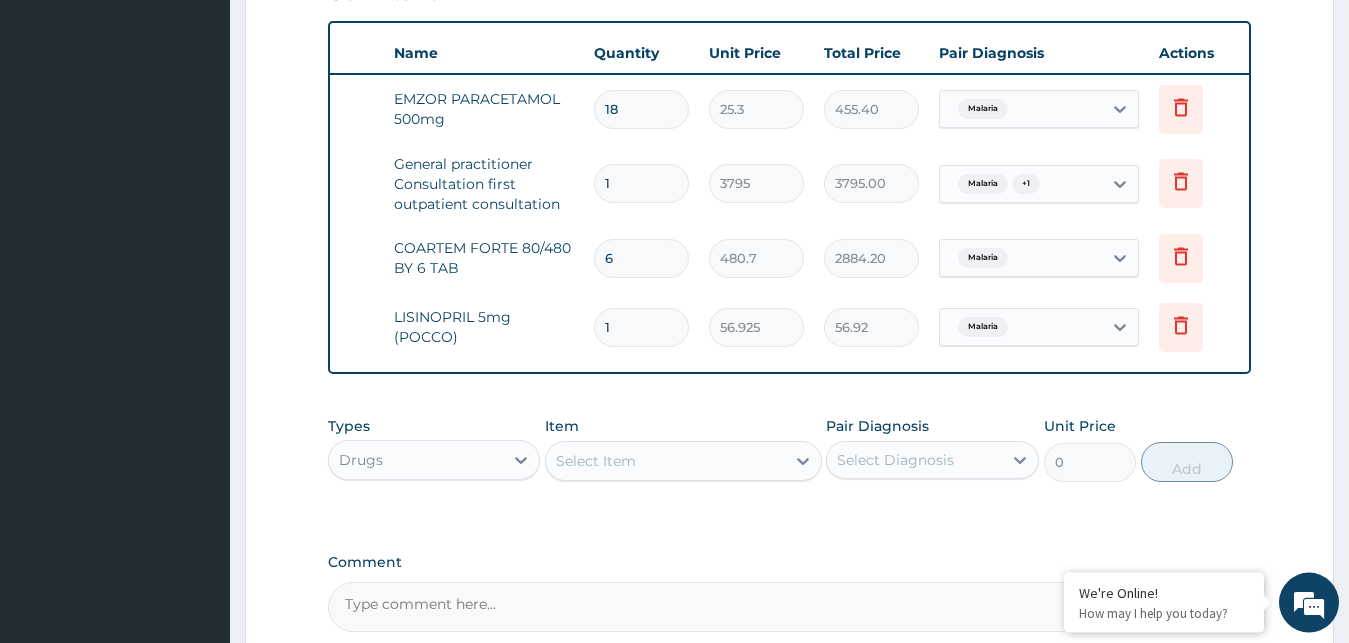 type 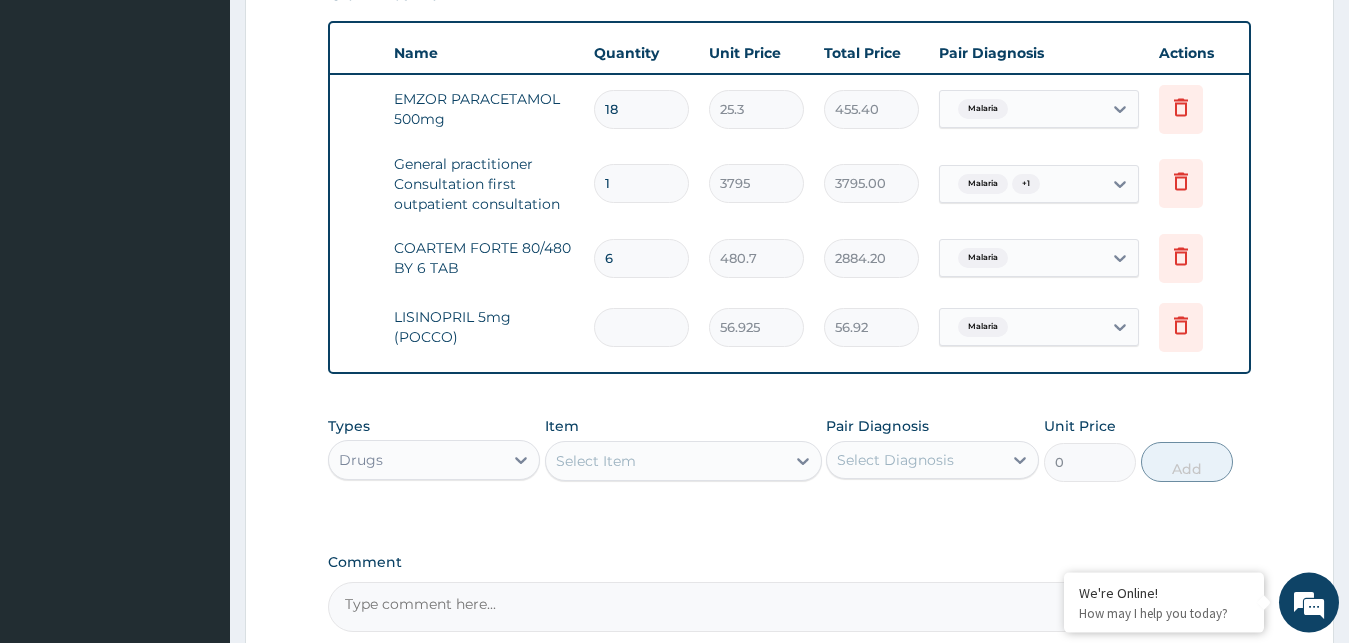 type on "0.00" 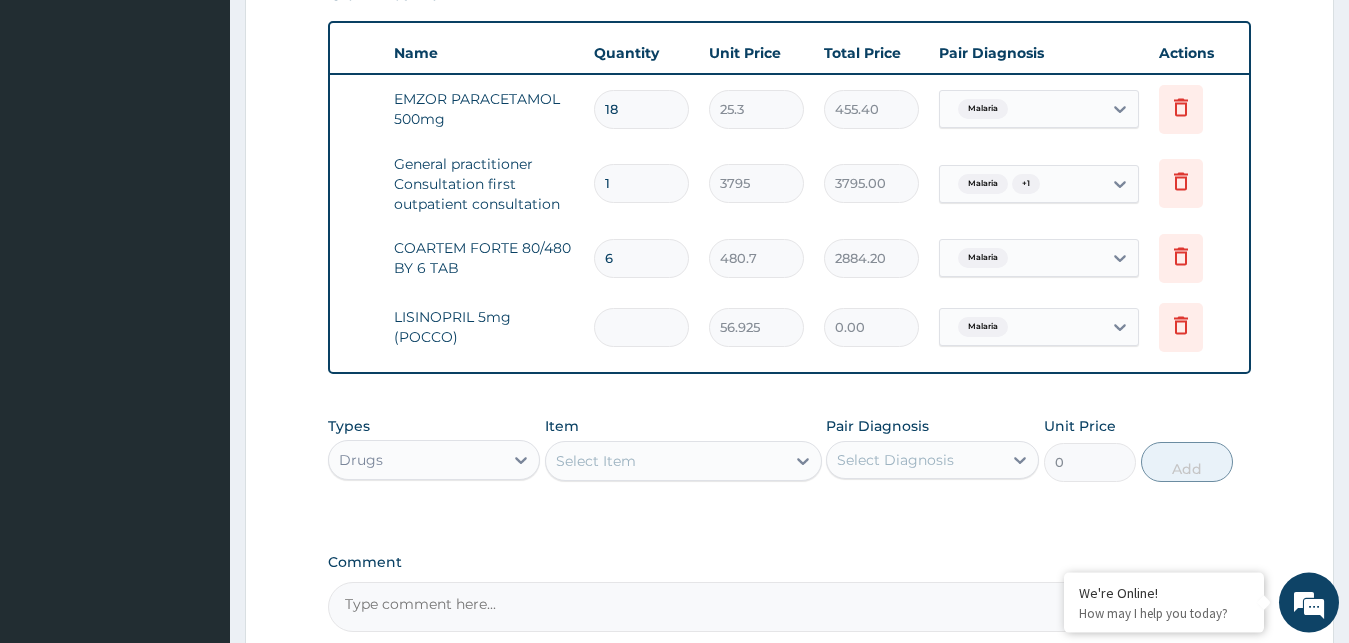type on "3" 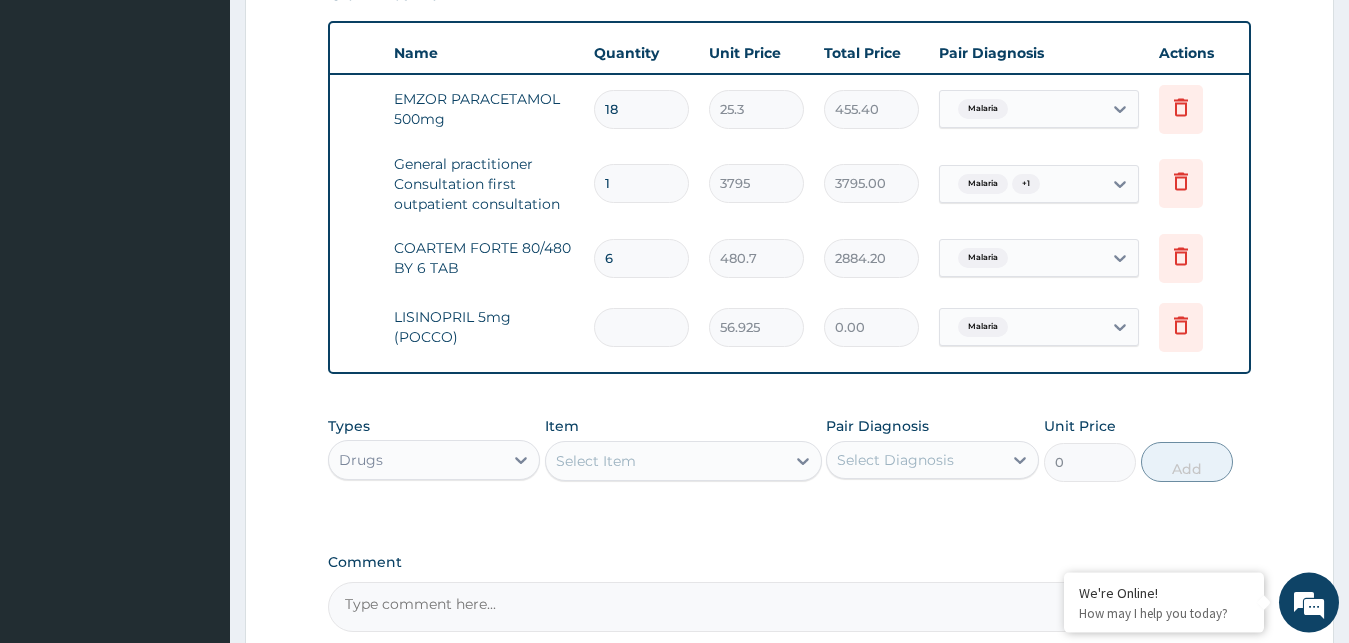 type on "170.77" 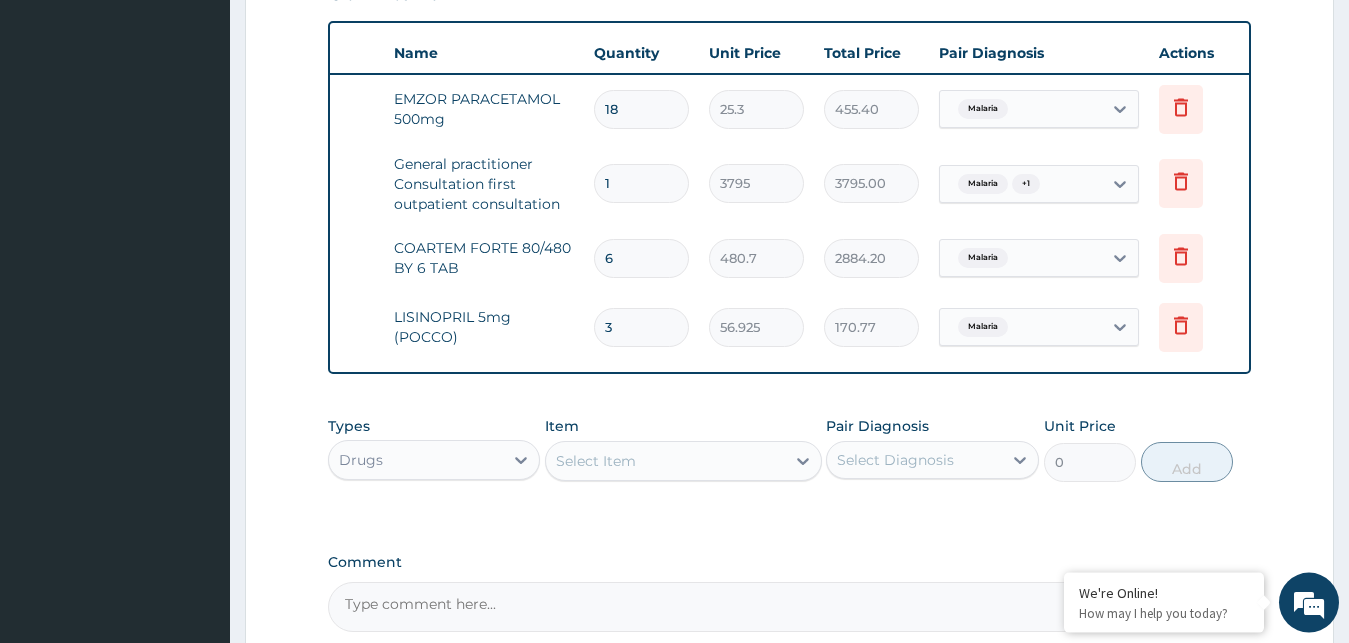 type on "30" 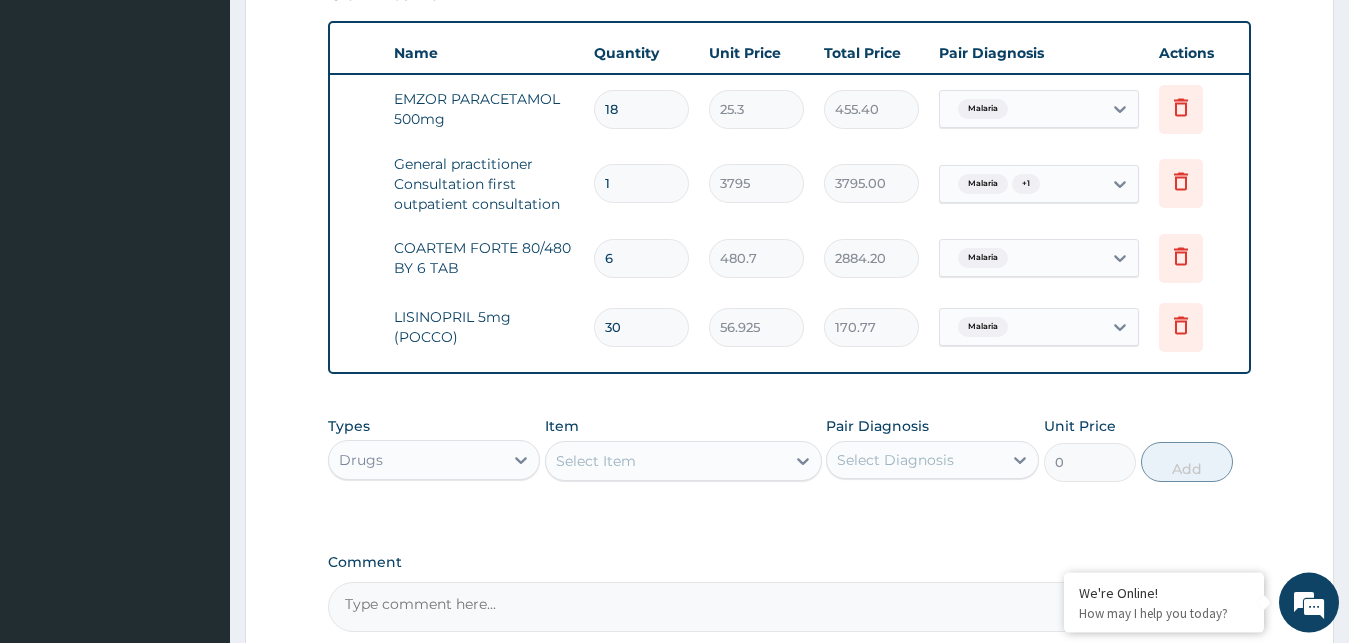 type on "1707.75" 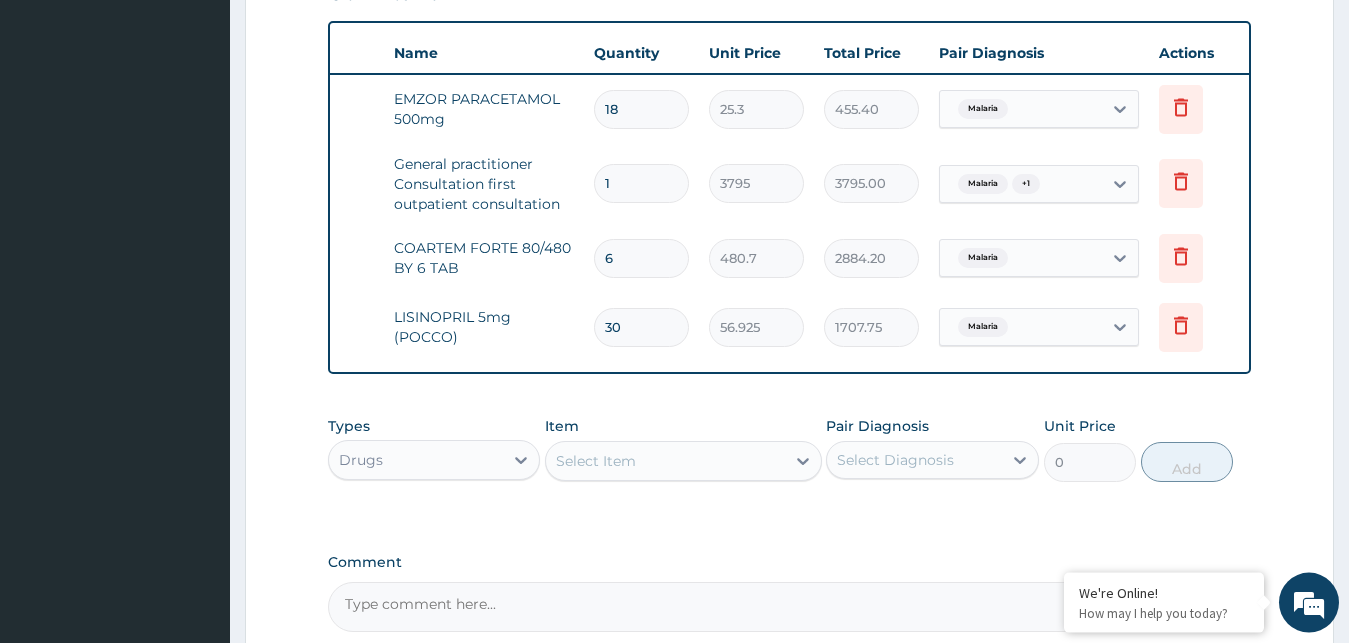 type on "30" 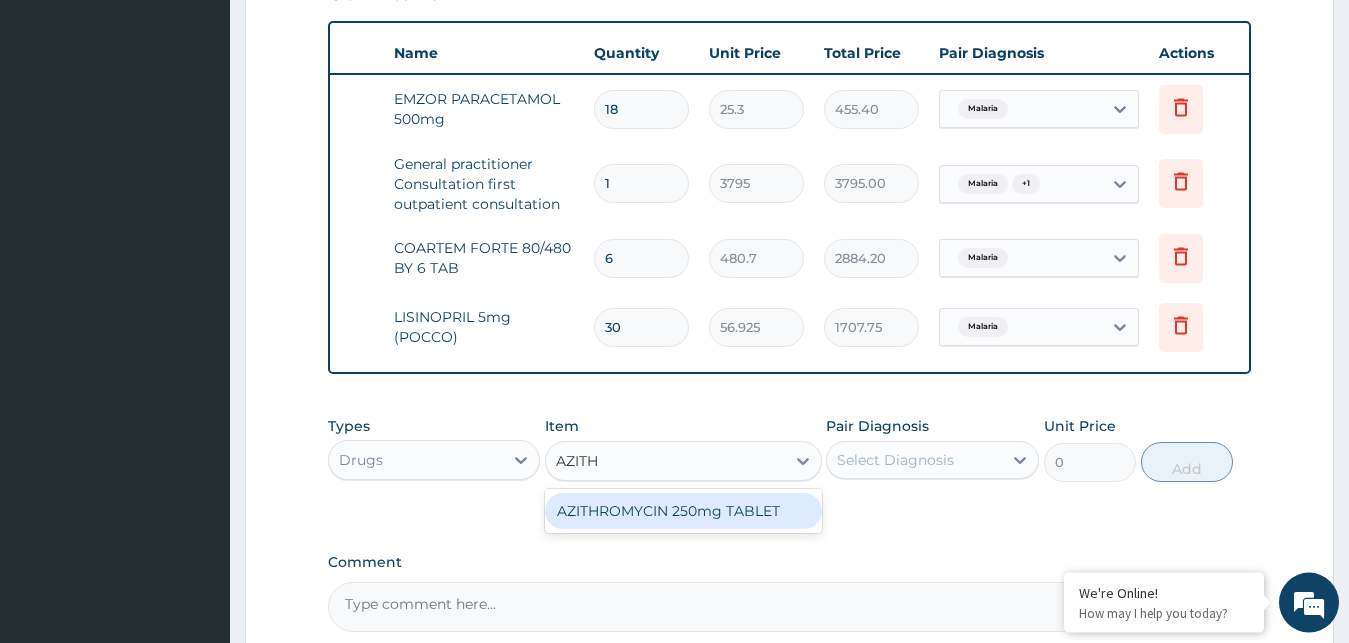 type on "AZITHR" 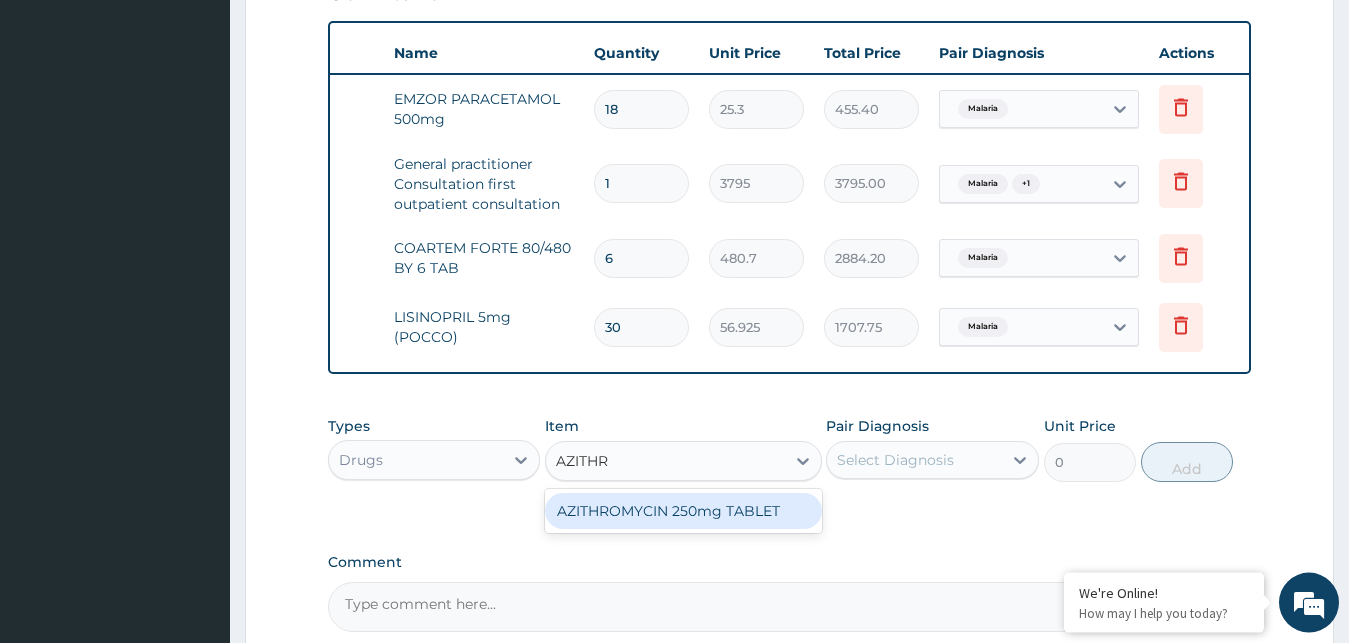 click on "AZITHROMYCIN 250mg TABLET" at bounding box center [683, 511] 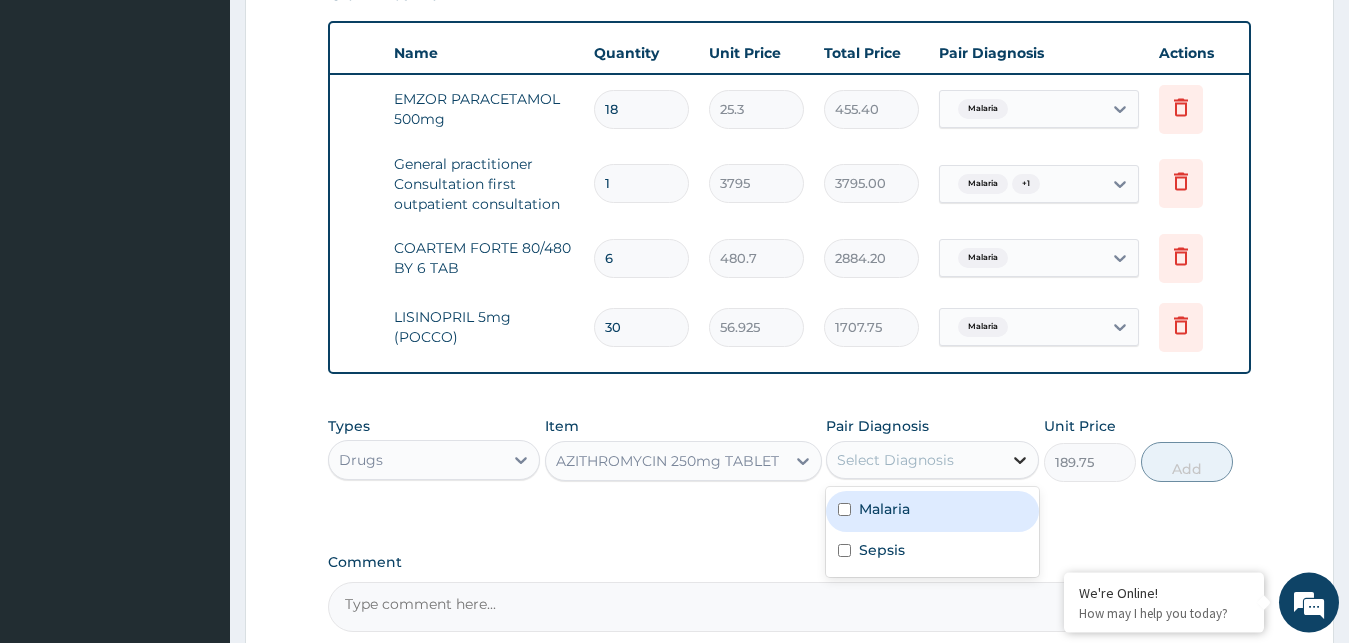 click 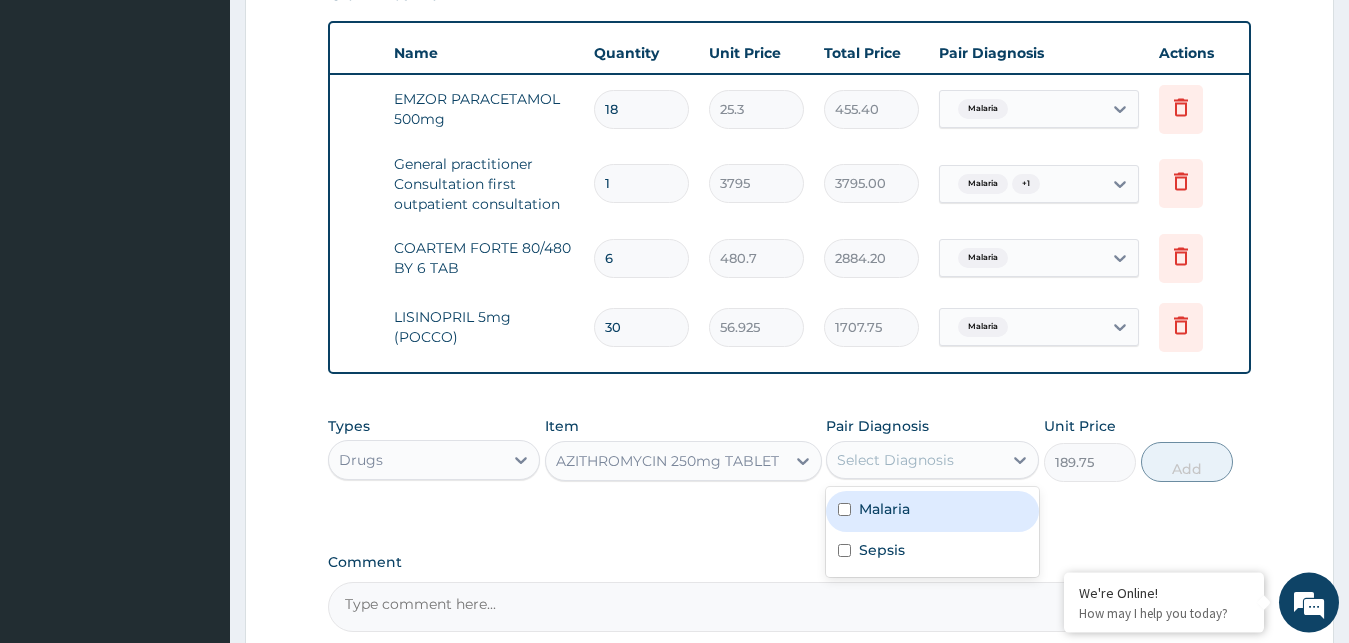 click on "Malaria" at bounding box center [884, 509] 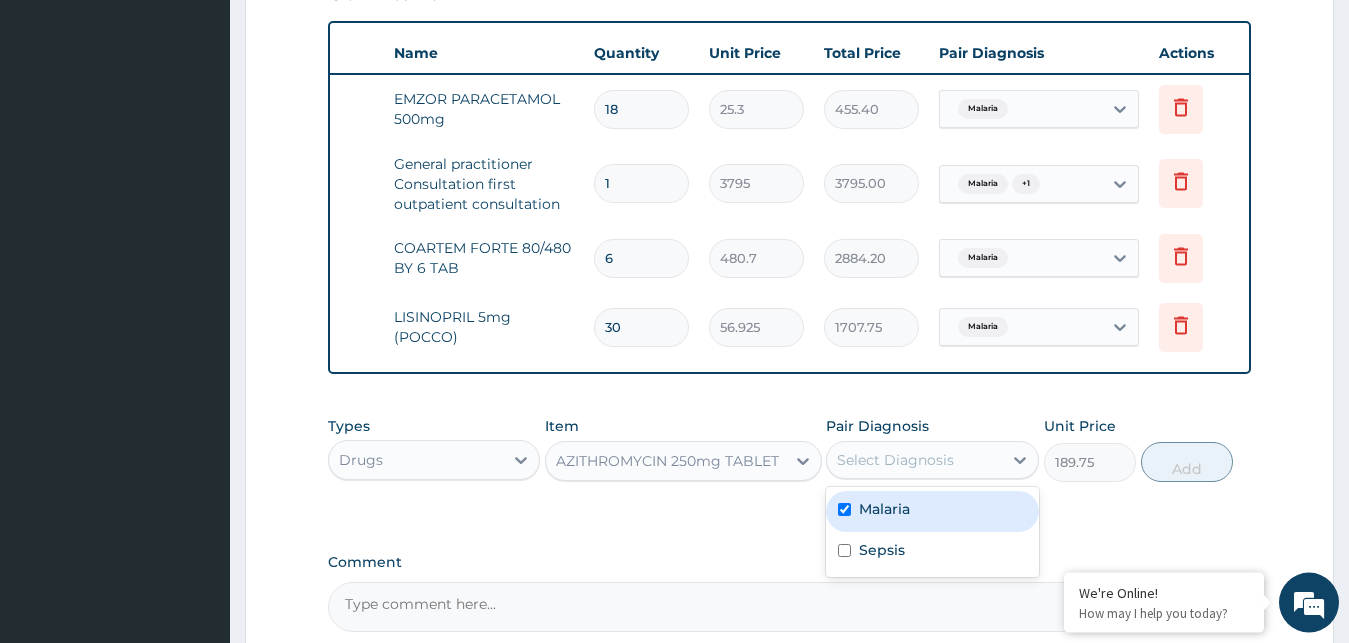 checkbox on "true" 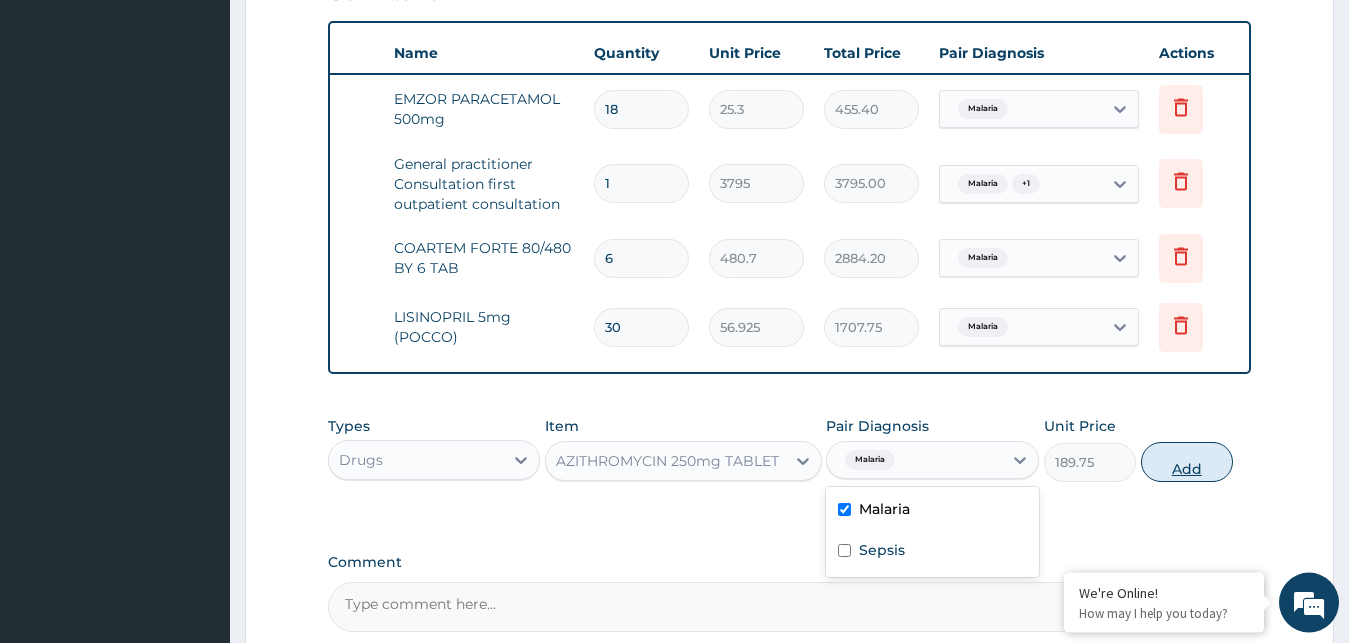click on "Add" at bounding box center [1187, 462] 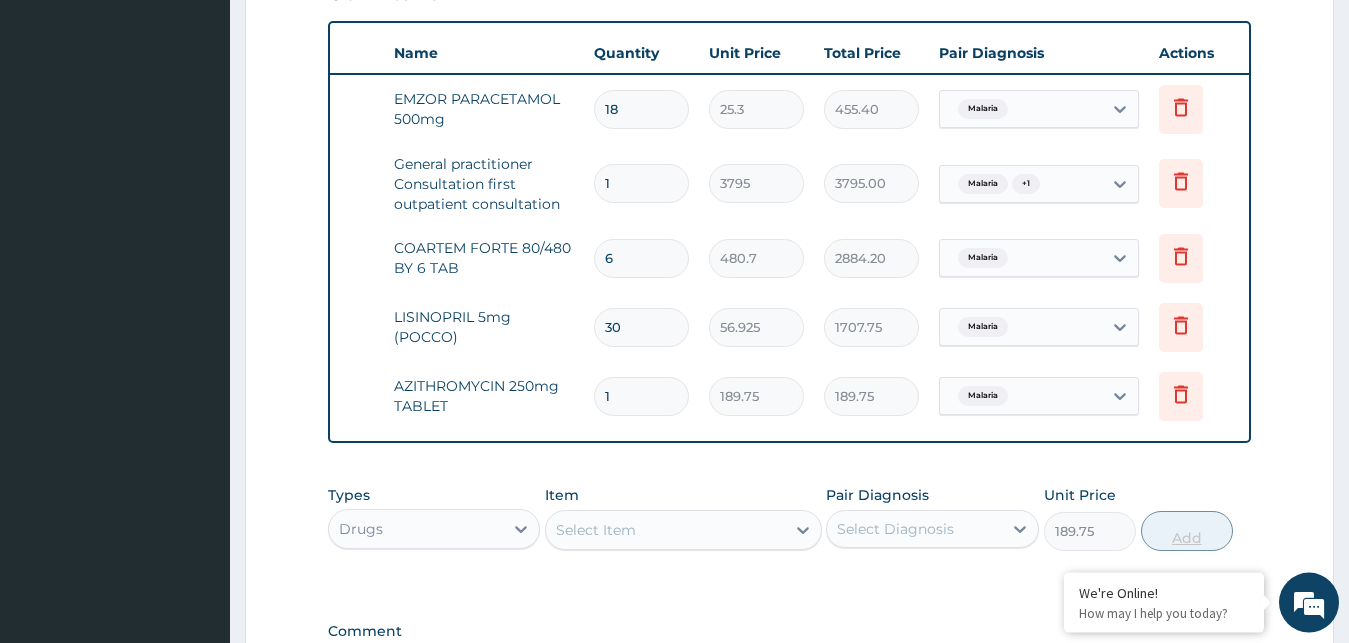 type on "0" 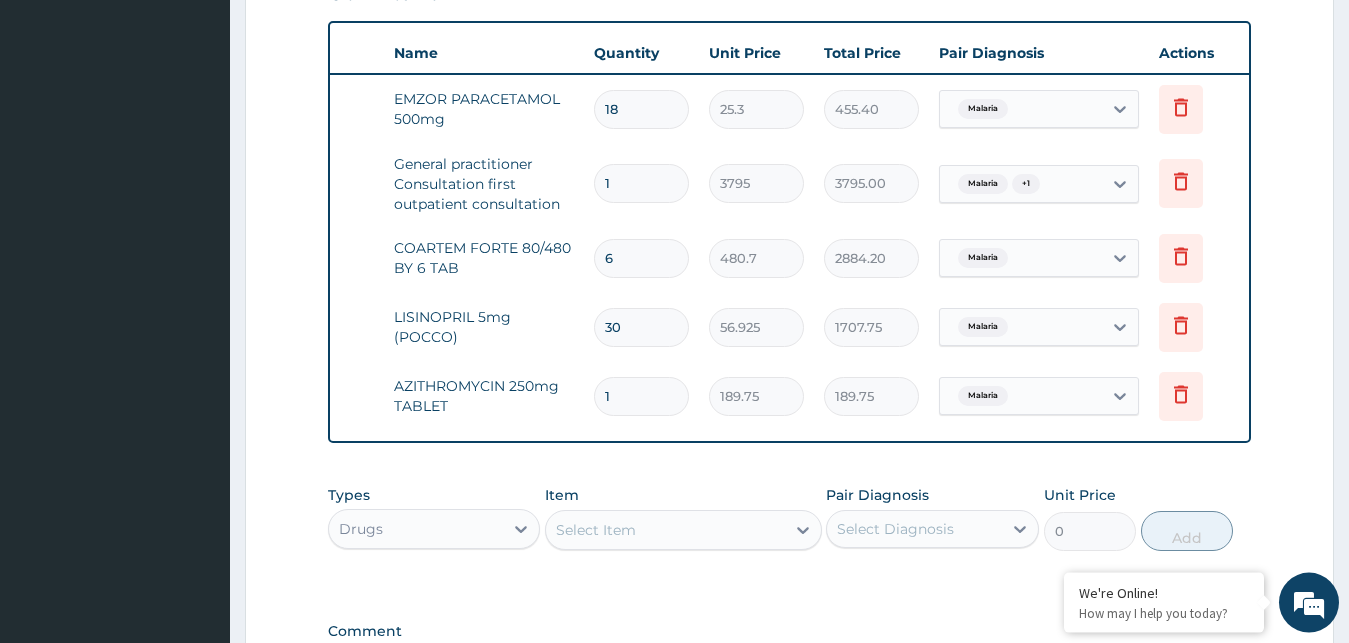 type 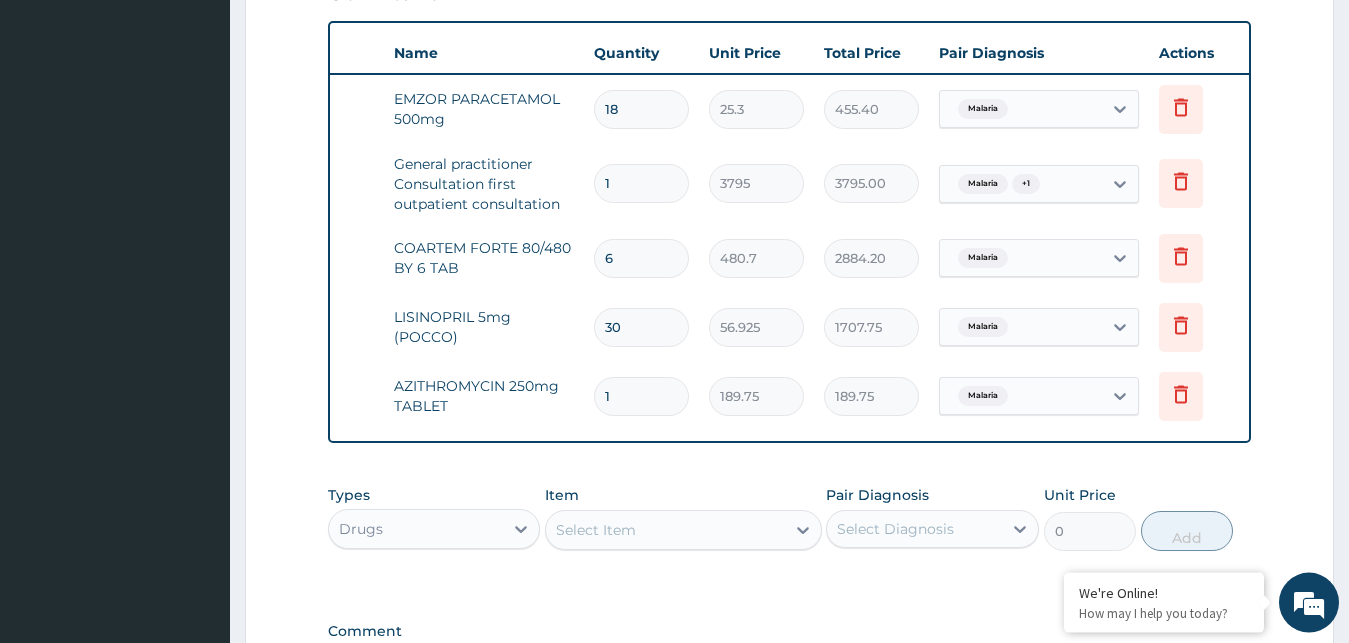 type on "0.00" 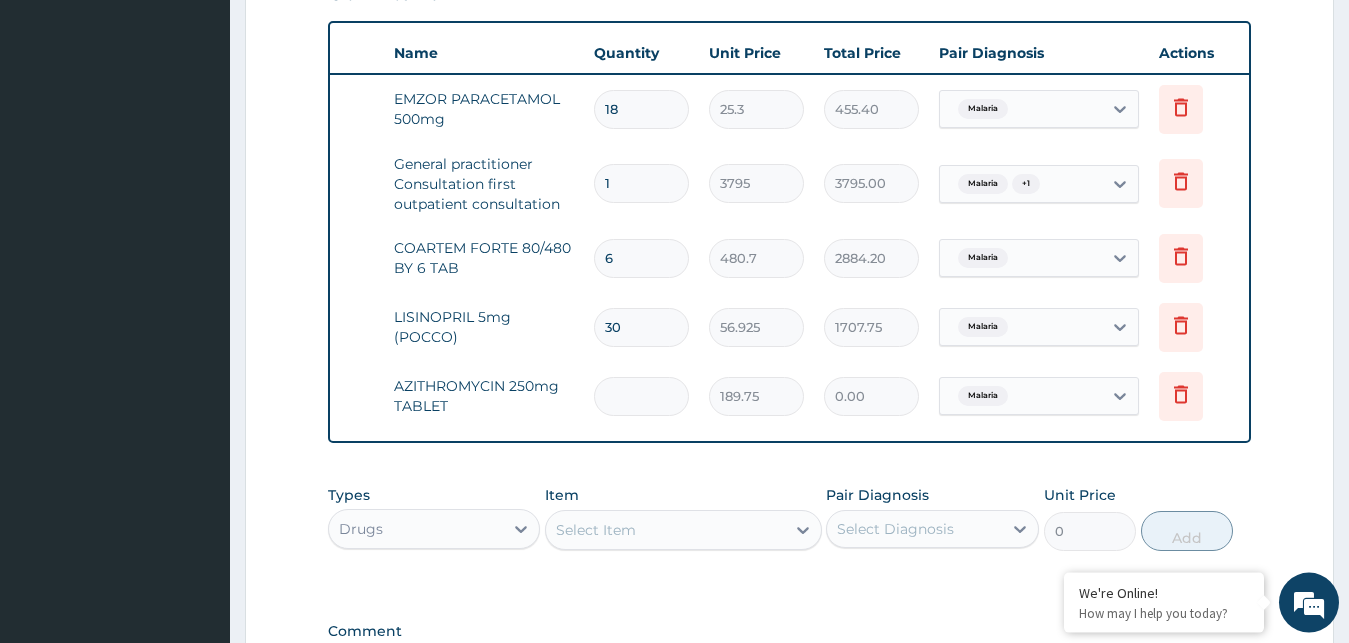 type on "5" 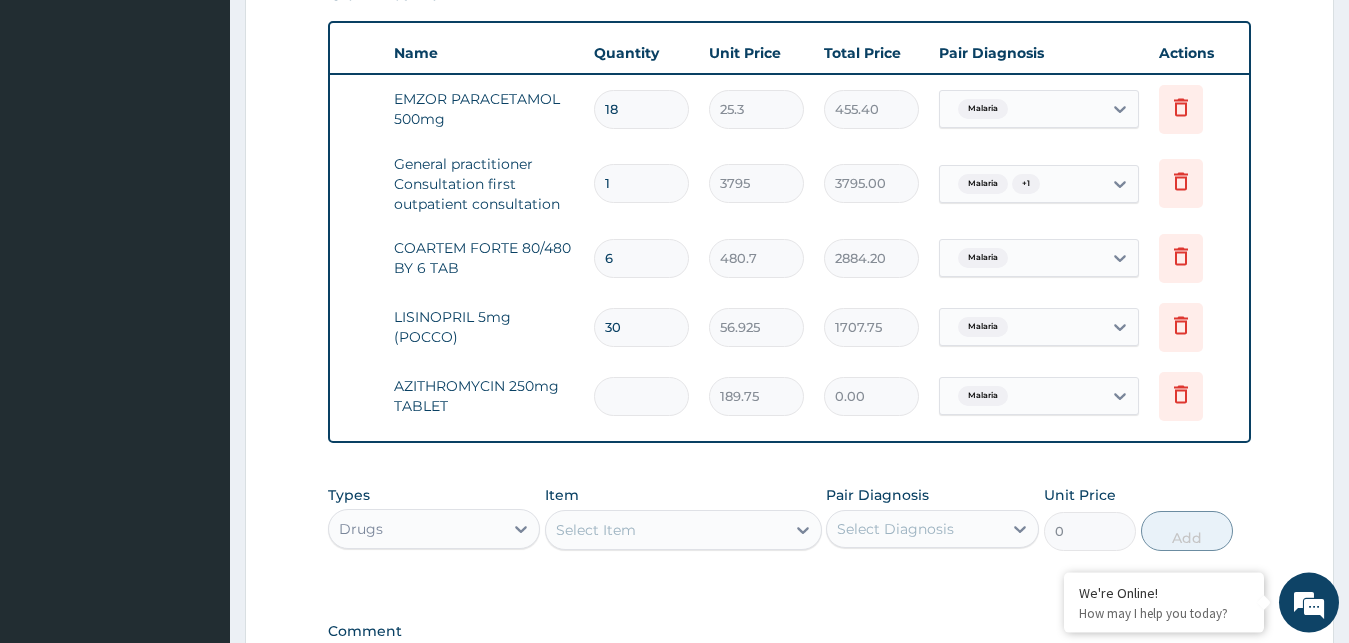 type on "948.75" 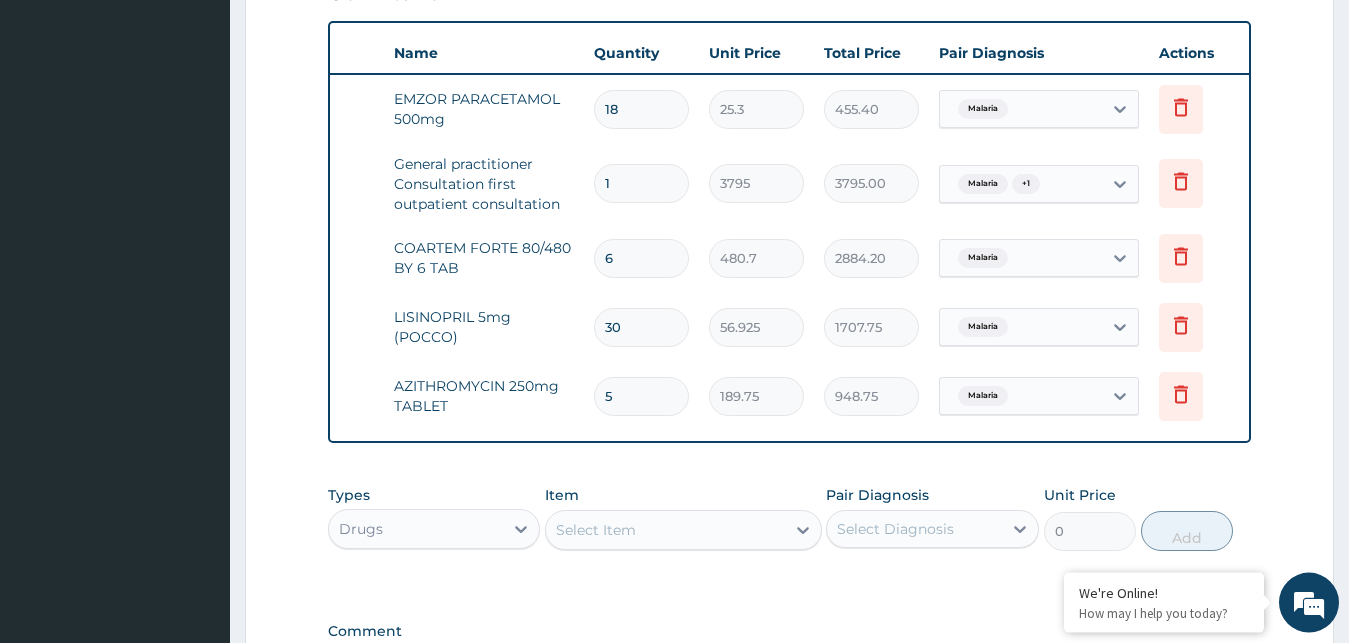 type on "5" 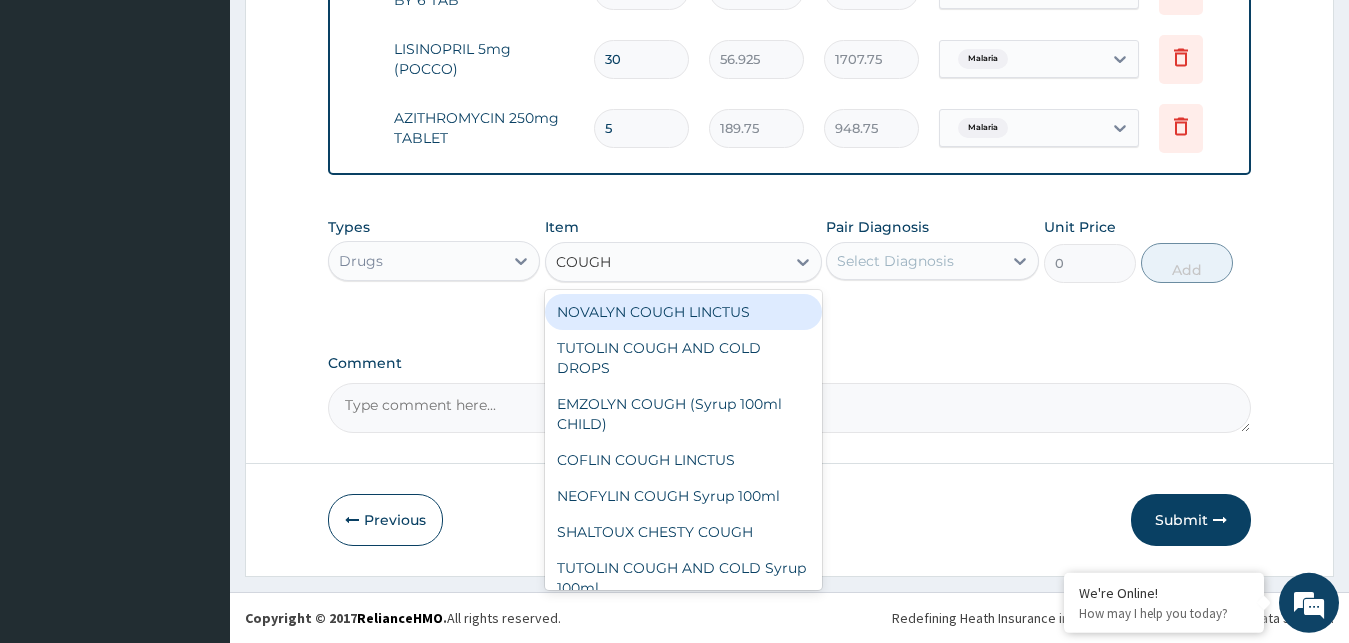 scroll, scrollTop: 1008, scrollLeft: 0, axis: vertical 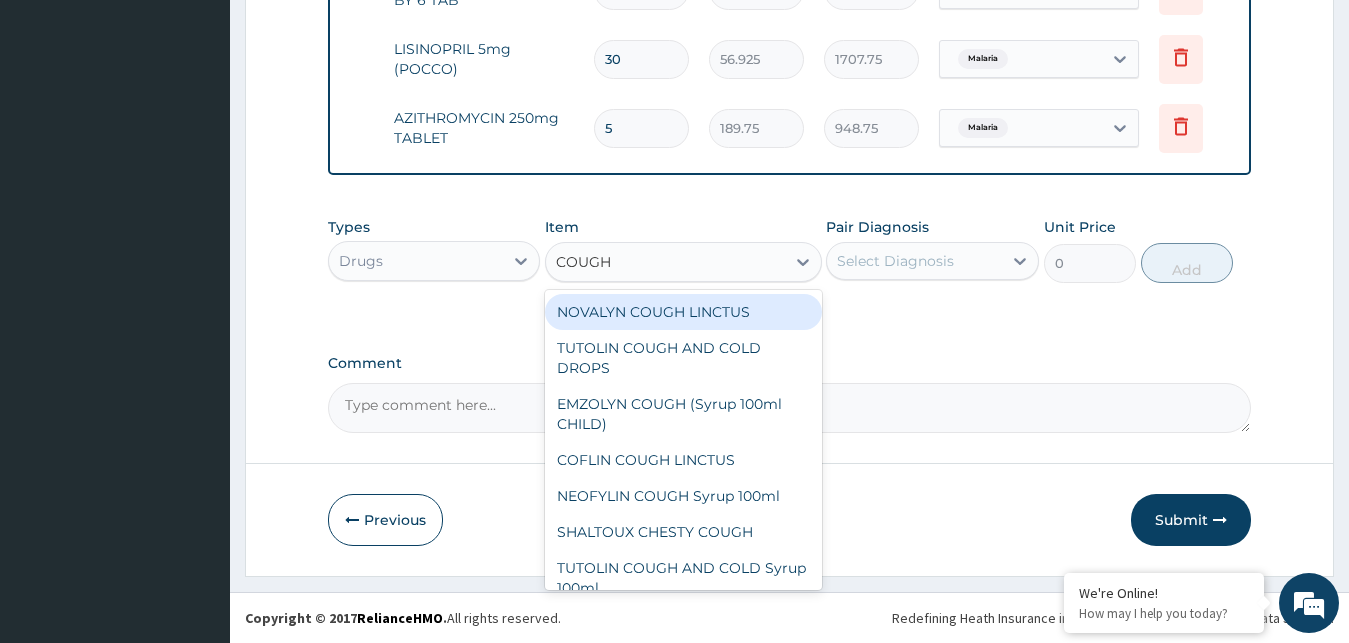 type on "COUGH" 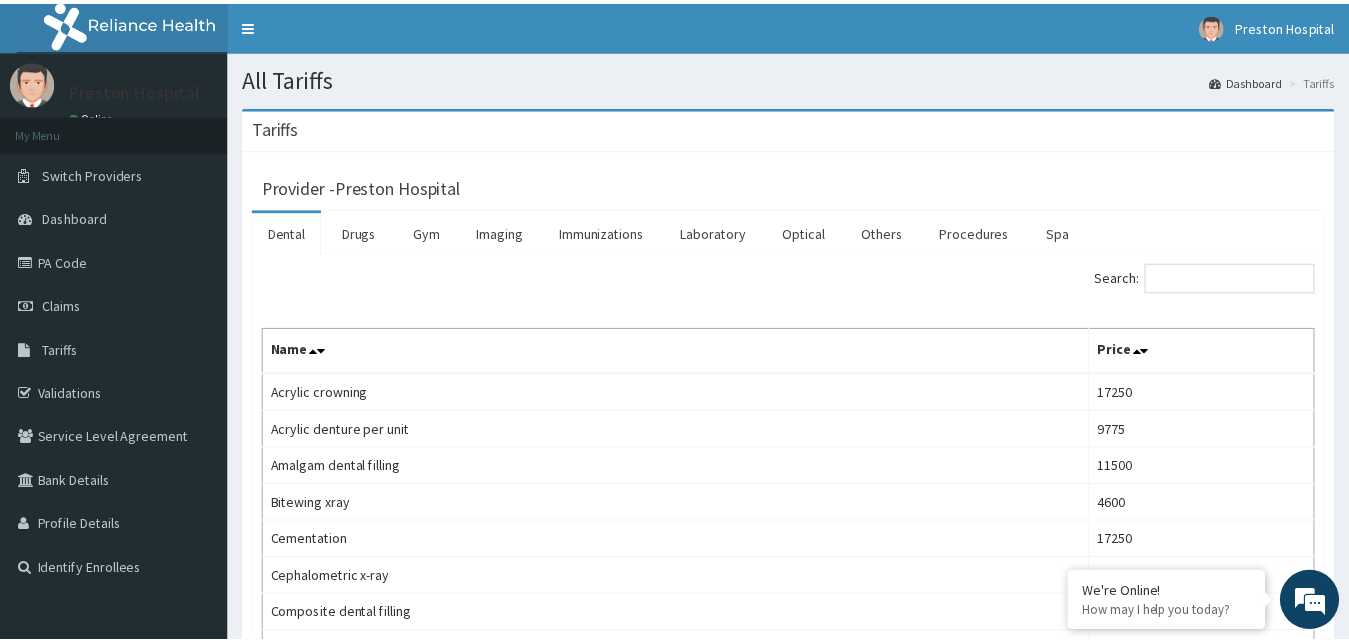 scroll, scrollTop: 0, scrollLeft: 0, axis: both 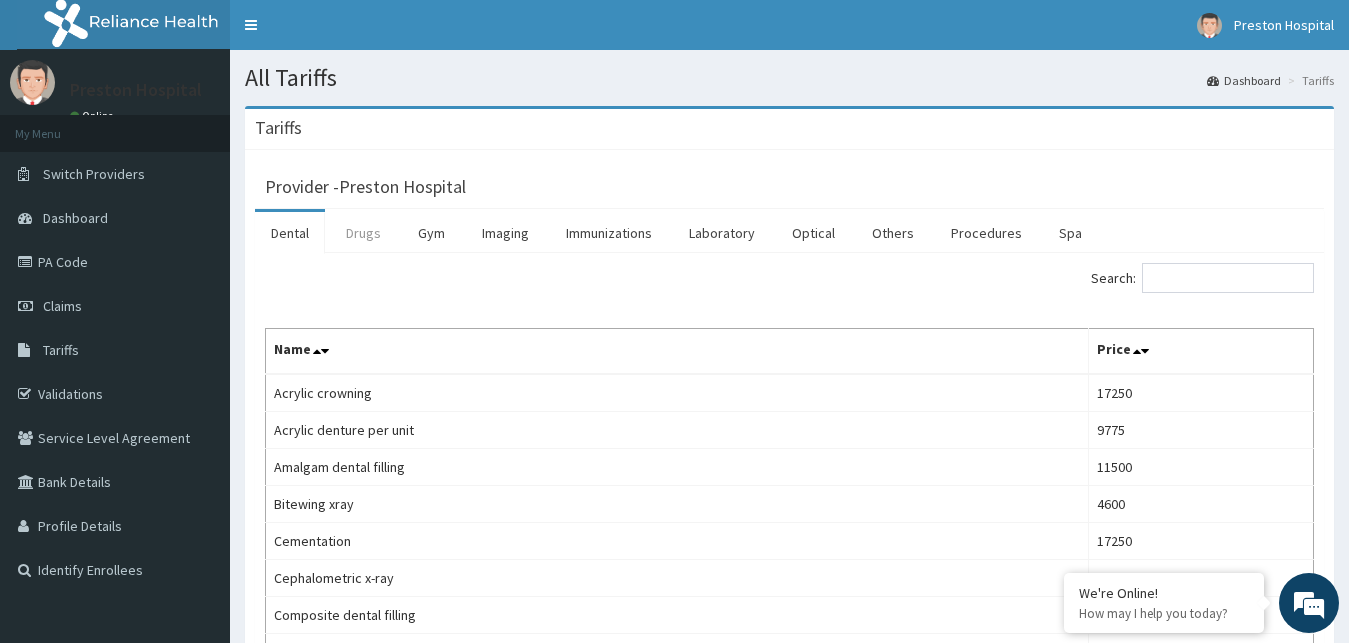 click on "Drugs" at bounding box center [363, 233] 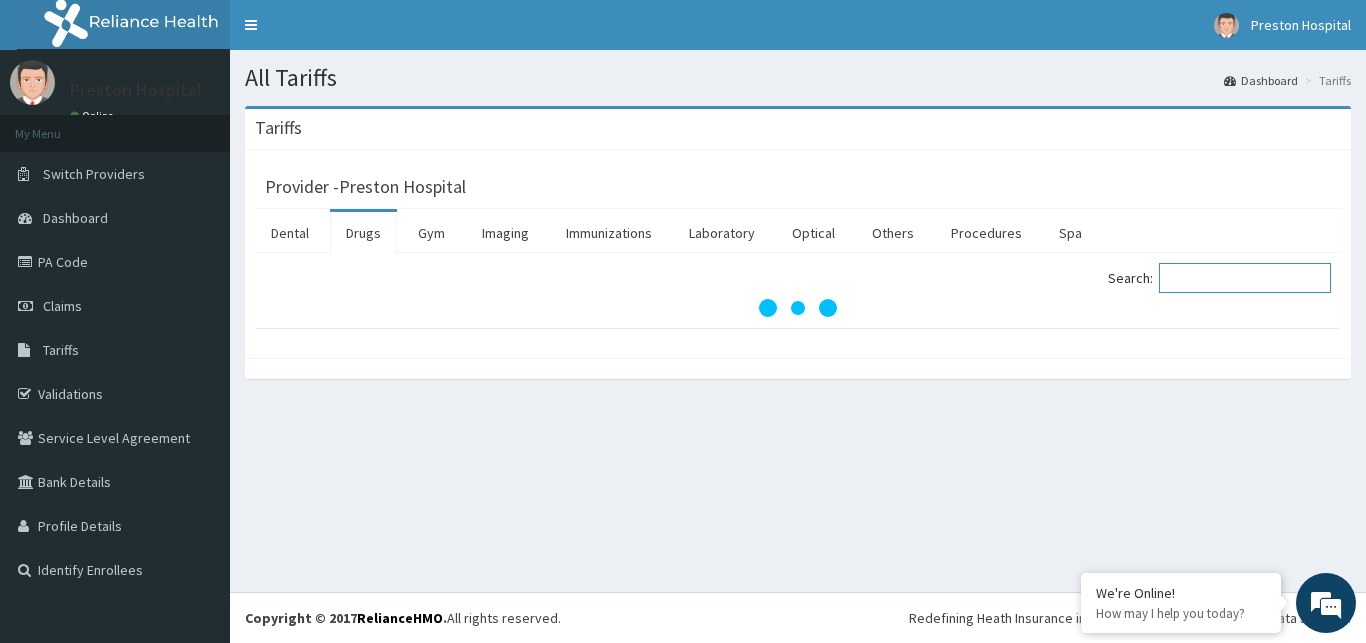 click on "Search:" at bounding box center [1245, 278] 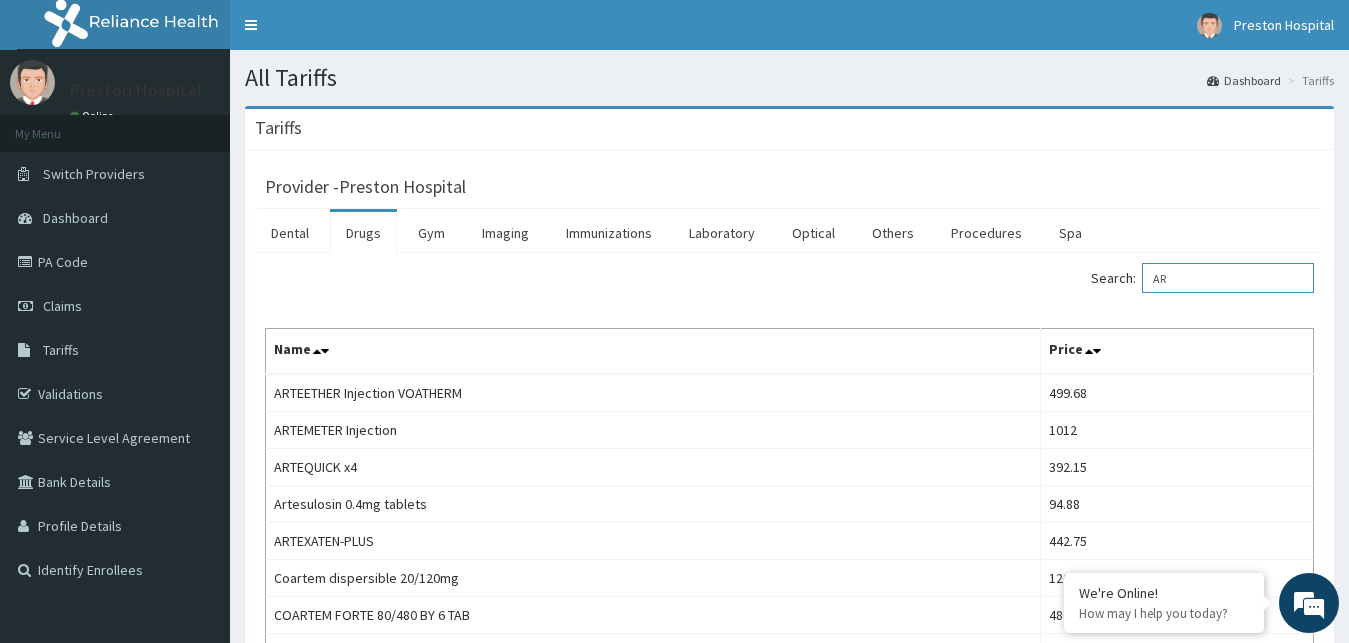 type on "A" 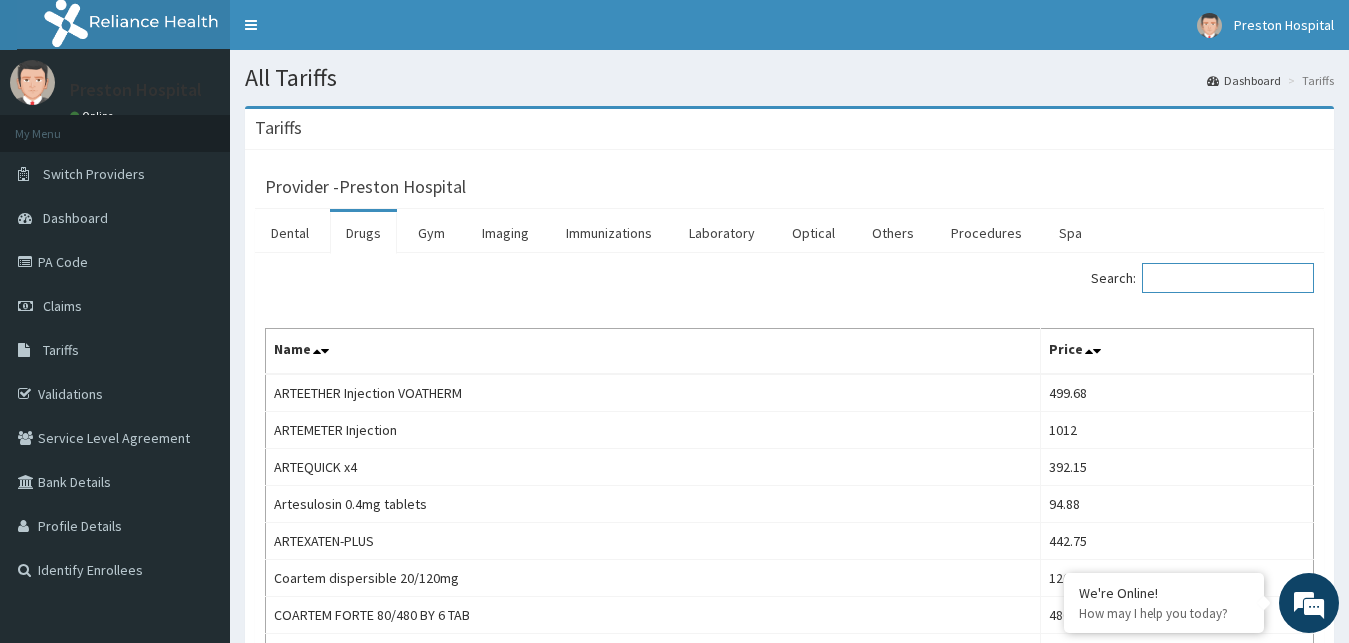 type on "," 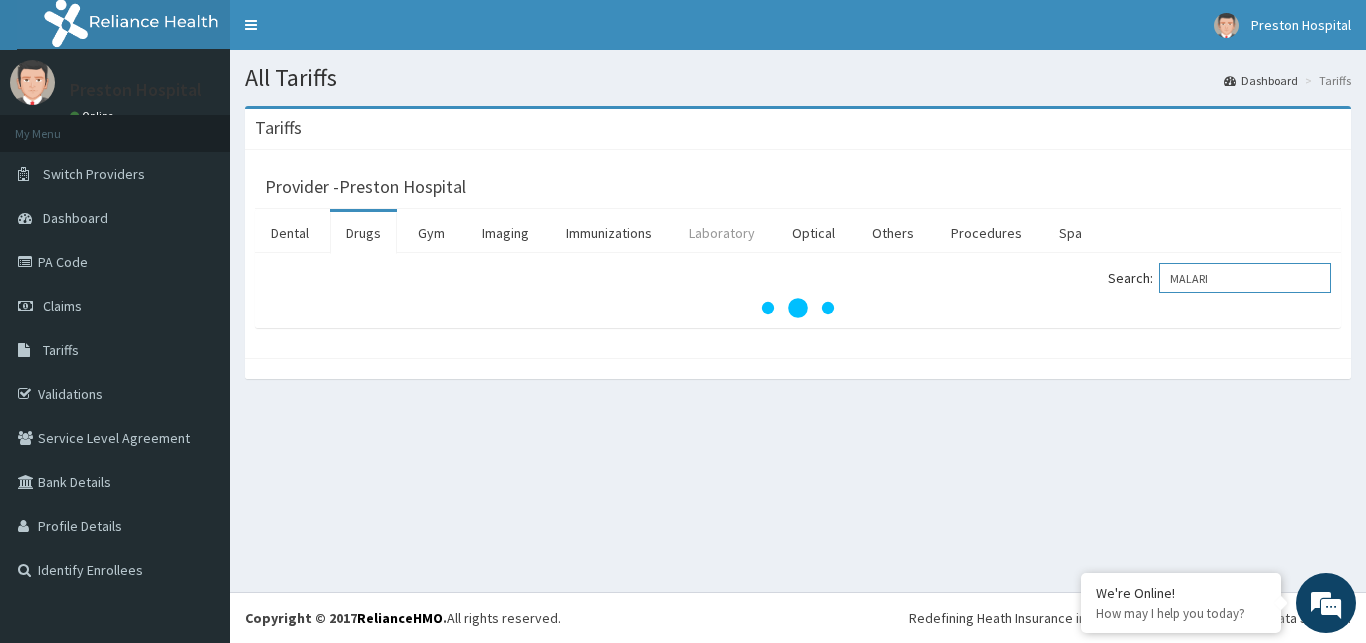 type on "MALARI" 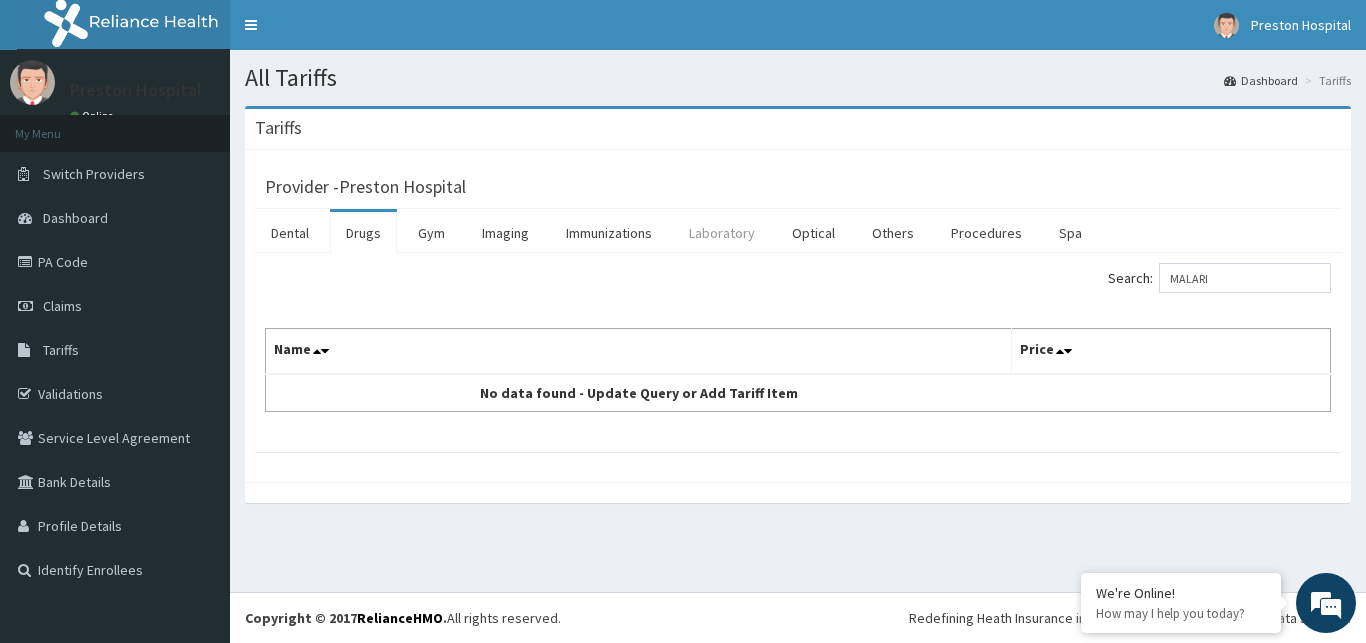 click on "Laboratory" at bounding box center (722, 233) 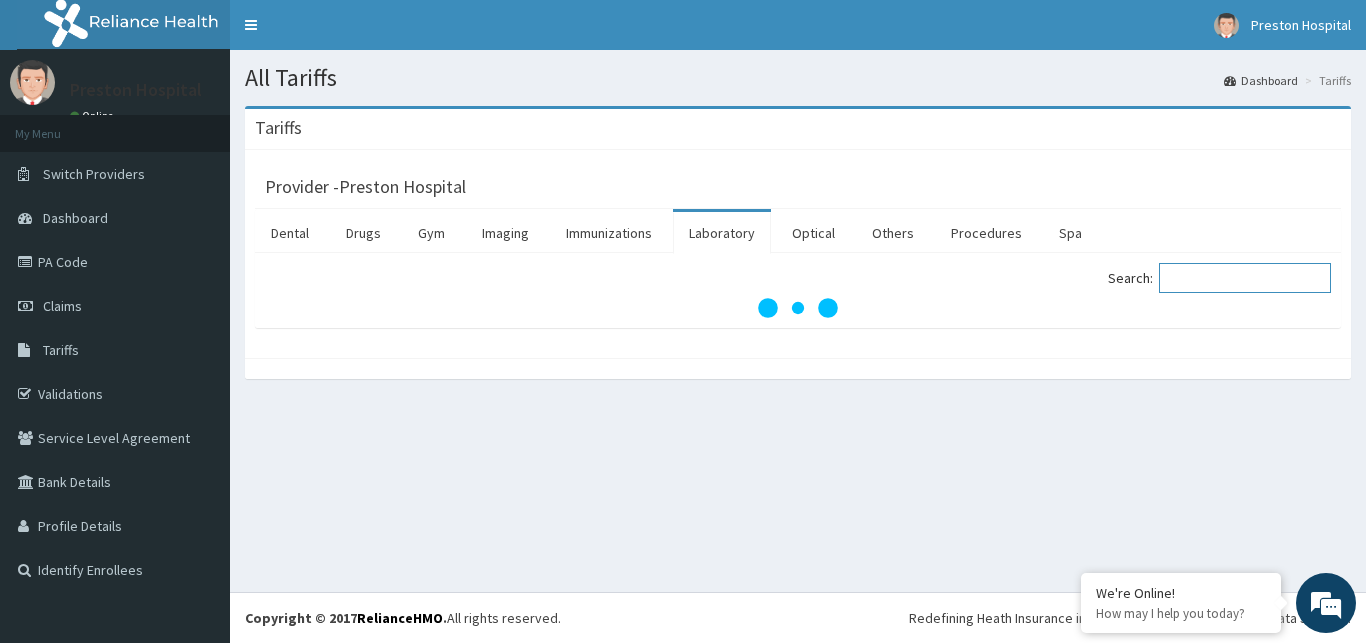 drag, startPoint x: 1211, startPoint y: 279, endPoint x: 1207, endPoint y: 305, distance: 26.305893 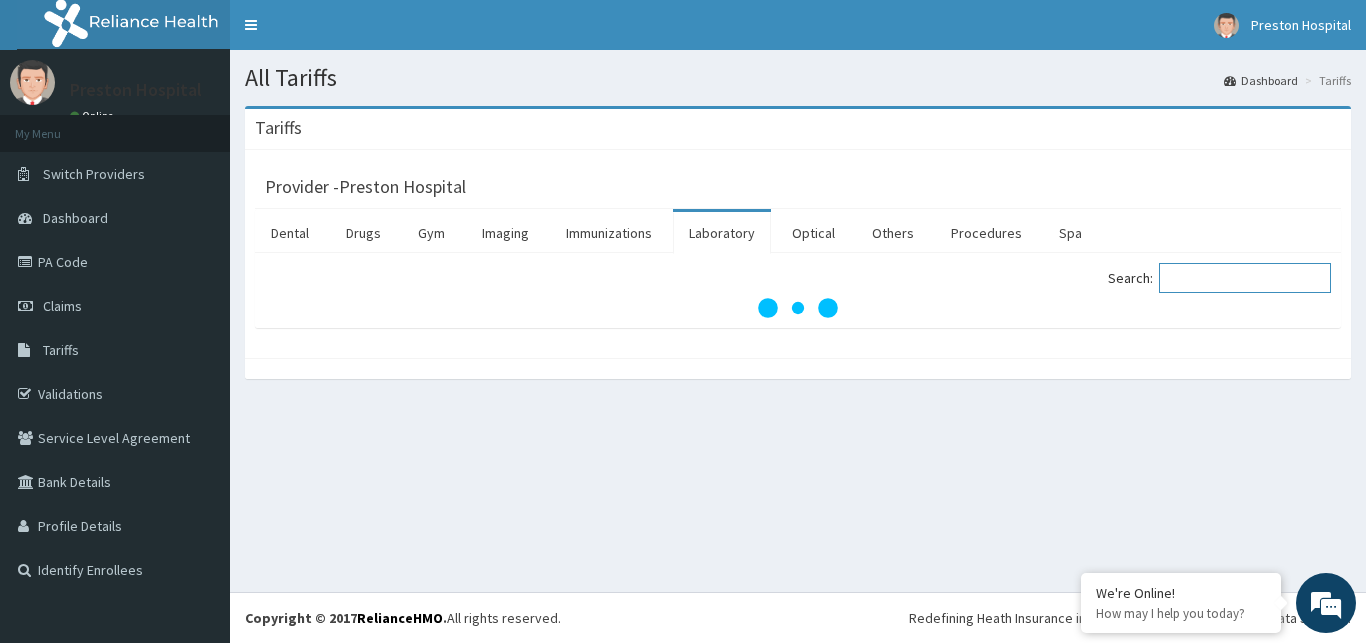 click on "Search:" at bounding box center (1245, 278) 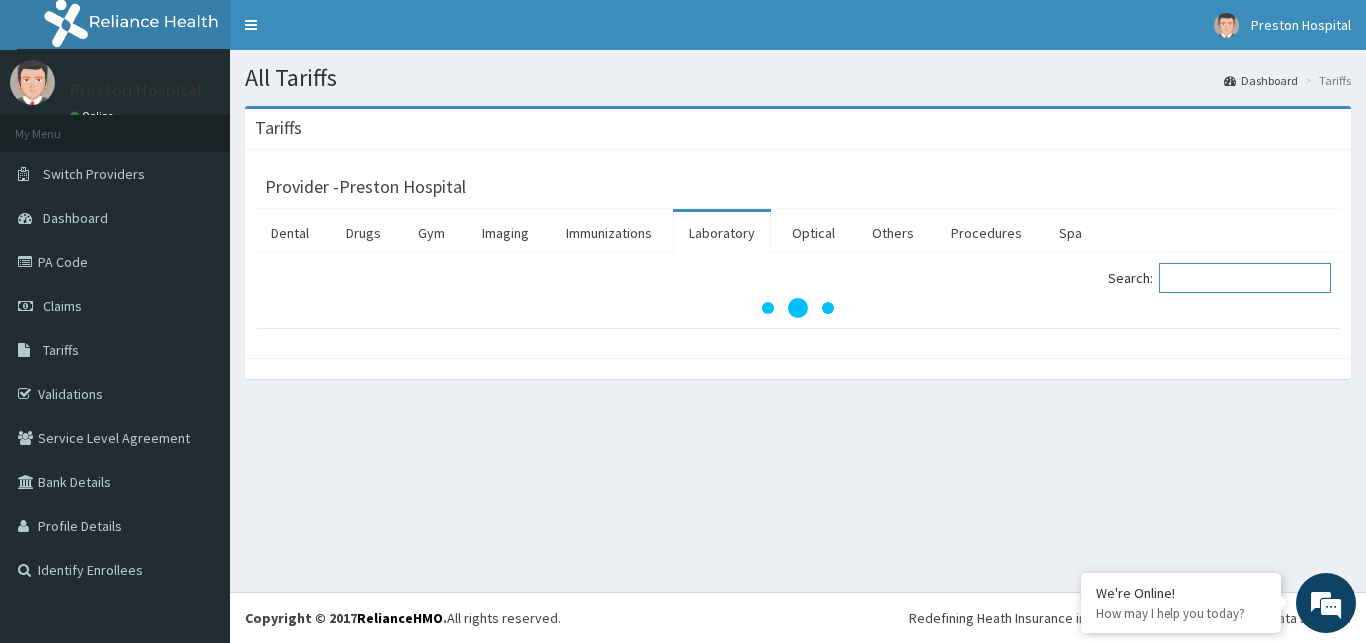 type on "," 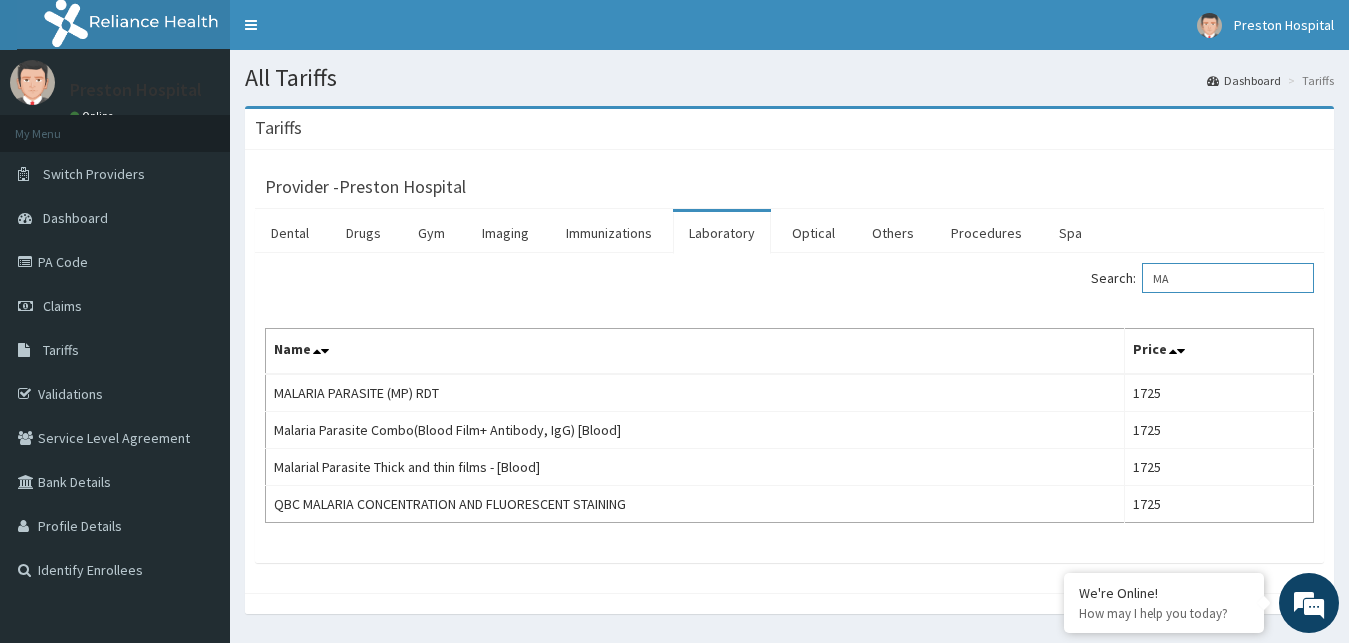 type on "M" 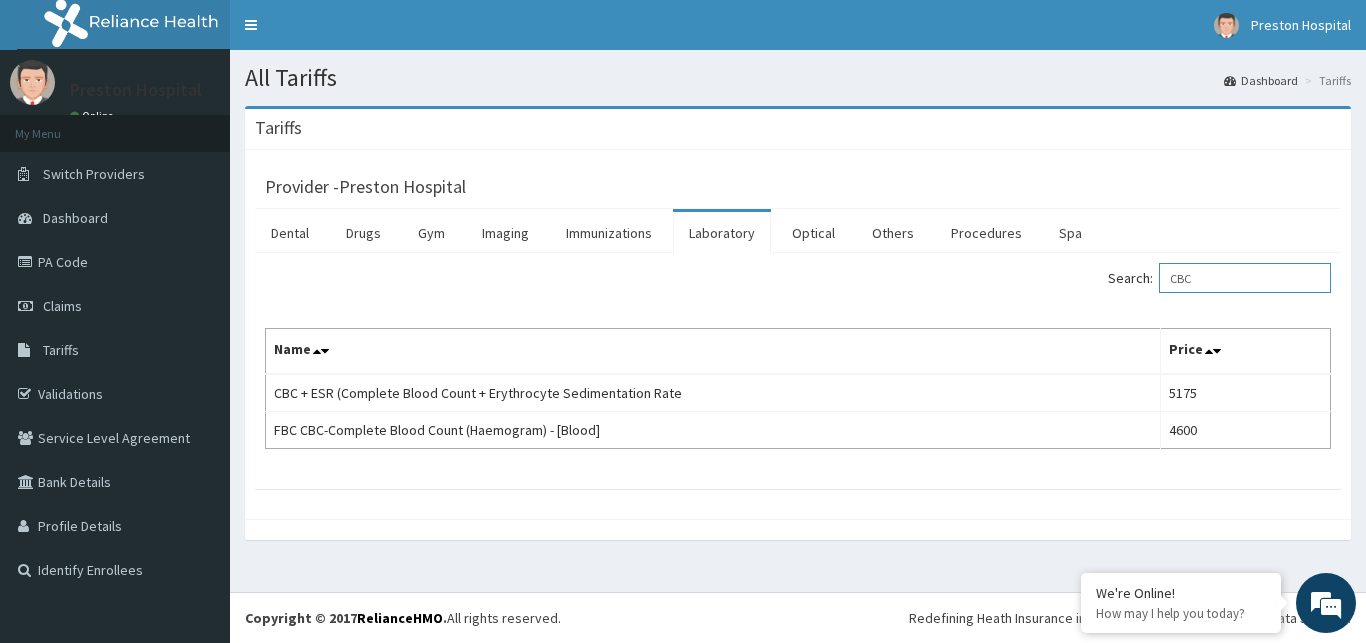 type on "CBC" 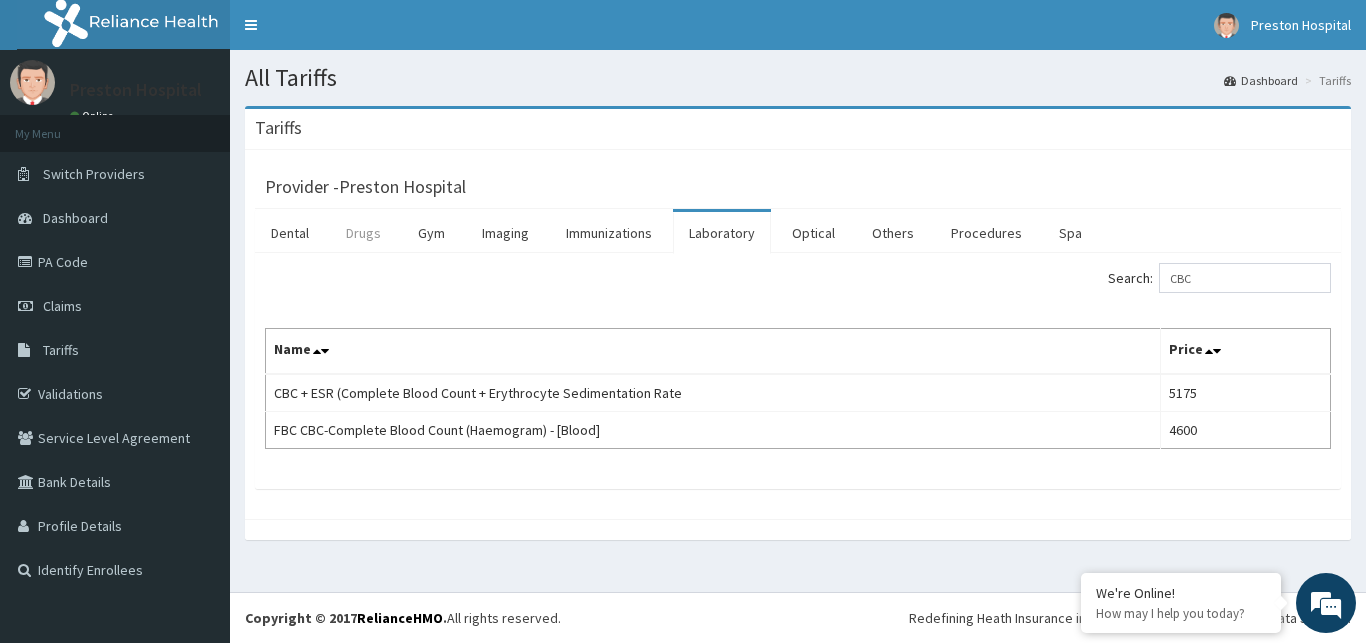 click on "Drugs" at bounding box center [363, 233] 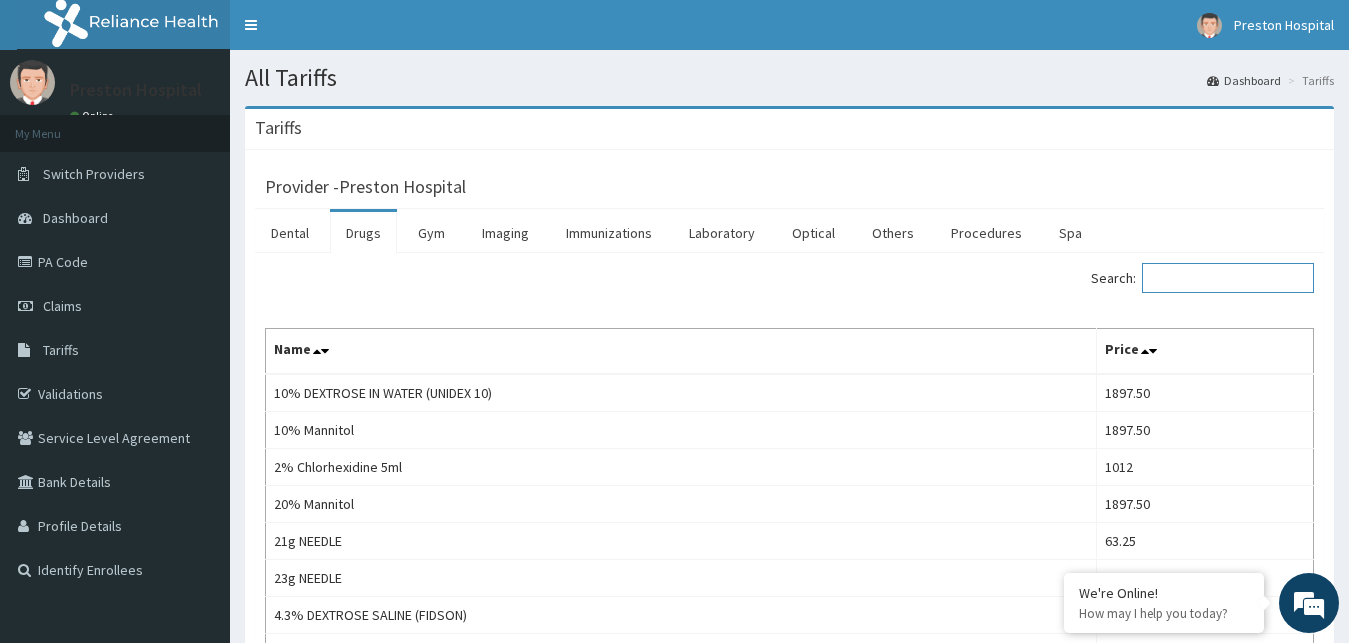 click on "Search:" at bounding box center [1228, 278] 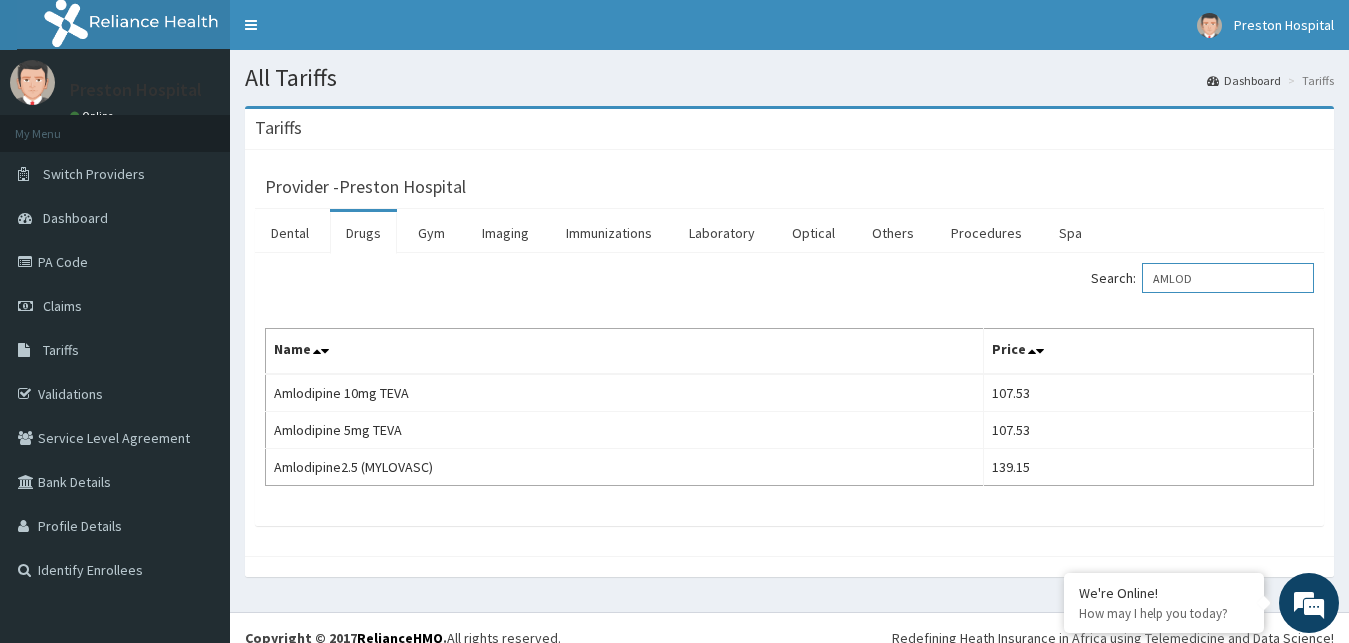 type on "AMLOD" 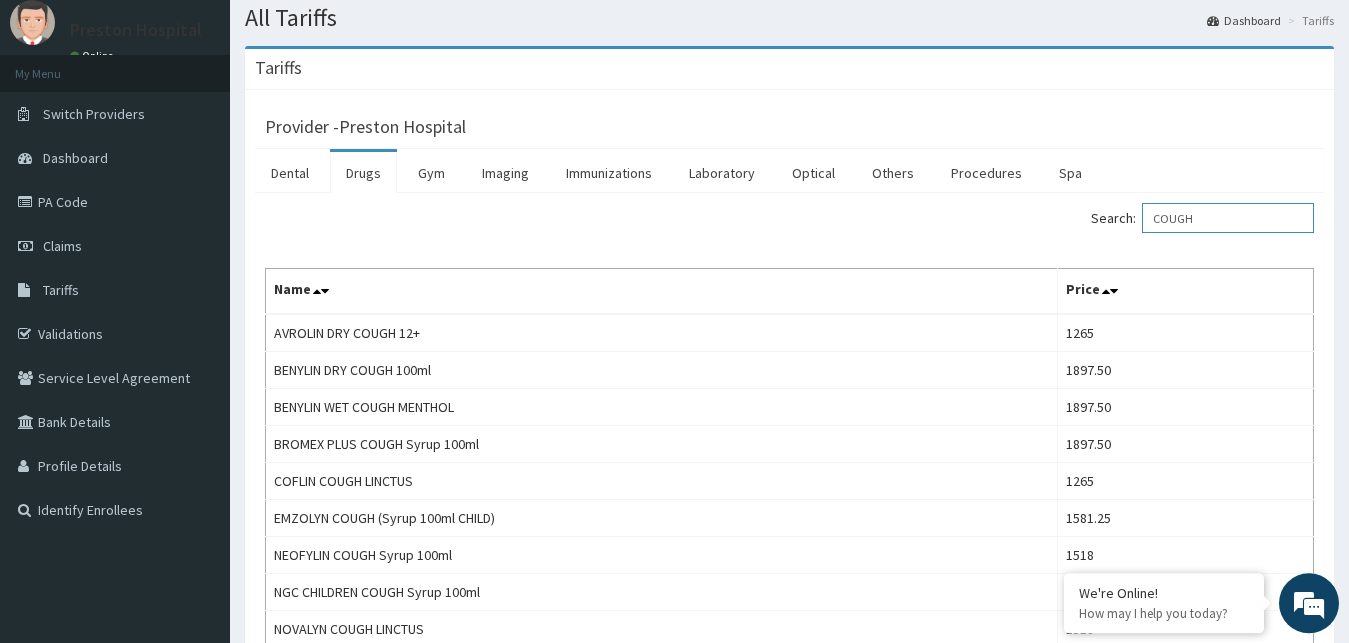 scroll, scrollTop: 61, scrollLeft: 0, axis: vertical 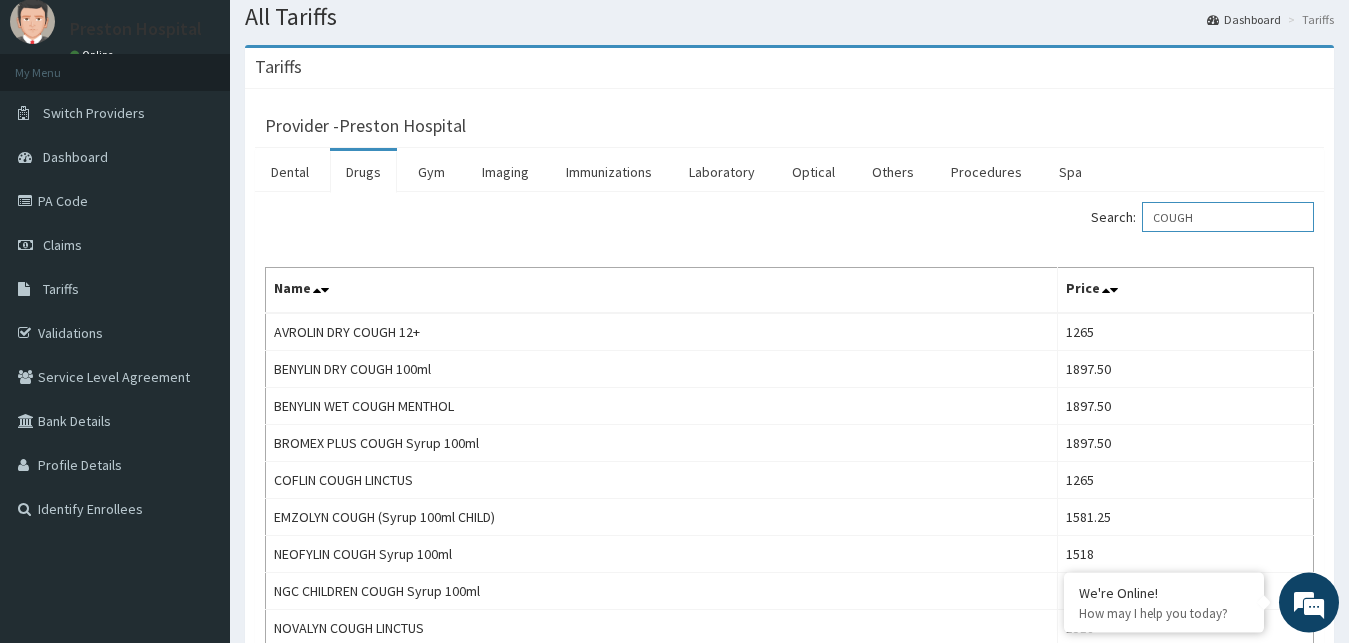 type on "COUGH" 